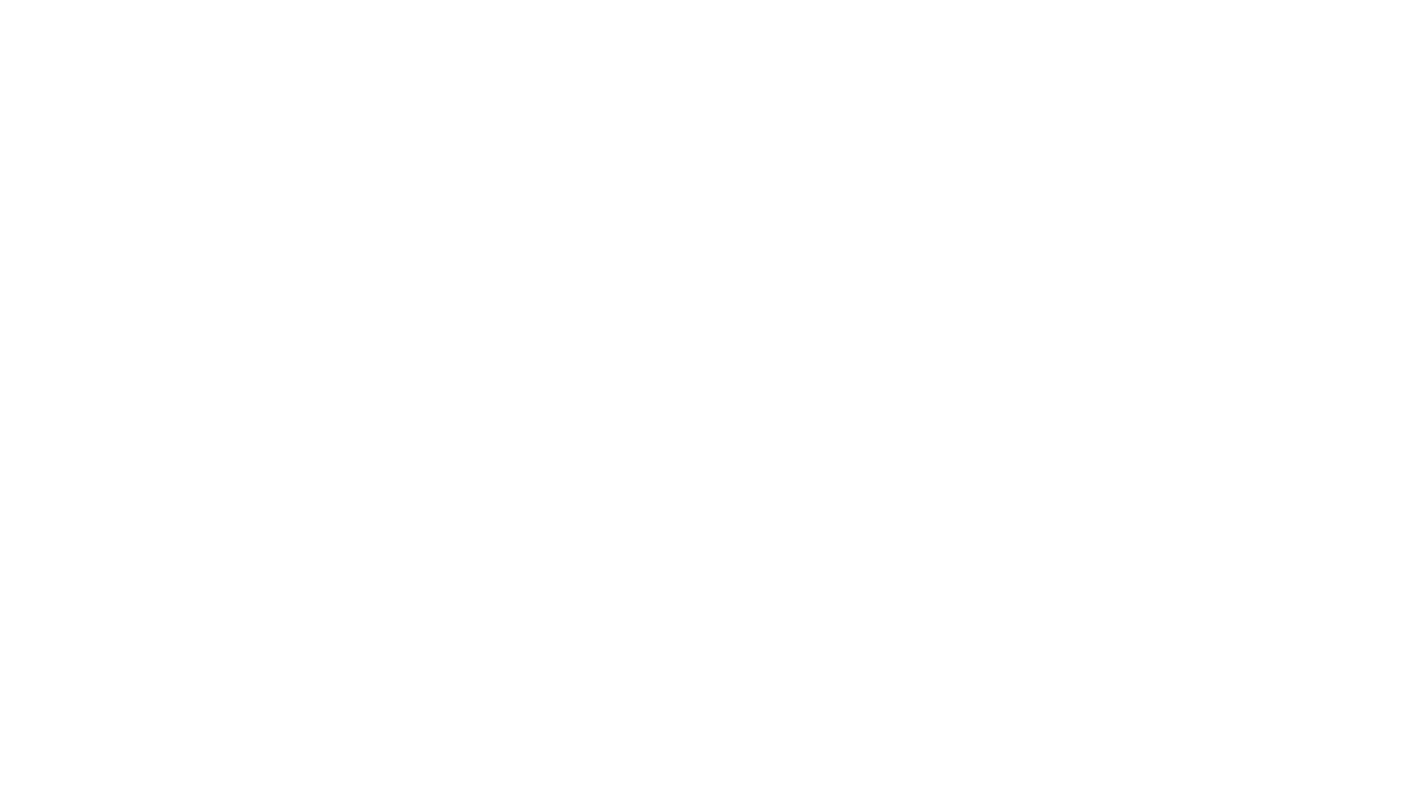 scroll, scrollTop: 0, scrollLeft: 0, axis: both 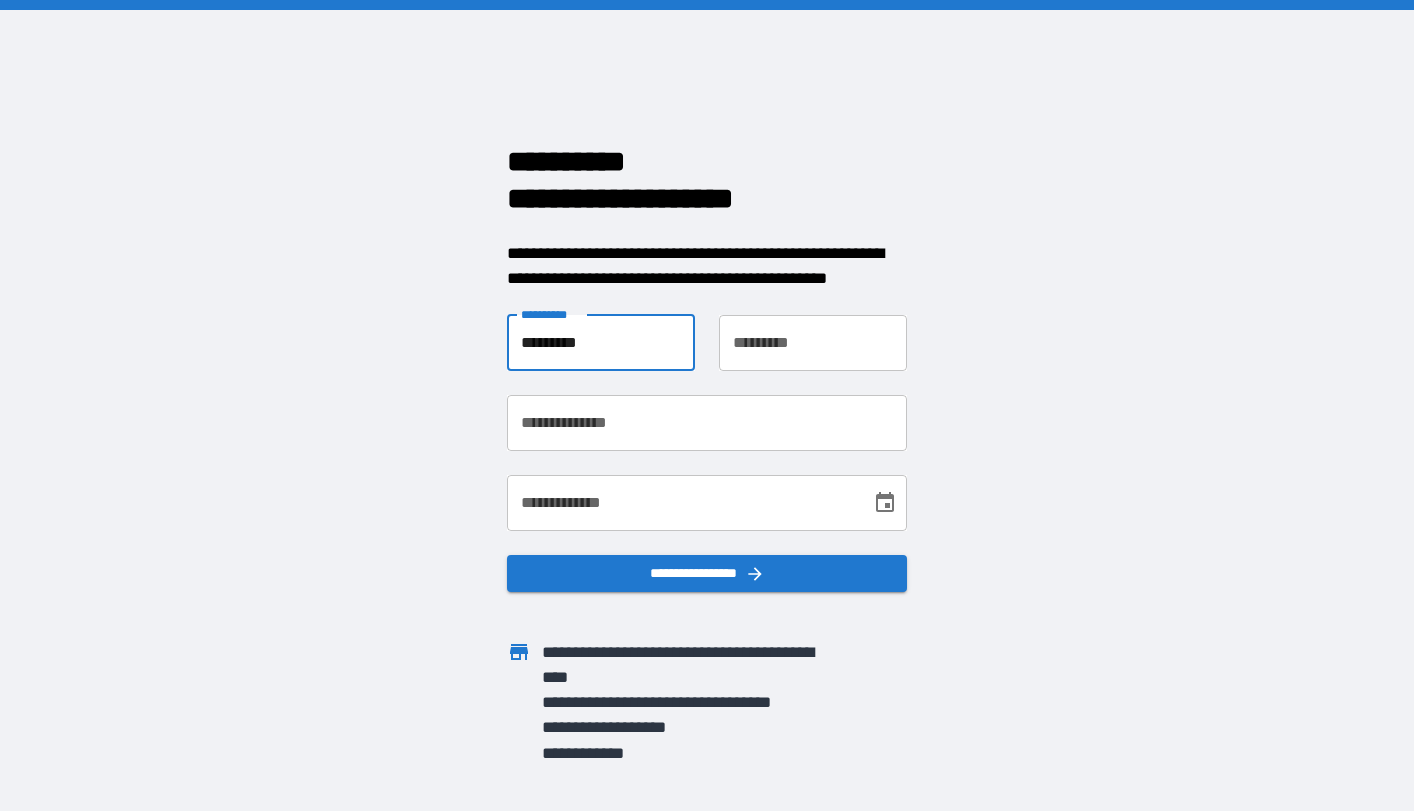 type on "*********" 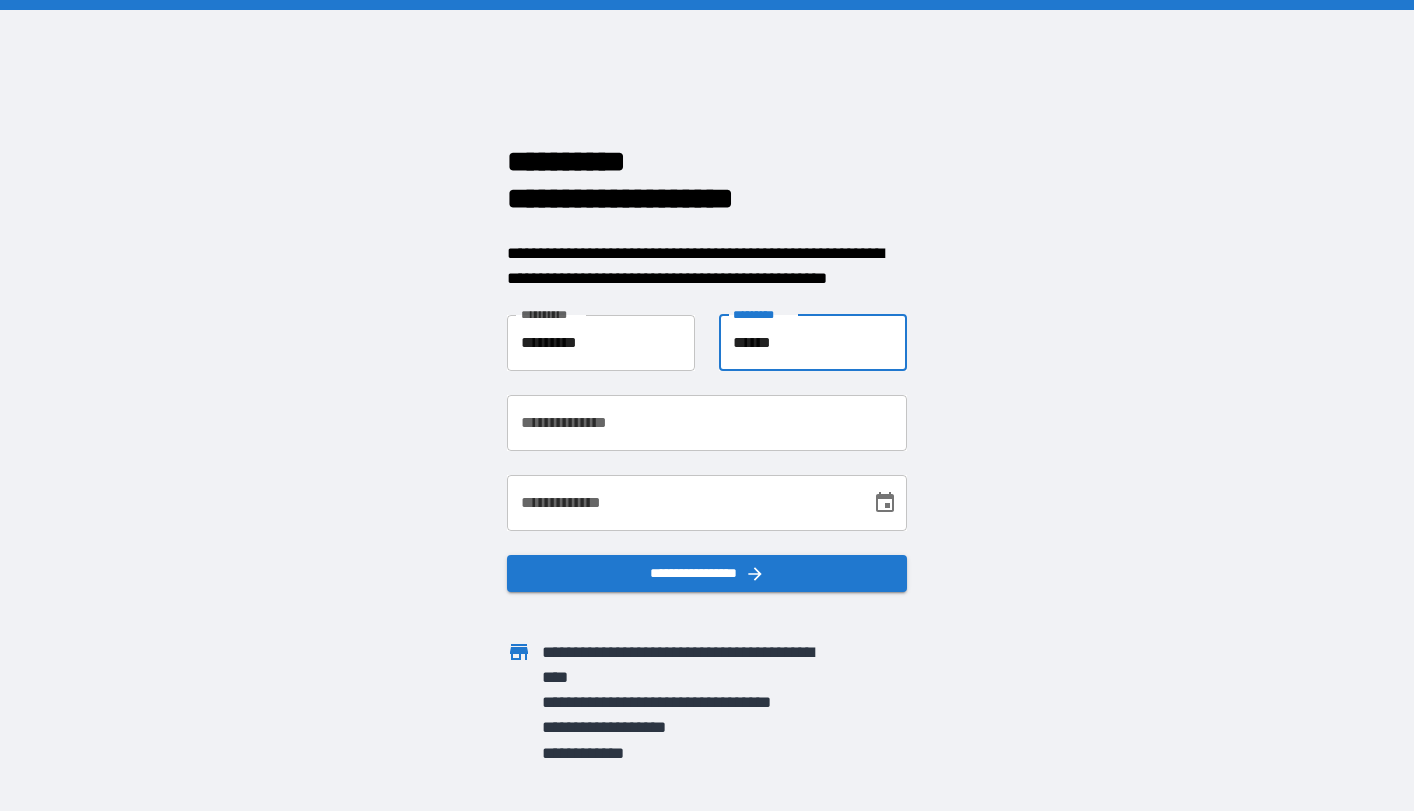 type on "******" 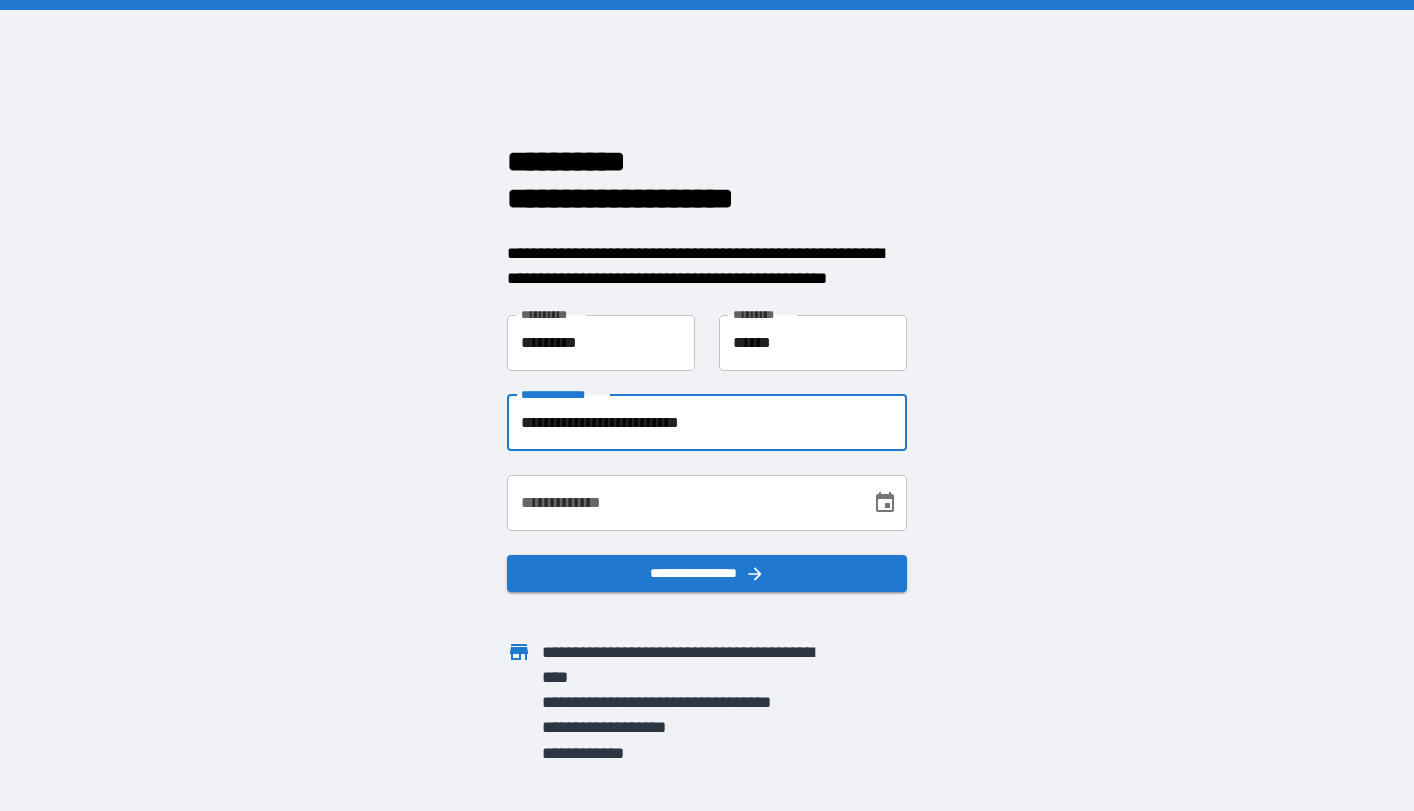 type on "**********" 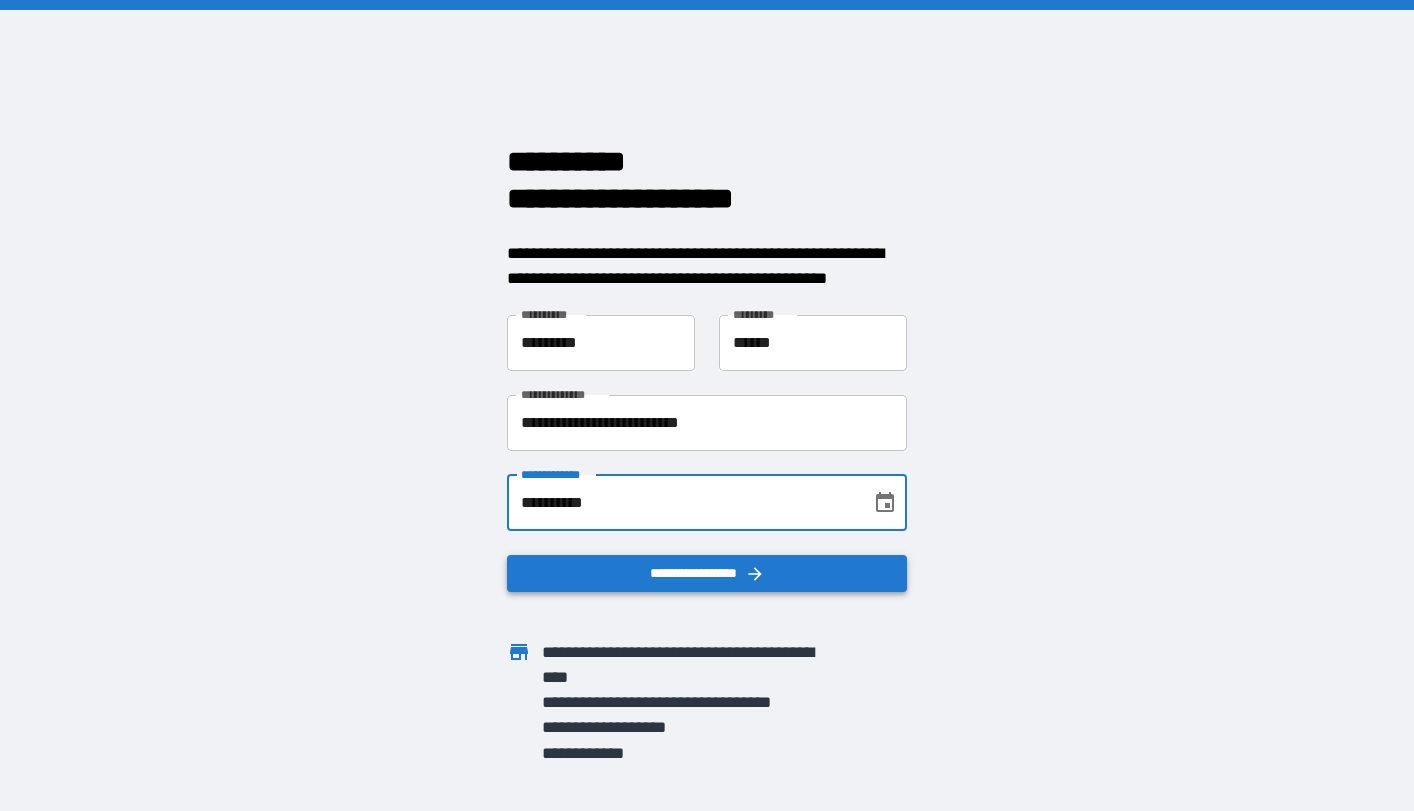 type on "**********" 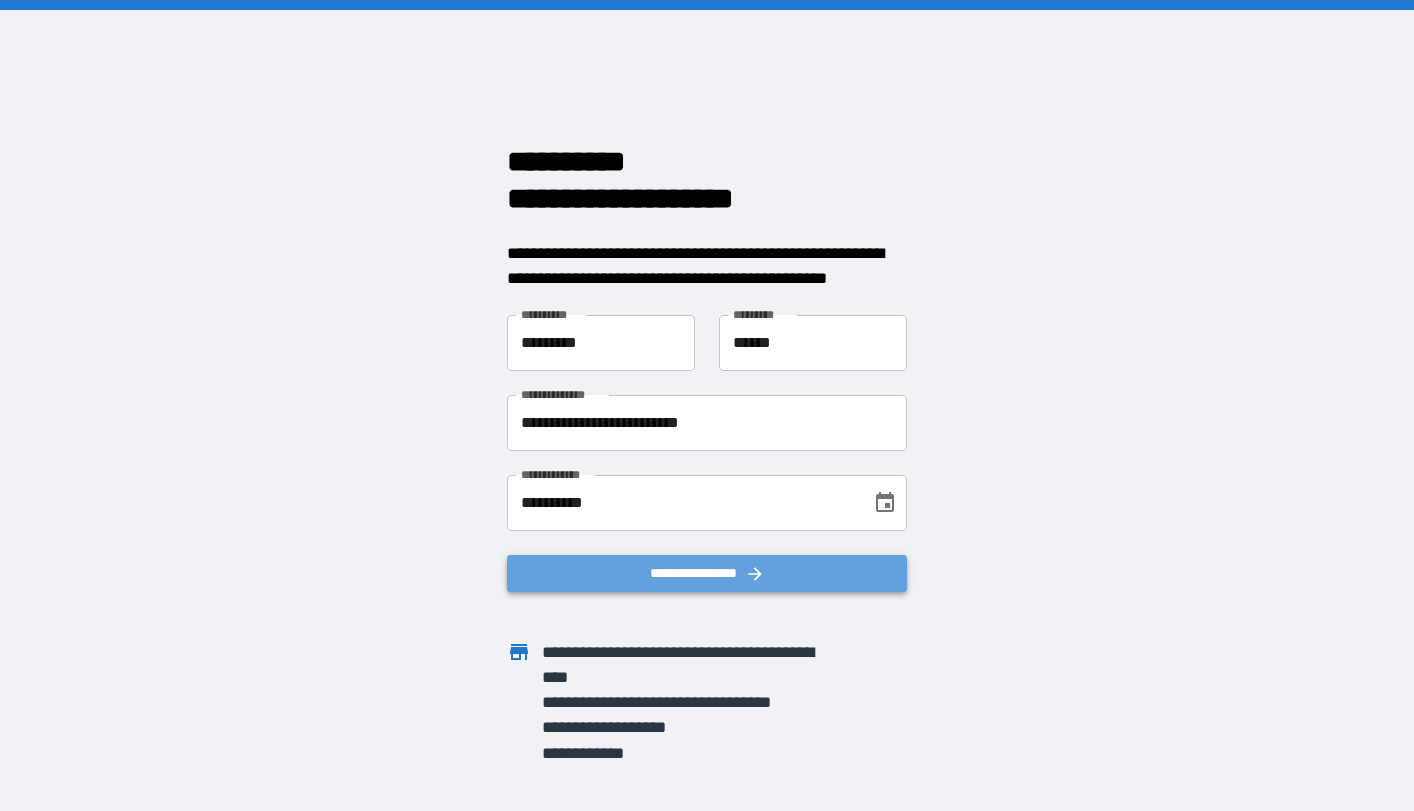 click on "**********" at bounding box center [707, 573] 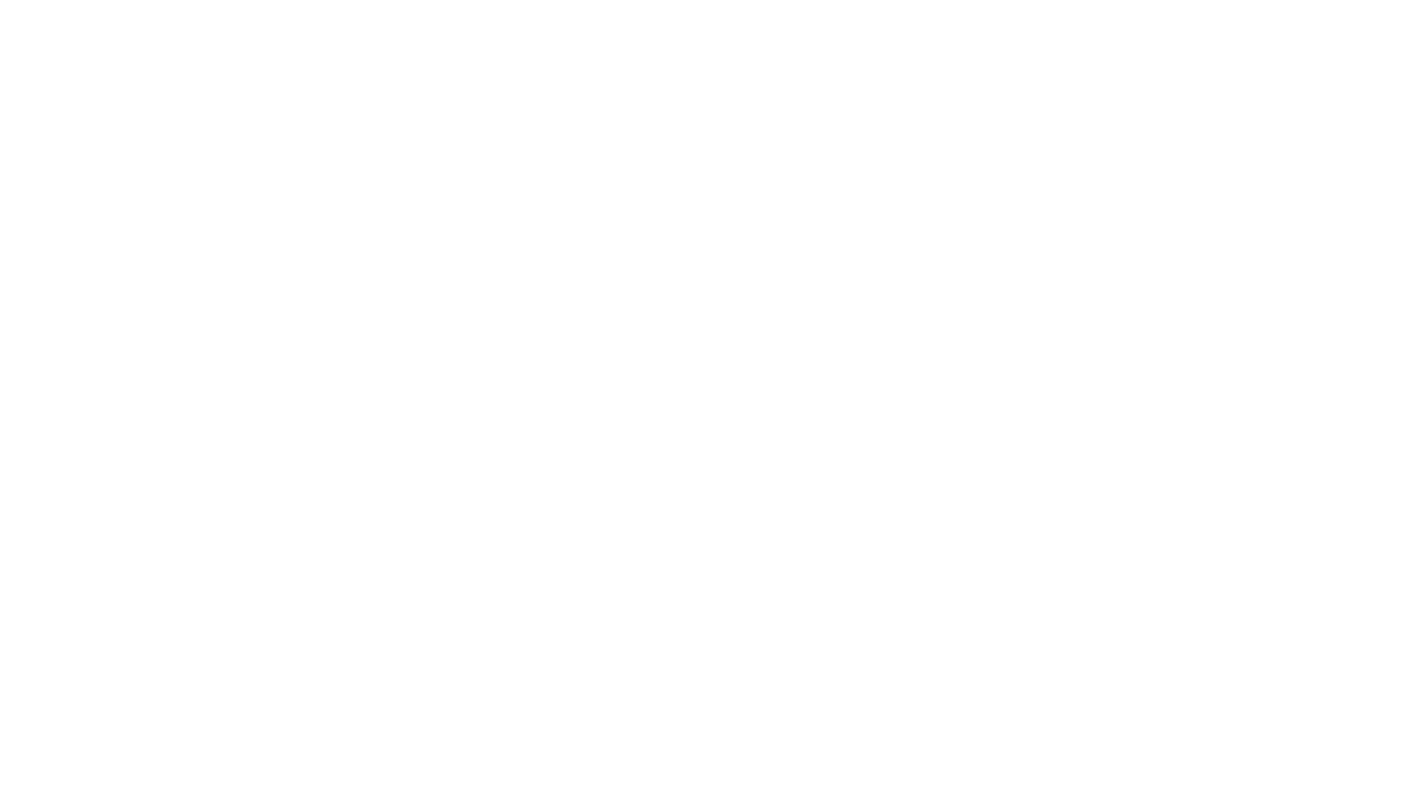scroll, scrollTop: 0, scrollLeft: 0, axis: both 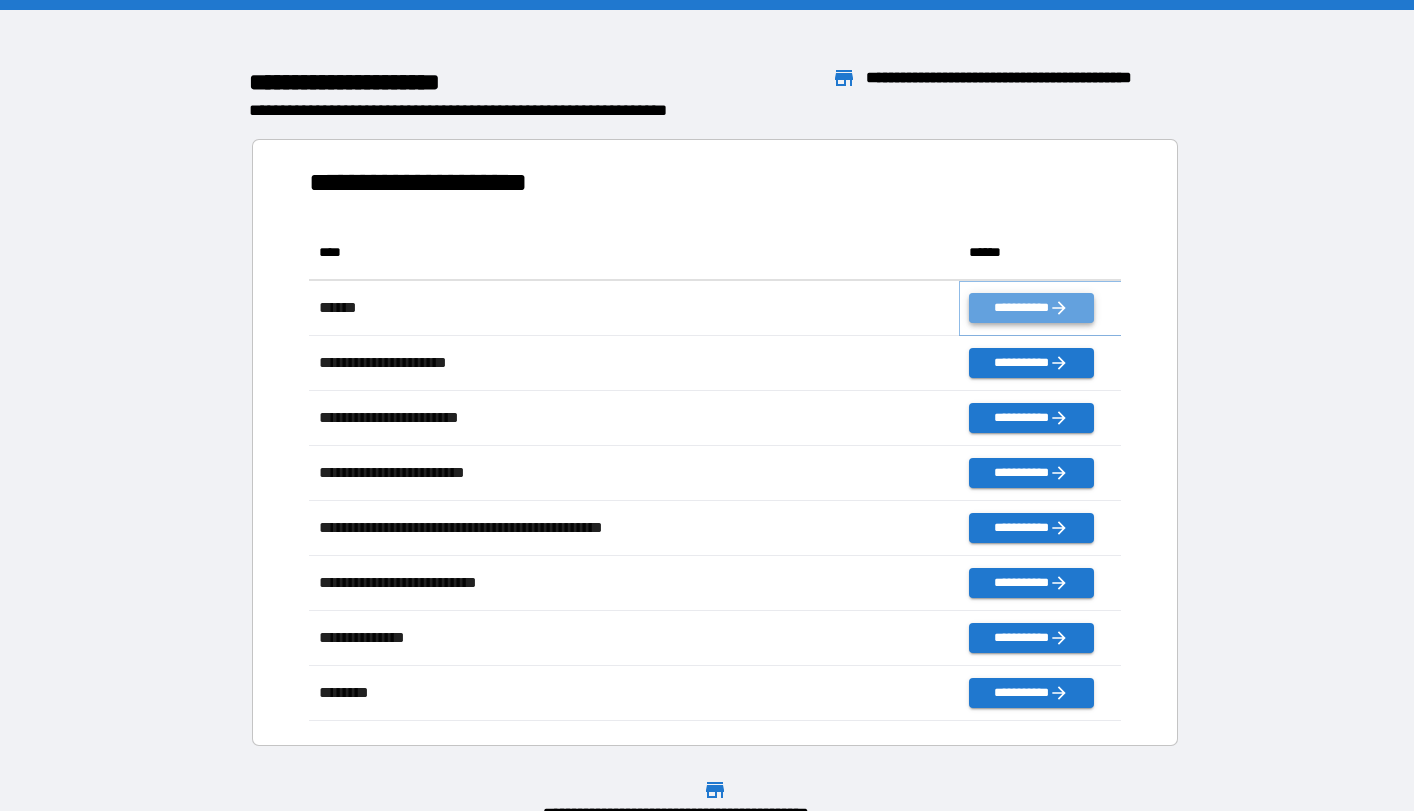 click on "**********" at bounding box center [1031, 308] 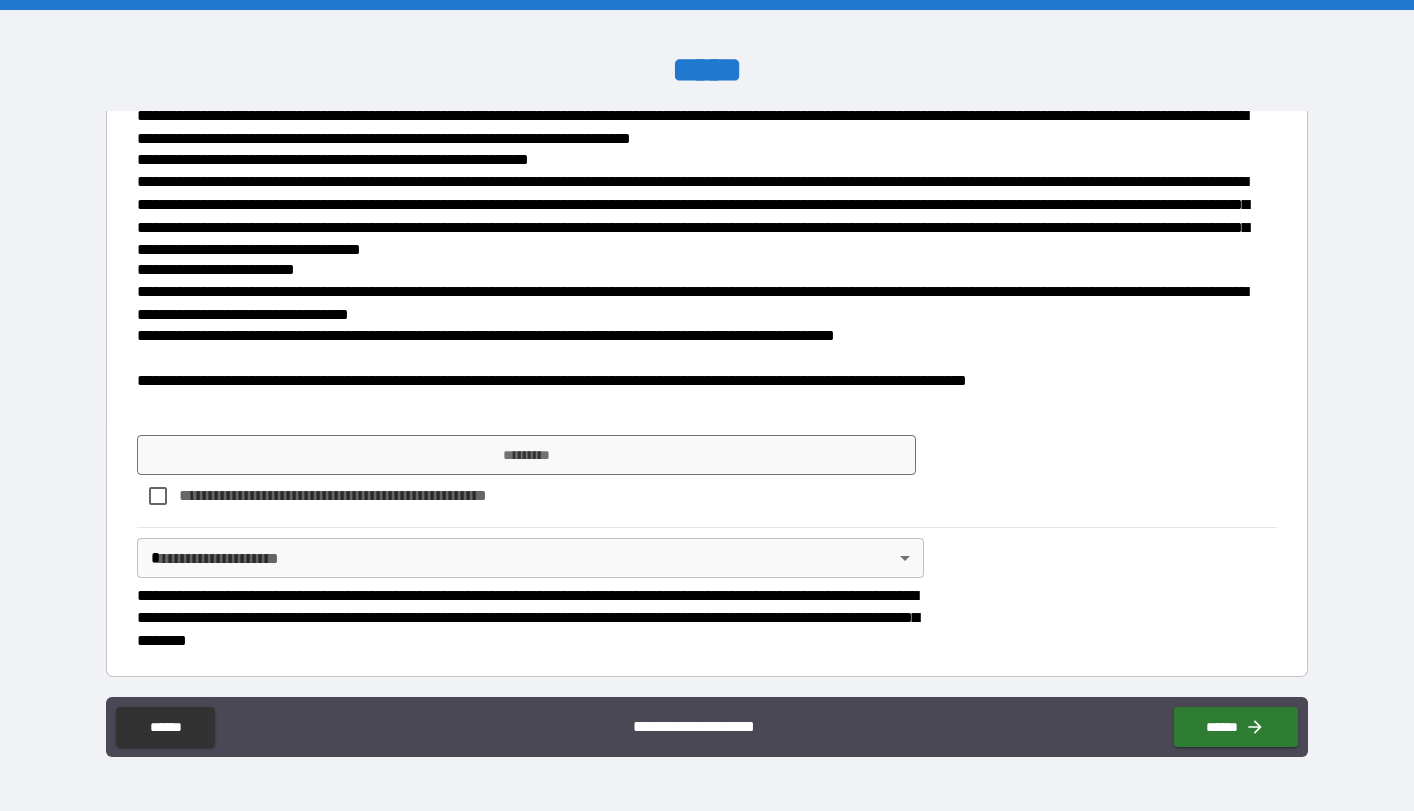 scroll, scrollTop: 2315, scrollLeft: 0, axis: vertical 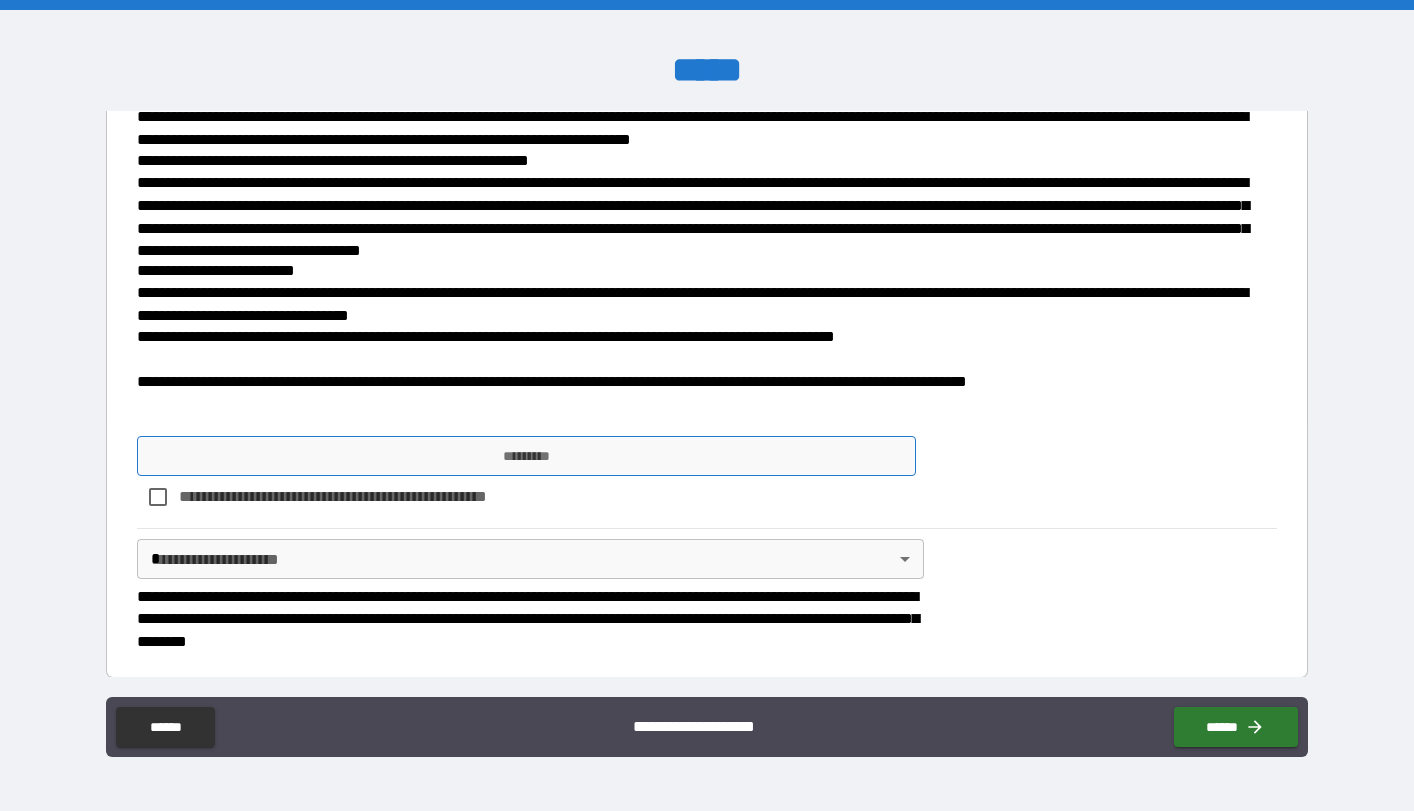 click on "*********" at bounding box center (526, 456) 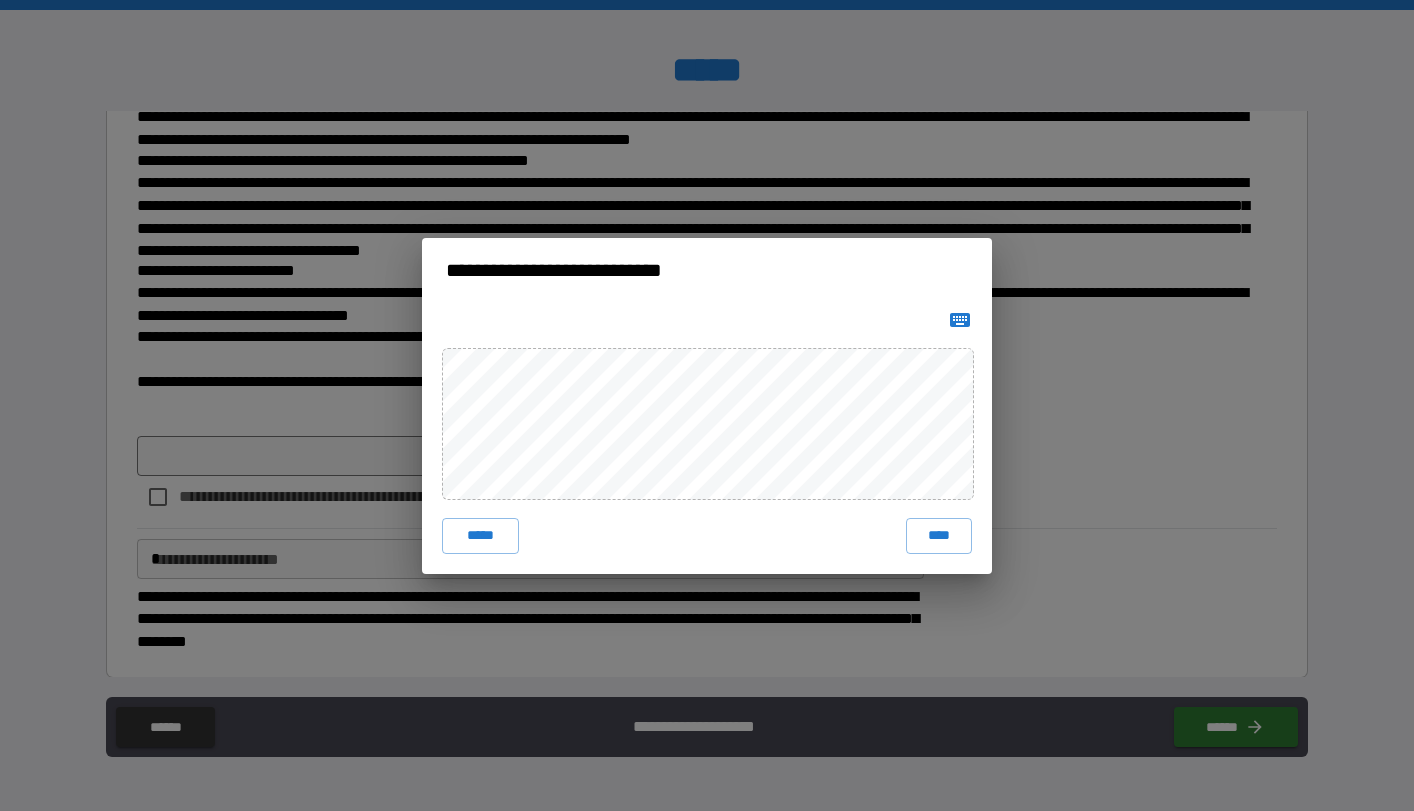 click at bounding box center (707, 423) 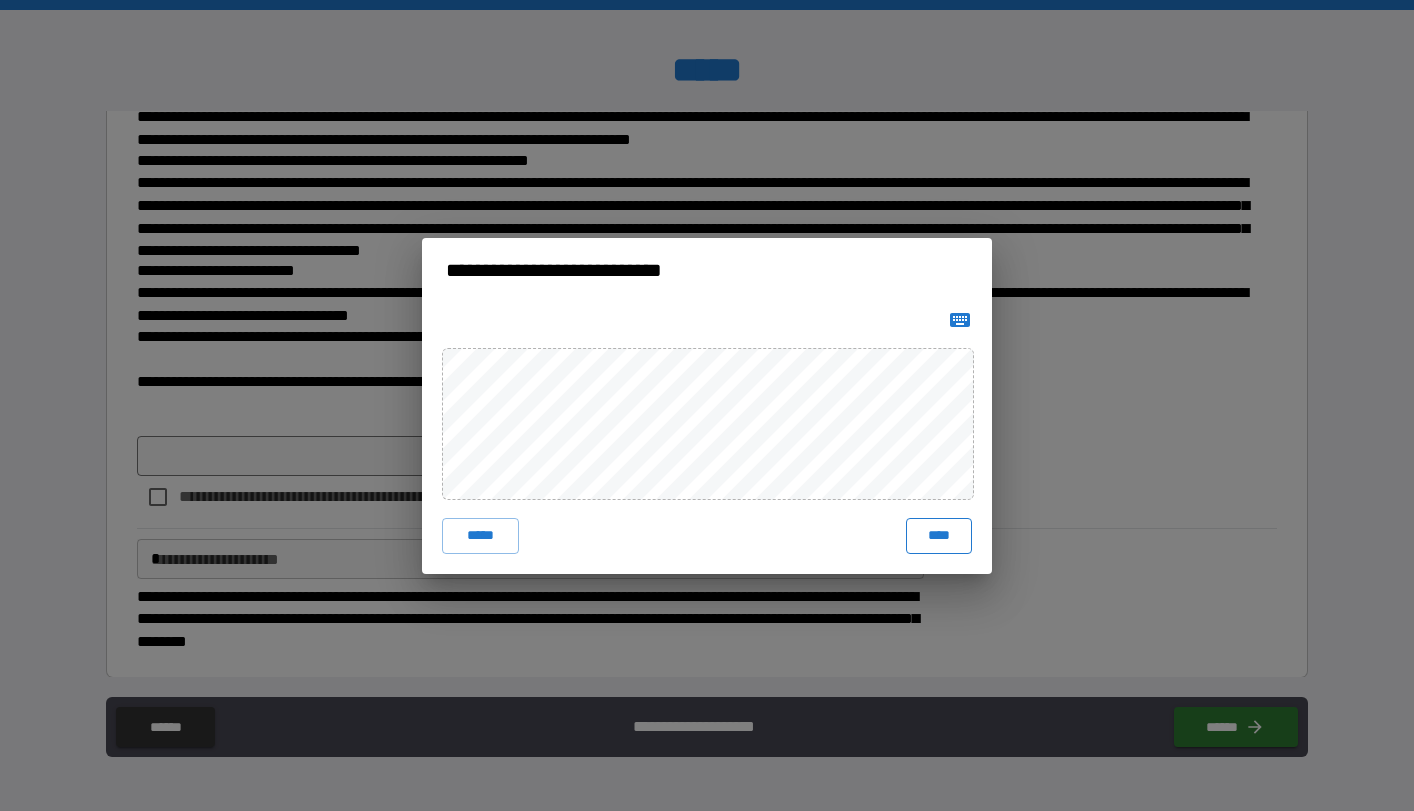 click on "****" at bounding box center [939, 536] 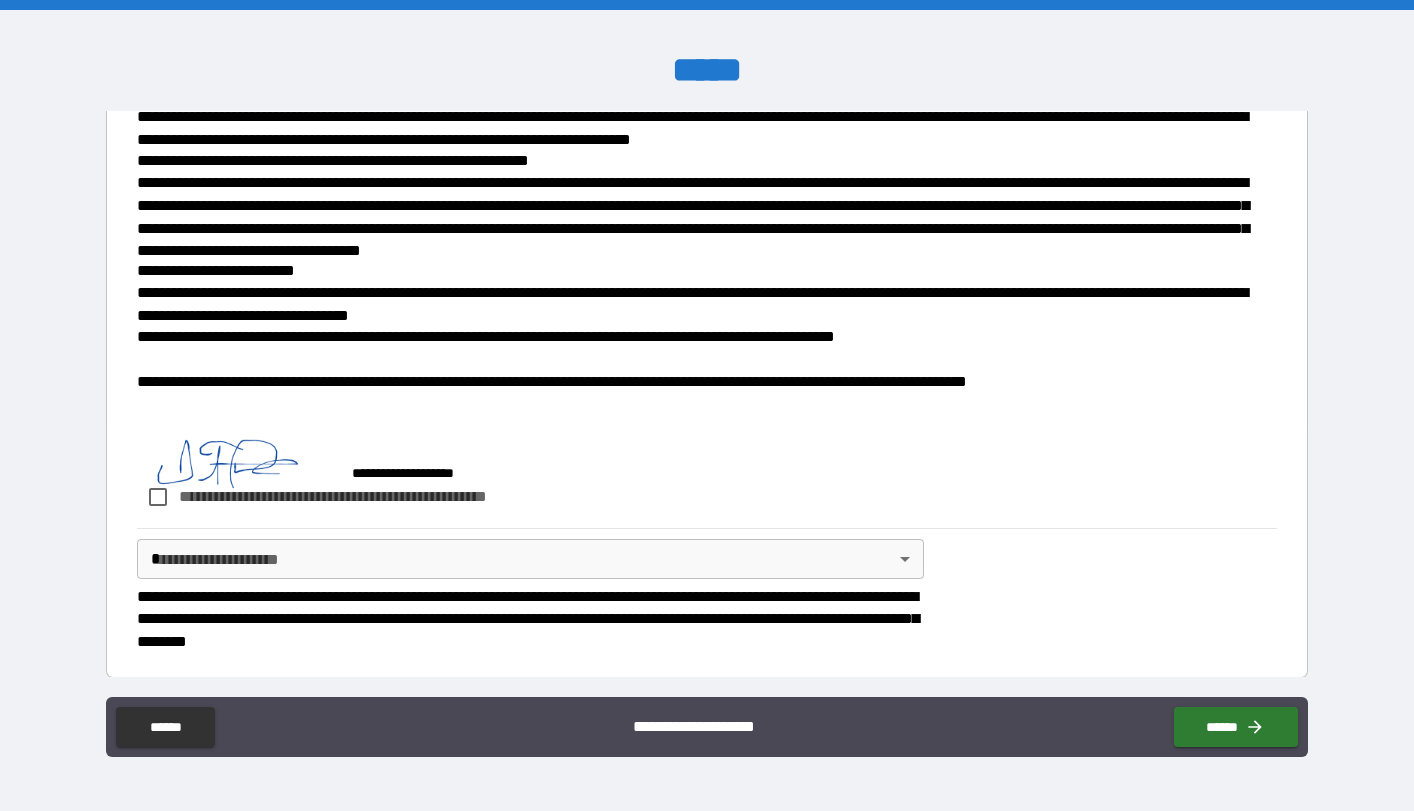 scroll, scrollTop: 2305, scrollLeft: 0, axis: vertical 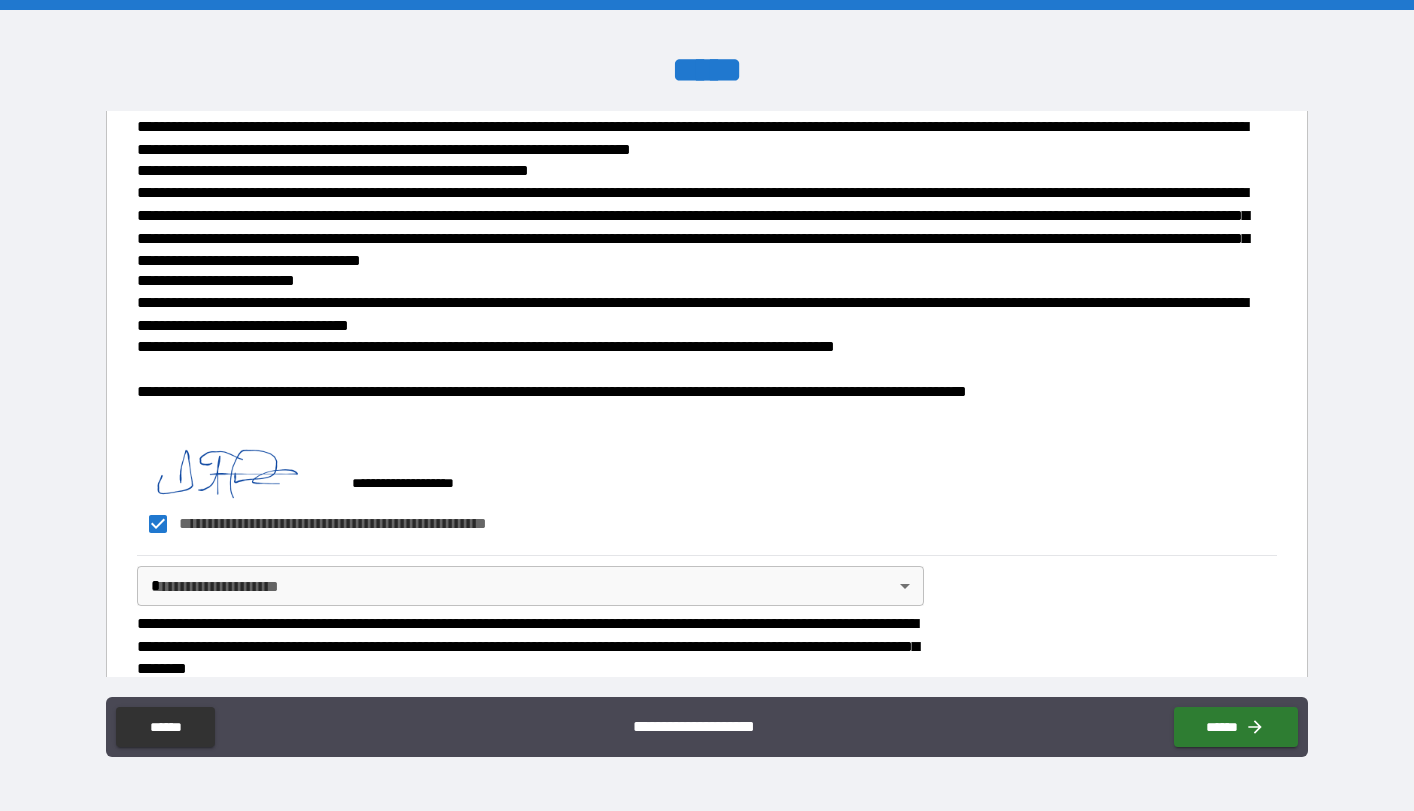 click on "**********" at bounding box center [707, 405] 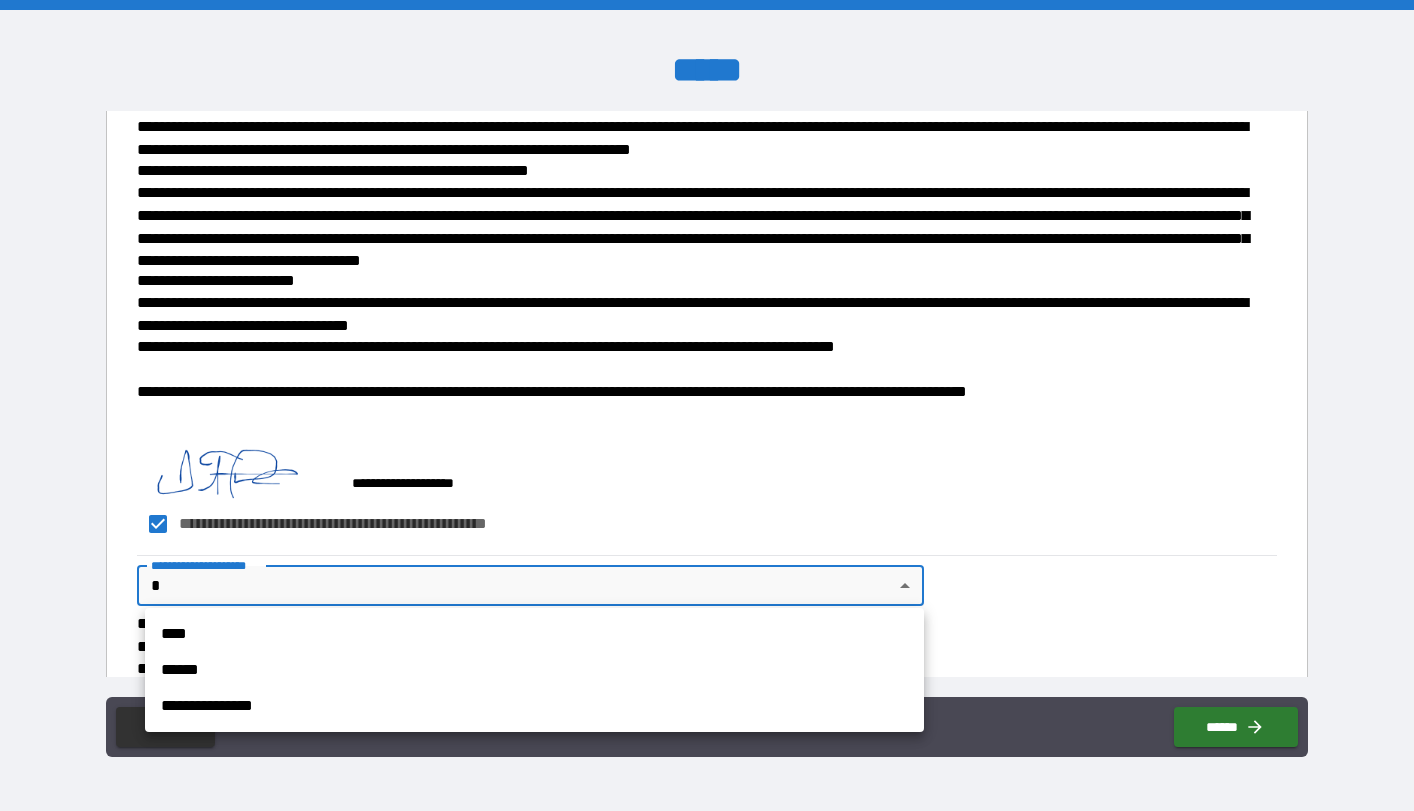 click on "****" at bounding box center (534, 634) 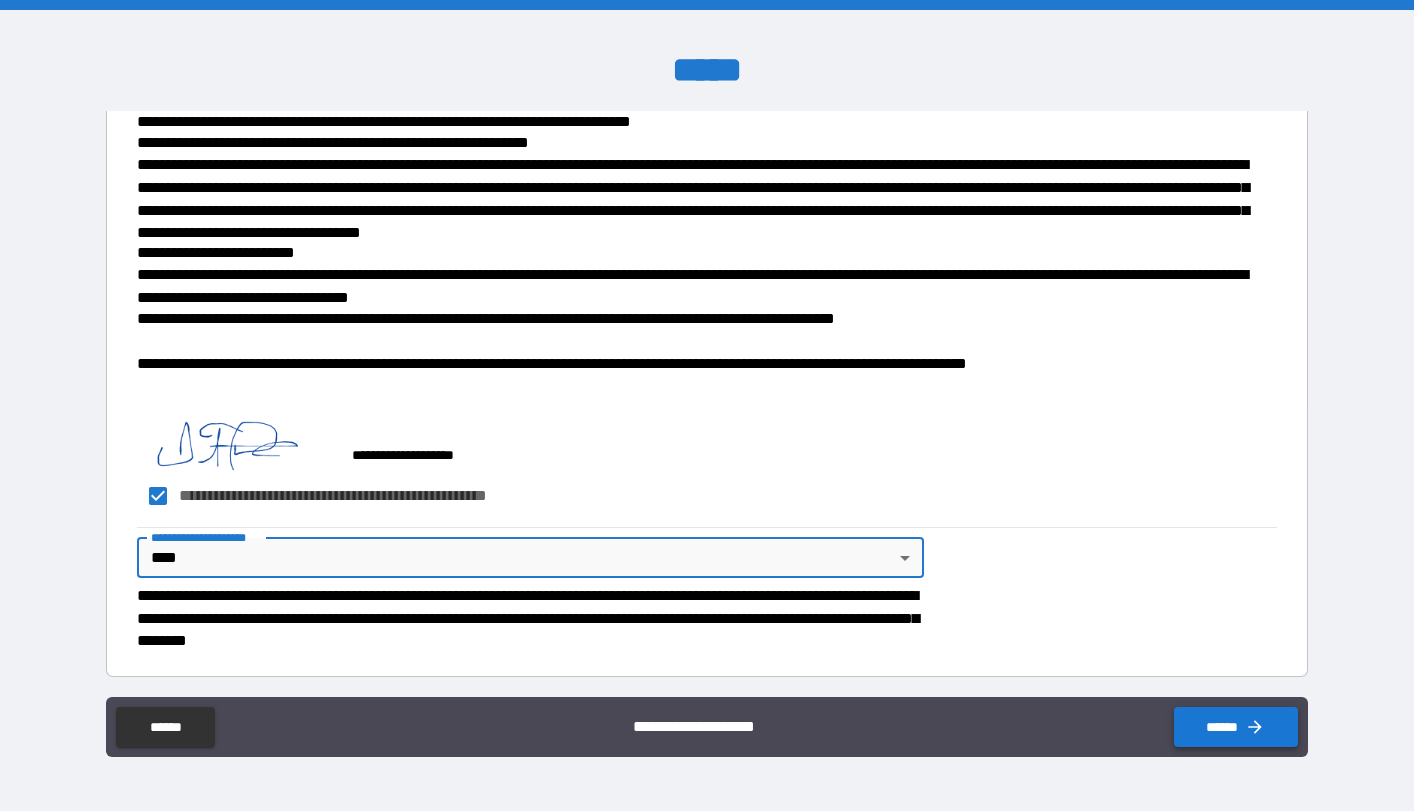 scroll, scrollTop: 2332, scrollLeft: 0, axis: vertical 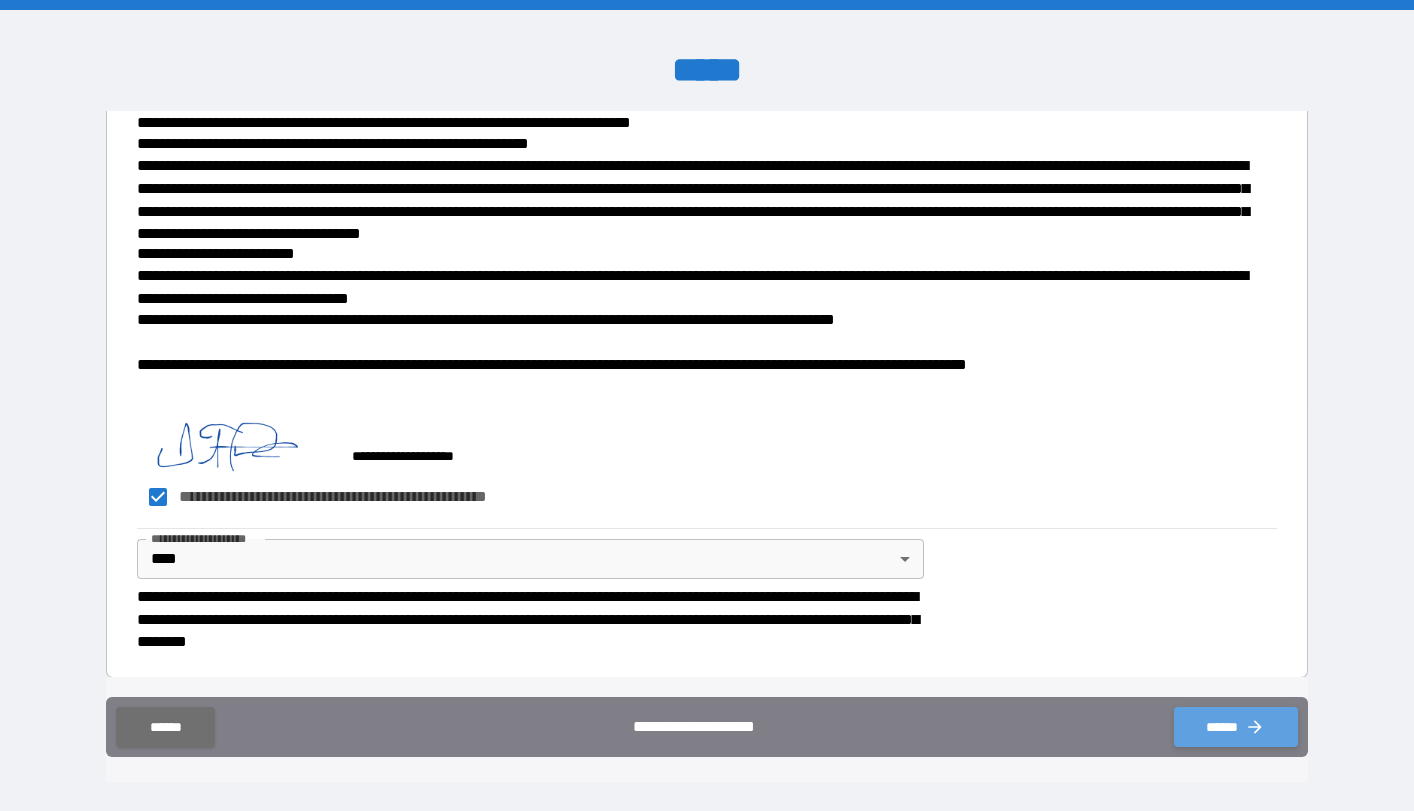 click on "******" at bounding box center [1236, 727] 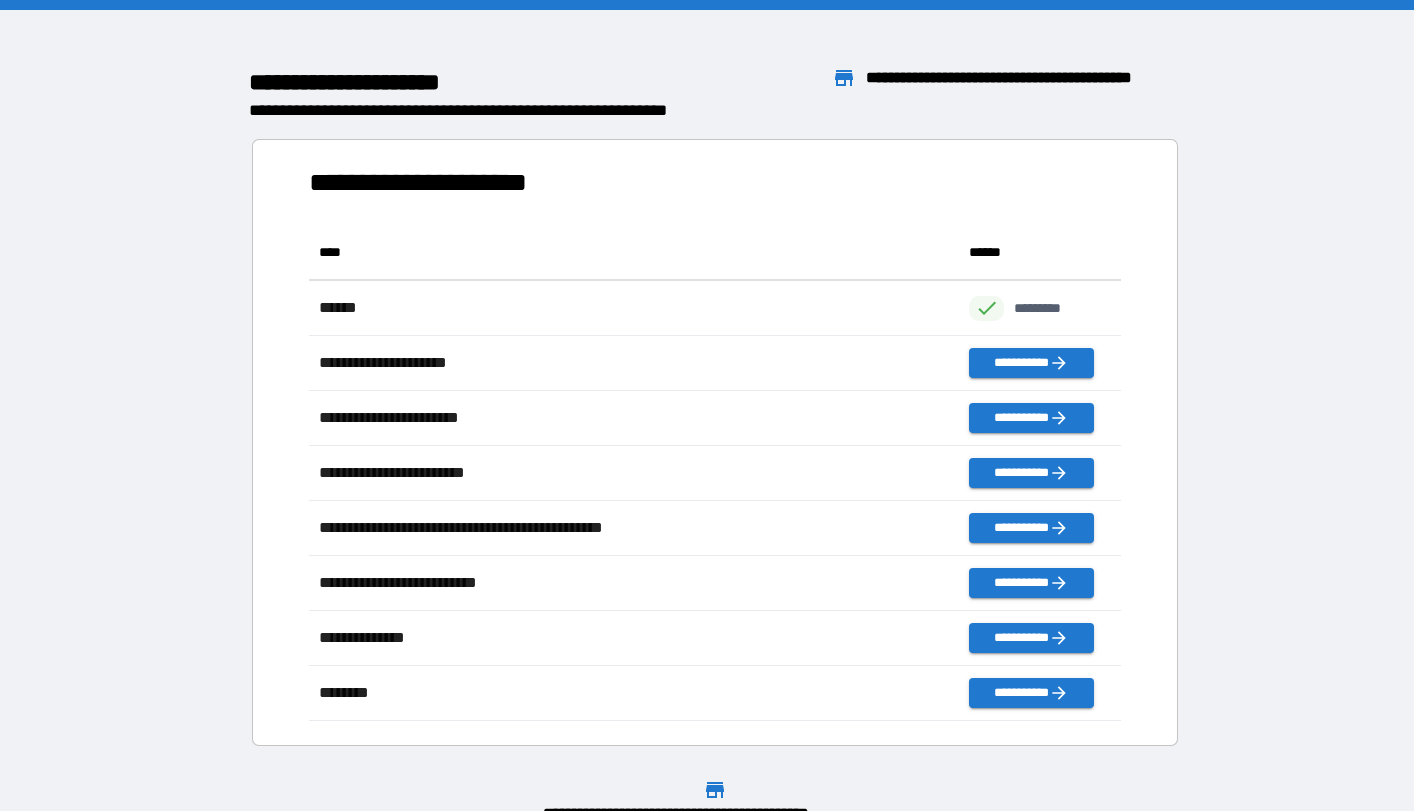 scroll, scrollTop: 1, scrollLeft: 1, axis: both 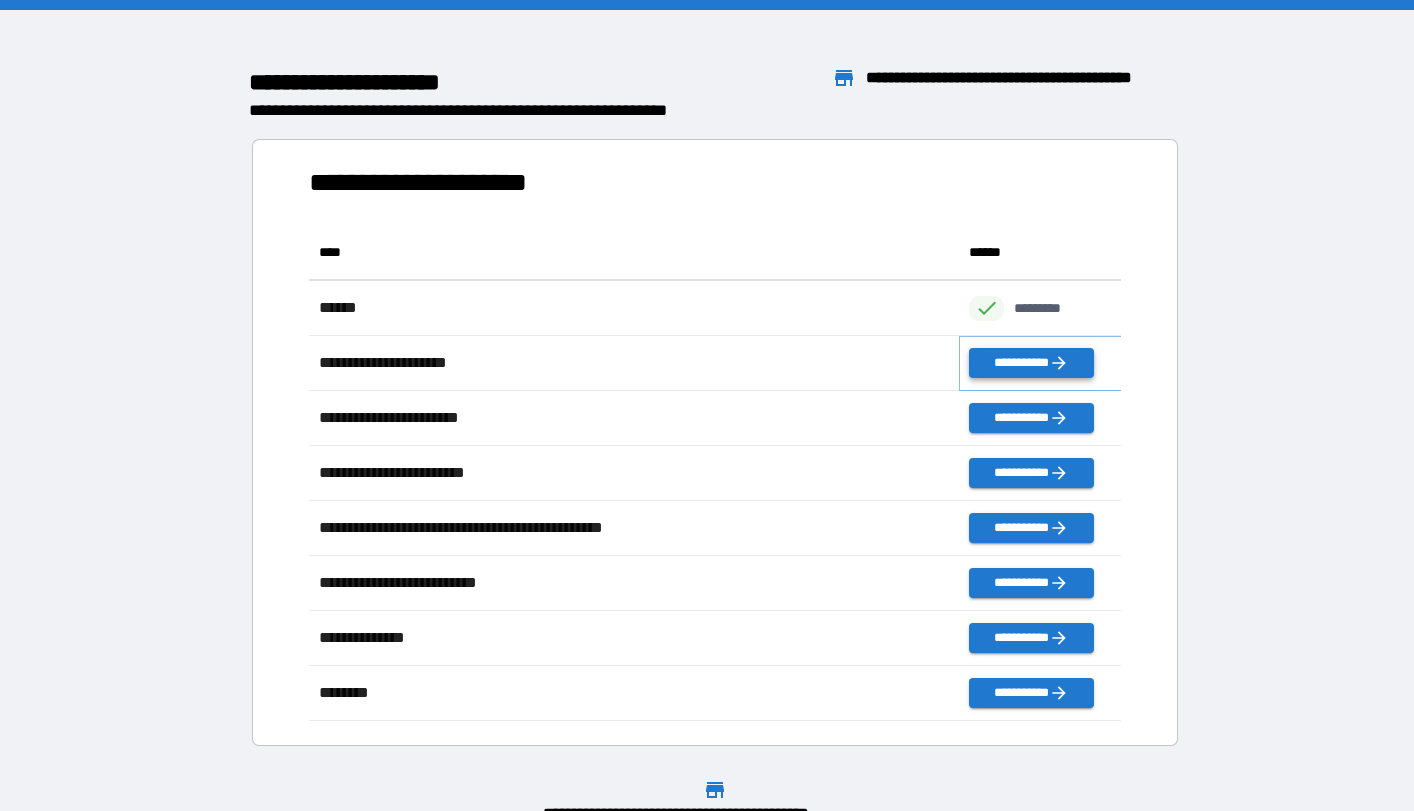 click on "**********" at bounding box center [1031, 363] 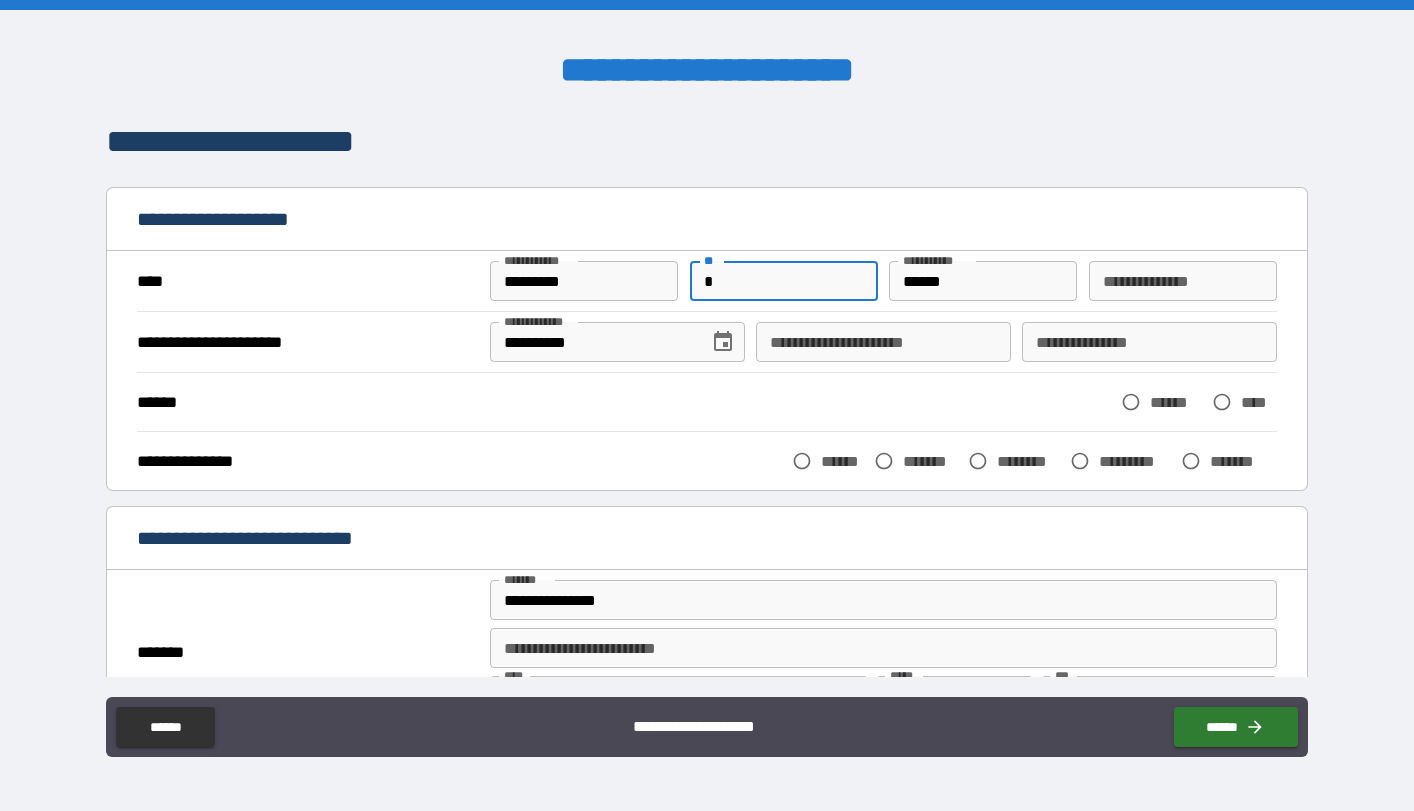 type on "*" 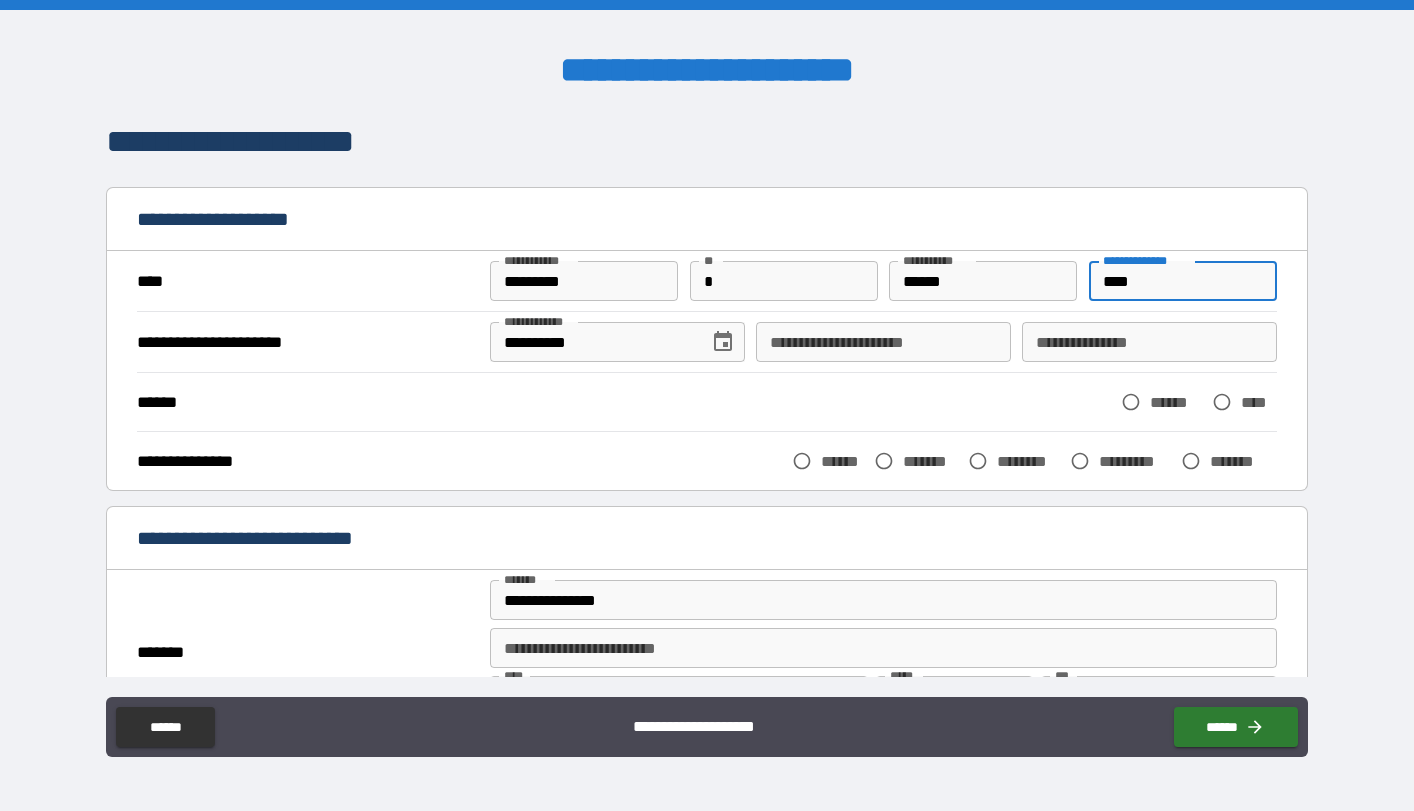 type on "****" 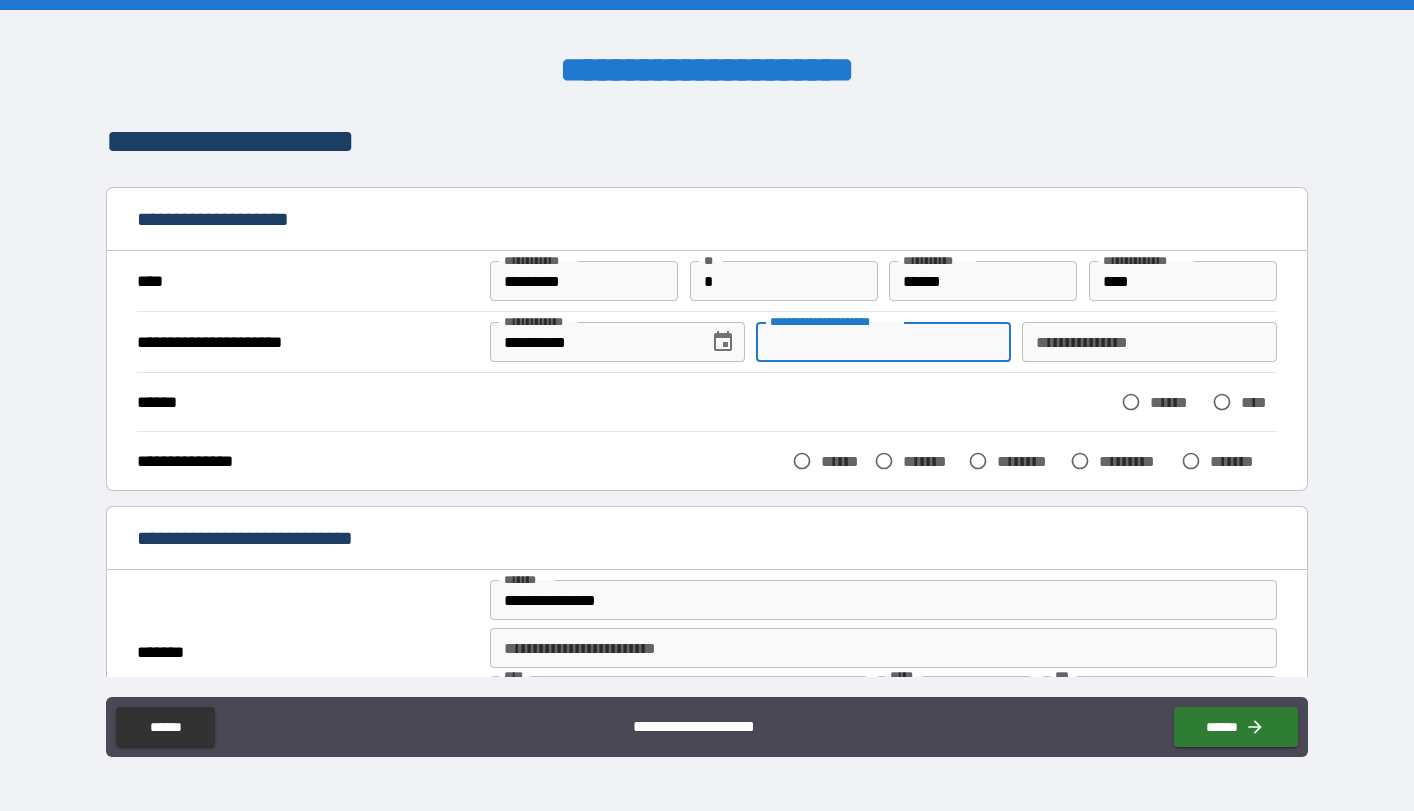 click on "**********" at bounding box center (883, 342) 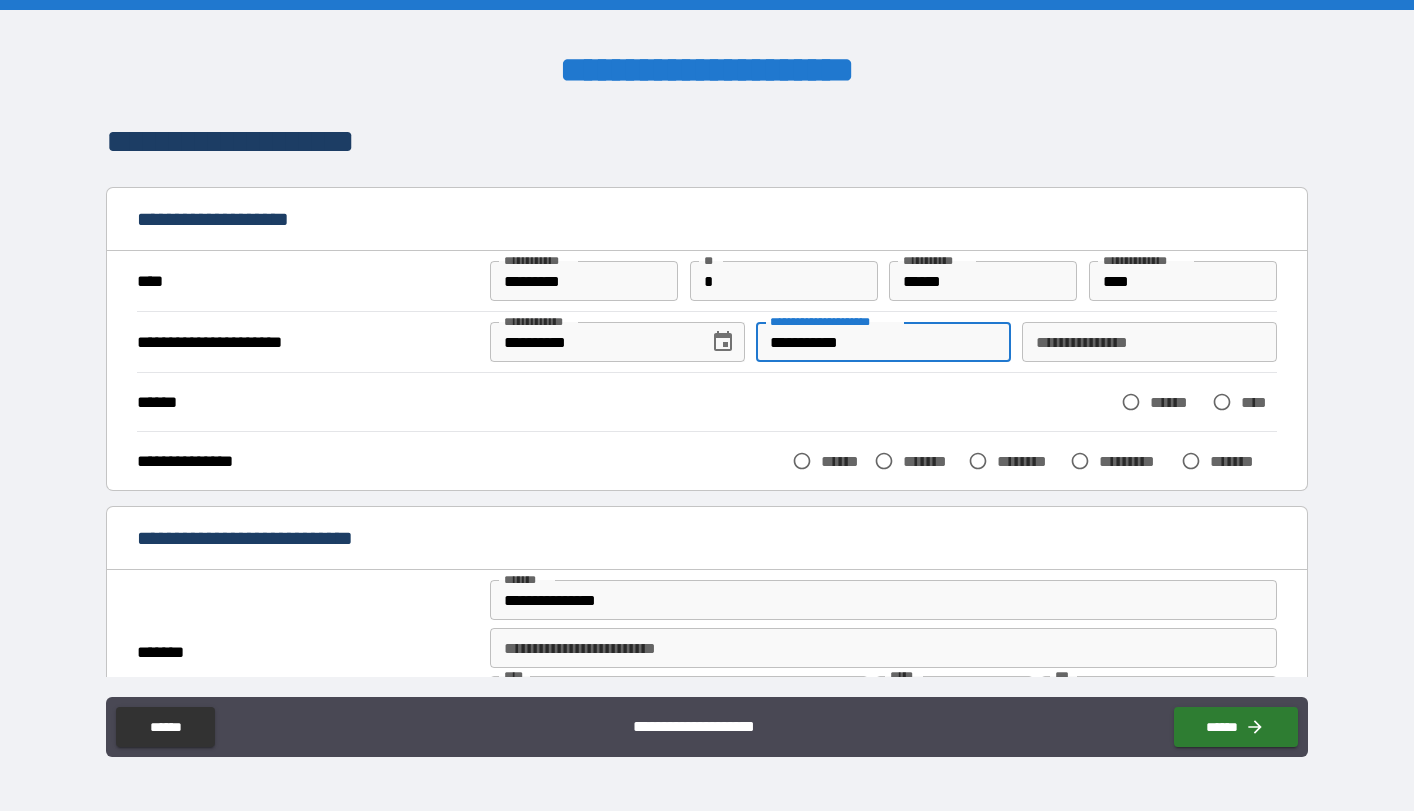 type on "**********" 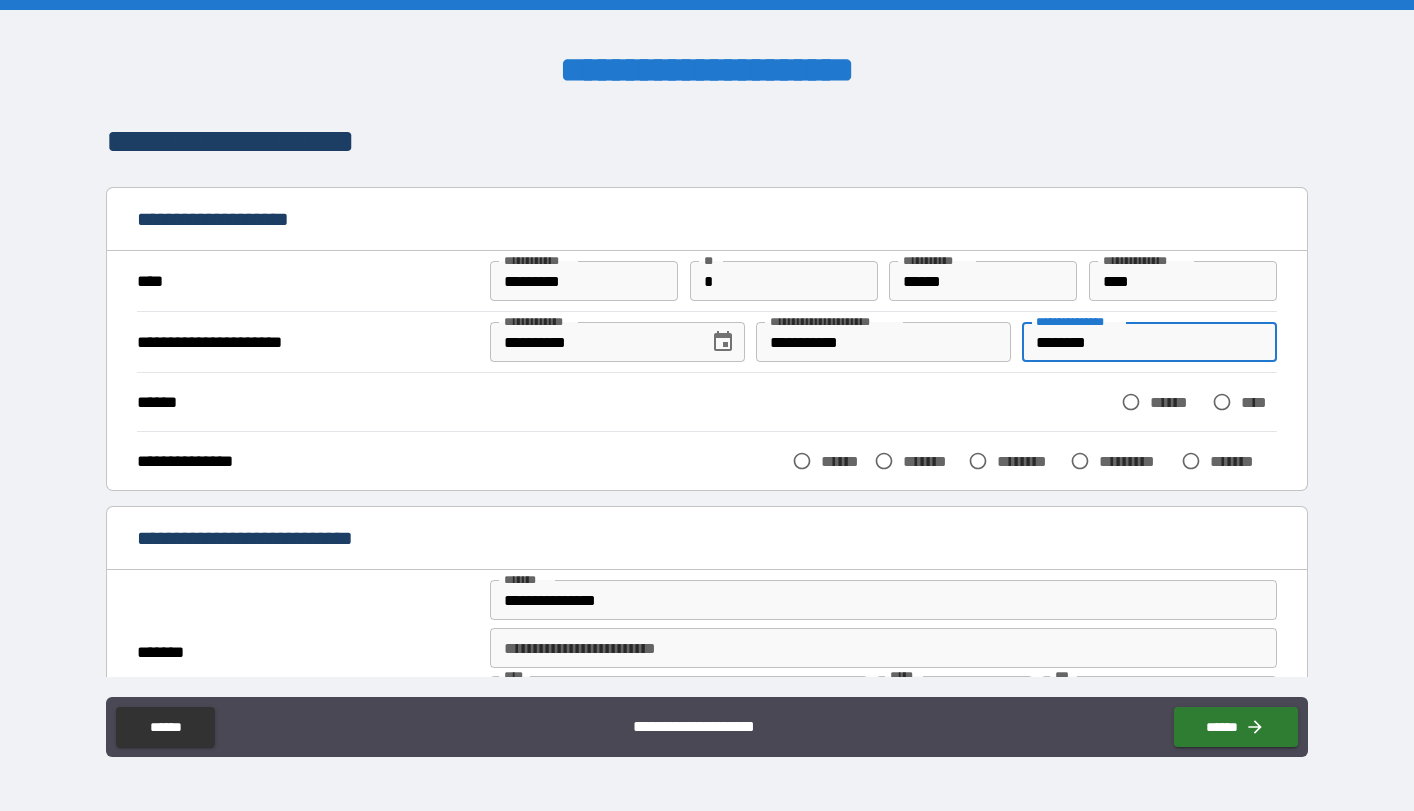 type on "********" 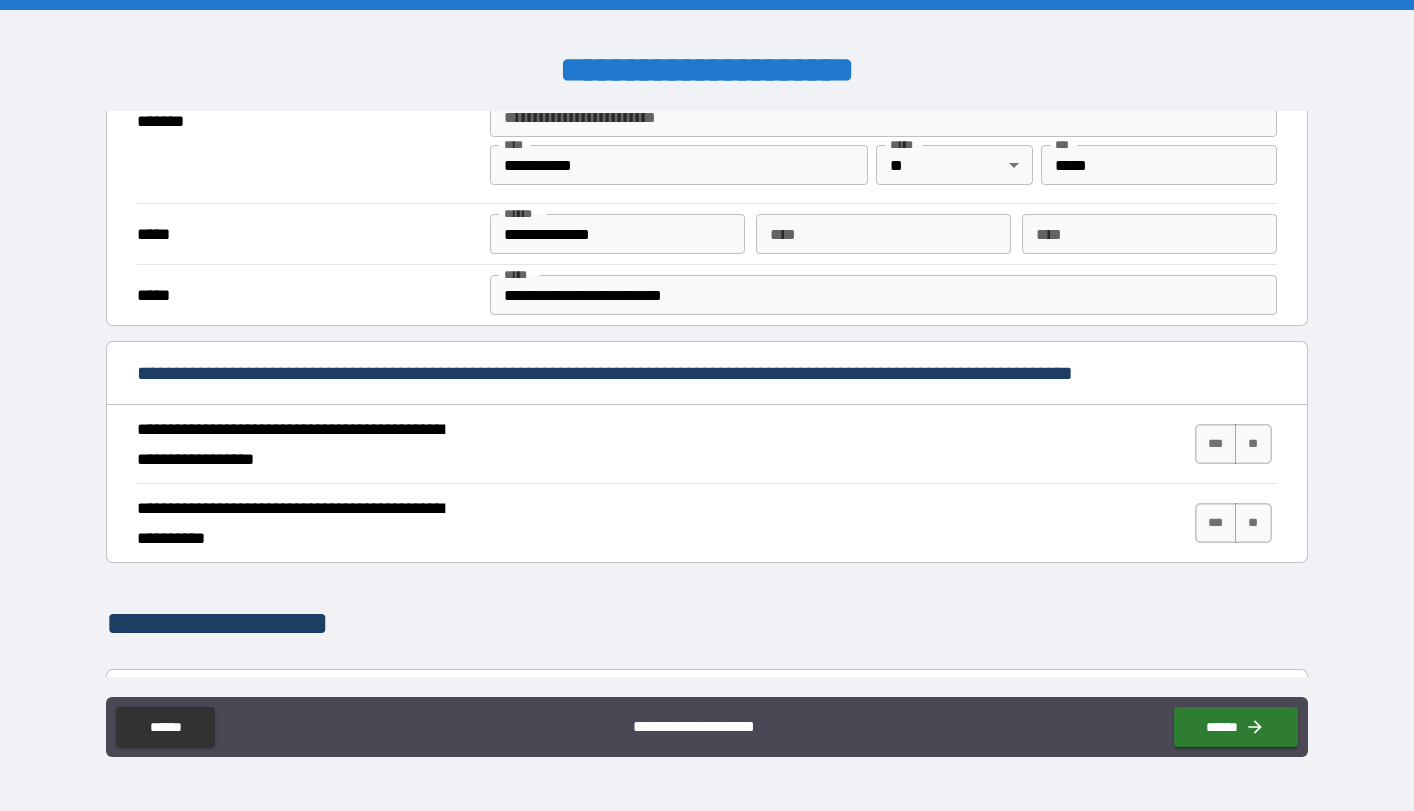 scroll, scrollTop: 534, scrollLeft: 0, axis: vertical 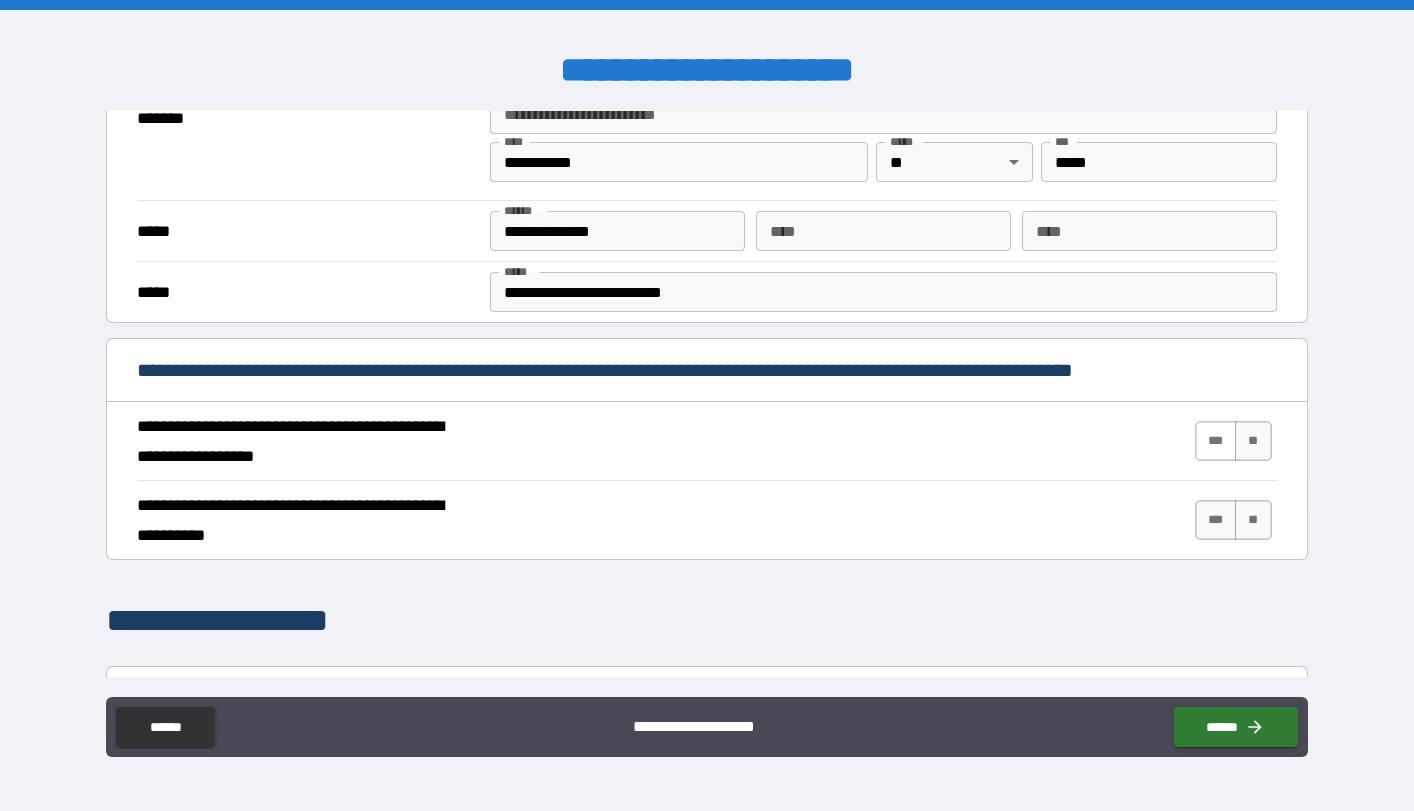 click on "***" at bounding box center (1216, 441) 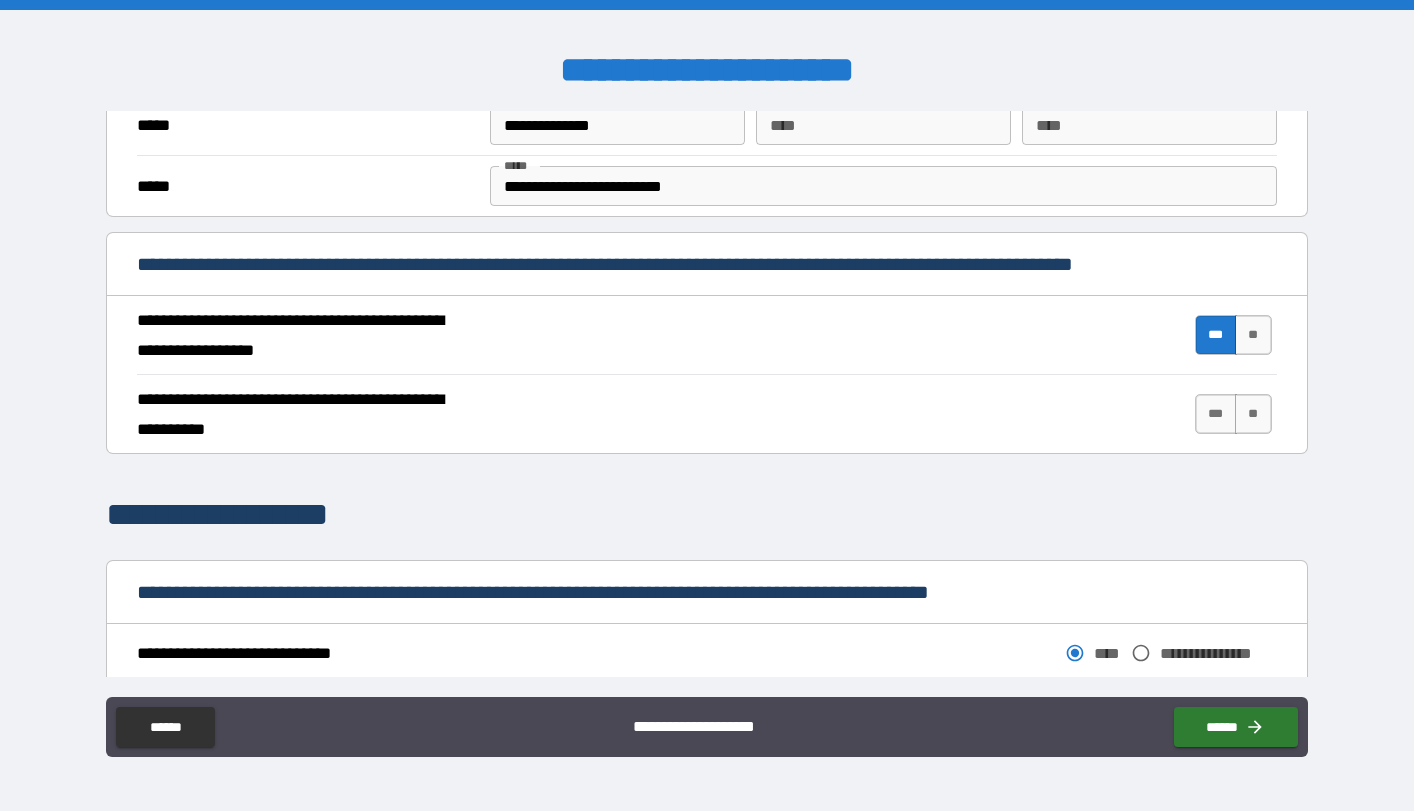 scroll, scrollTop: 652, scrollLeft: 0, axis: vertical 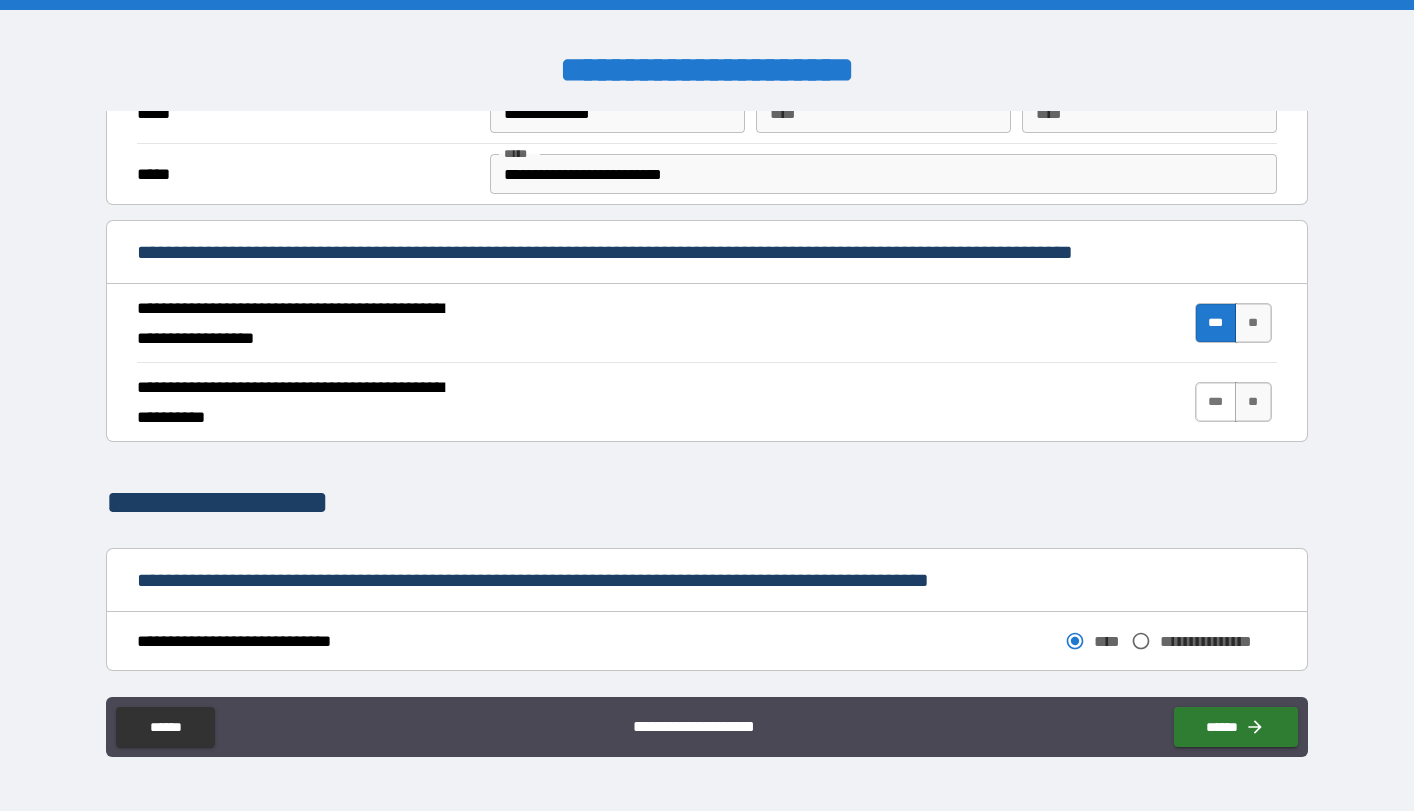 click on "***" at bounding box center [1216, 402] 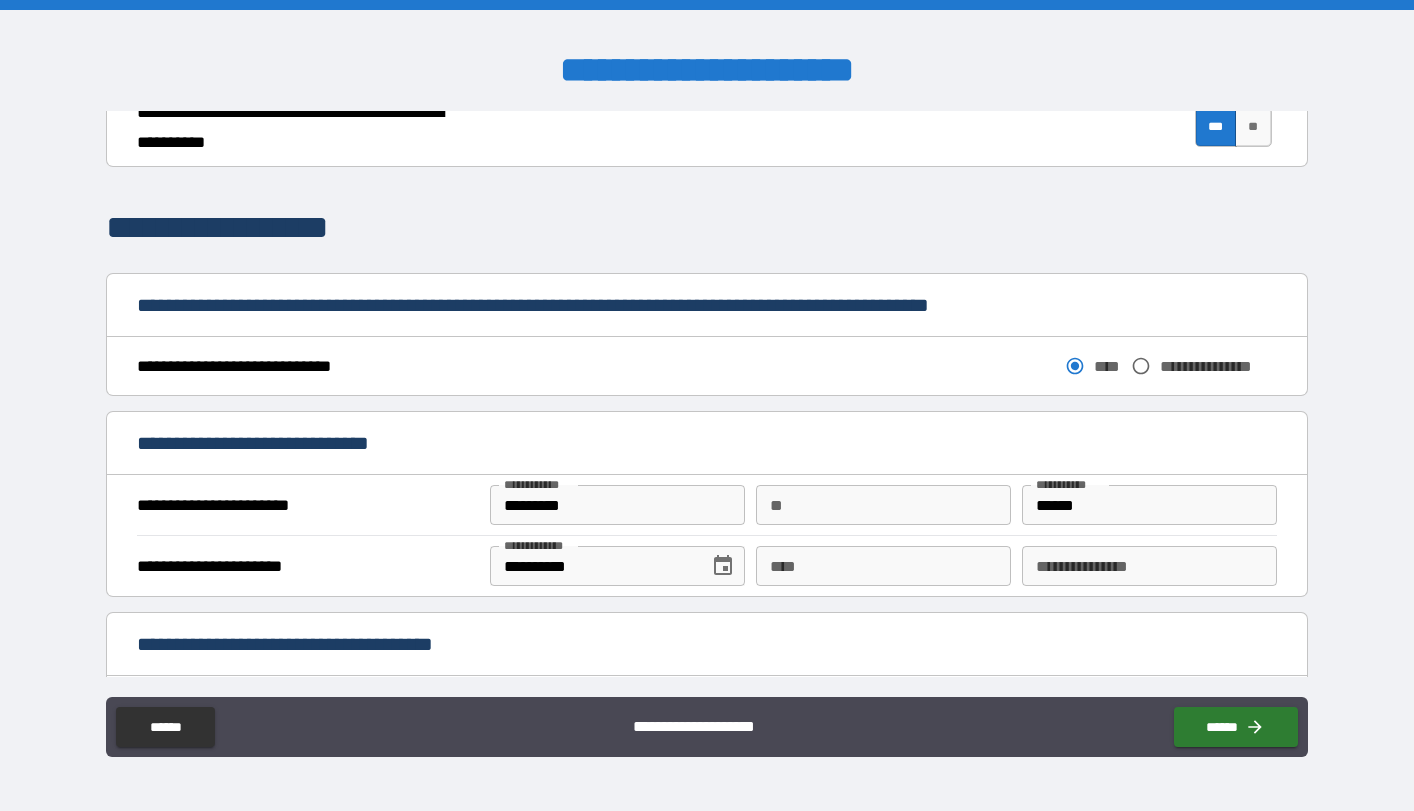 scroll, scrollTop: 939, scrollLeft: 0, axis: vertical 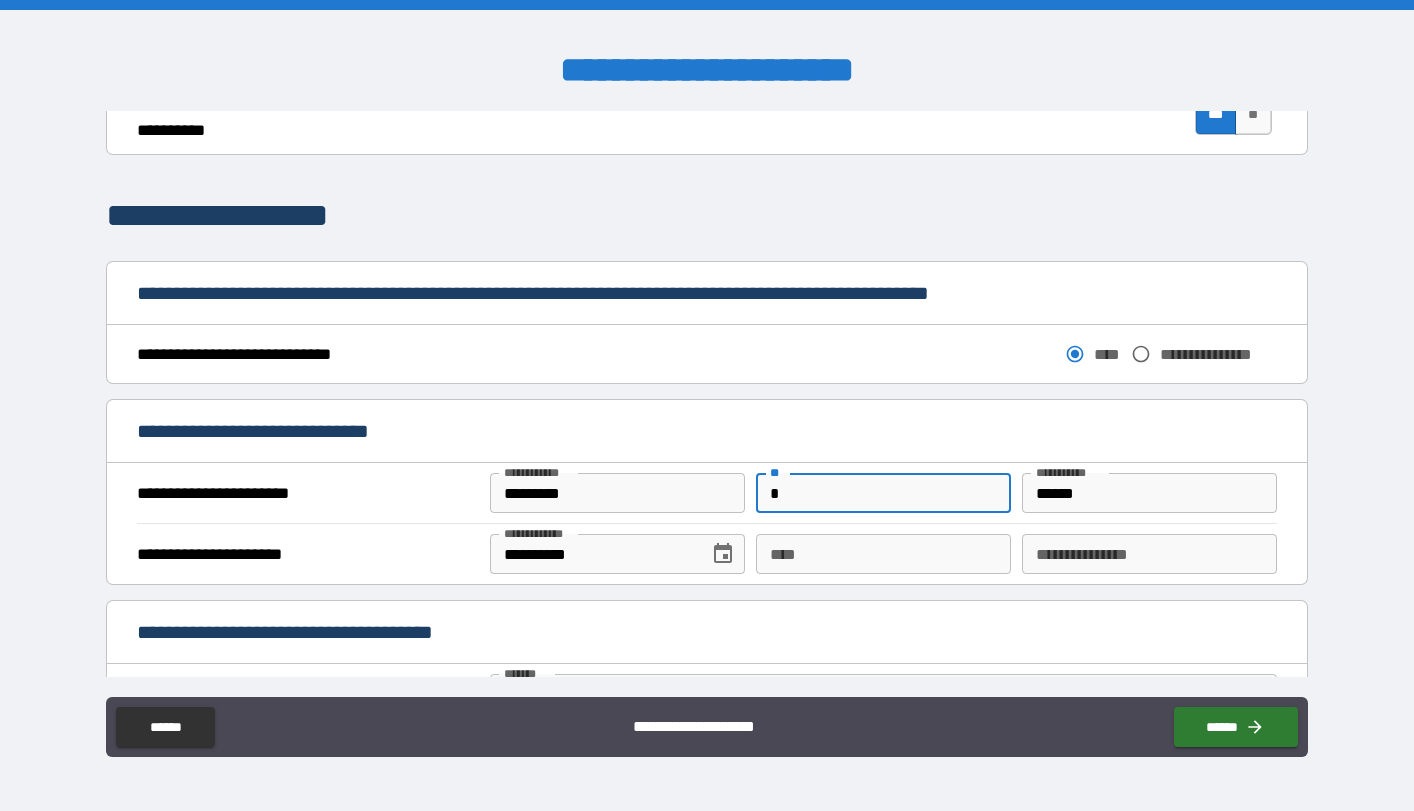 type on "*" 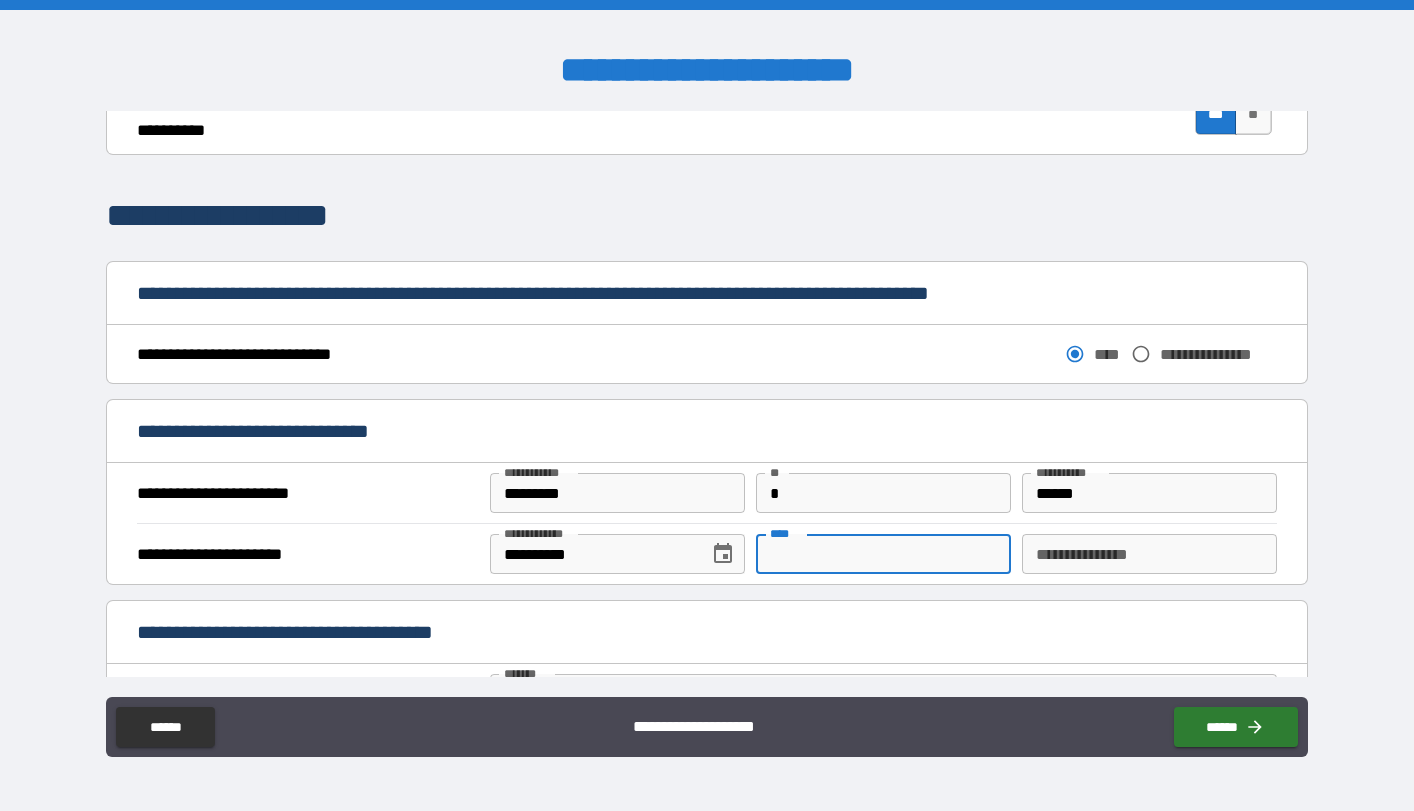 click on "****" at bounding box center [883, 554] 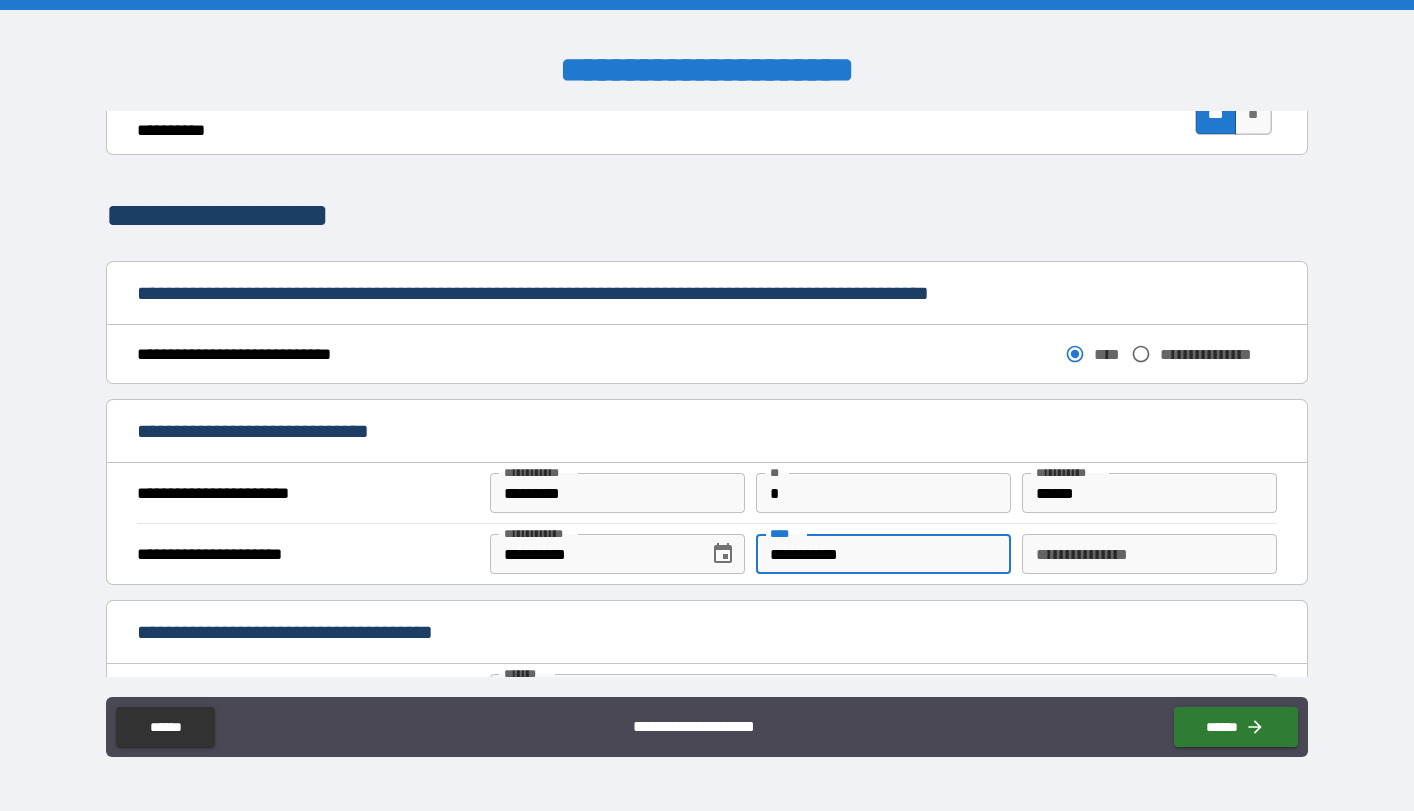 type on "**********" 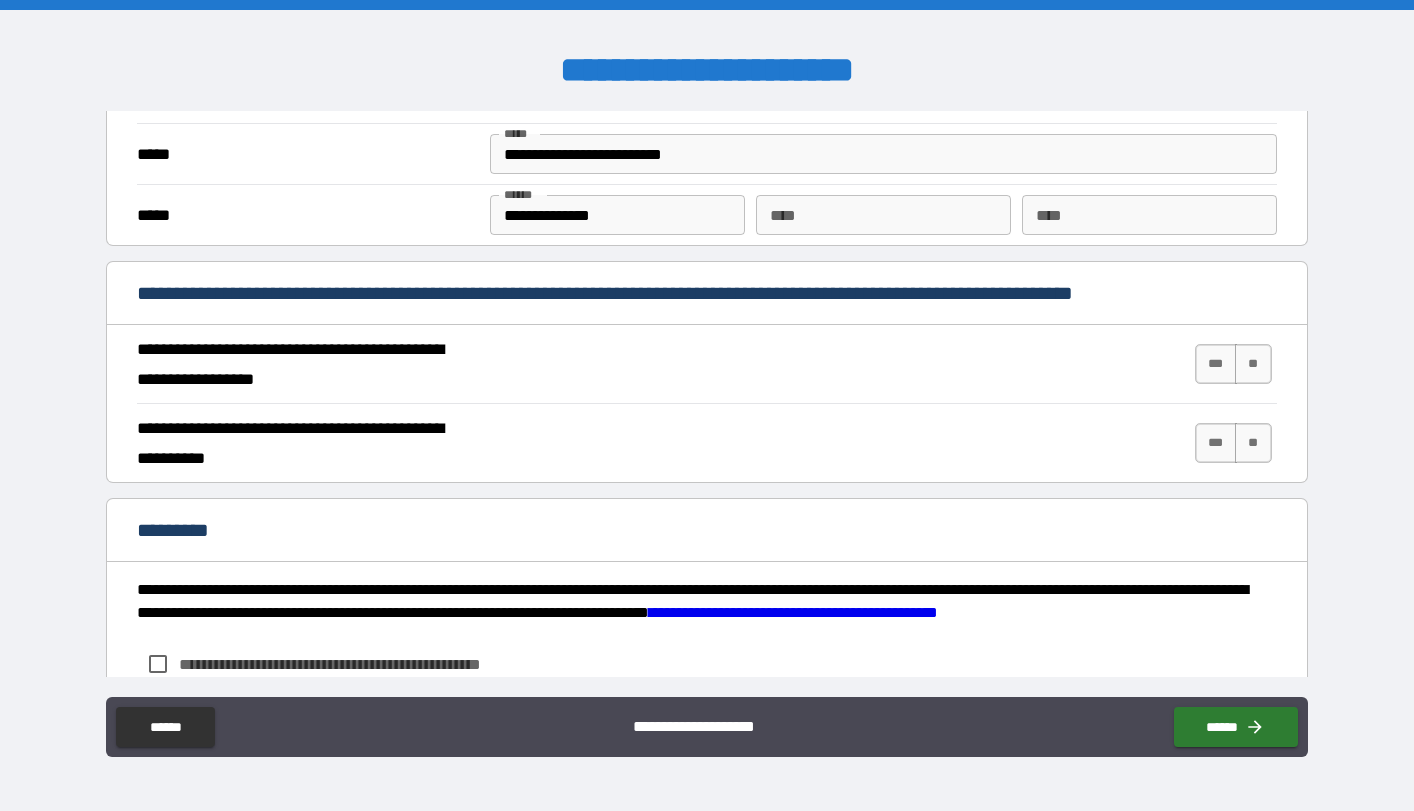 scroll, scrollTop: 1657, scrollLeft: 0, axis: vertical 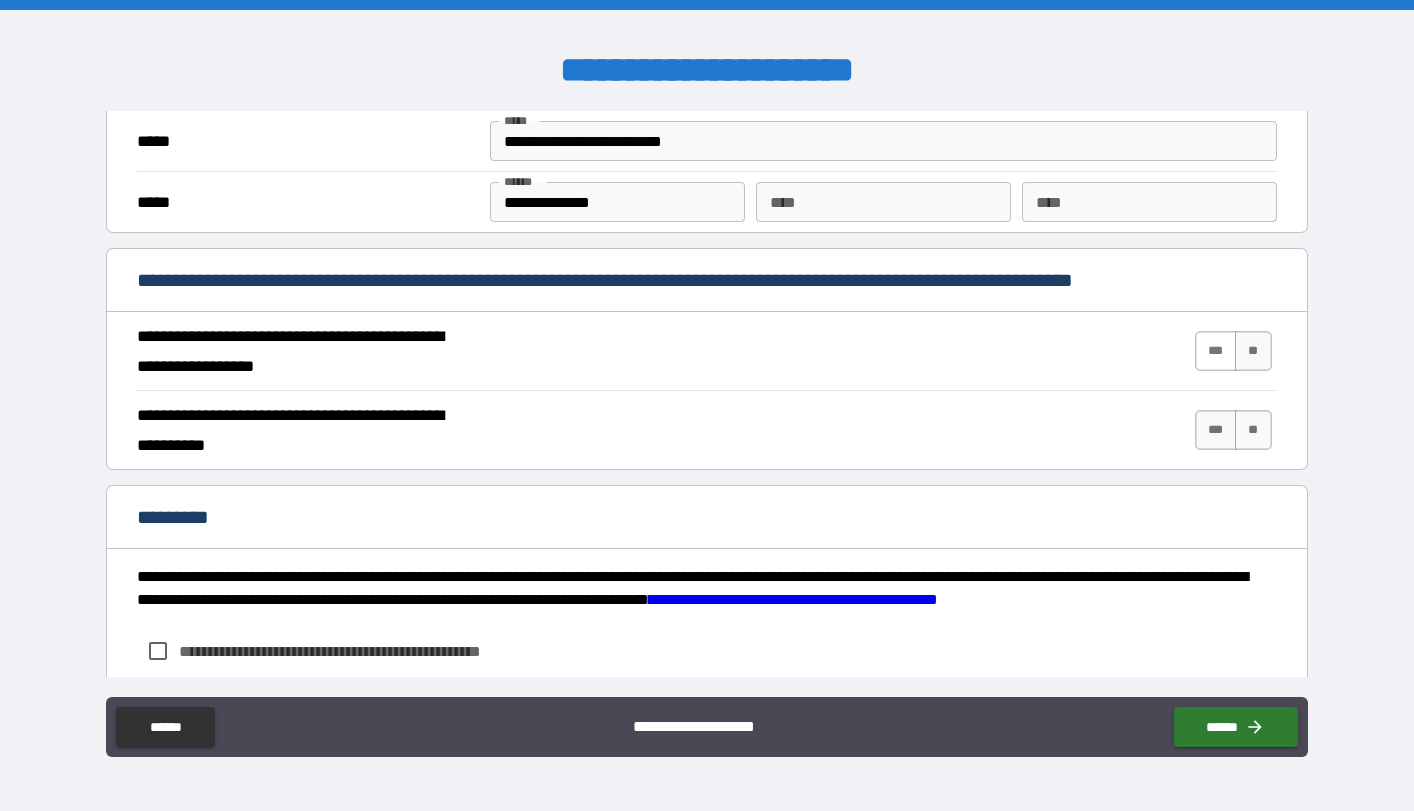 type on "*********" 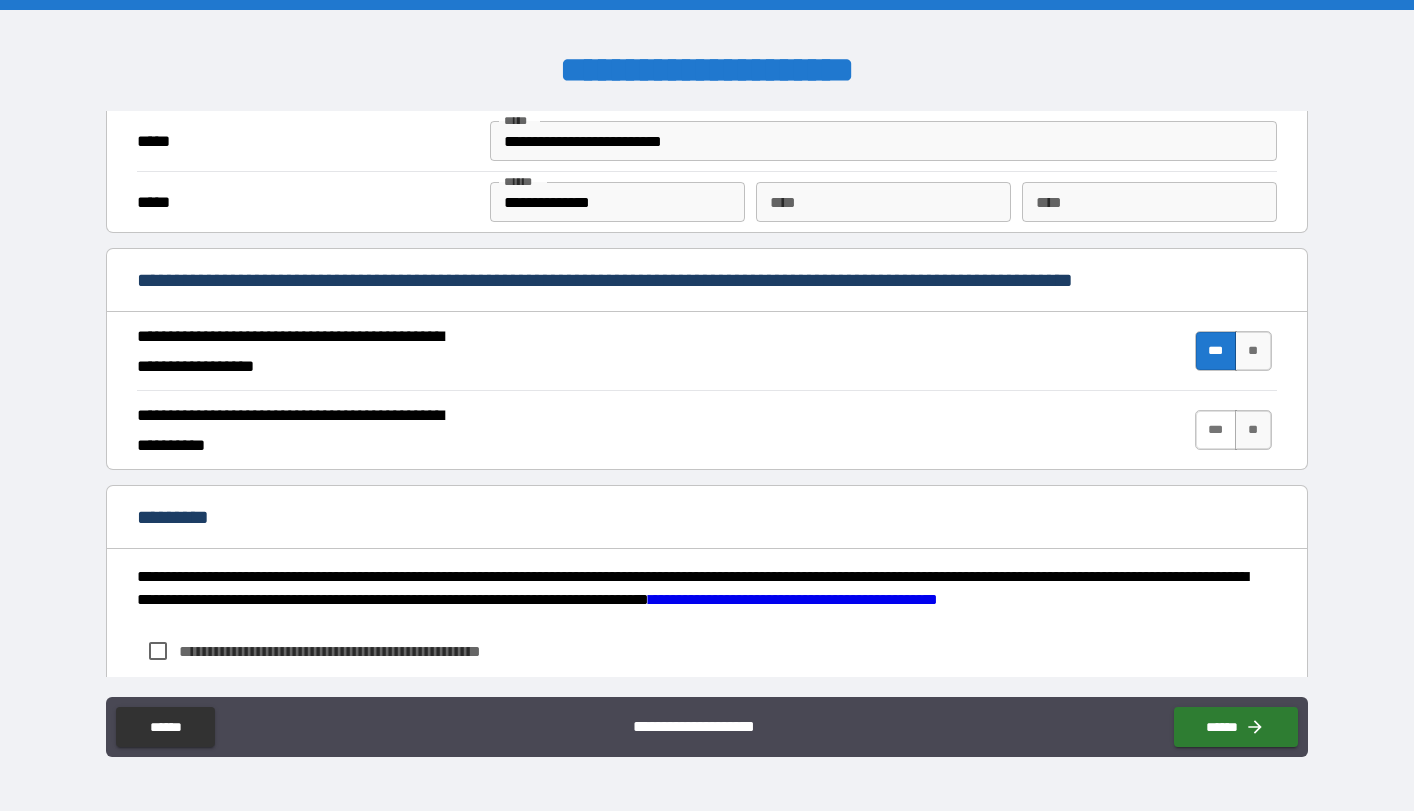 click on "***" at bounding box center [1216, 430] 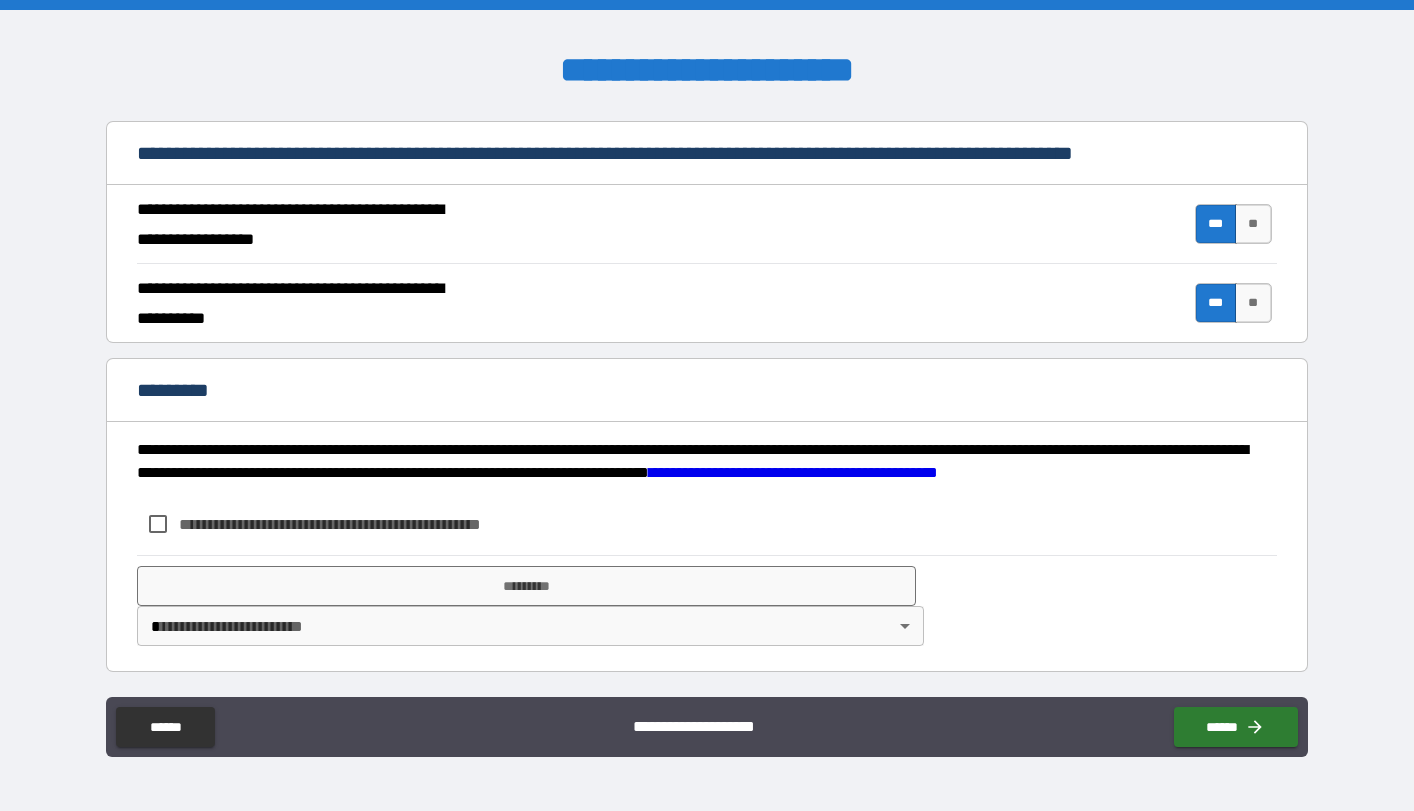 scroll, scrollTop: 1784, scrollLeft: 0, axis: vertical 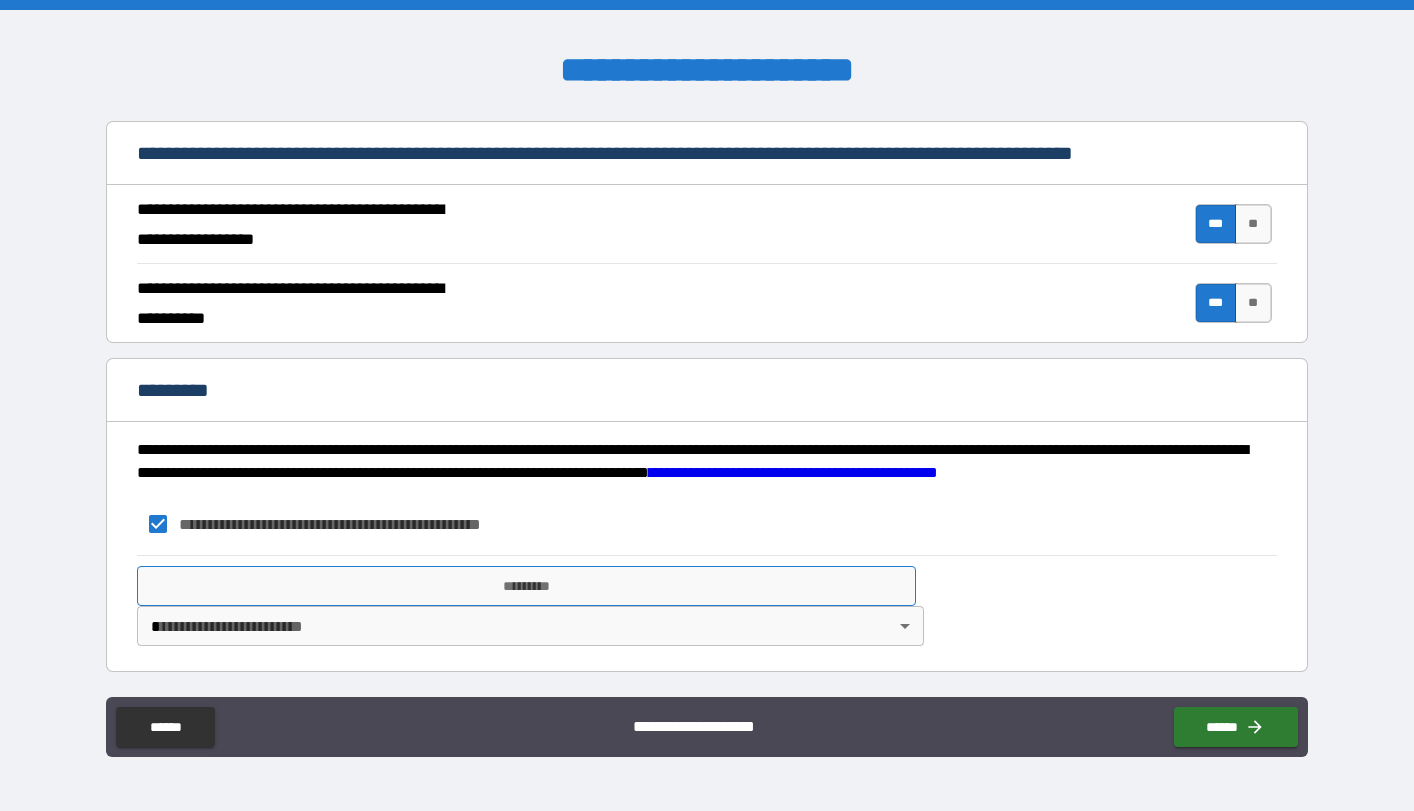 click on "*********" at bounding box center [526, 586] 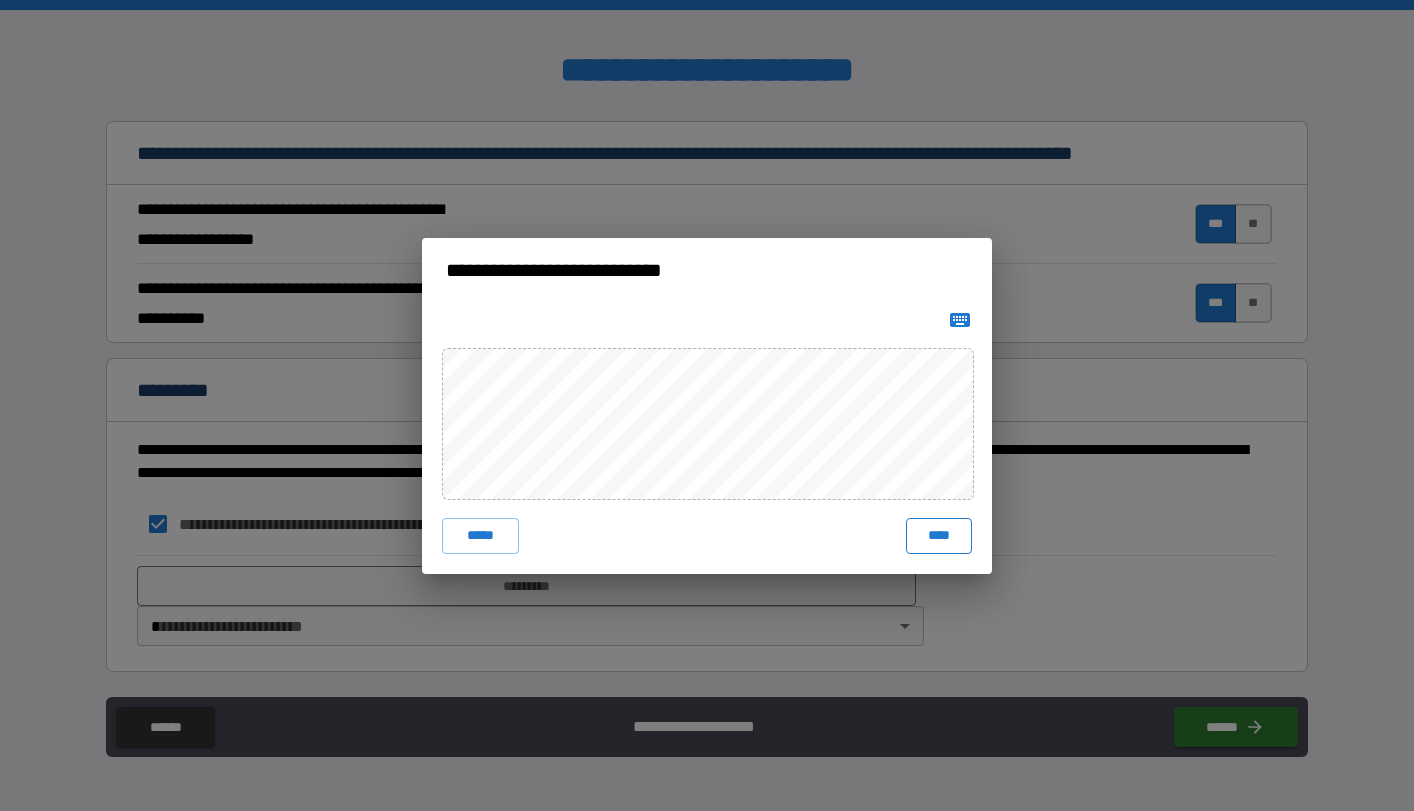 click on "****" at bounding box center [939, 536] 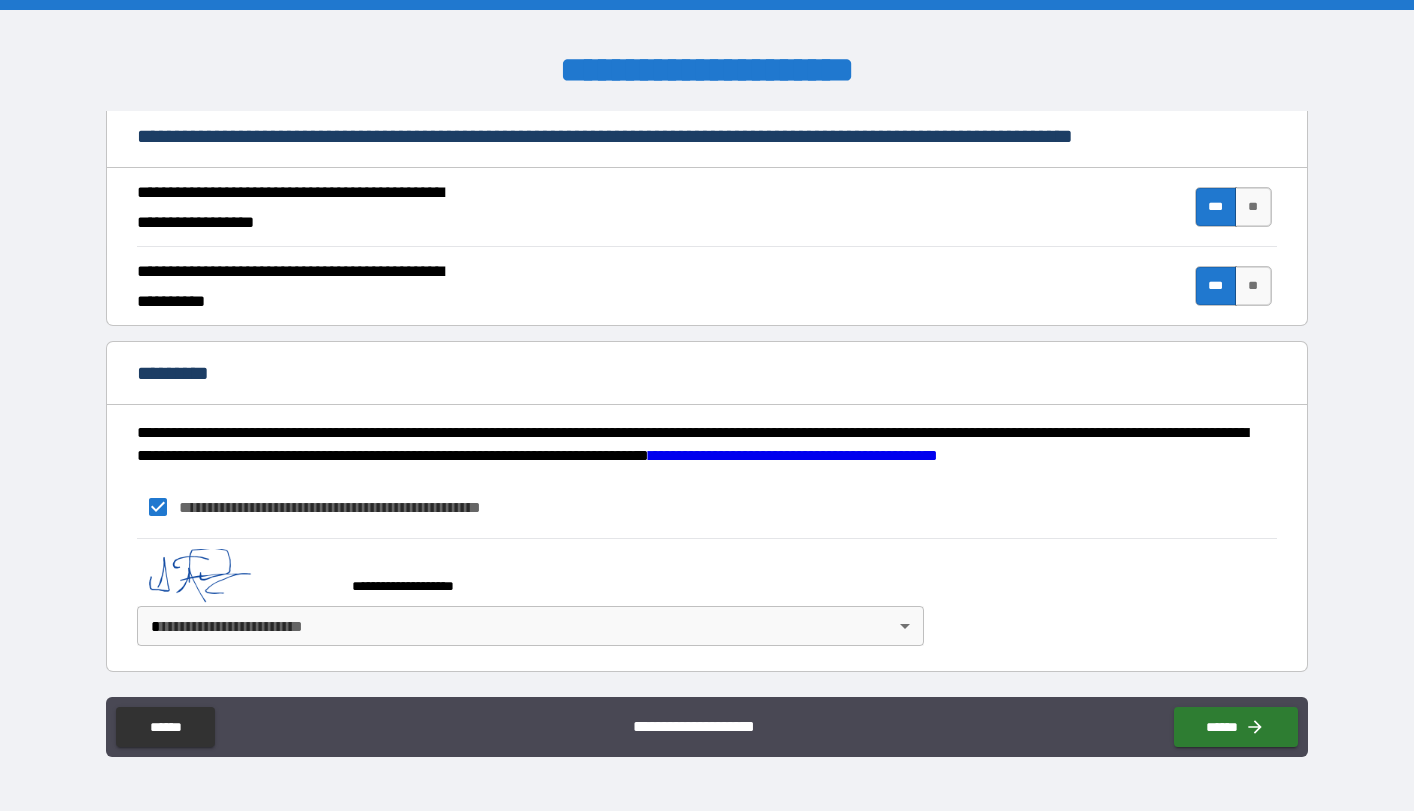scroll, scrollTop: 1801, scrollLeft: 0, axis: vertical 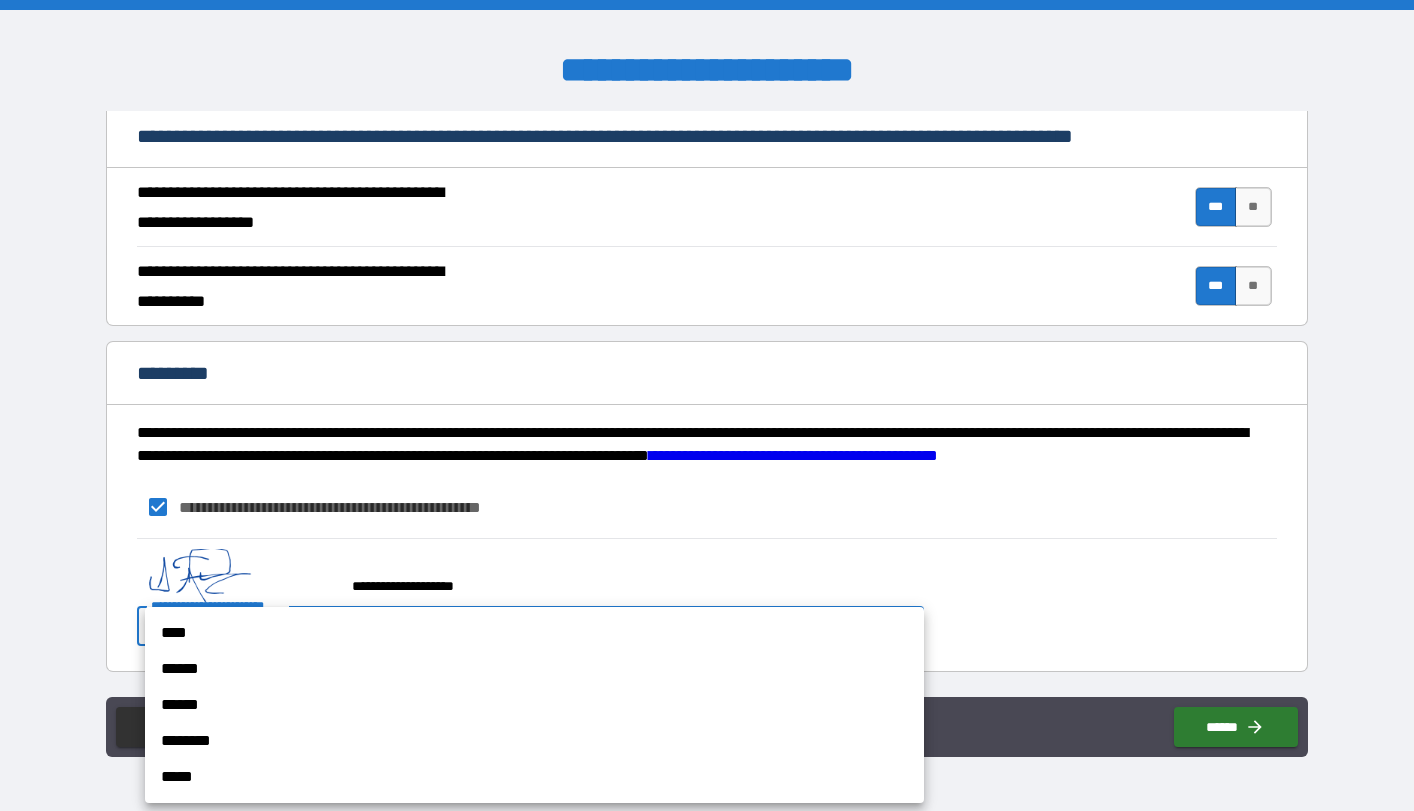 drag, startPoint x: 842, startPoint y: 657, endPoint x: 830, endPoint y: 634, distance: 25.942244 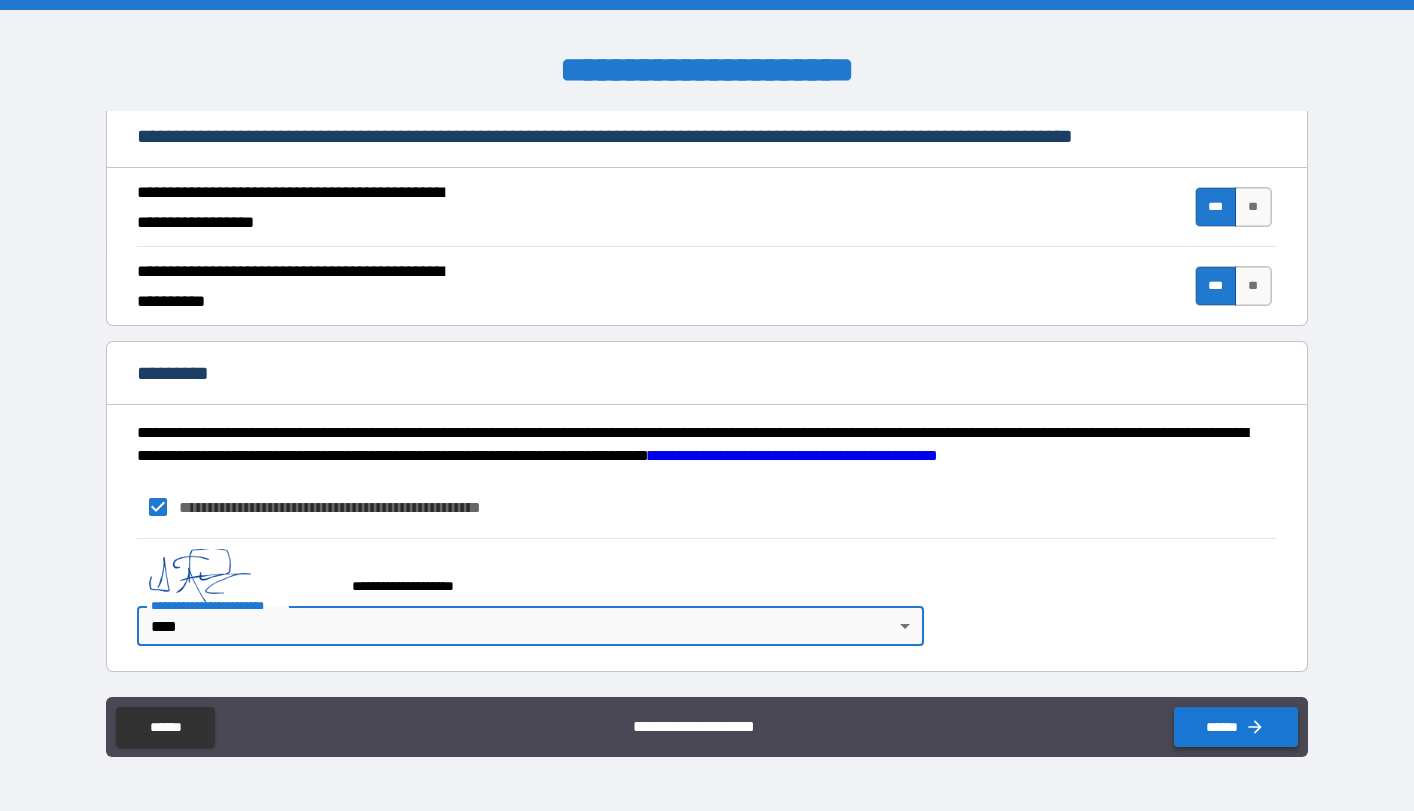 click on "******" at bounding box center (1236, 727) 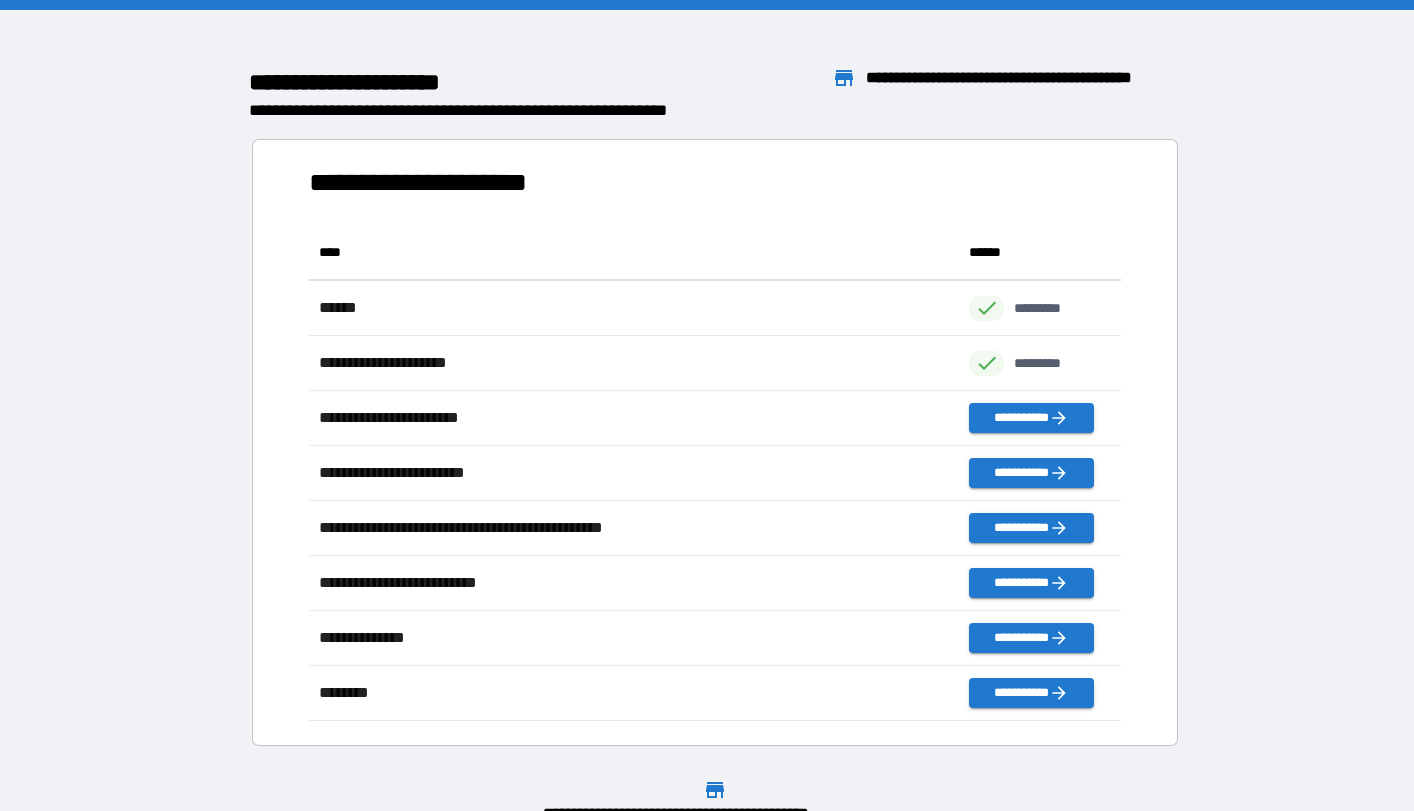 scroll, scrollTop: 1, scrollLeft: 1, axis: both 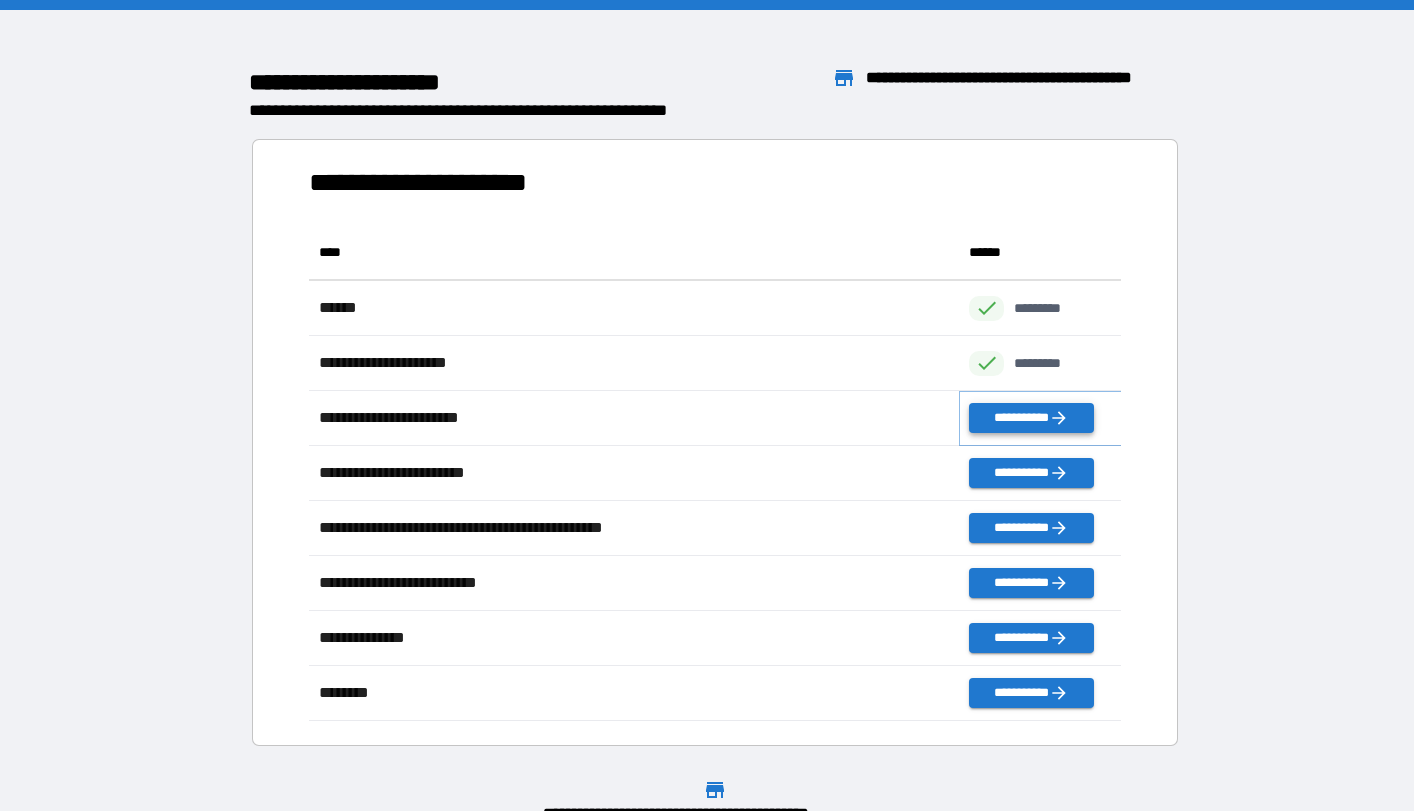 click on "**********" at bounding box center [1031, 418] 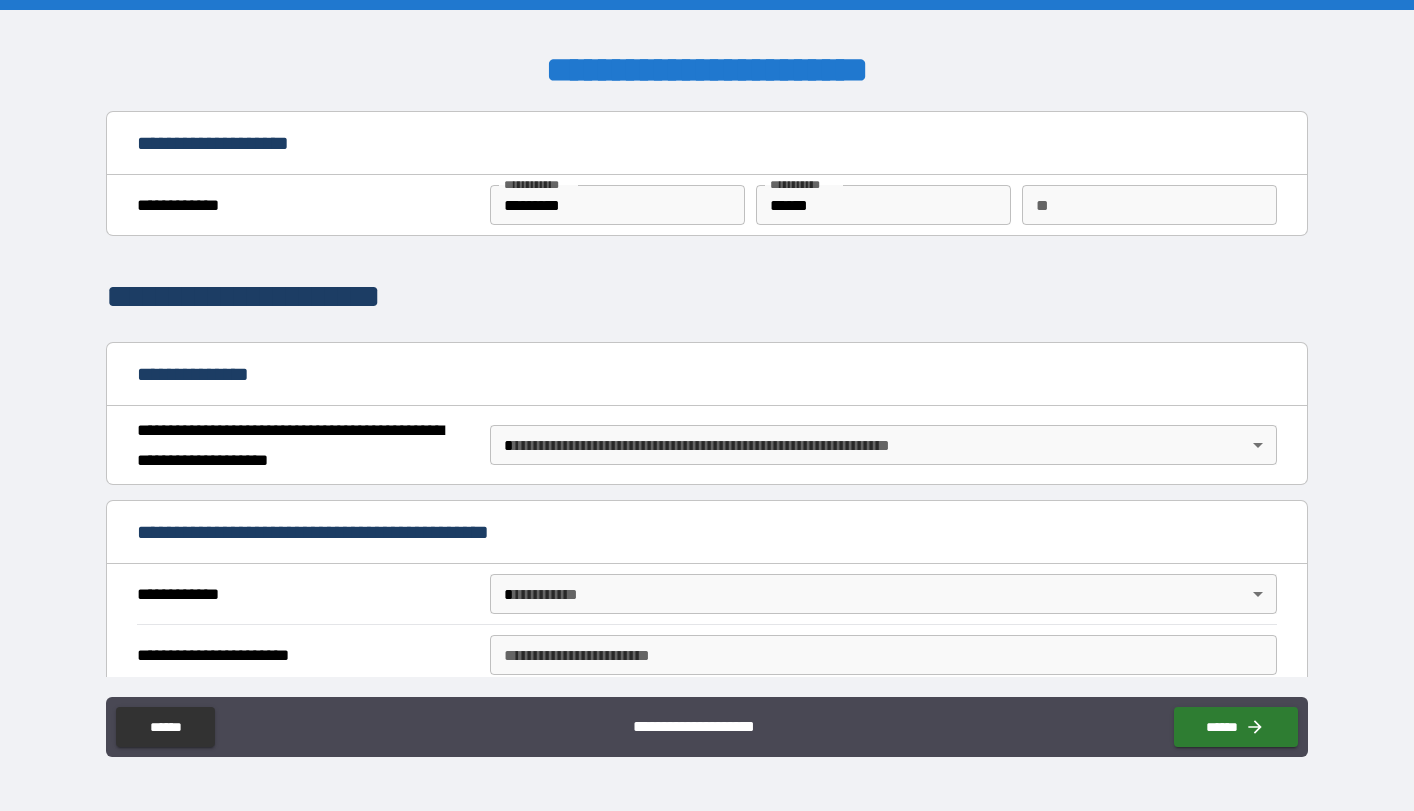 click on "**********" at bounding box center (707, 405) 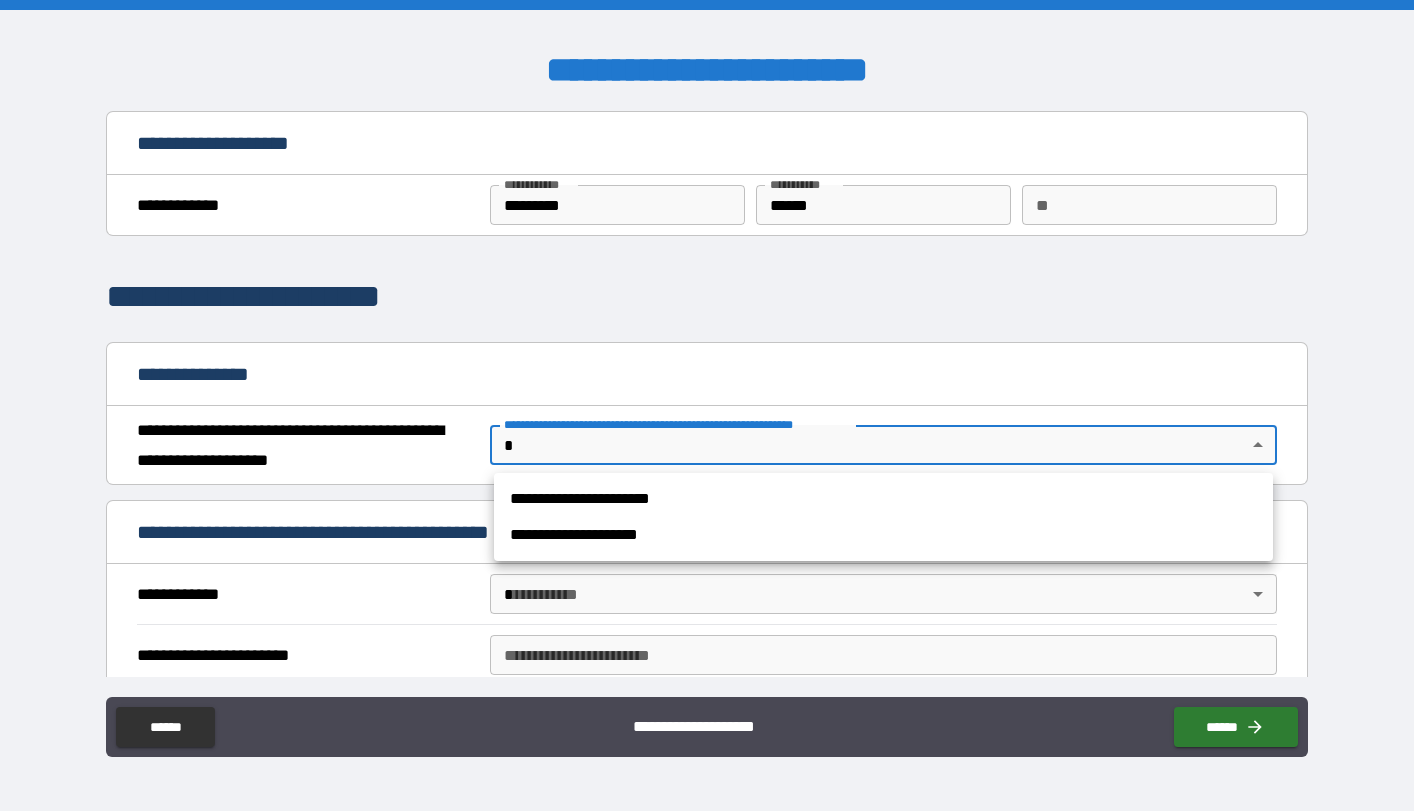 click on "**********" at bounding box center [883, 499] 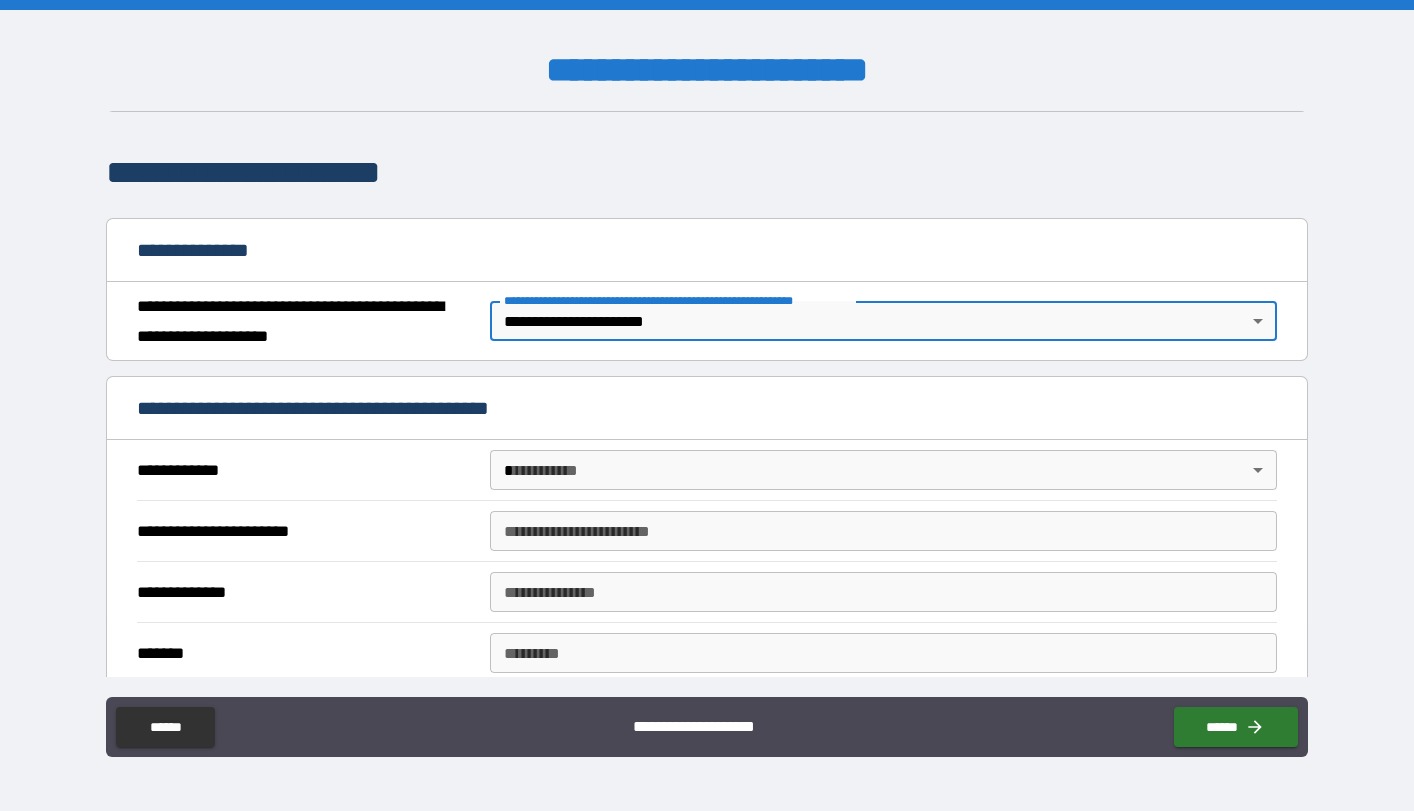 scroll, scrollTop: 138, scrollLeft: 0, axis: vertical 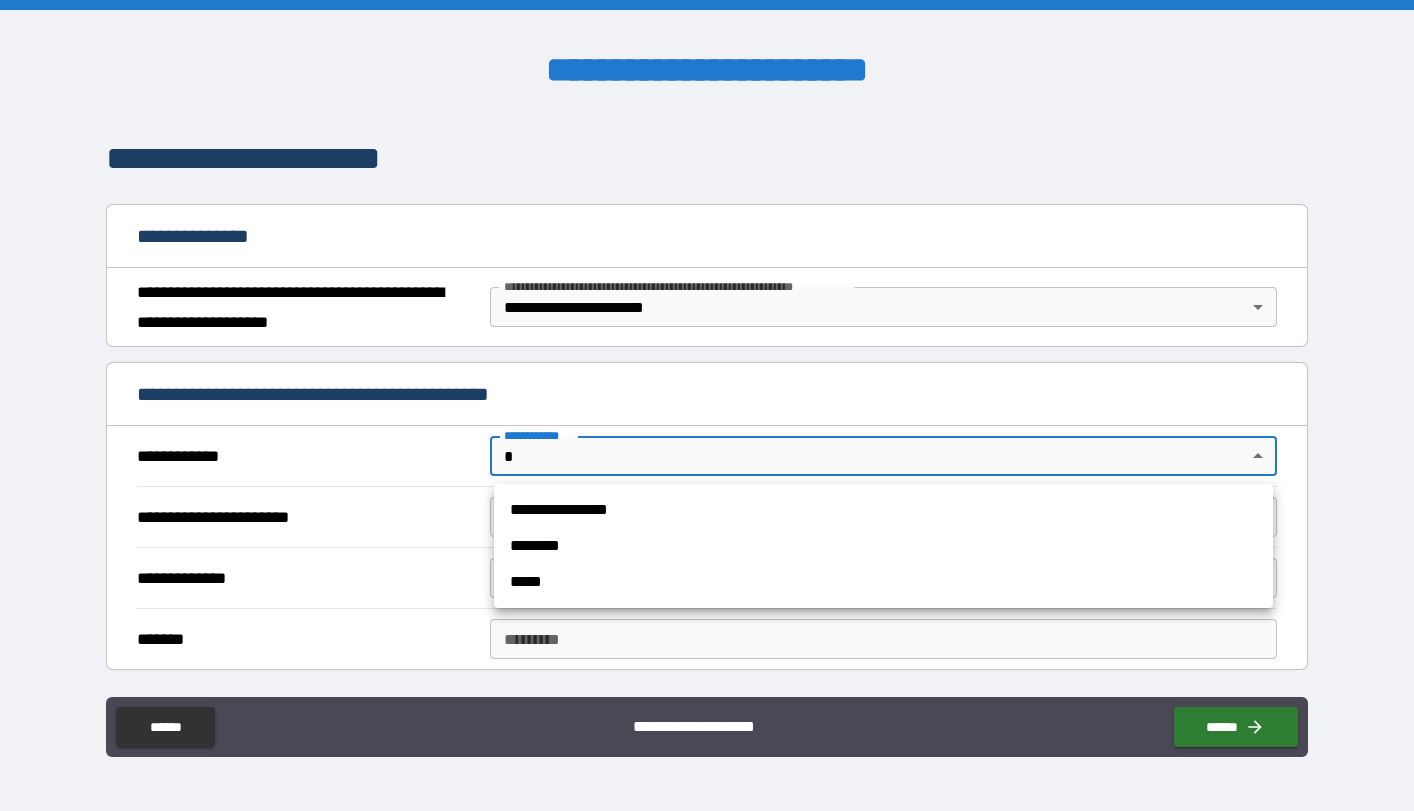 click on "**********" at bounding box center [707, 405] 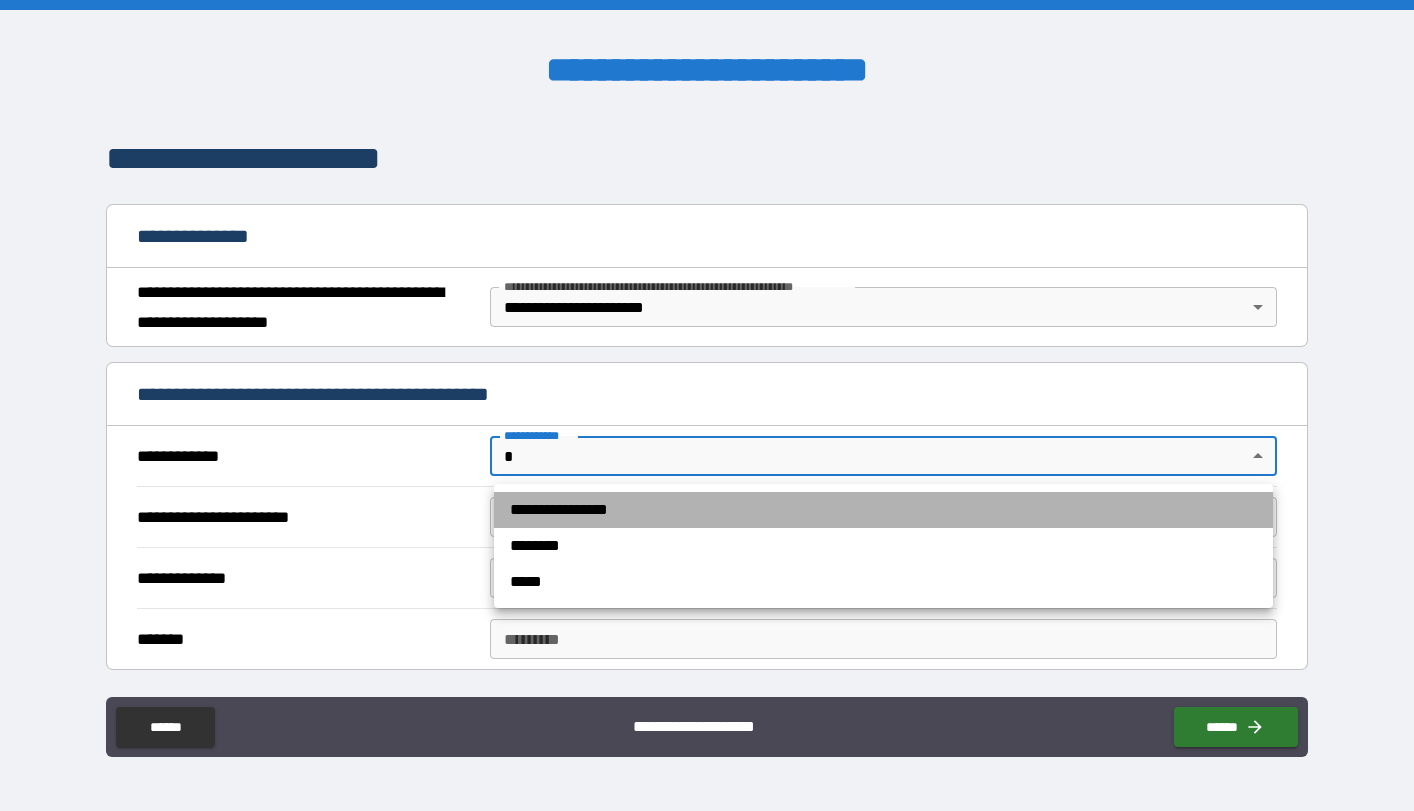 click on "**********" at bounding box center (883, 510) 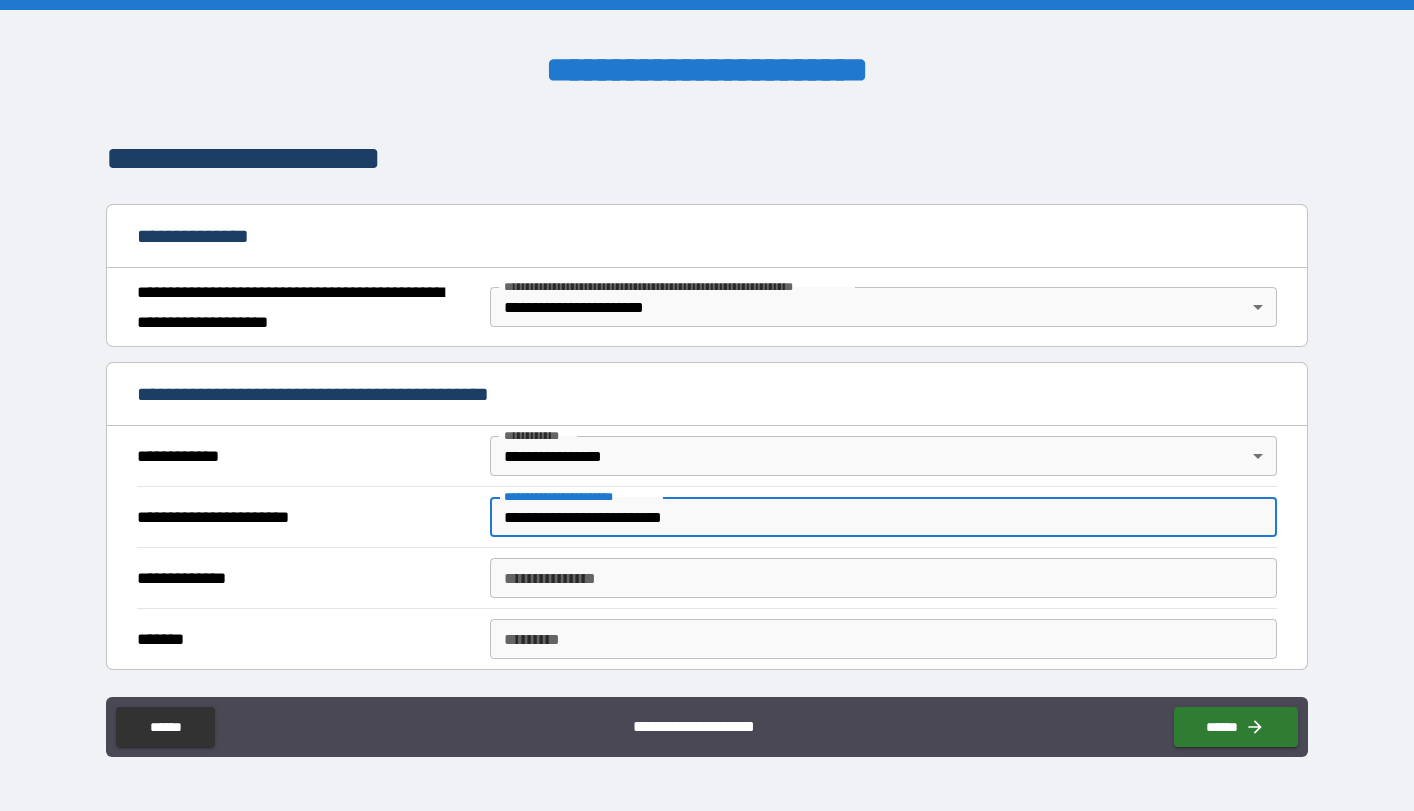 type on "**********" 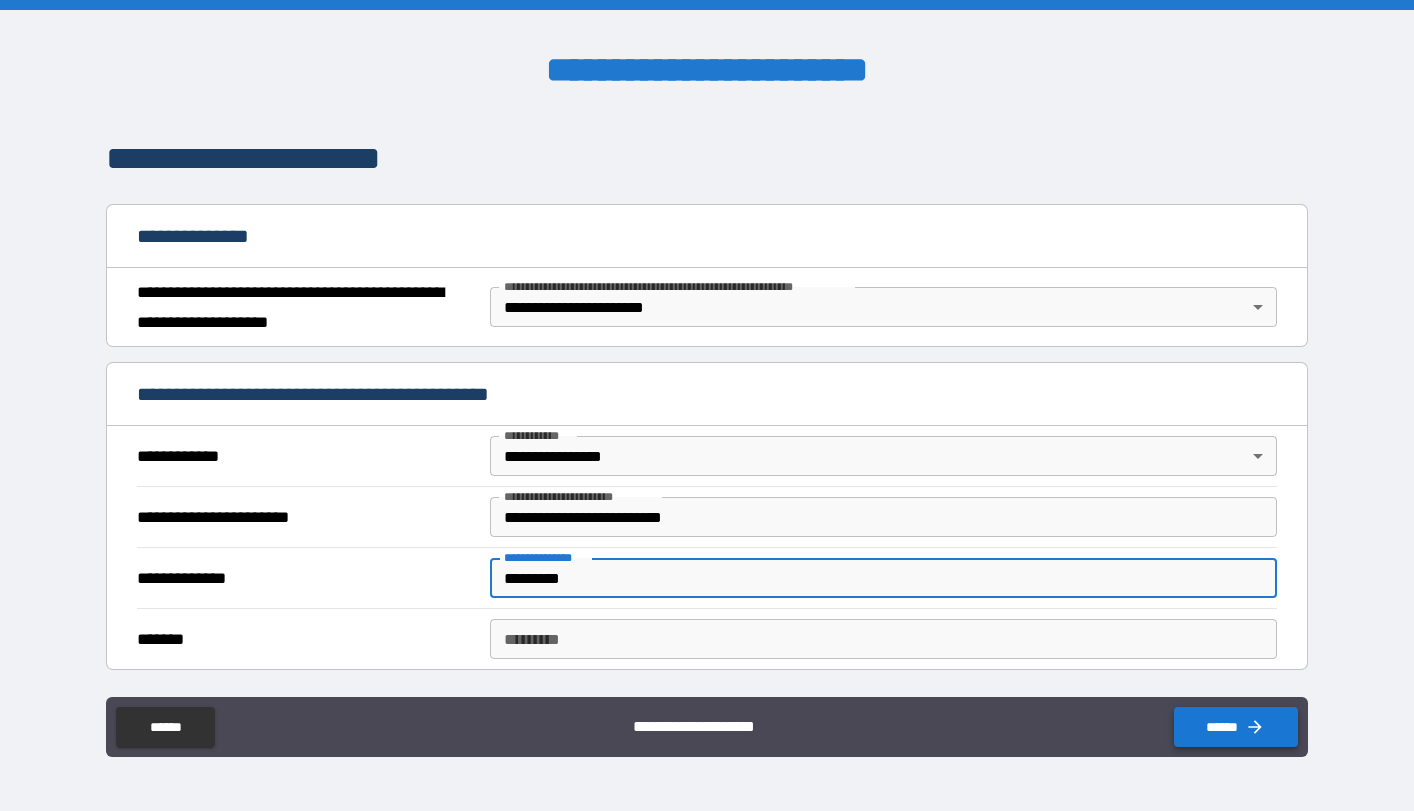 type on "*********" 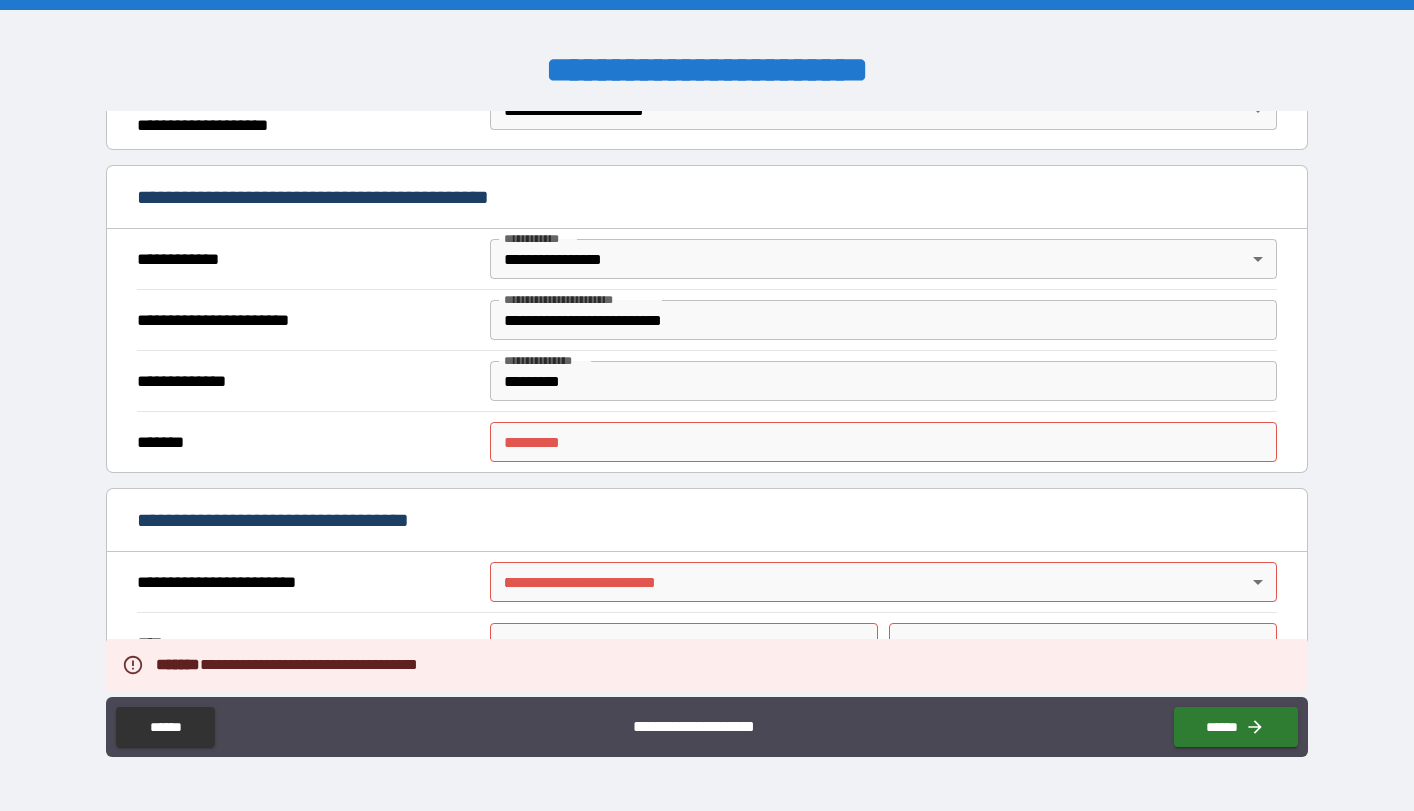 scroll, scrollTop: 487, scrollLeft: 0, axis: vertical 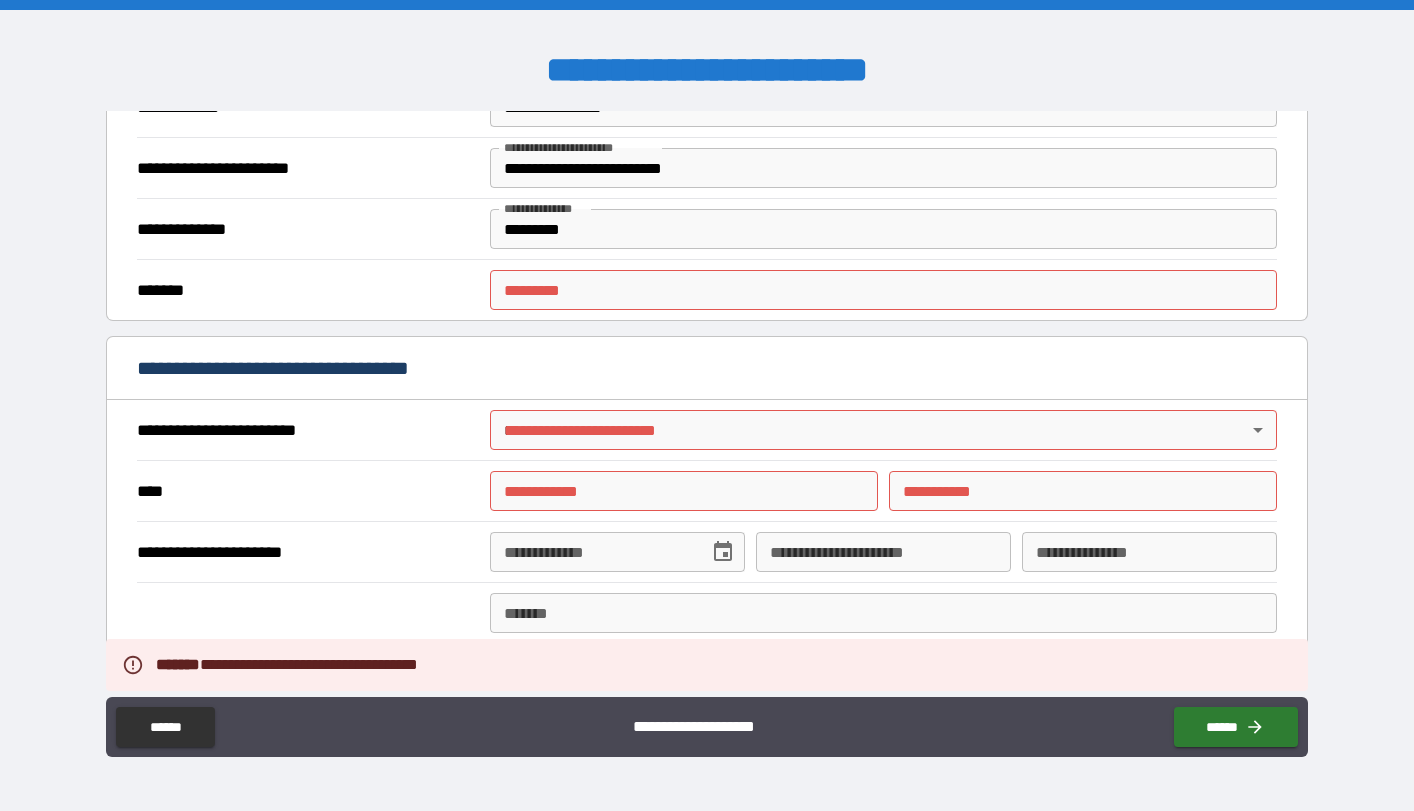 click on "*******   *" at bounding box center (883, 290) 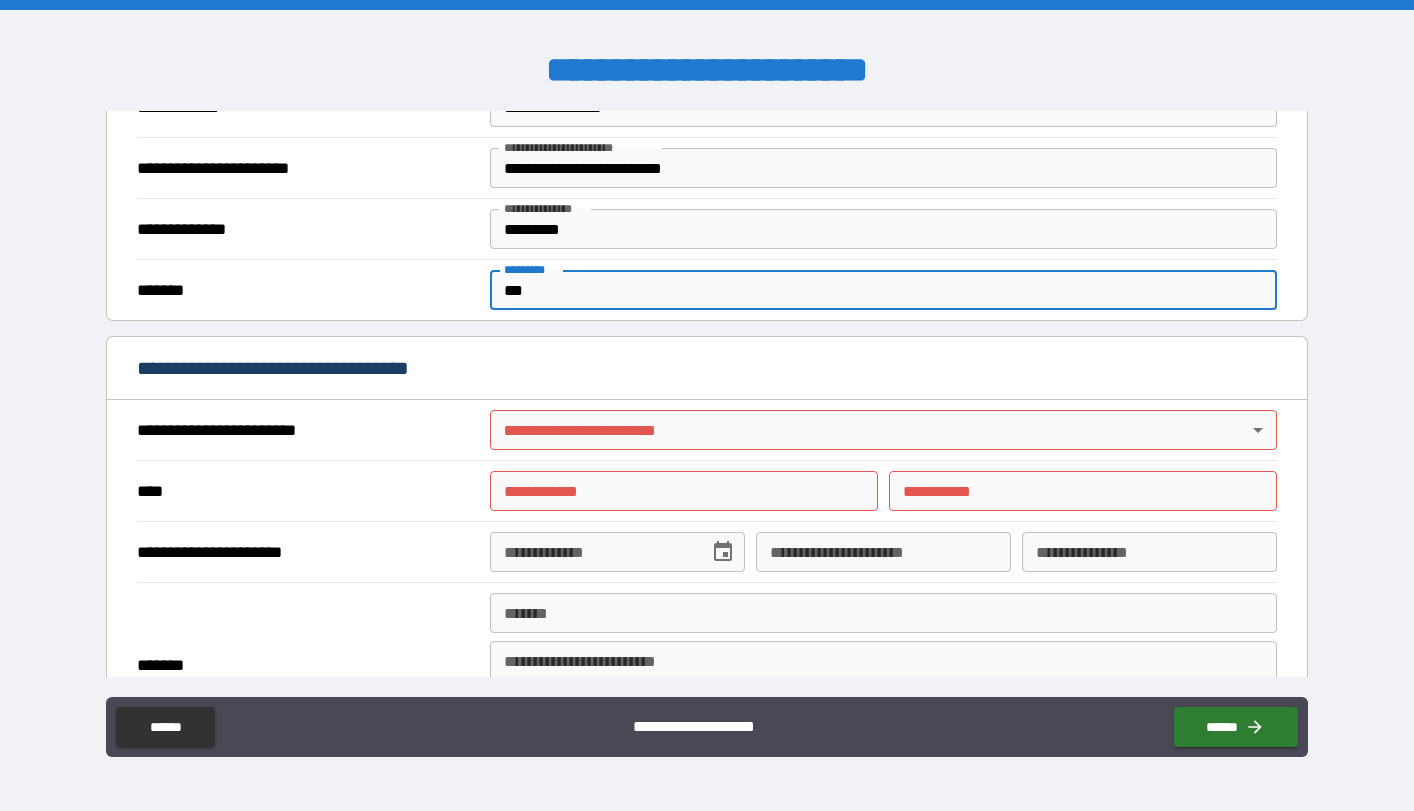 type on "***" 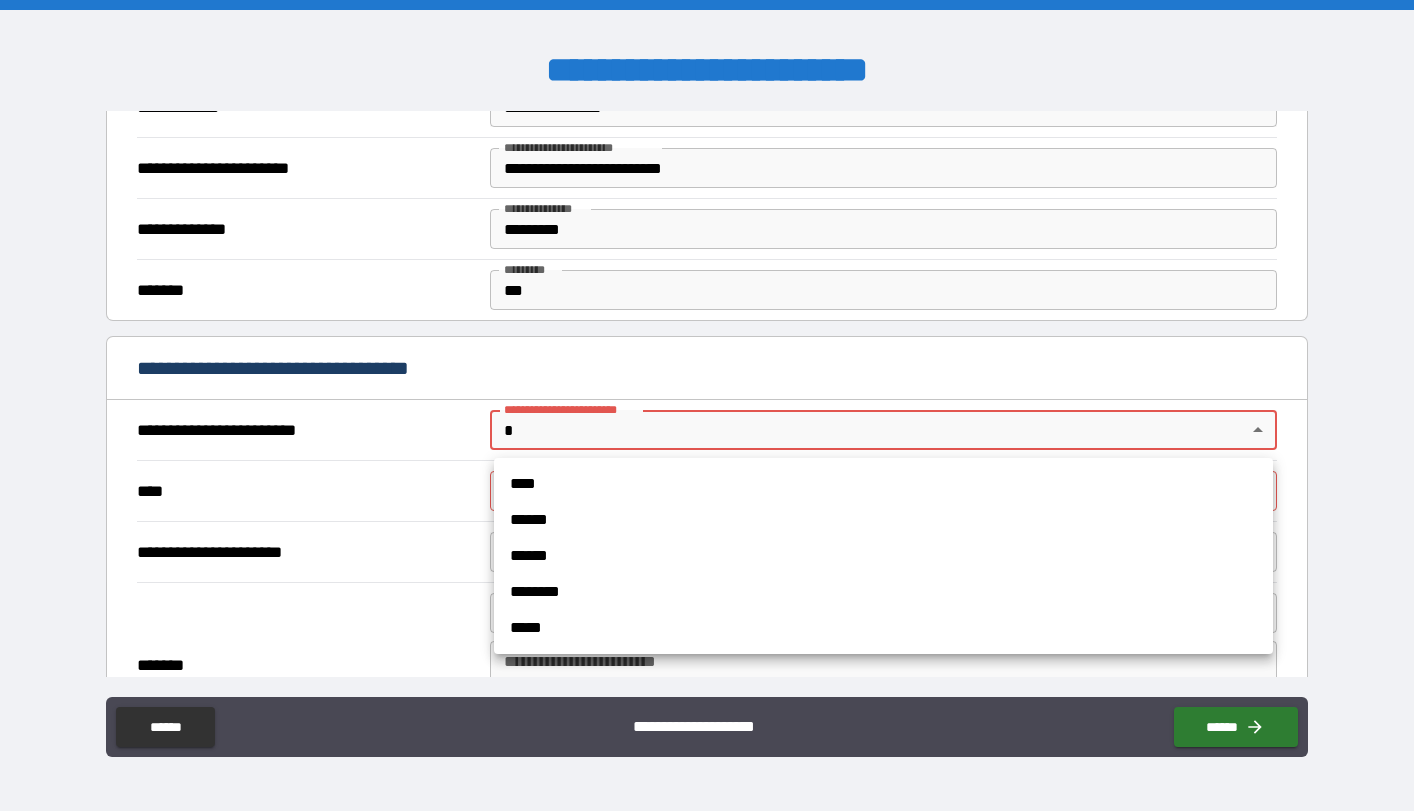 click on "****" at bounding box center [883, 484] 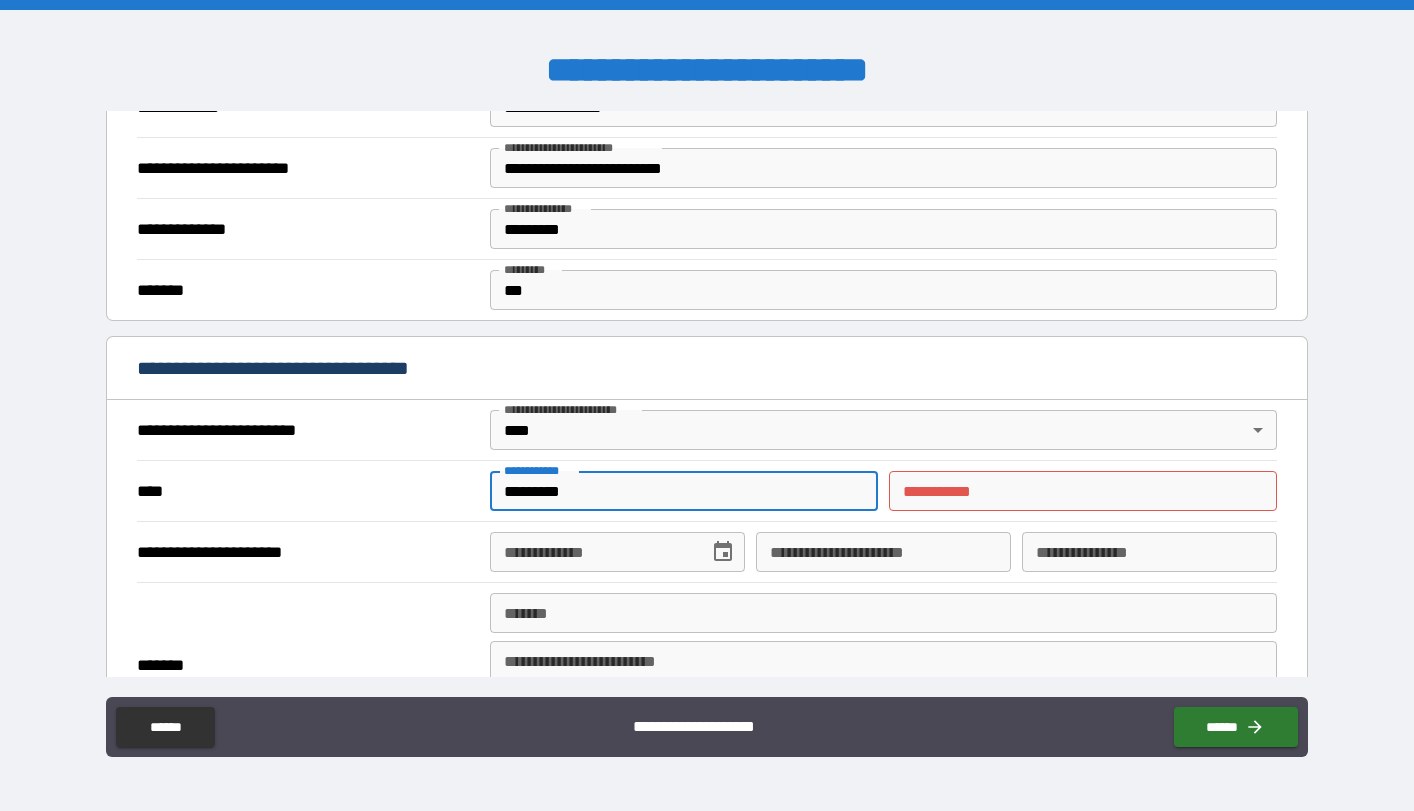 type on "*********" 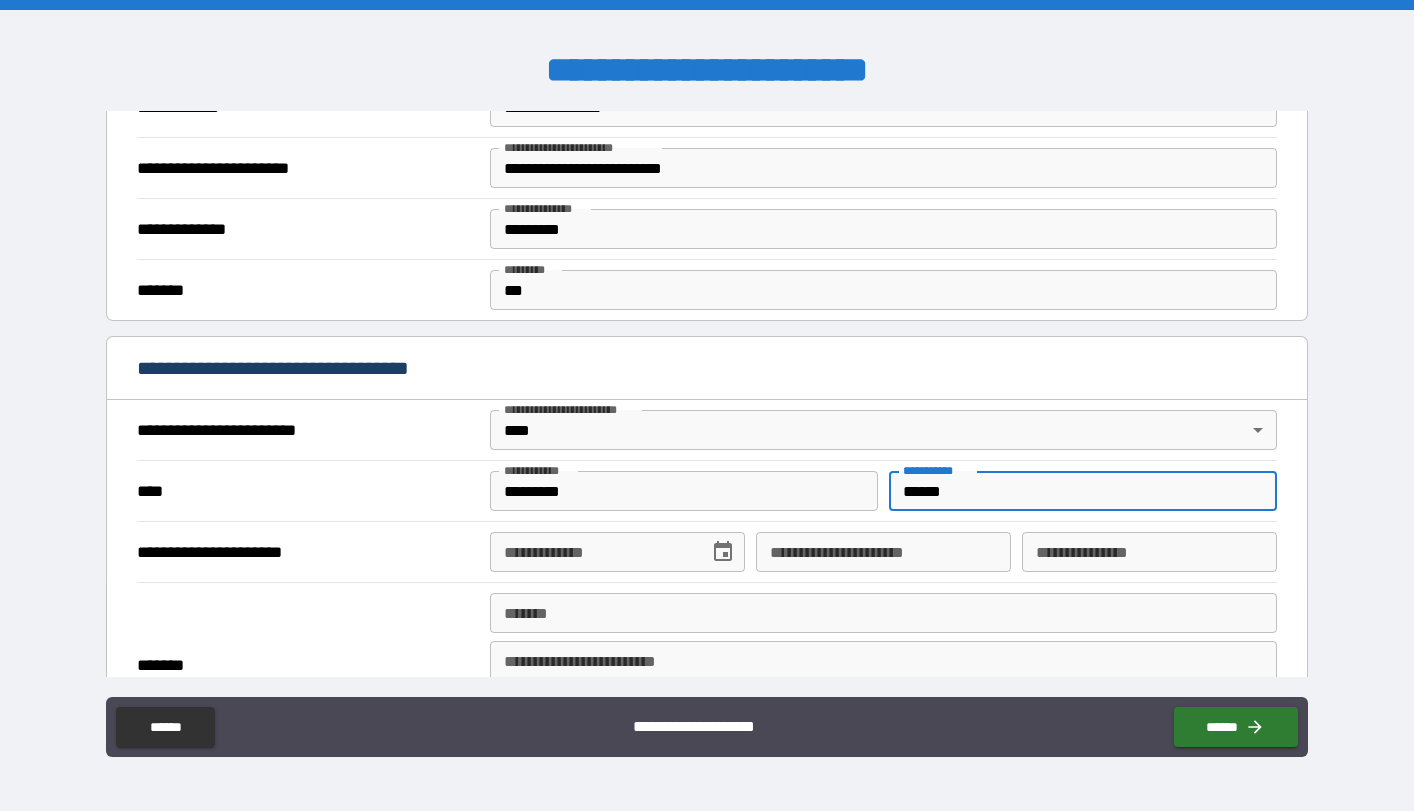 type on "******" 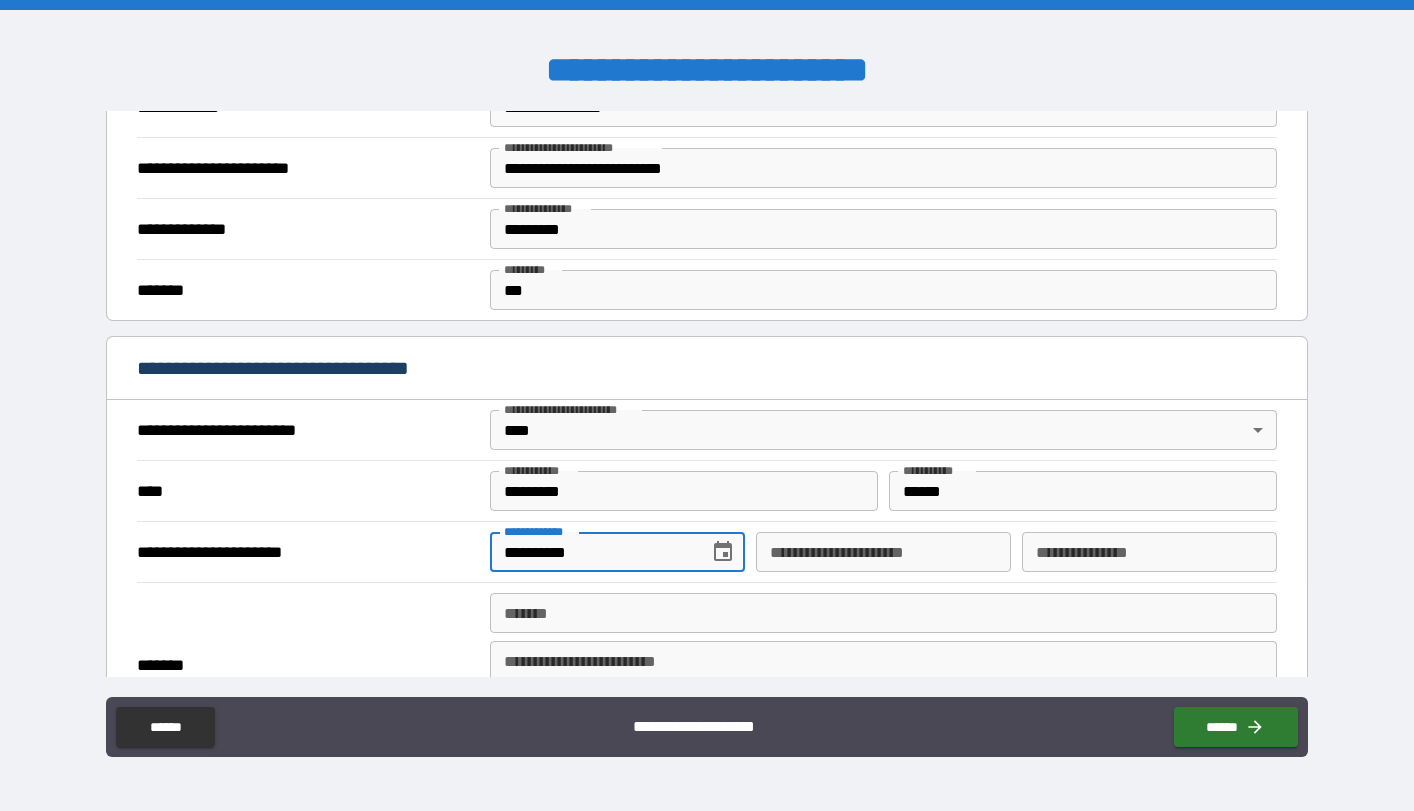 type on "**********" 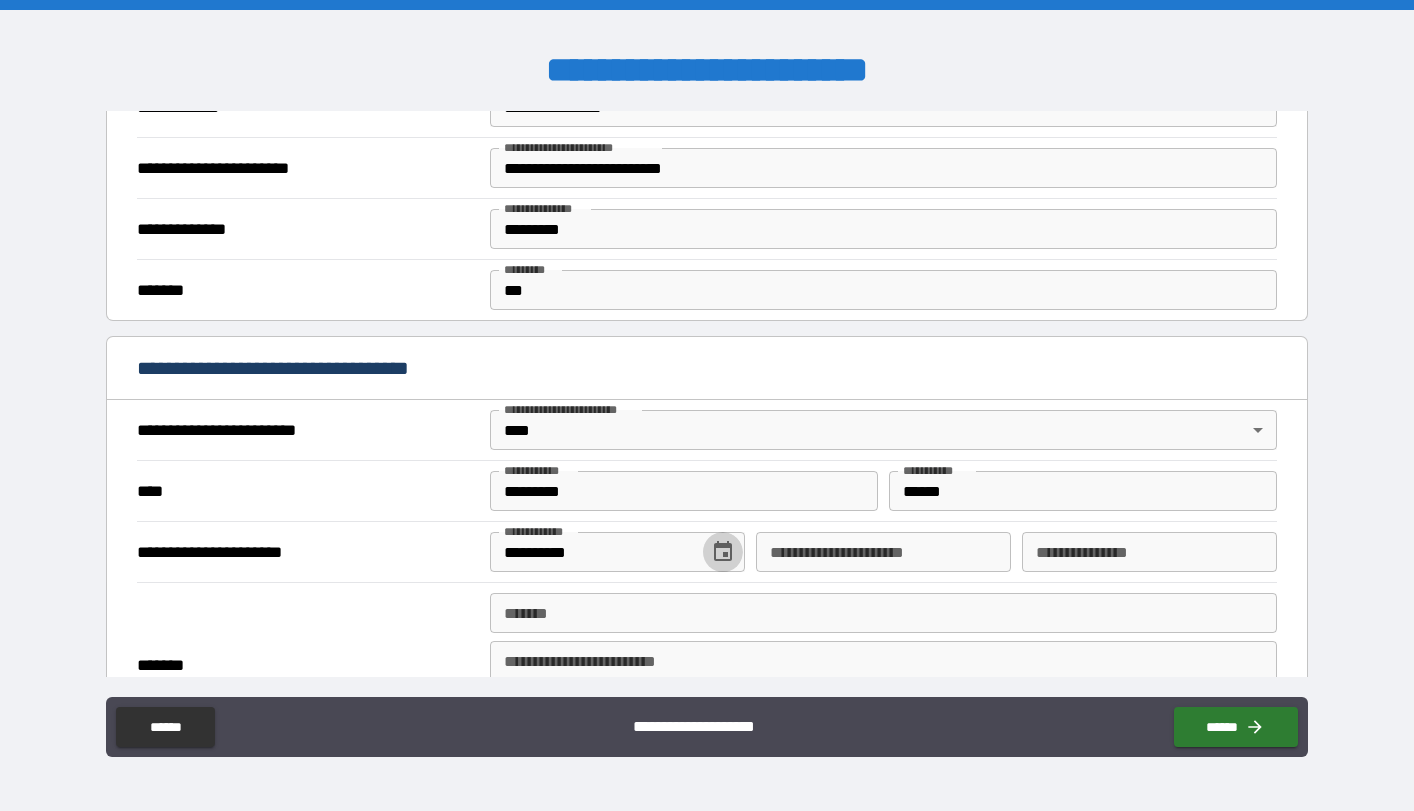 type 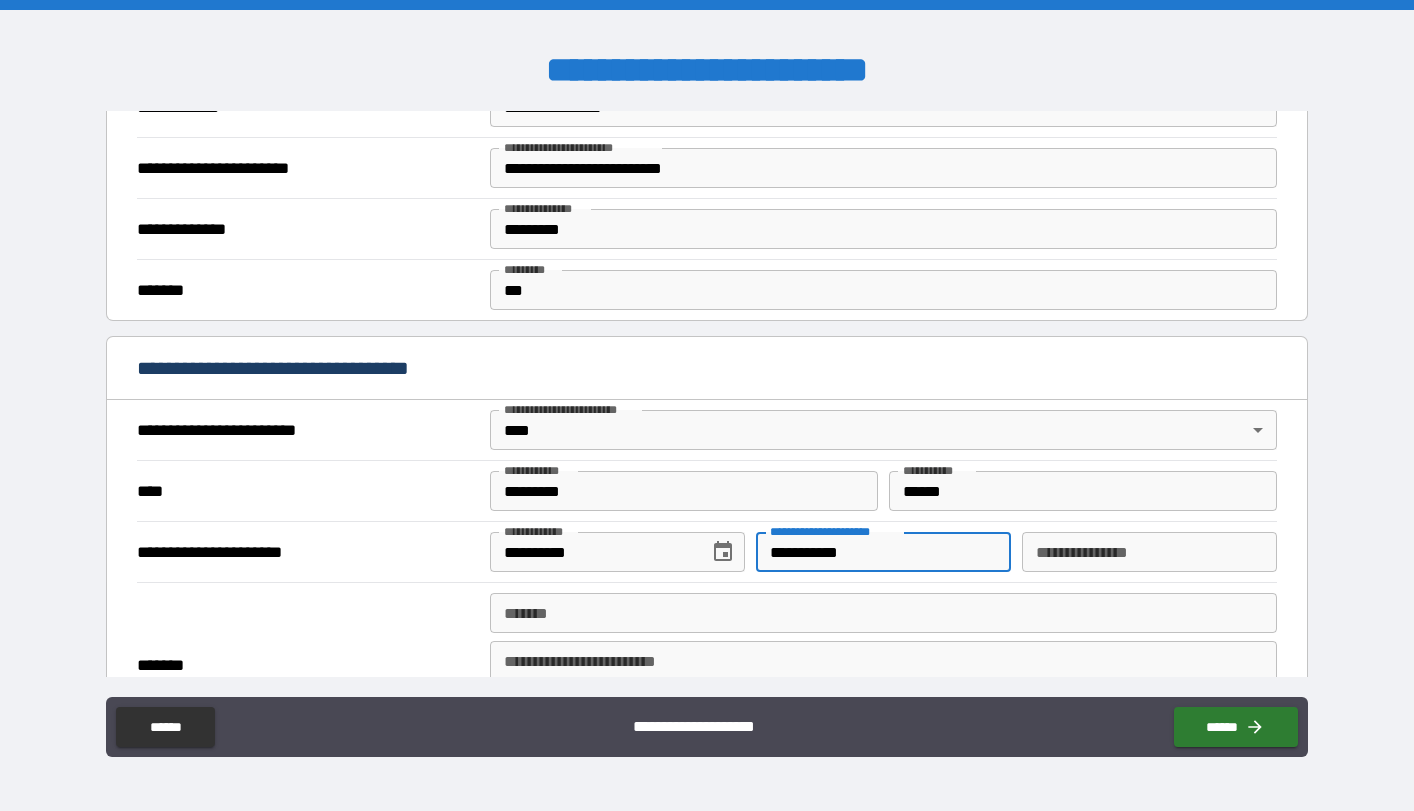 type on "**********" 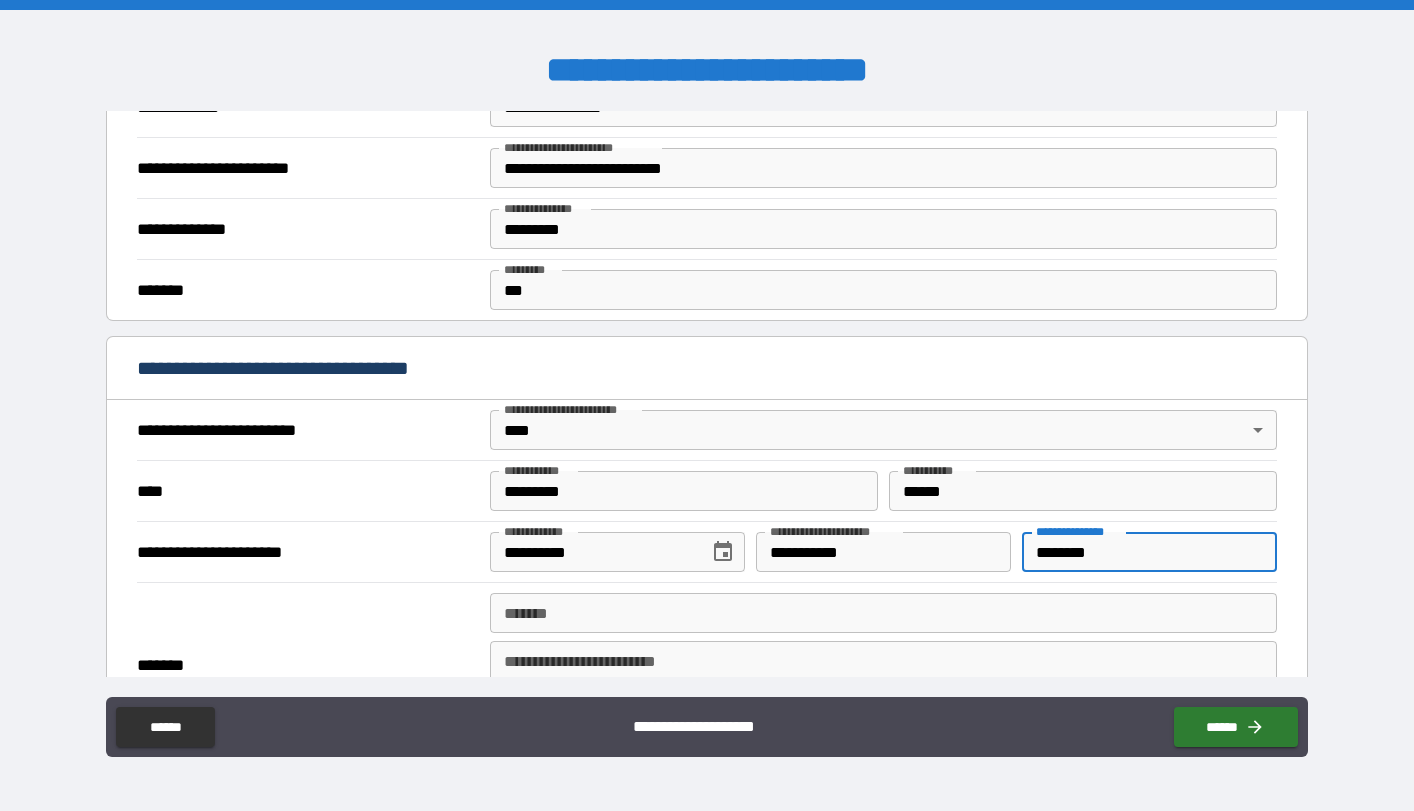 type on "********" 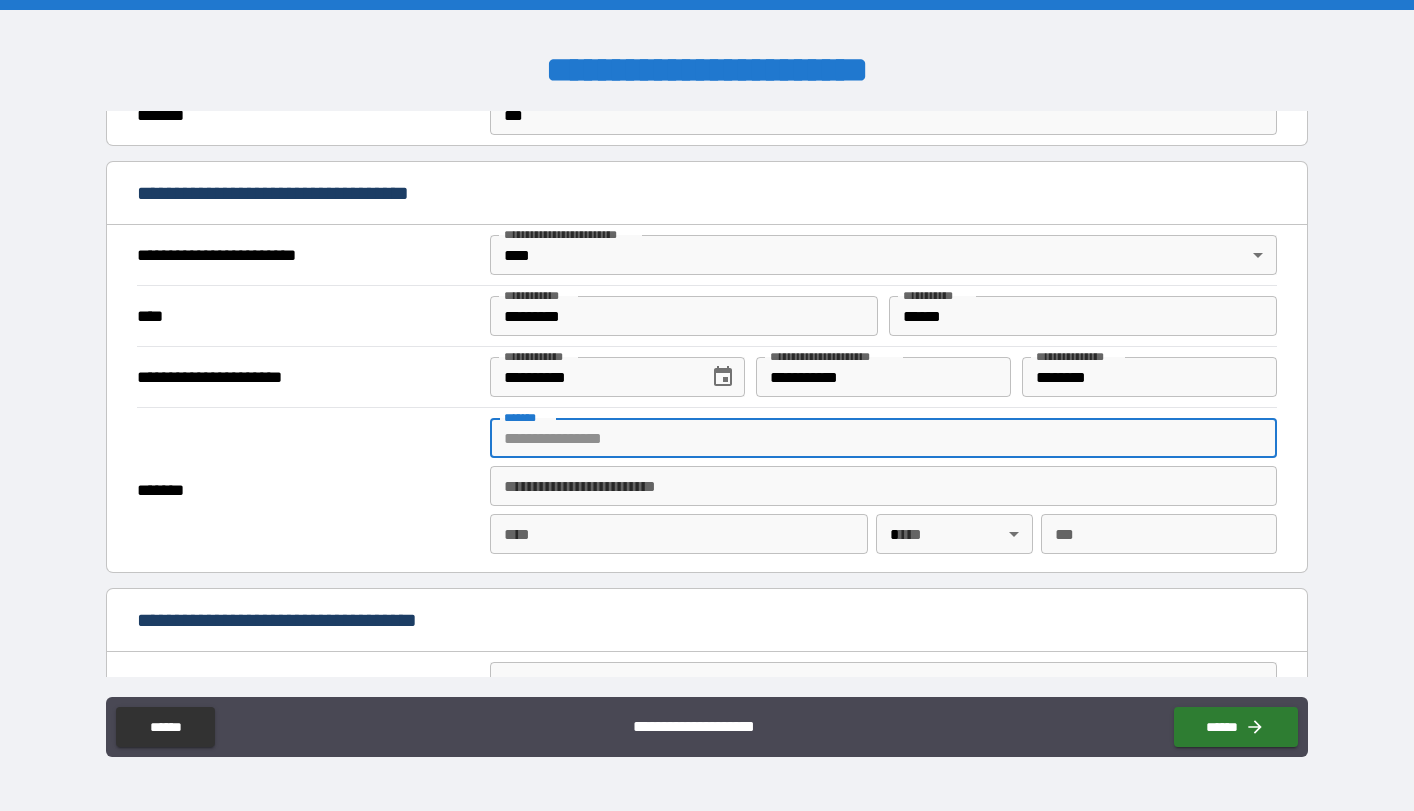 scroll, scrollTop: 676, scrollLeft: 0, axis: vertical 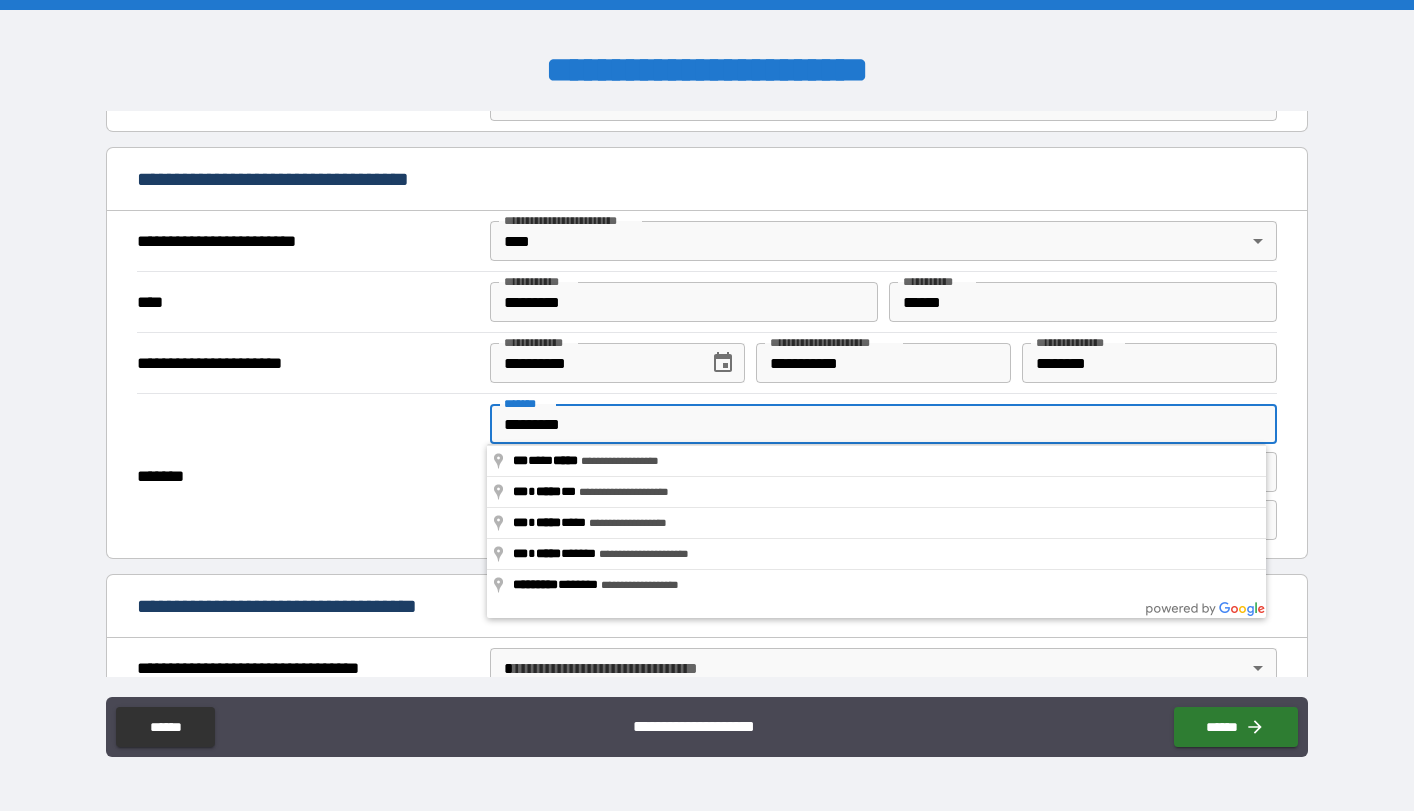 type on "**********" 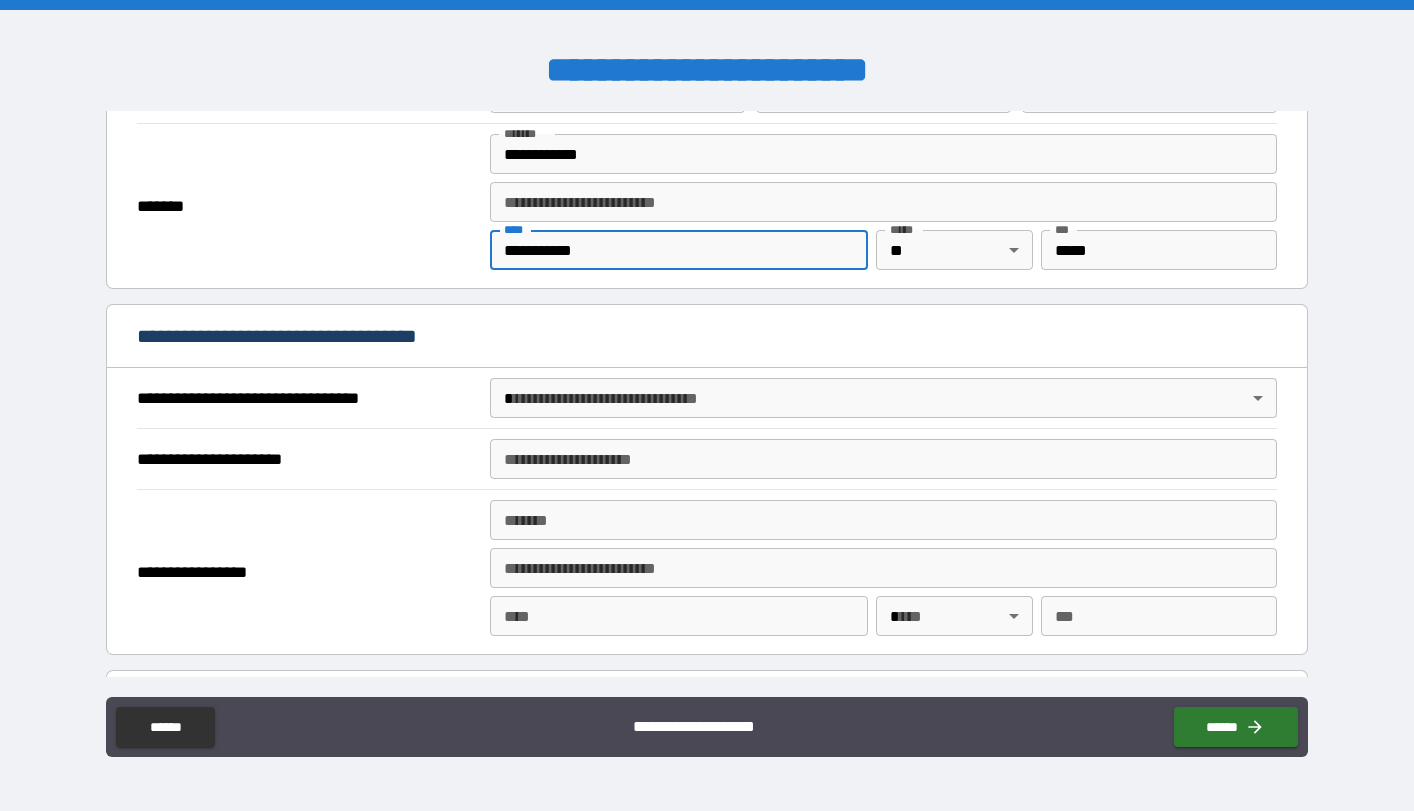 scroll, scrollTop: 957, scrollLeft: 0, axis: vertical 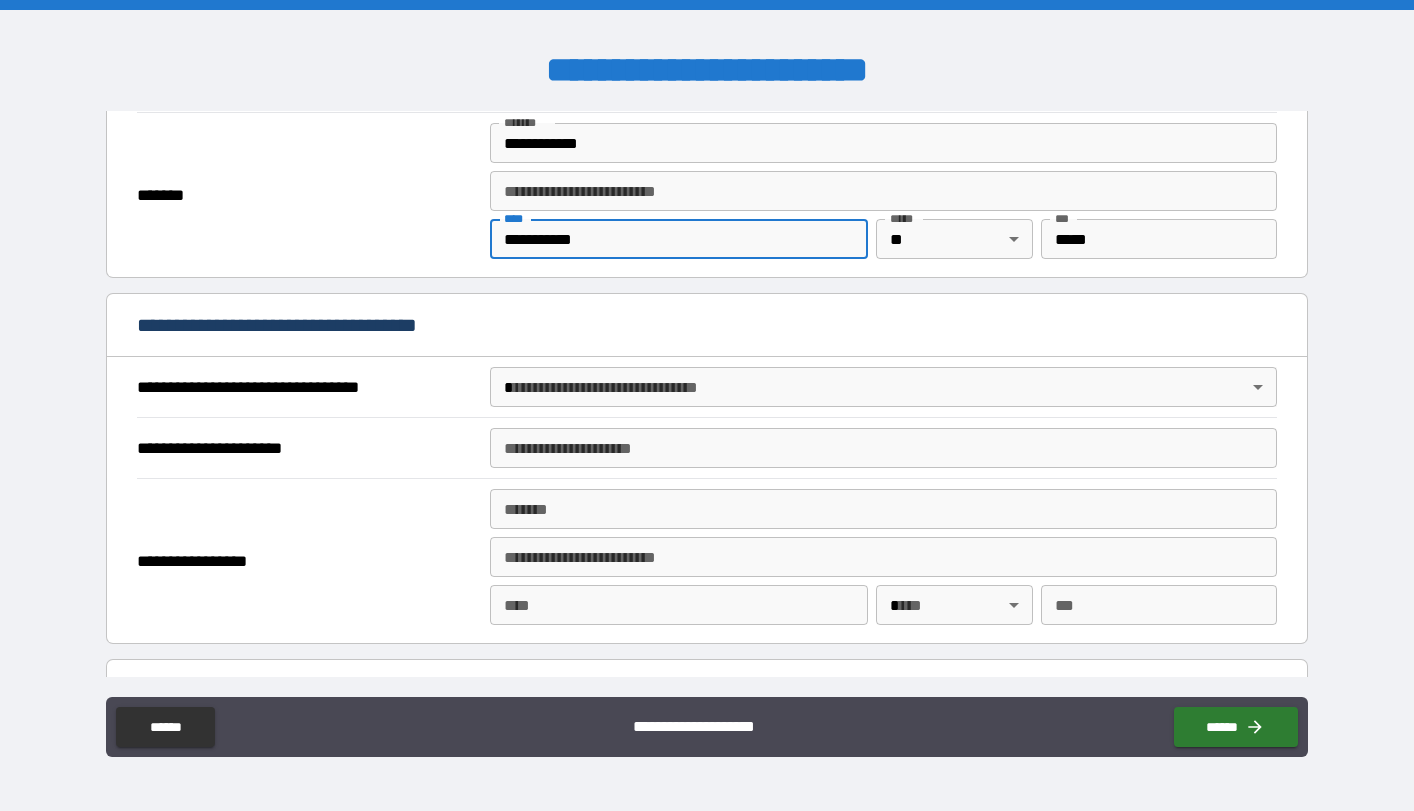 click on "**********" at bounding box center [707, 405] 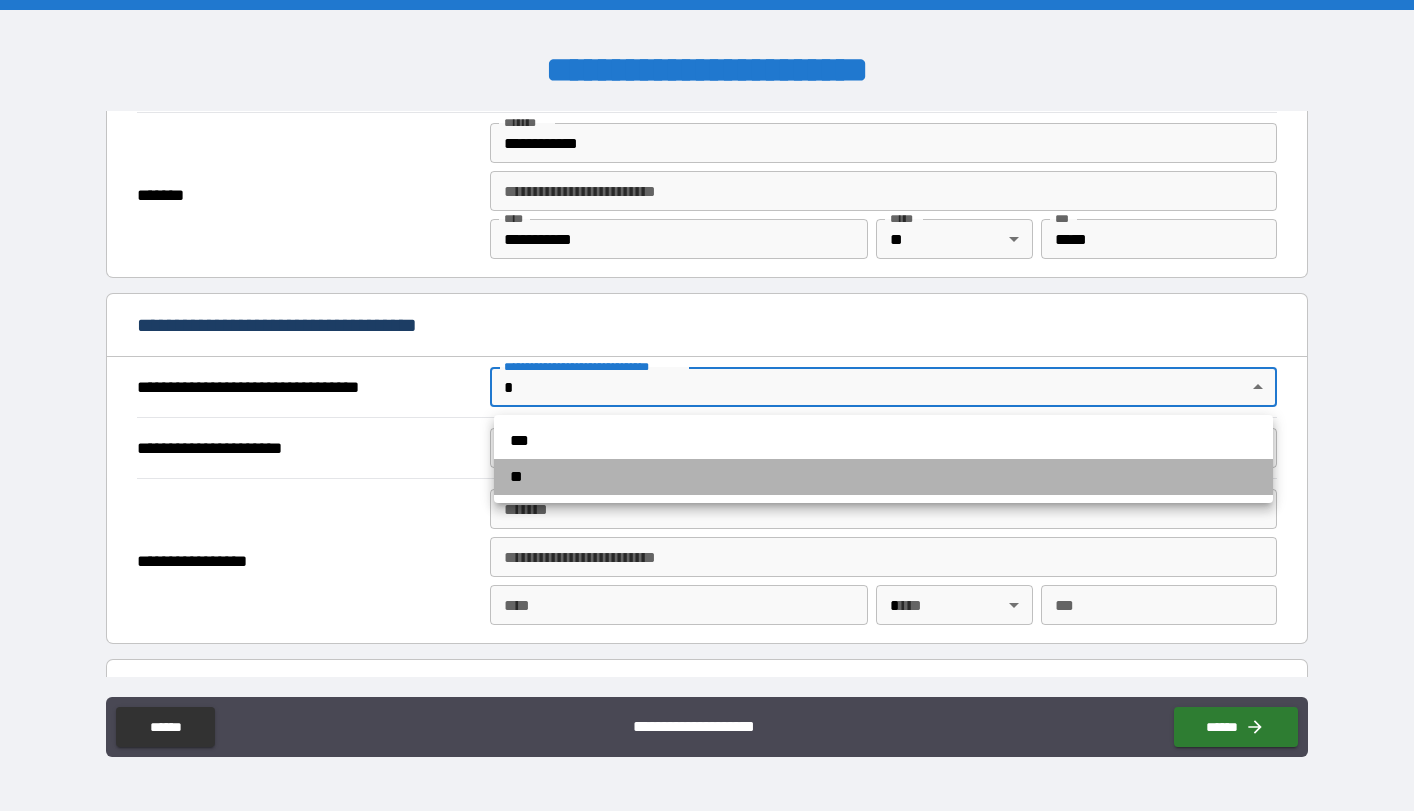 click on "**" at bounding box center [883, 477] 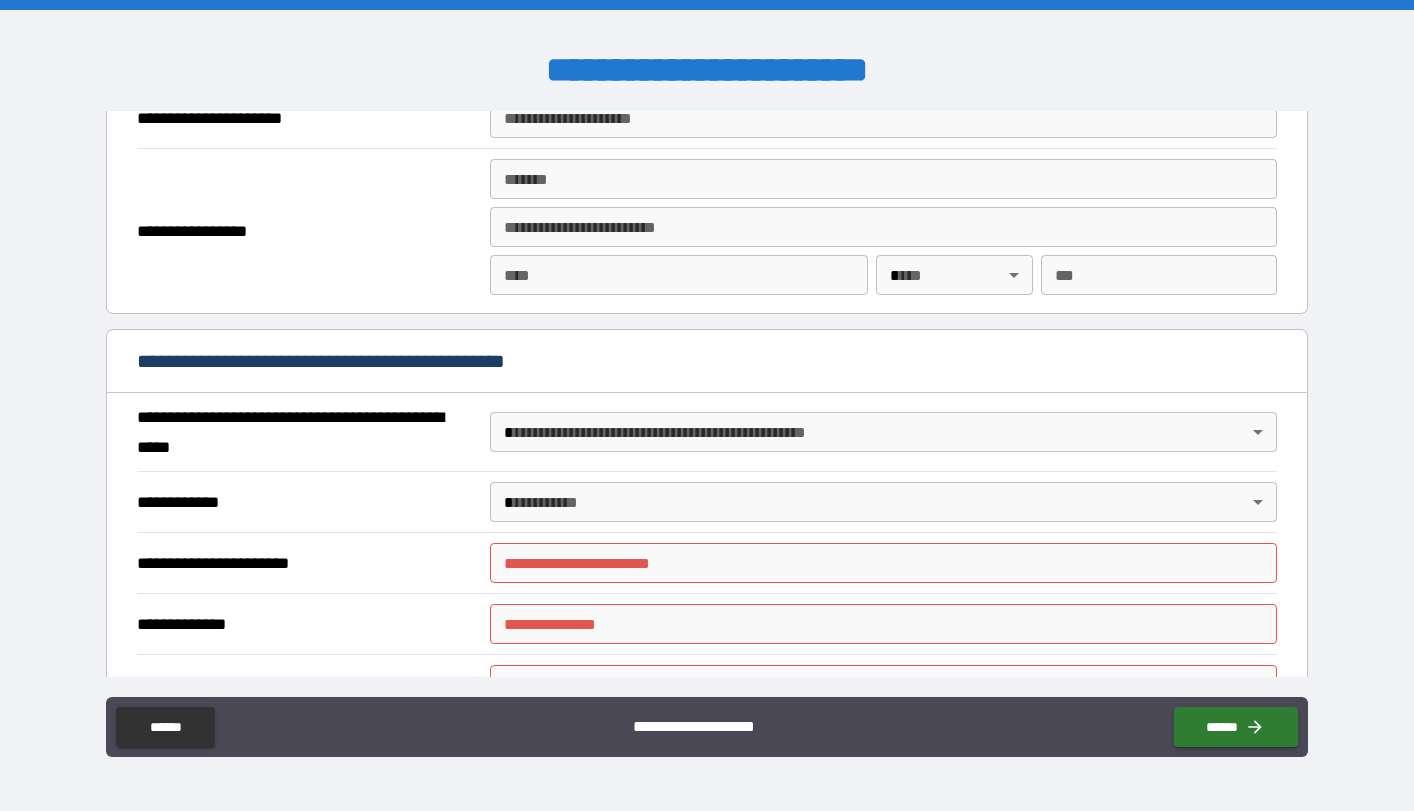 scroll, scrollTop: 1310, scrollLeft: 0, axis: vertical 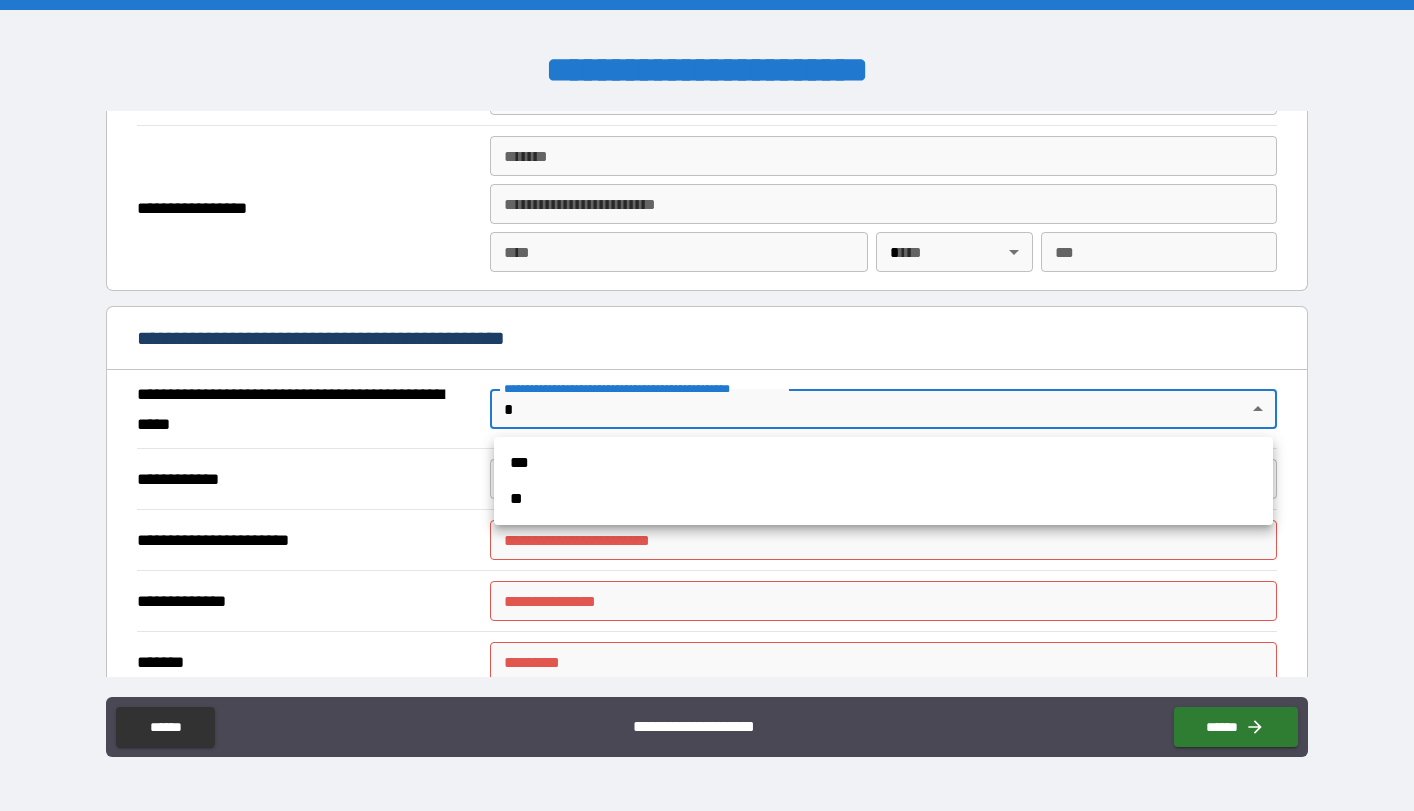click on "**********" at bounding box center [707, 405] 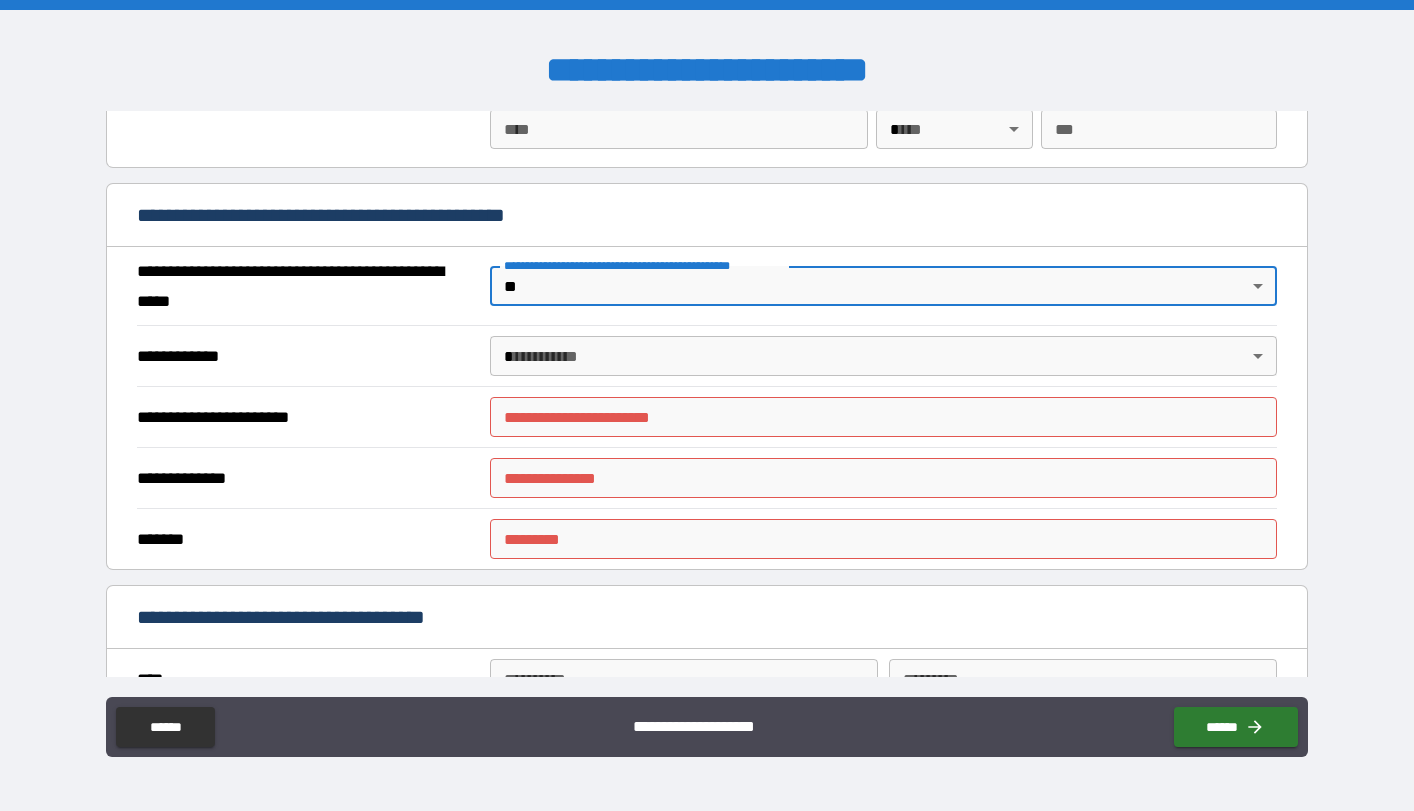 scroll, scrollTop: 1441, scrollLeft: 0, axis: vertical 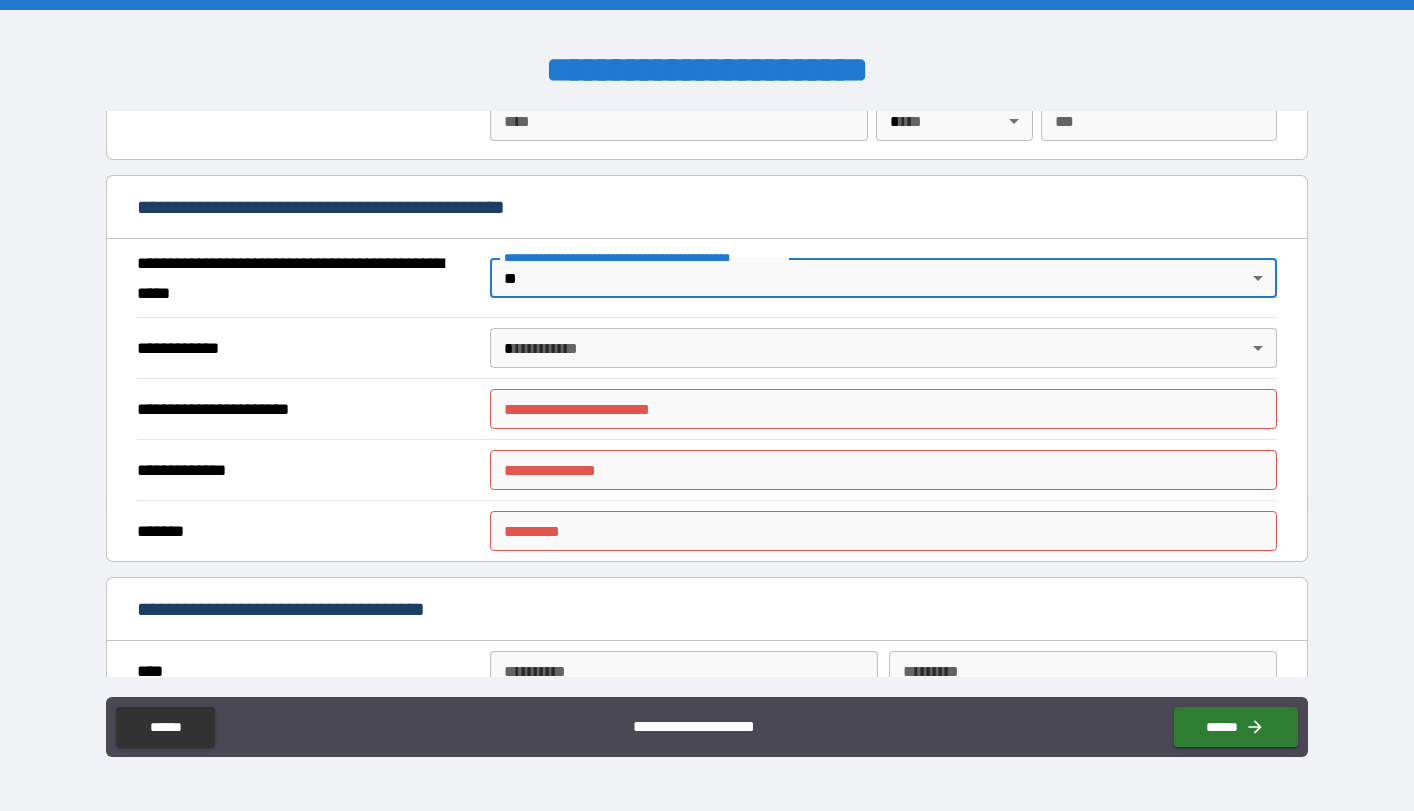 click on "**********" at bounding box center [707, 405] 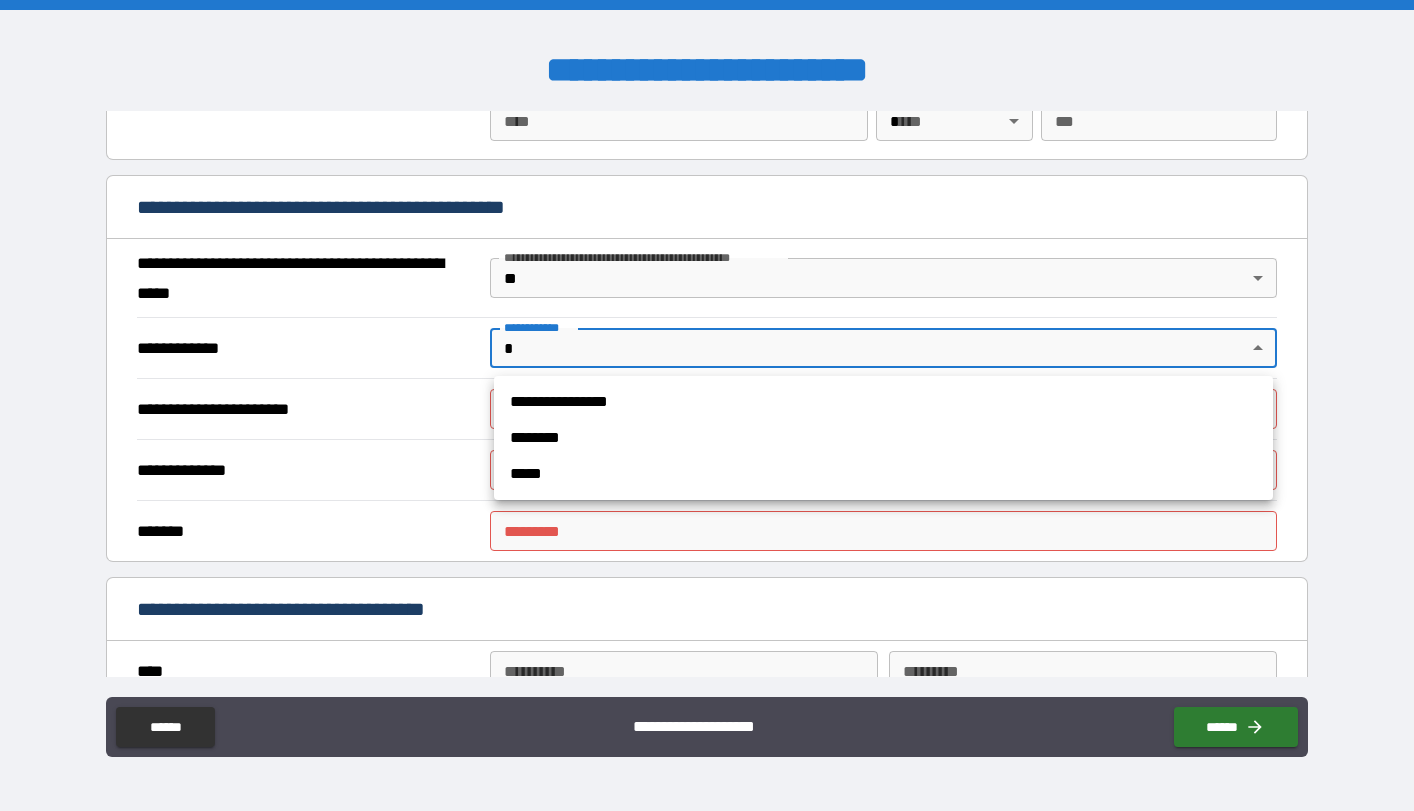 click at bounding box center [707, 405] 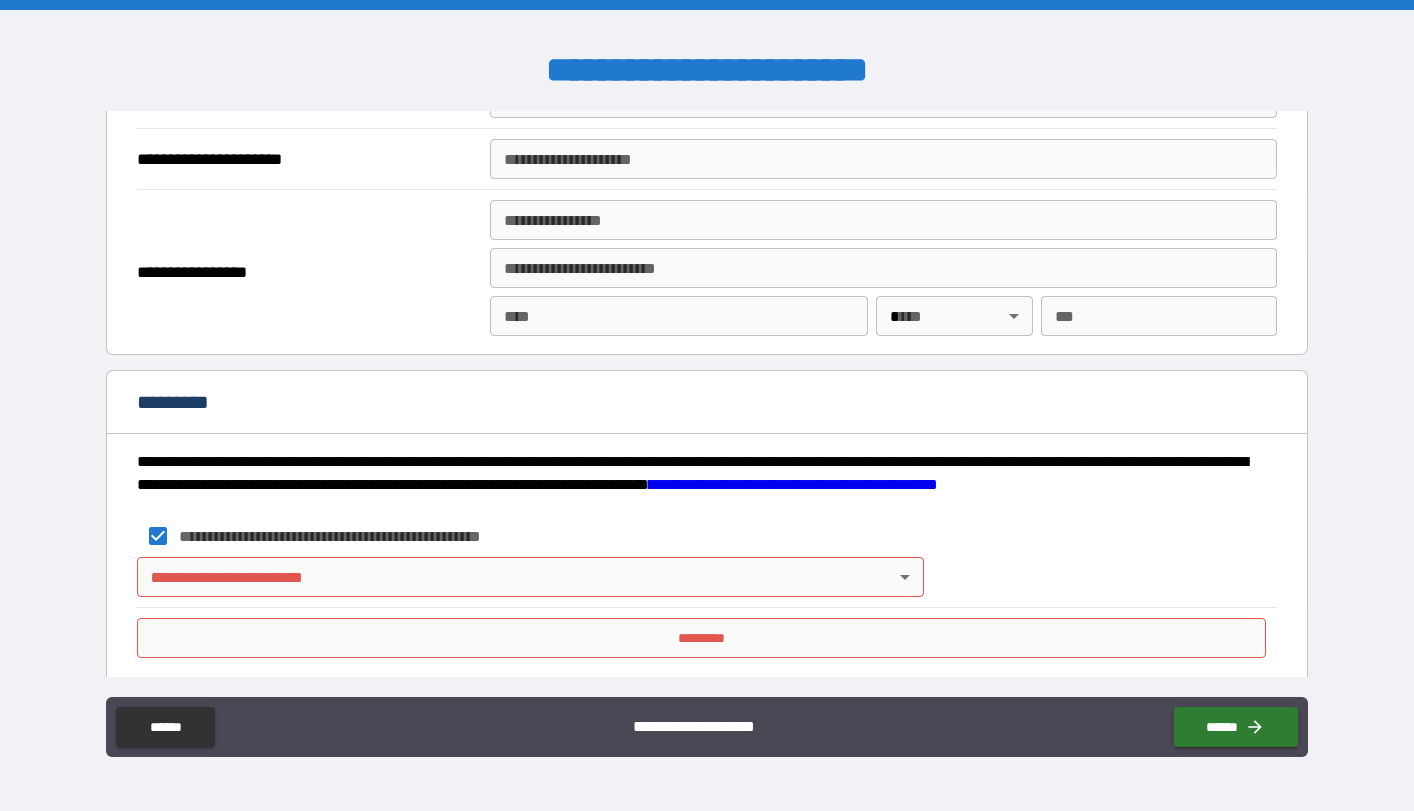 scroll, scrollTop: 2438, scrollLeft: 0, axis: vertical 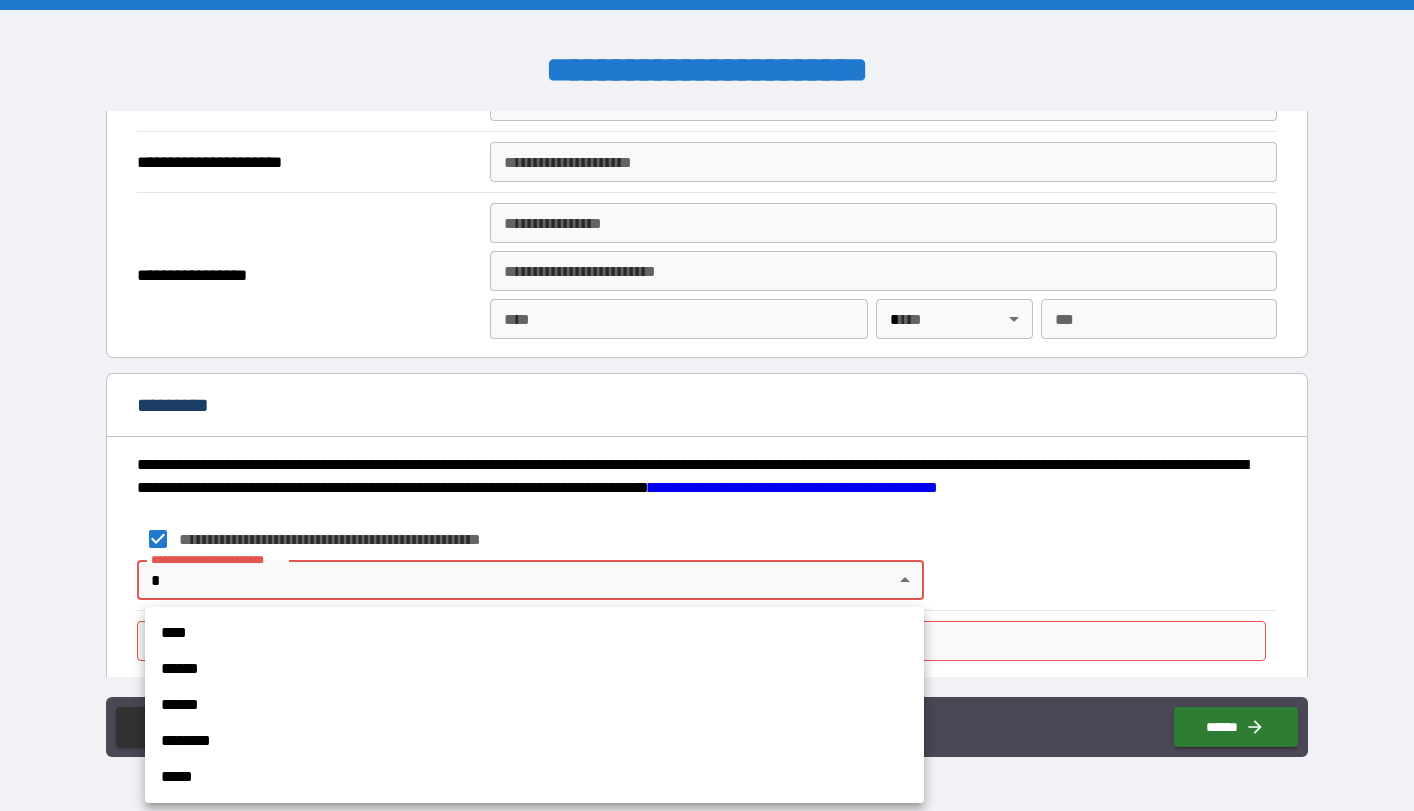 click on "**********" at bounding box center [707, 405] 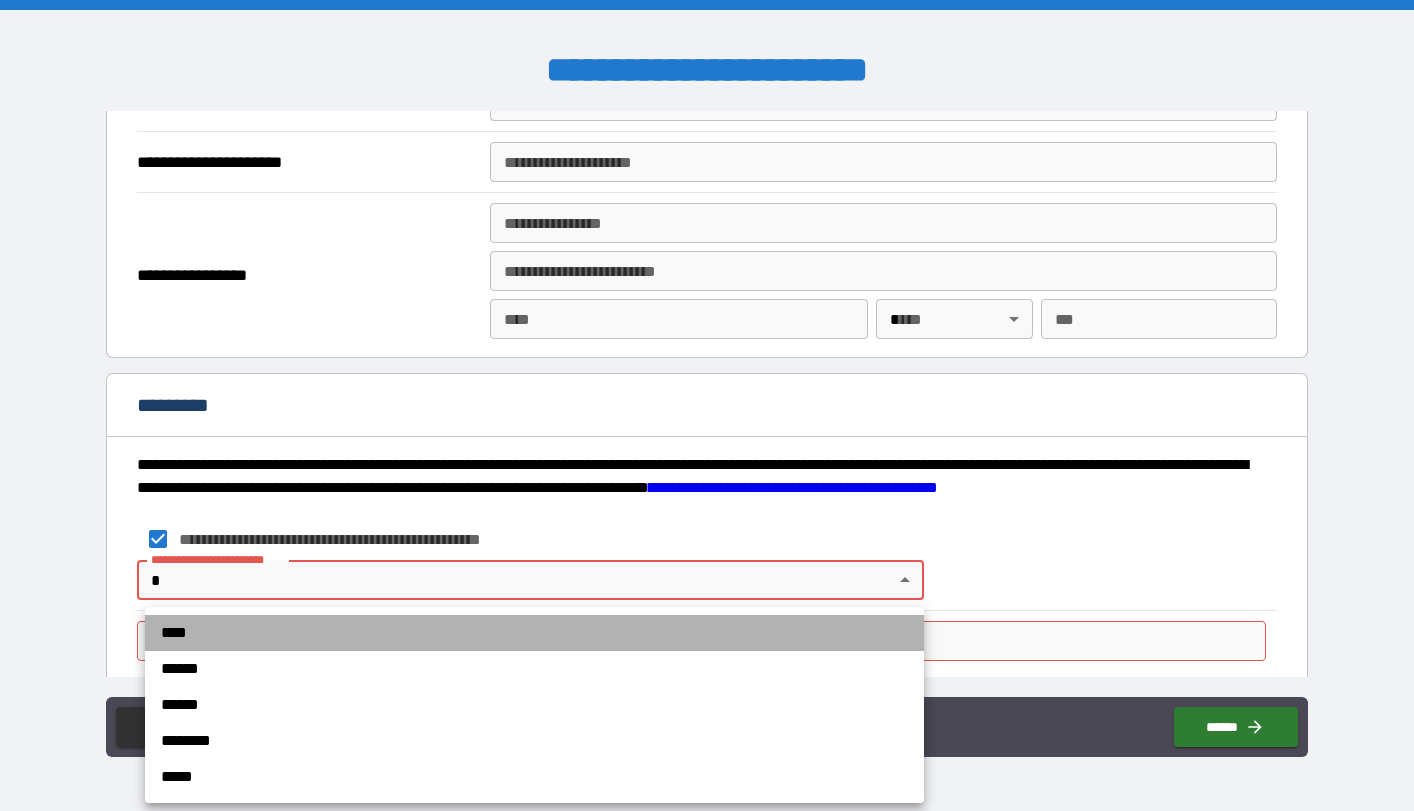 click on "****" at bounding box center (534, 633) 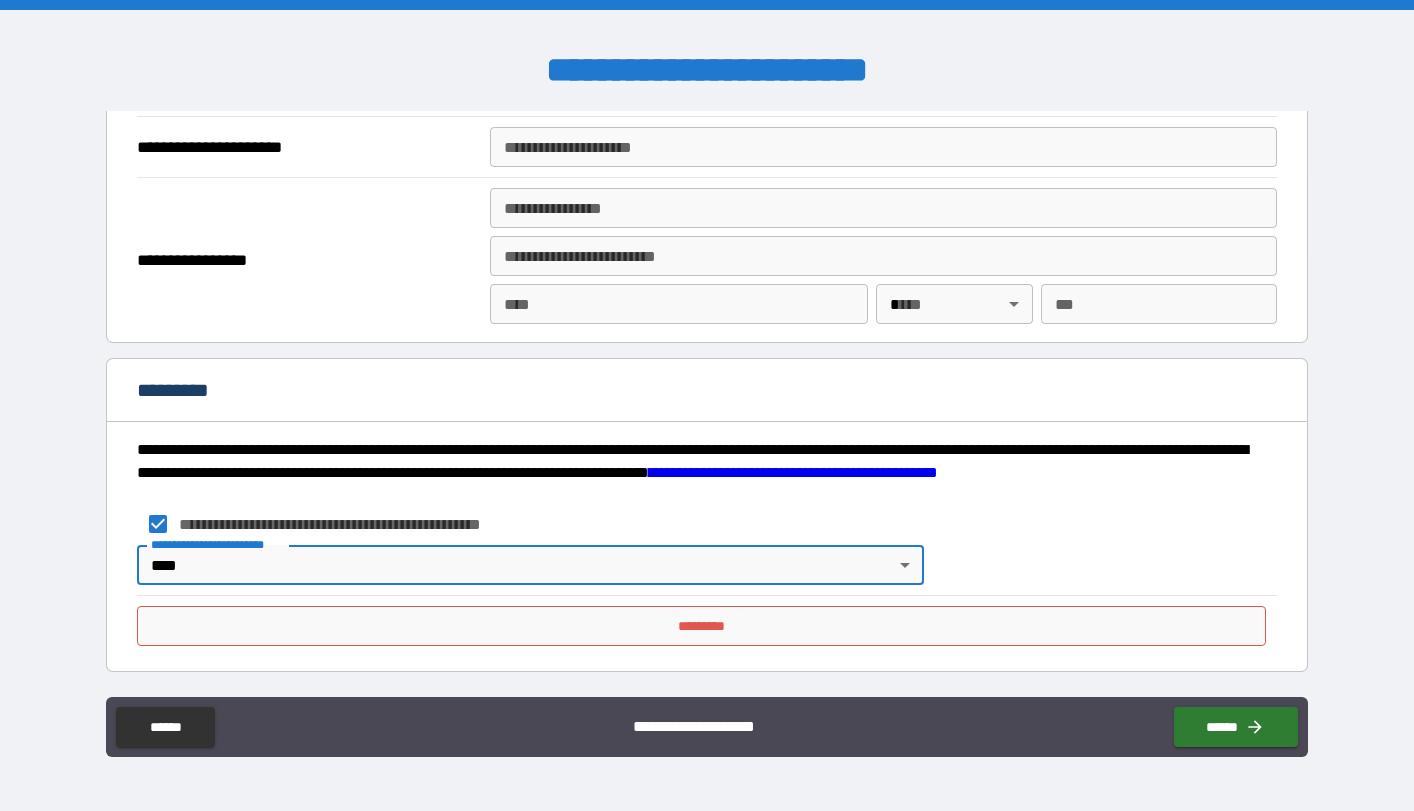 scroll, scrollTop: 2453, scrollLeft: 0, axis: vertical 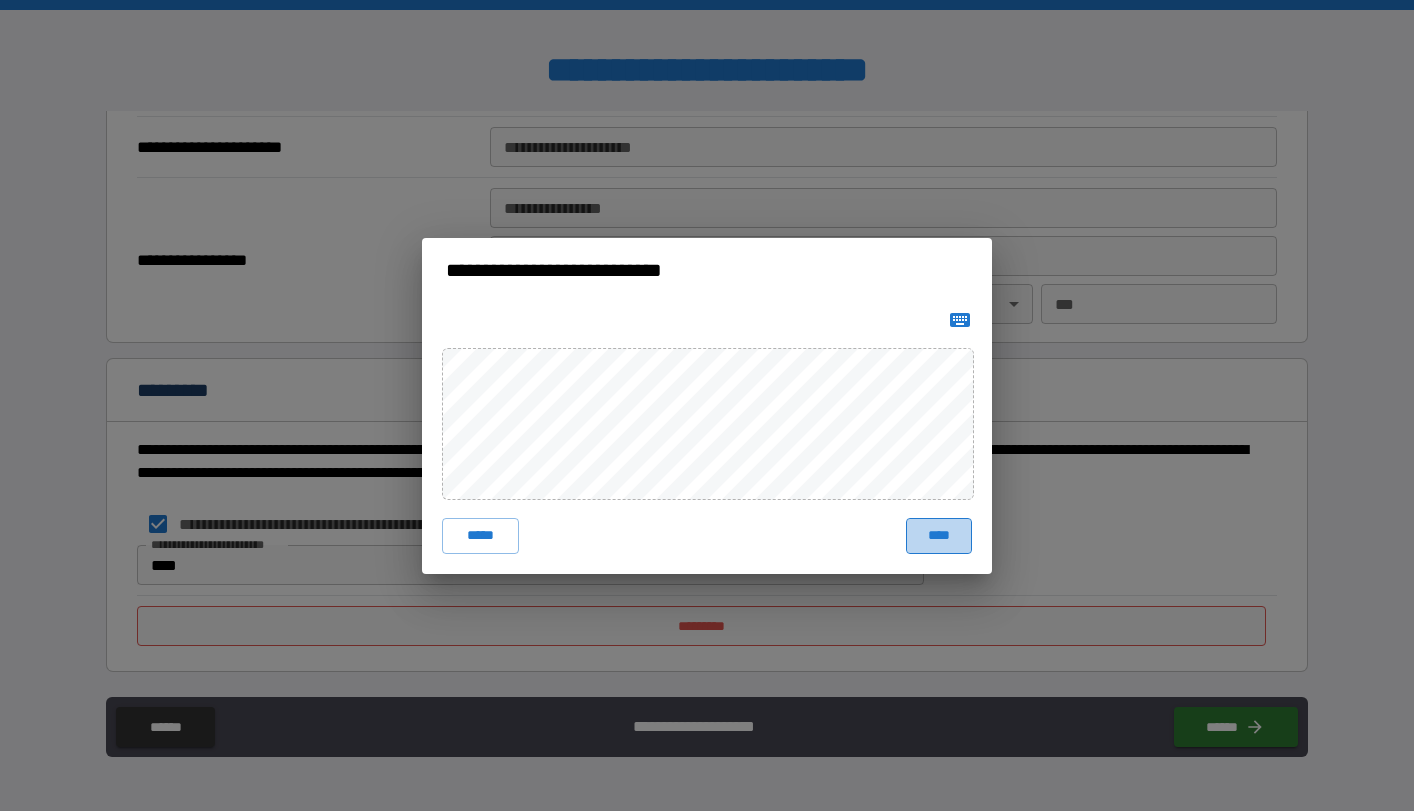 click on "****" at bounding box center (939, 536) 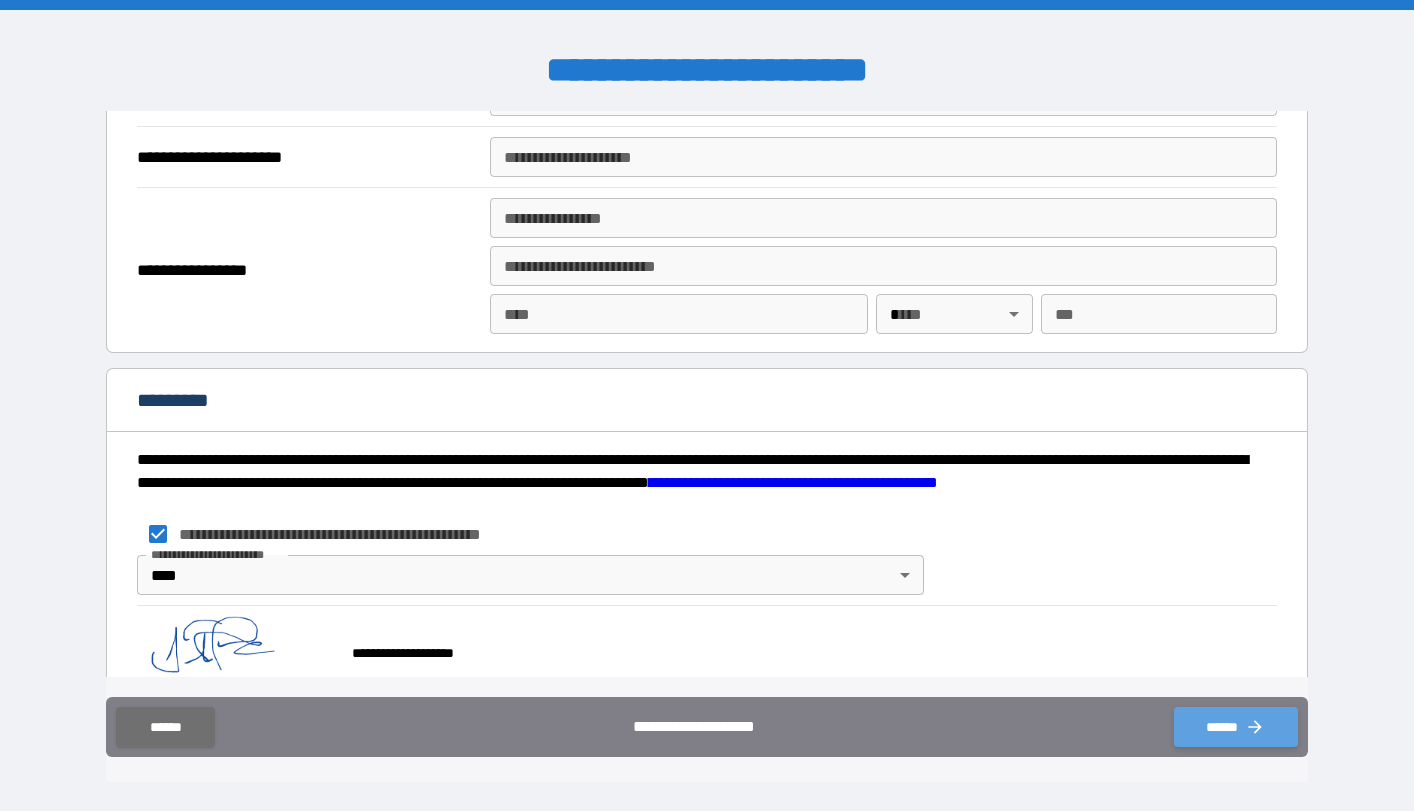 click on "******" at bounding box center [1236, 727] 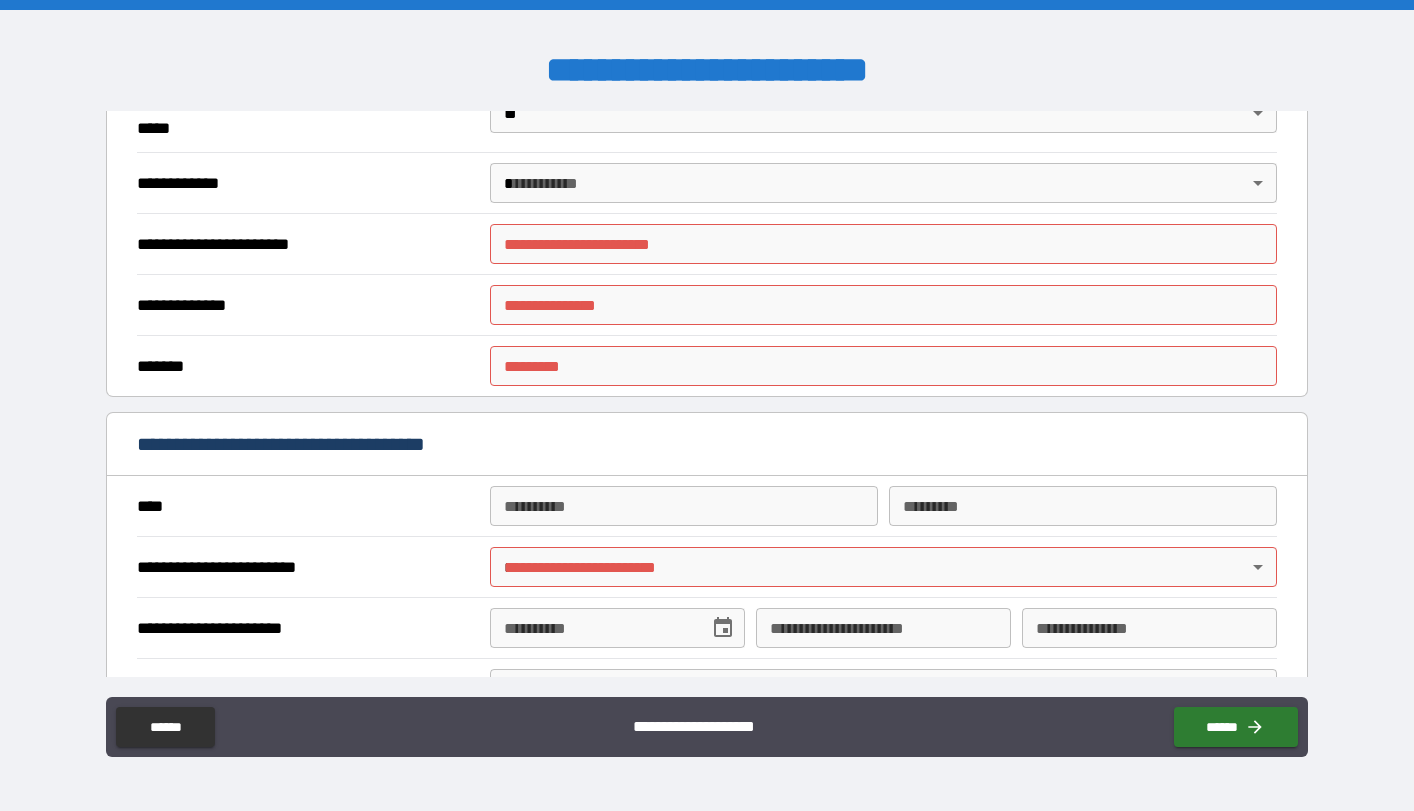 scroll, scrollTop: 1713, scrollLeft: 0, axis: vertical 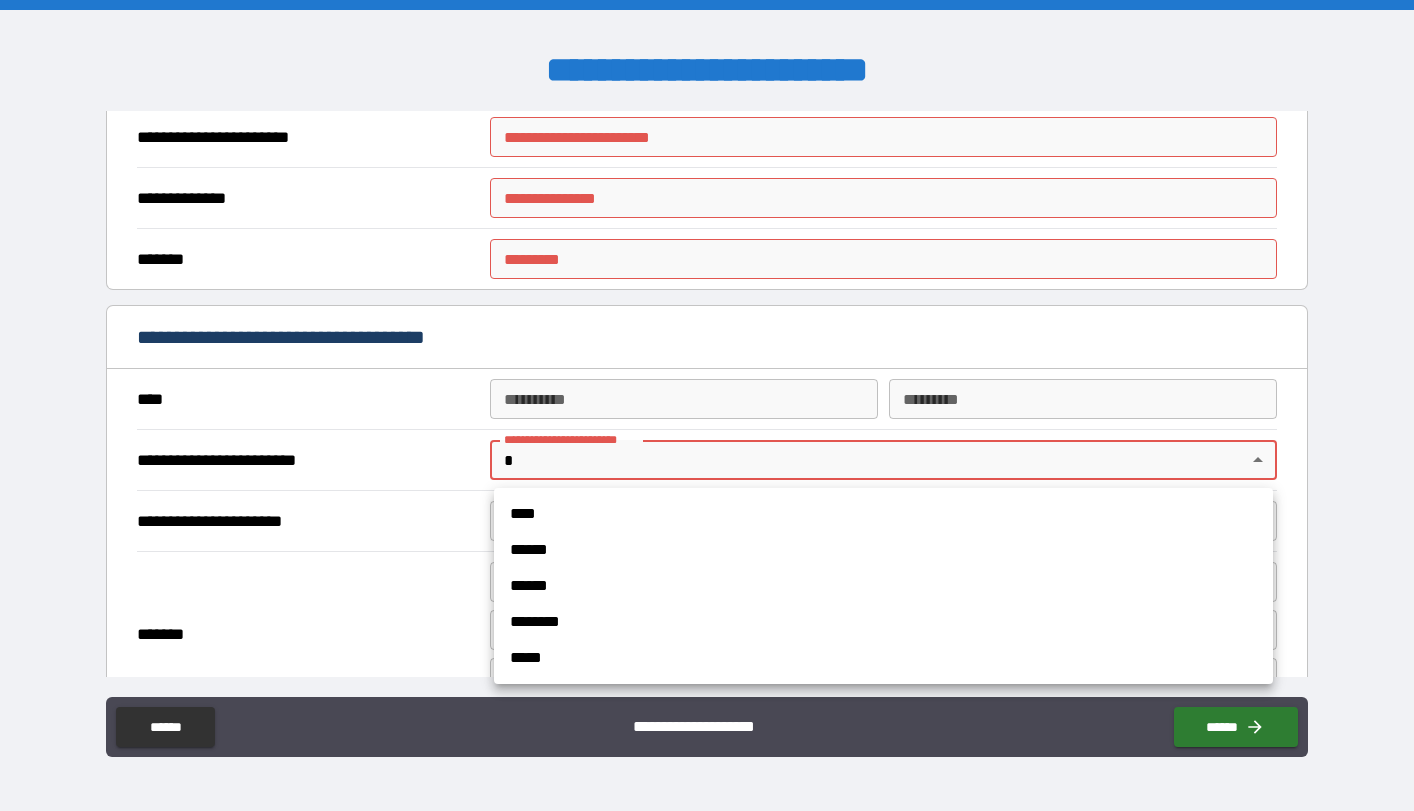 click on "**********" at bounding box center [707, 405] 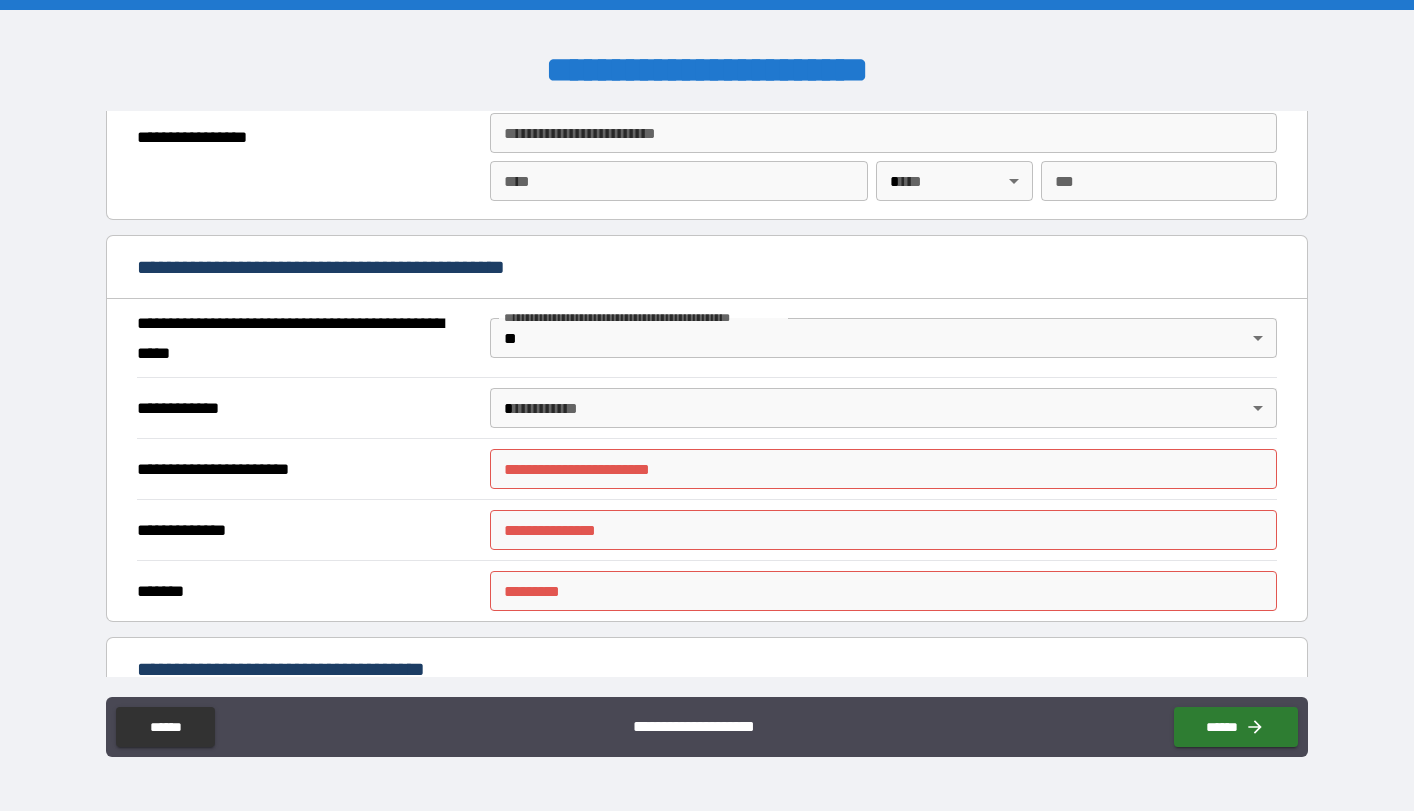 scroll, scrollTop: 1392, scrollLeft: 0, axis: vertical 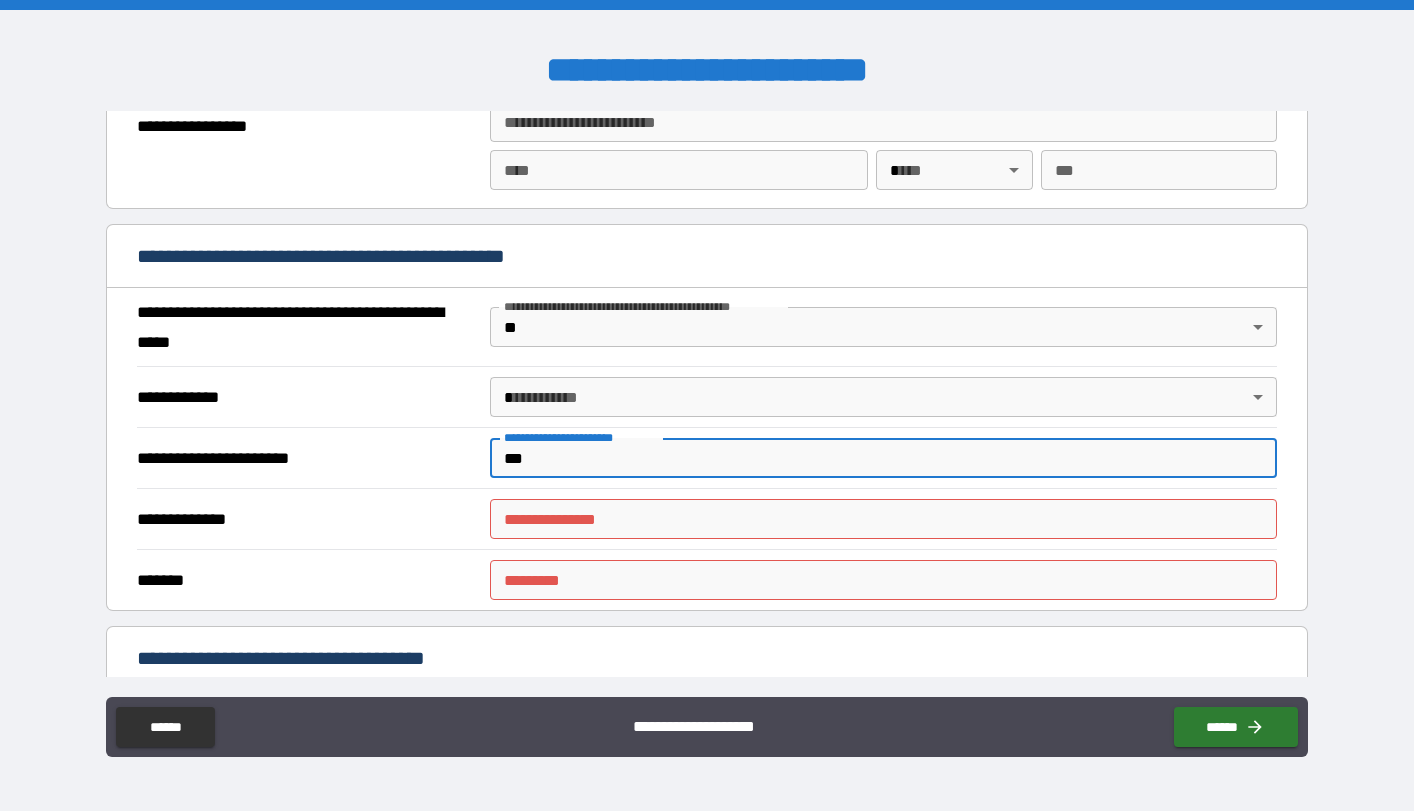 type on "***" 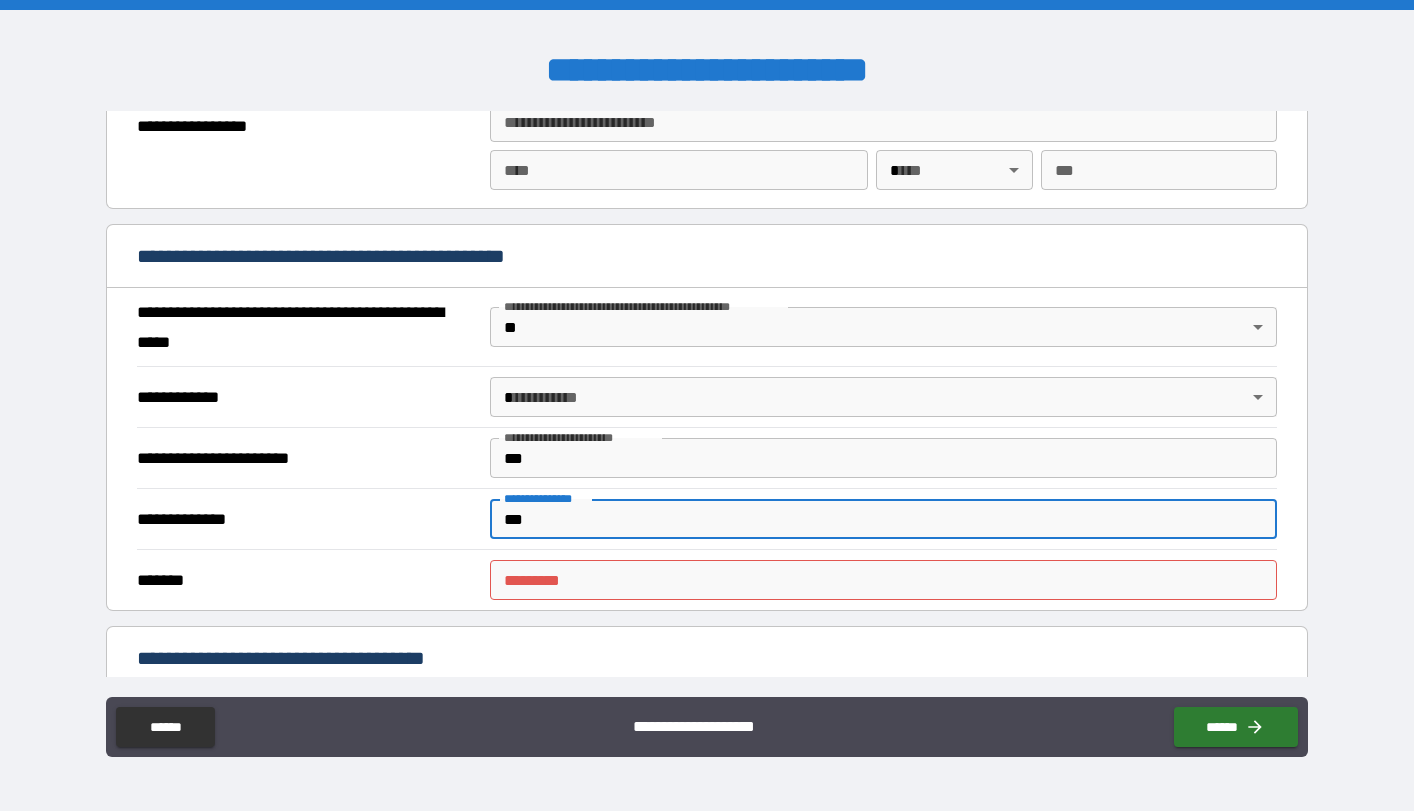 type on "***" 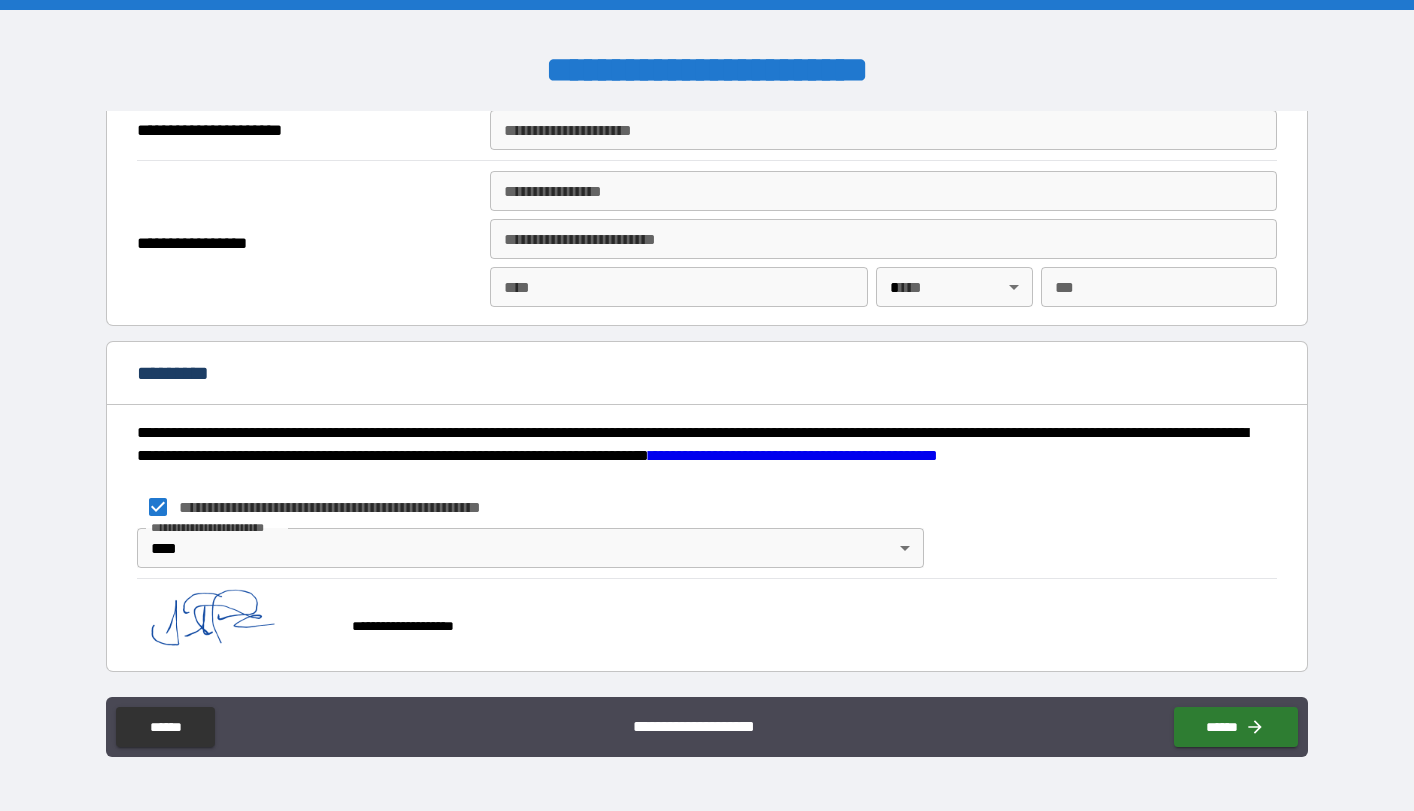 scroll, scrollTop: 2470, scrollLeft: 0, axis: vertical 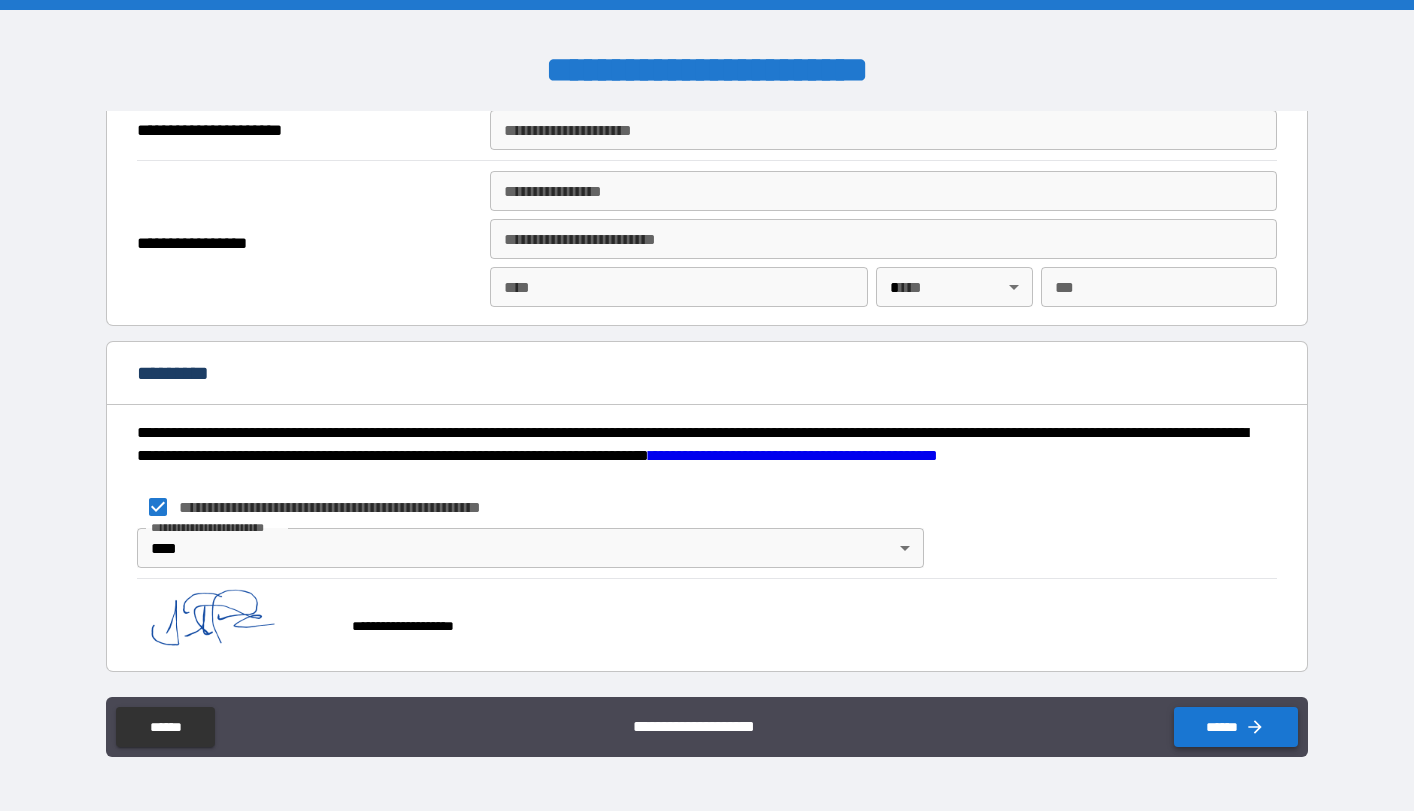type on "***" 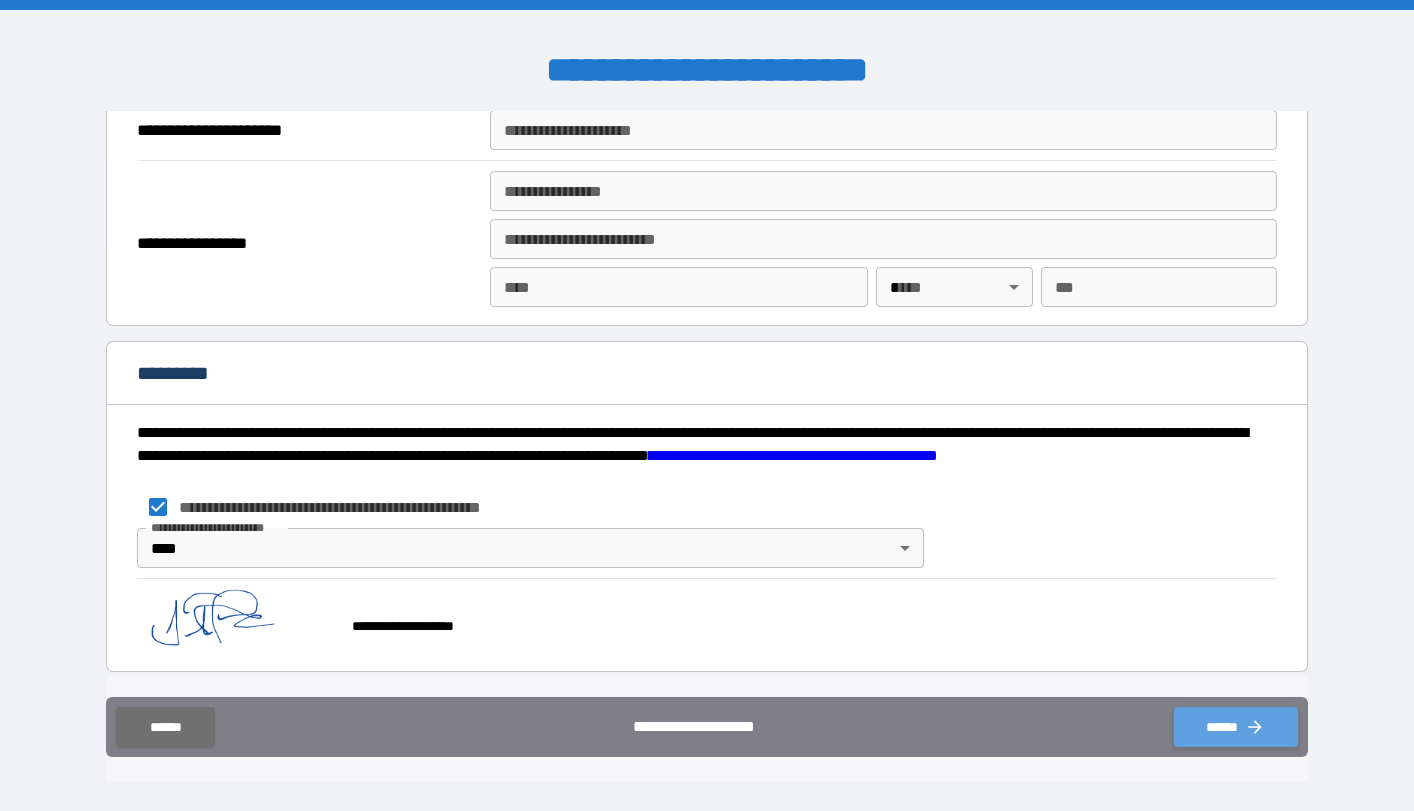click on "******" at bounding box center [1236, 727] 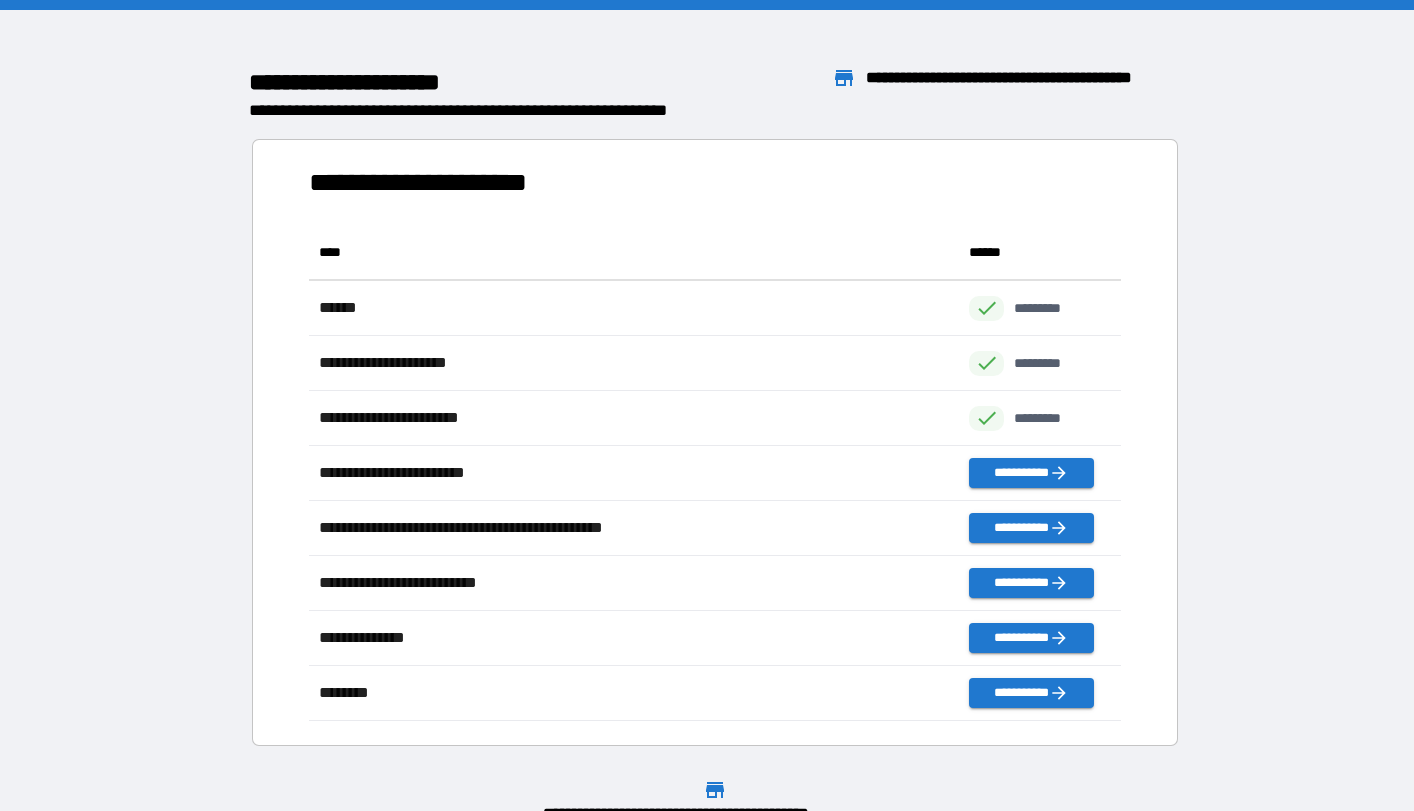 scroll, scrollTop: 1, scrollLeft: 1, axis: both 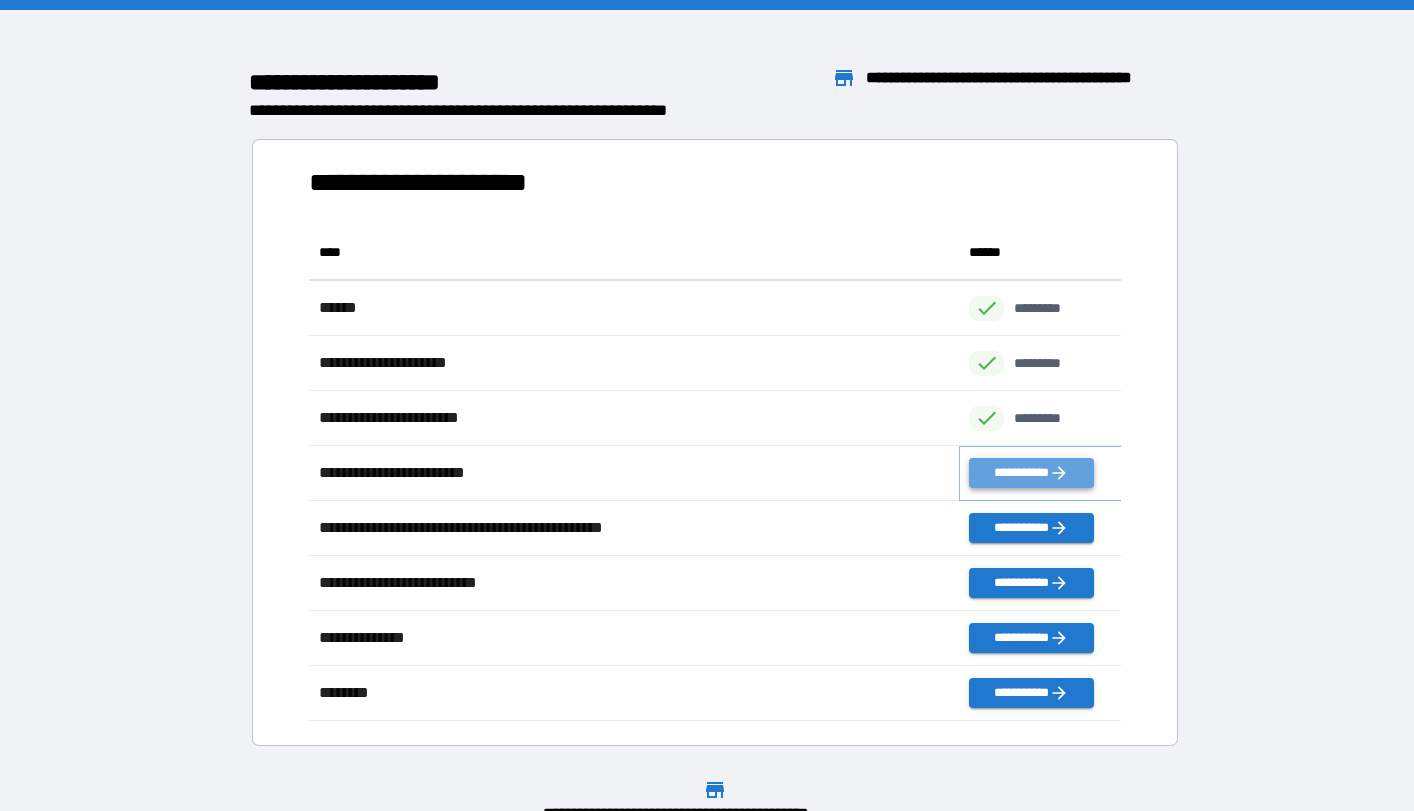 click on "**********" at bounding box center (1031, 473) 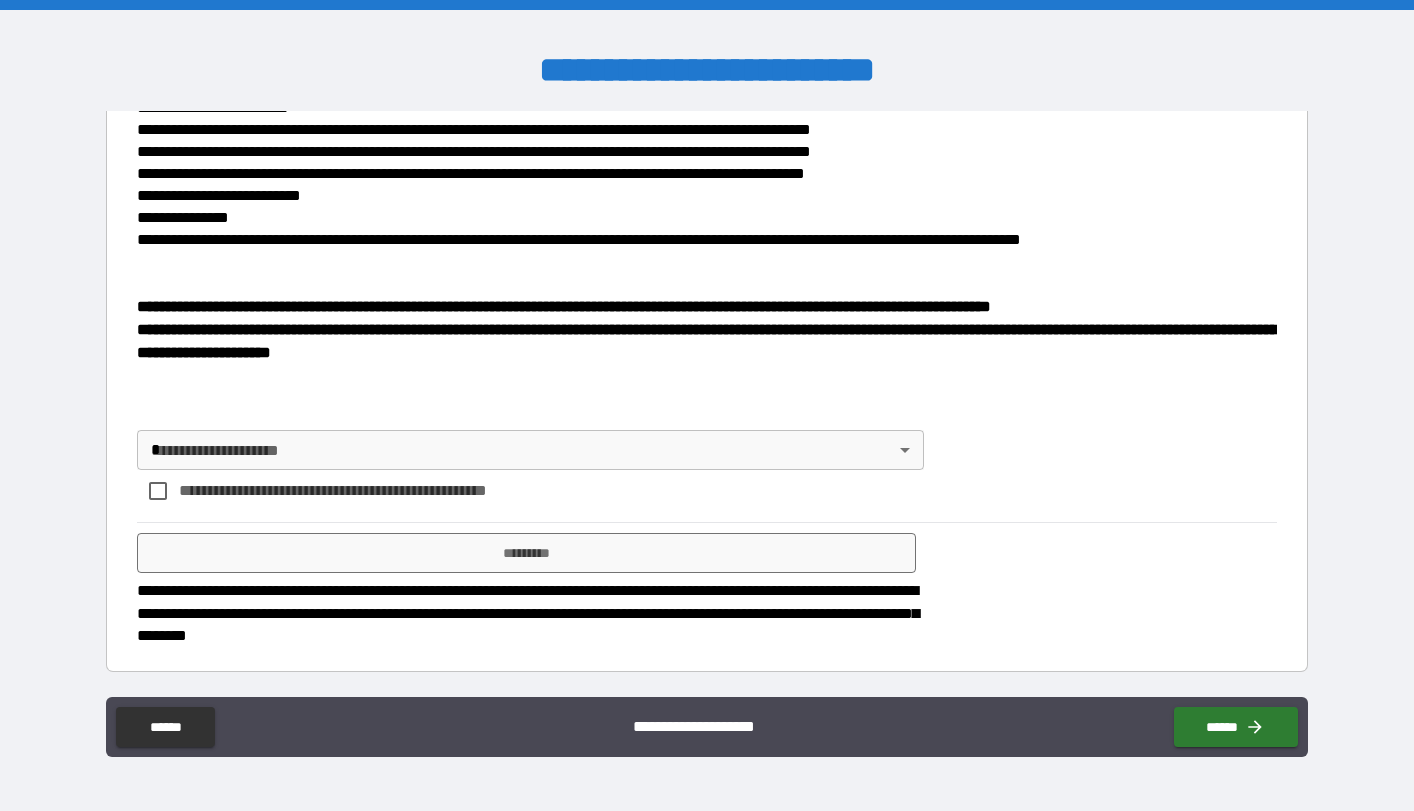 scroll, scrollTop: 1281, scrollLeft: 0, axis: vertical 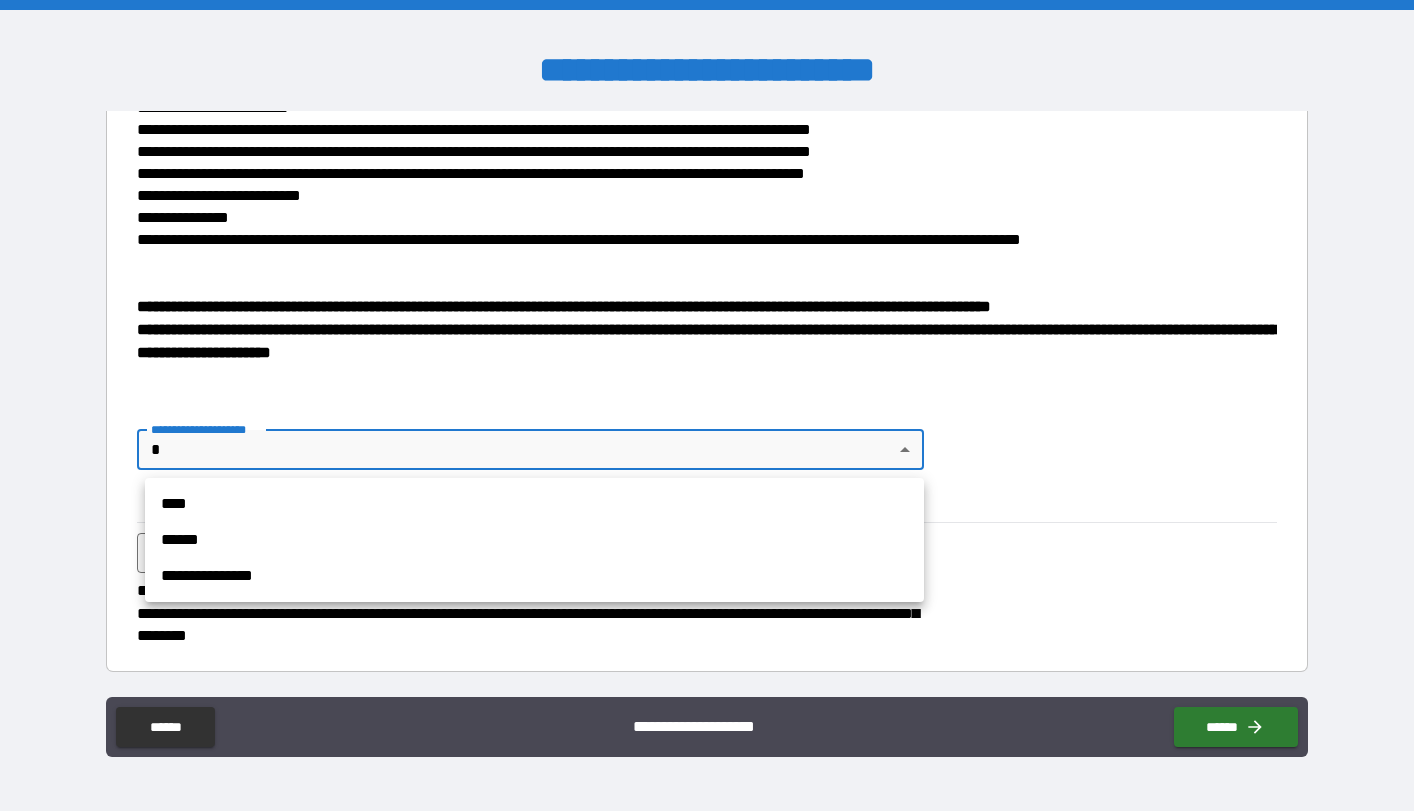 click on "**********" at bounding box center [707, 405] 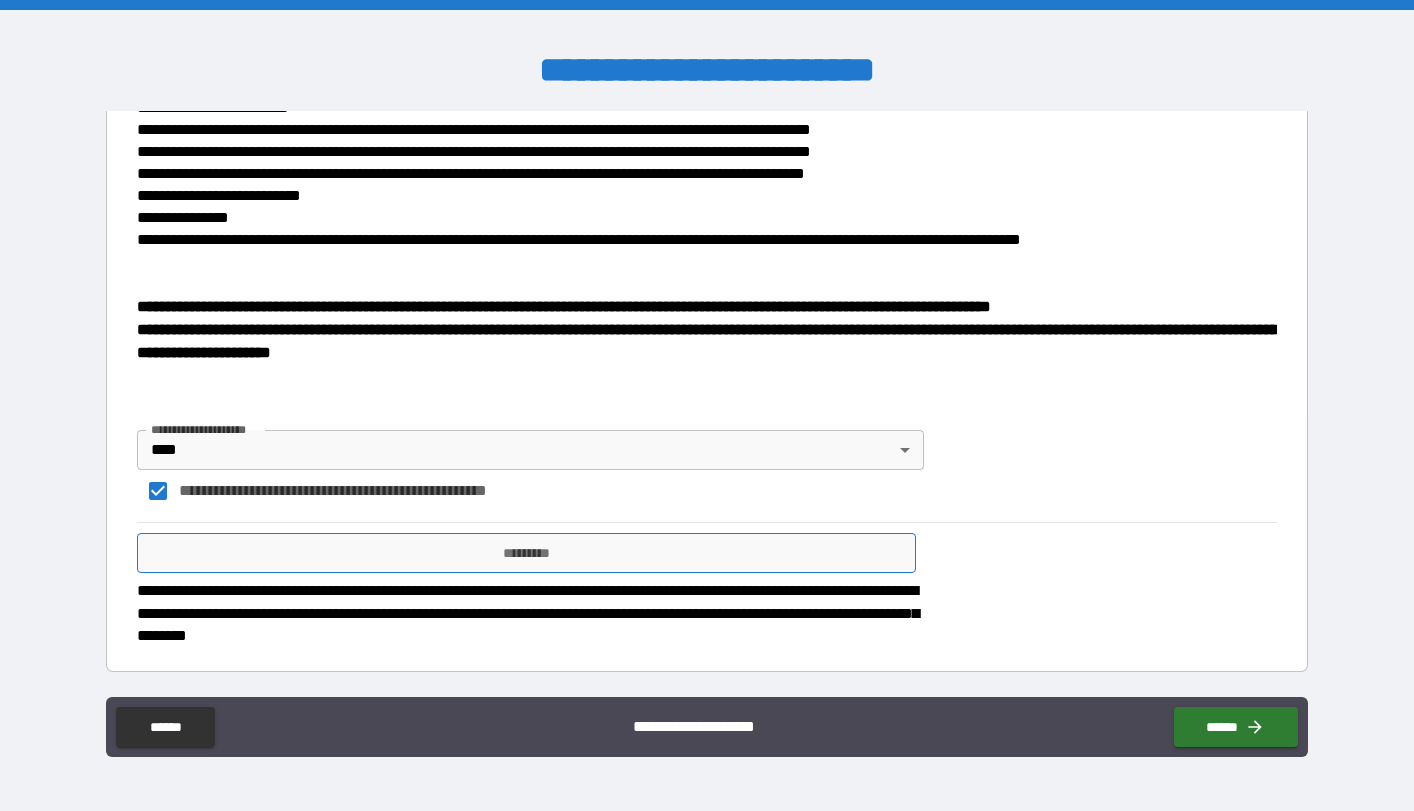 click on "*********" at bounding box center (526, 553) 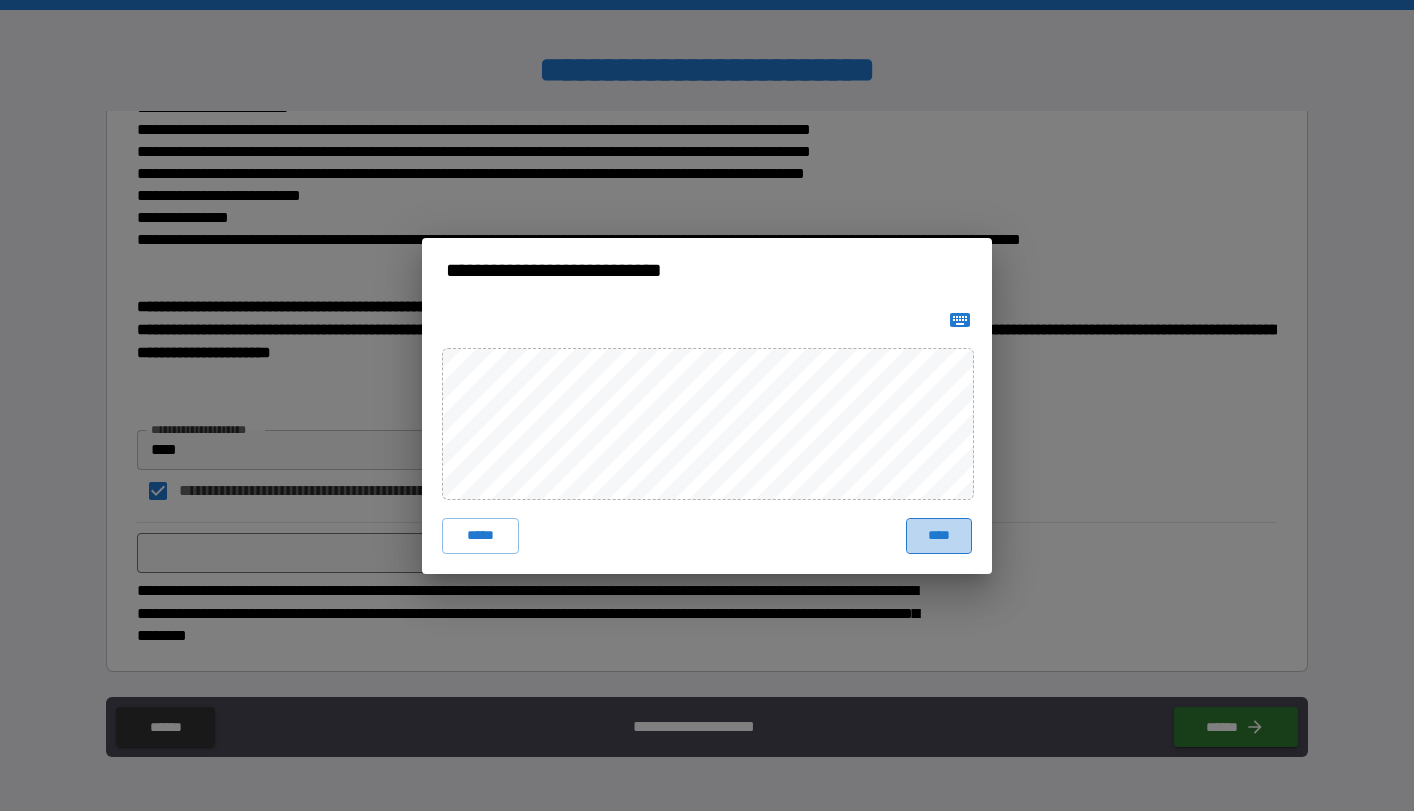 click on "****" at bounding box center [939, 536] 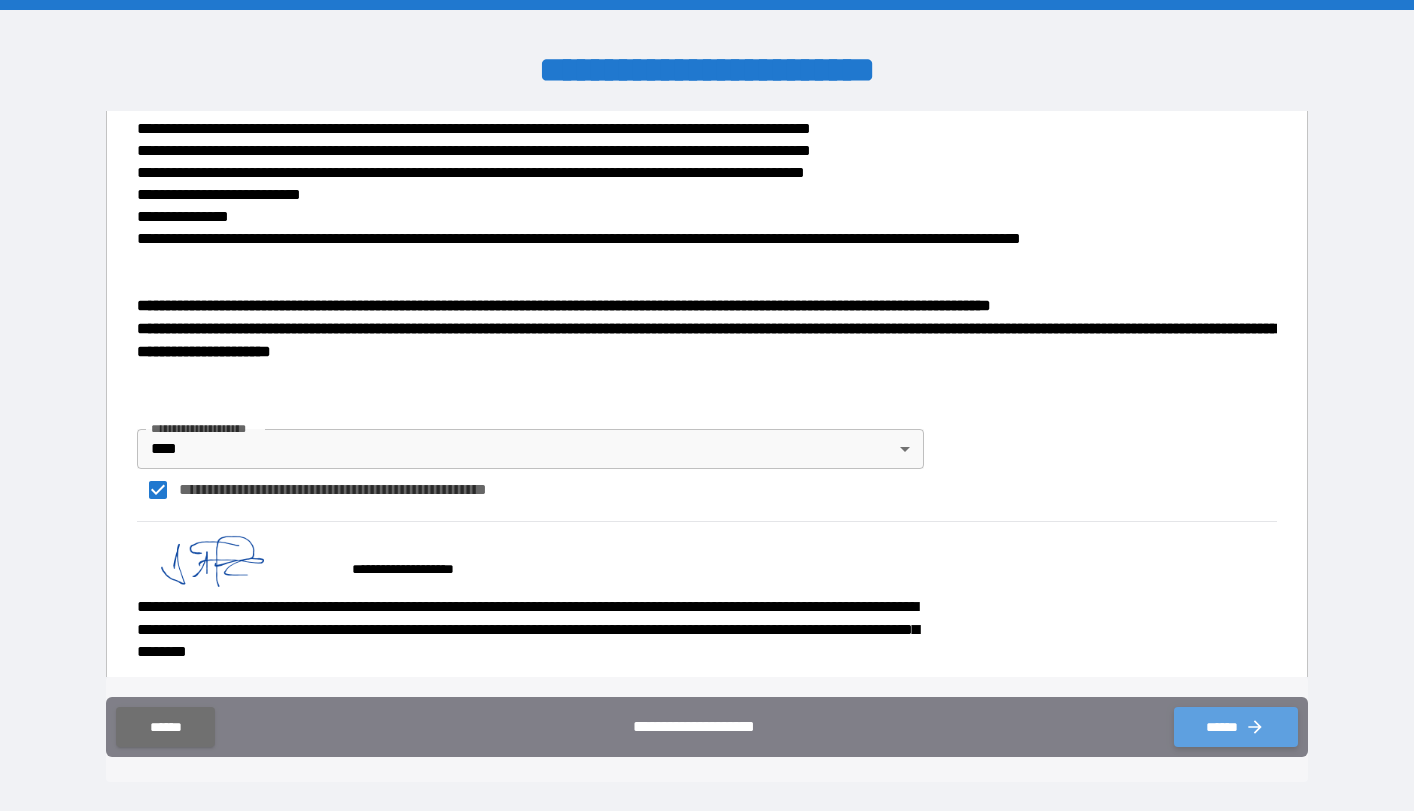 click on "******" at bounding box center (1236, 727) 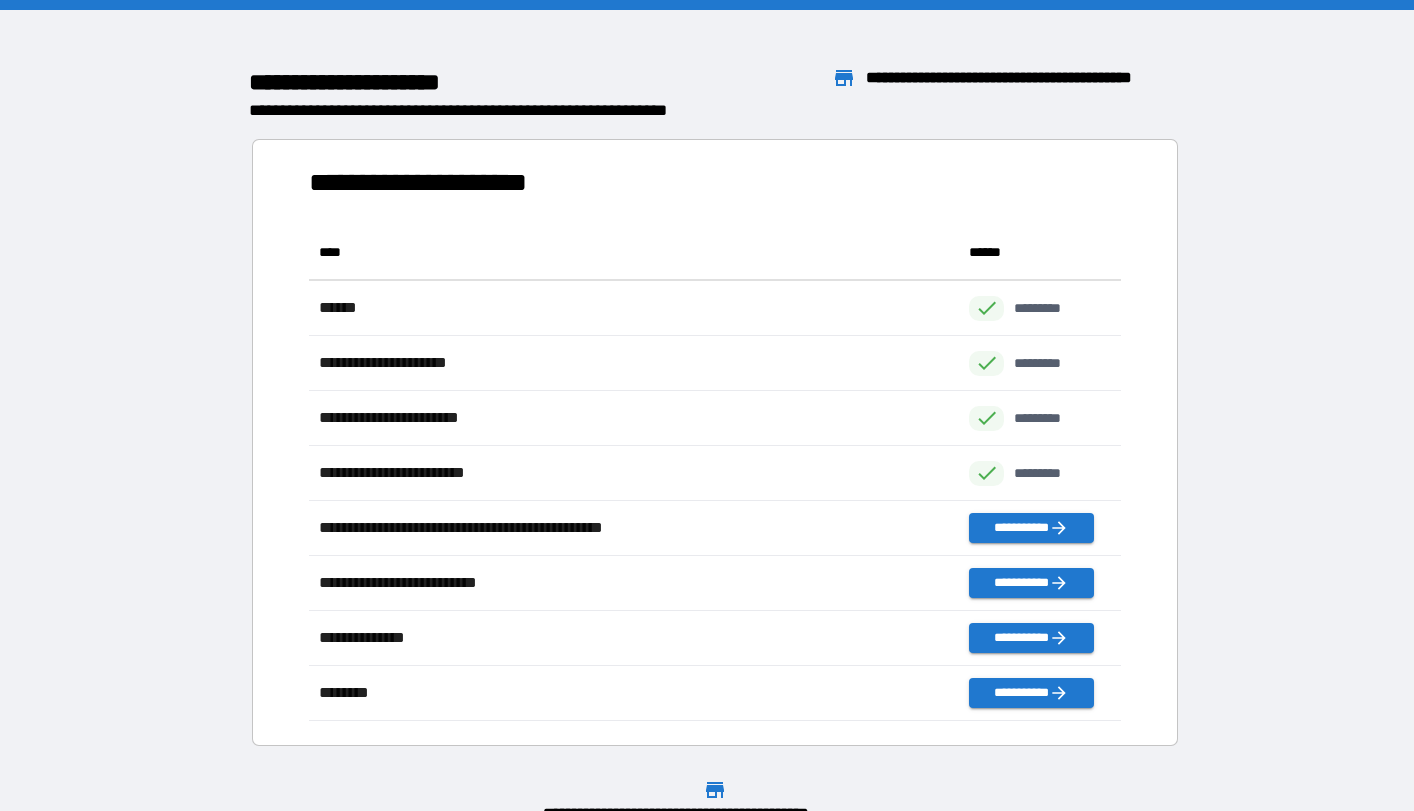 scroll, scrollTop: 1, scrollLeft: 1, axis: both 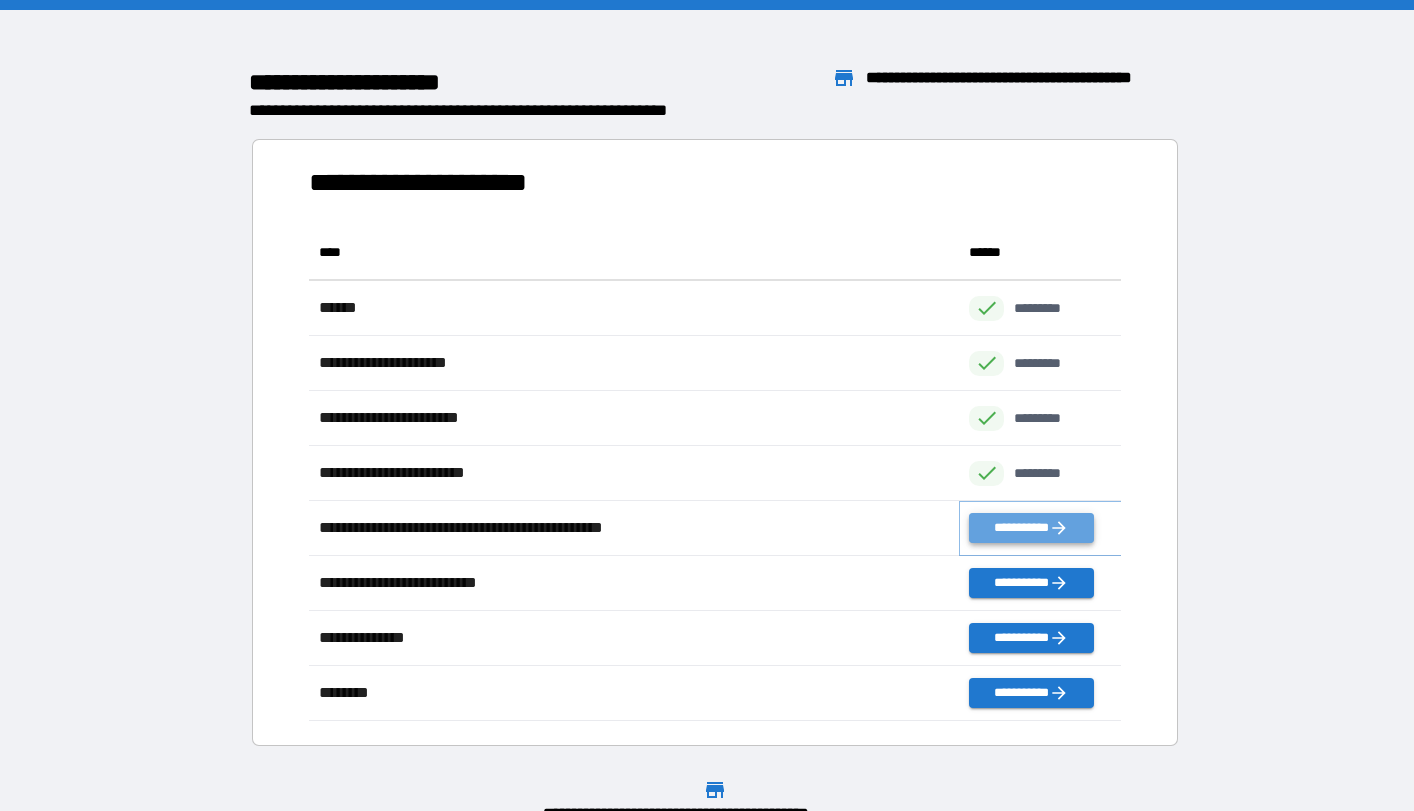 click 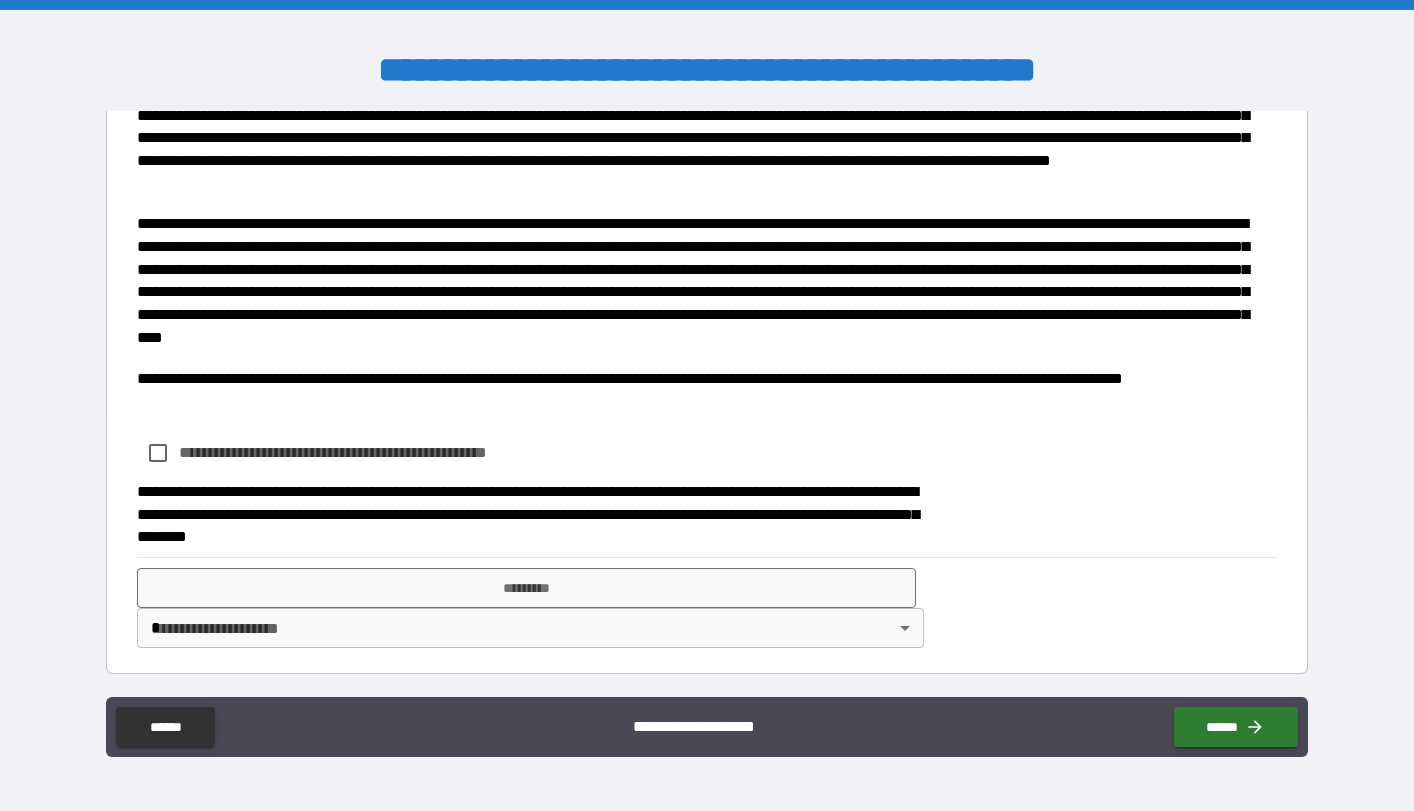 scroll, scrollTop: 731, scrollLeft: 0, axis: vertical 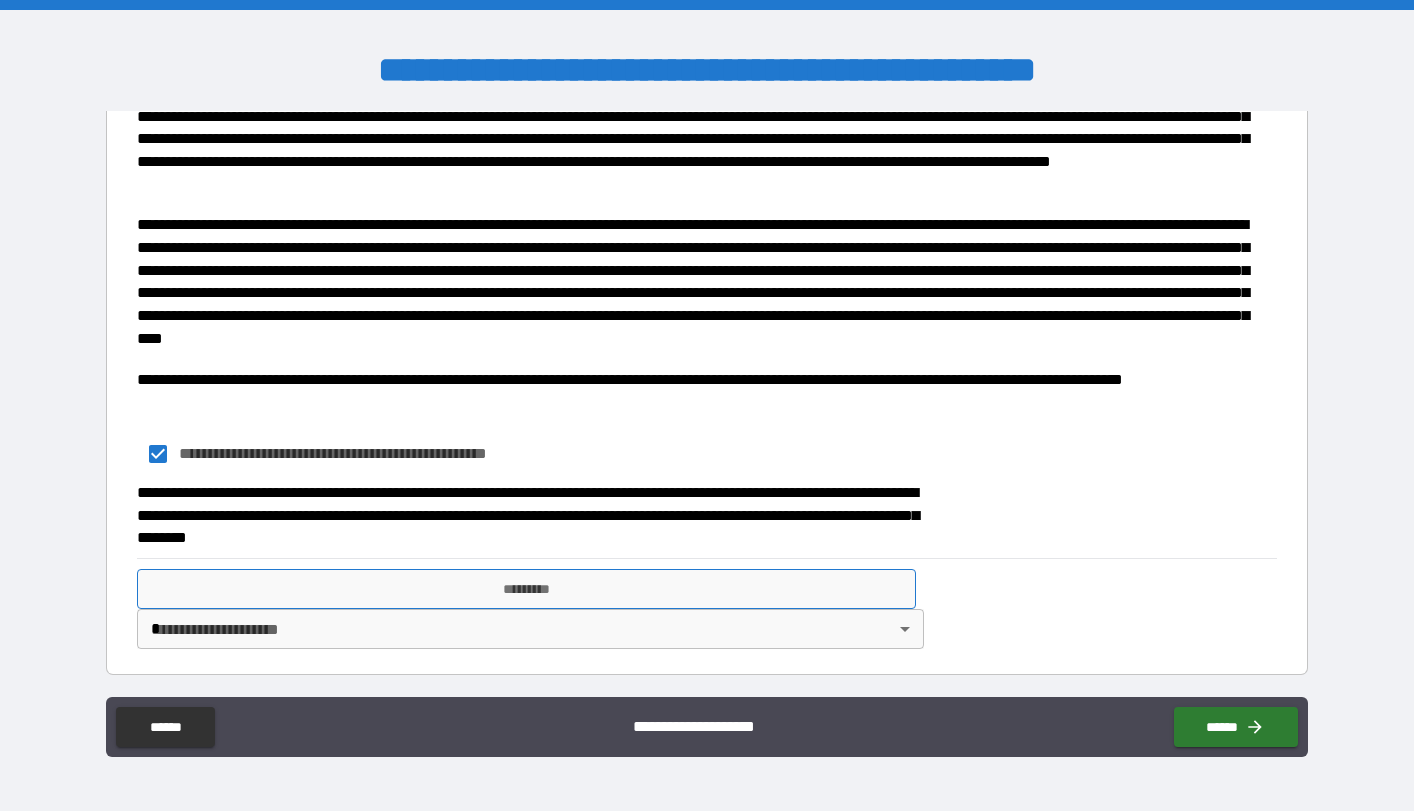 click on "*********" at bounding box center (526, 589) 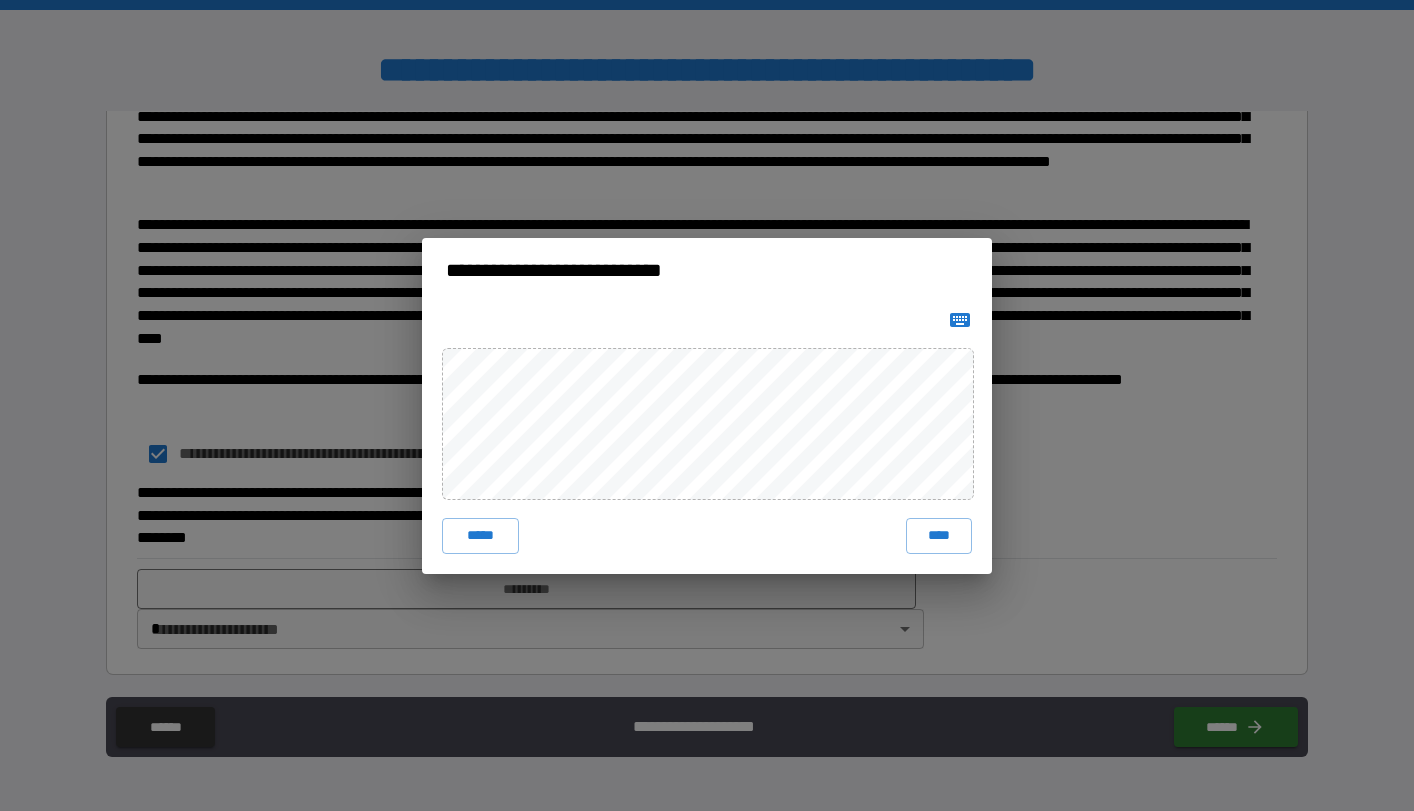 click on "***** ****" at bounding box center [707, 438] 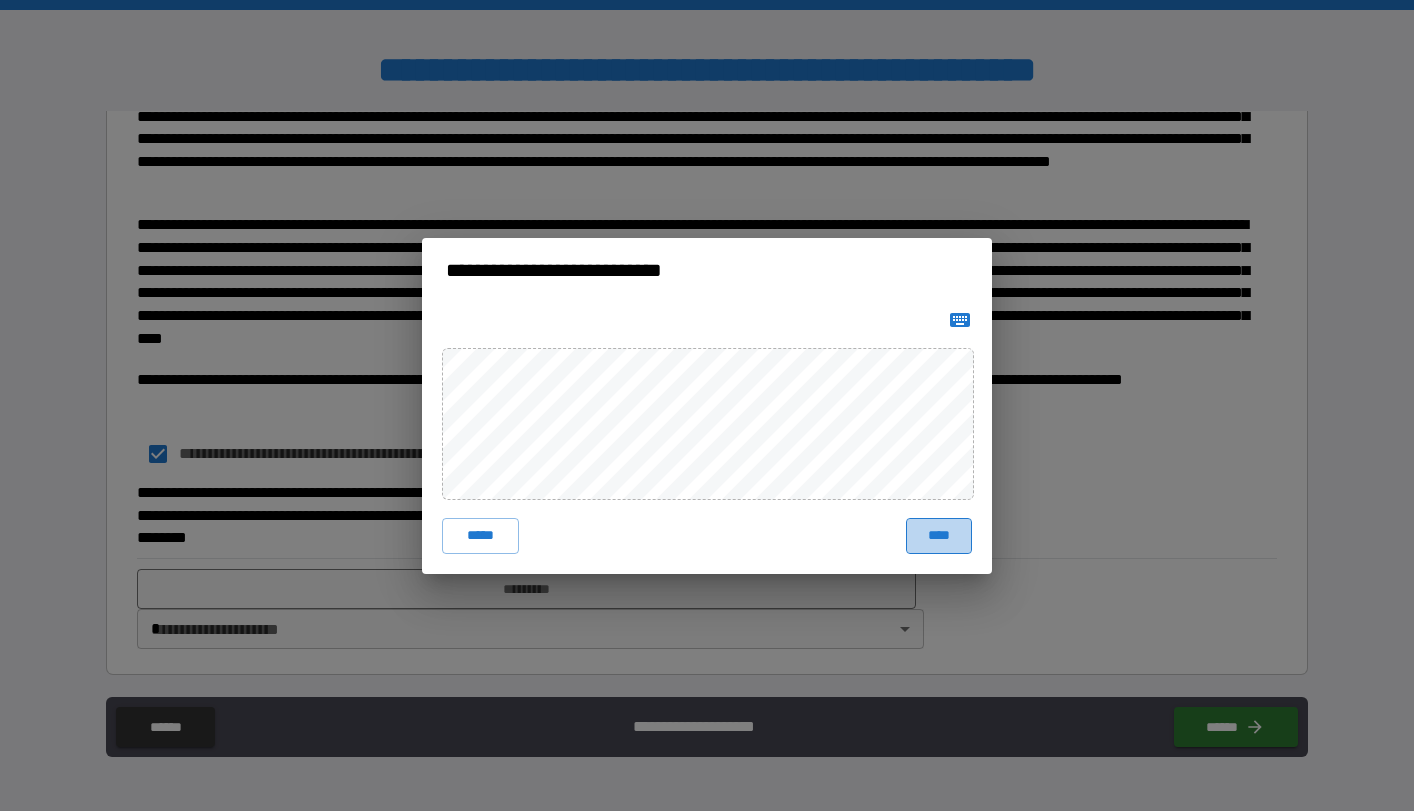 click on "****" at bounding box center [939, 536] 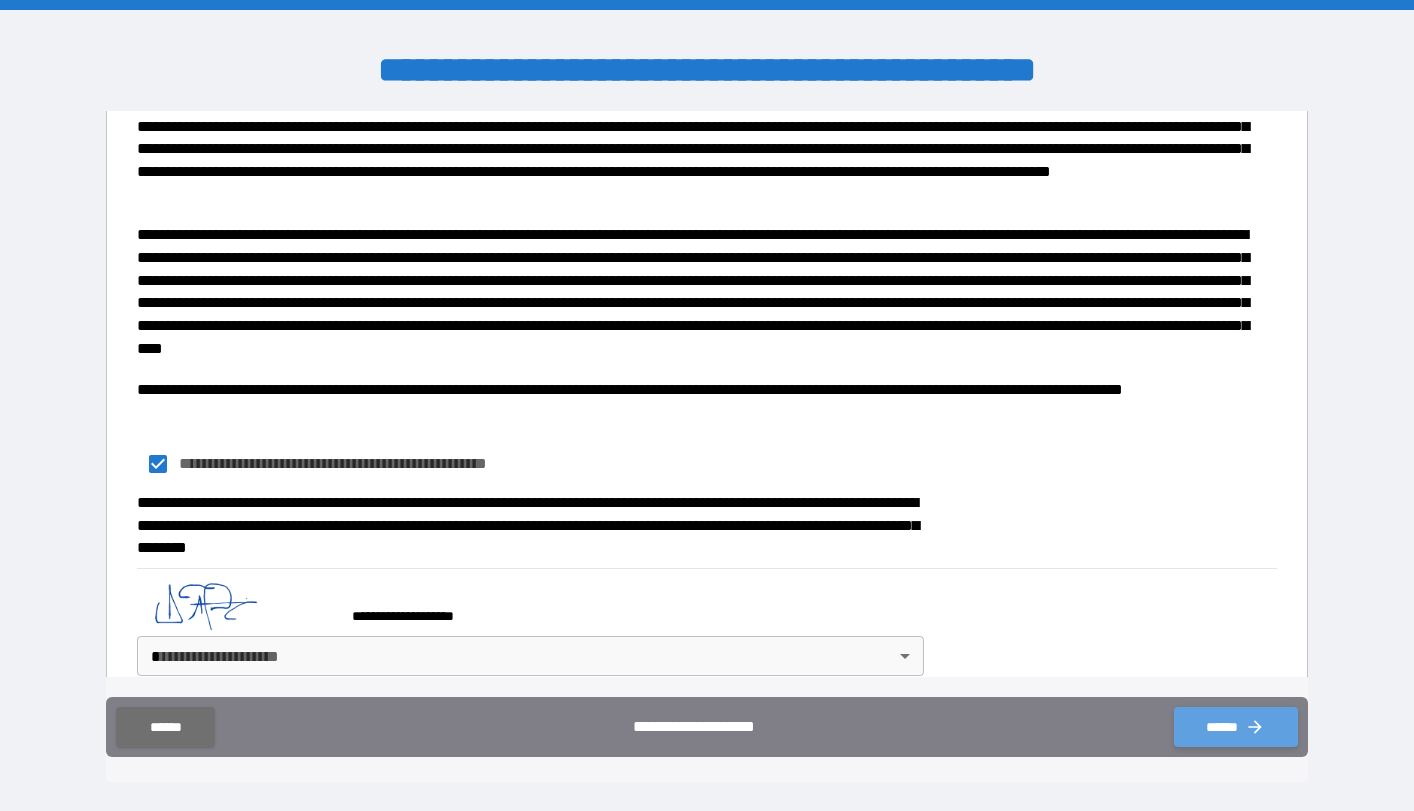 click on "******" at bounding box center [1236, 727] 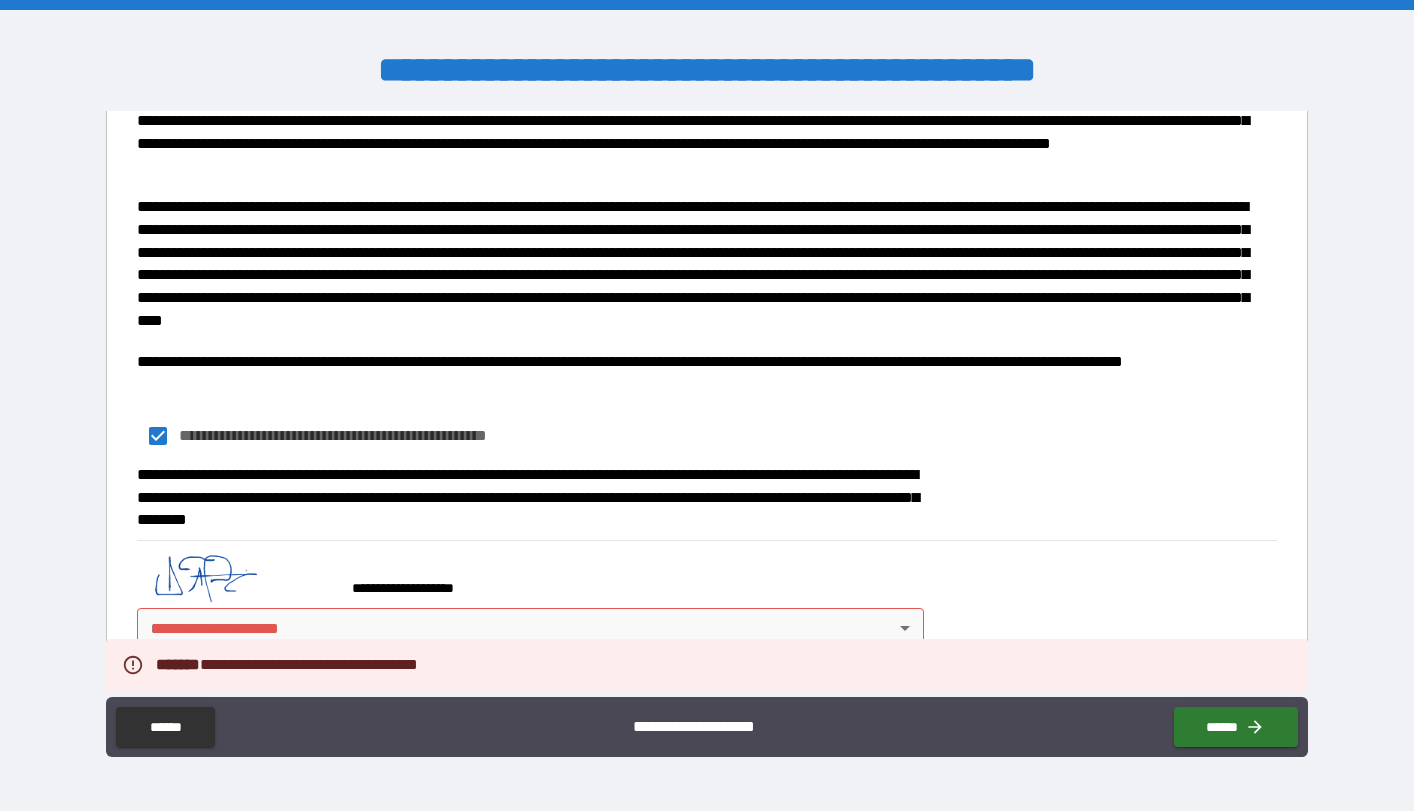 scroll, scrollTop: 748, scrollLeft: 0, axis: vertical 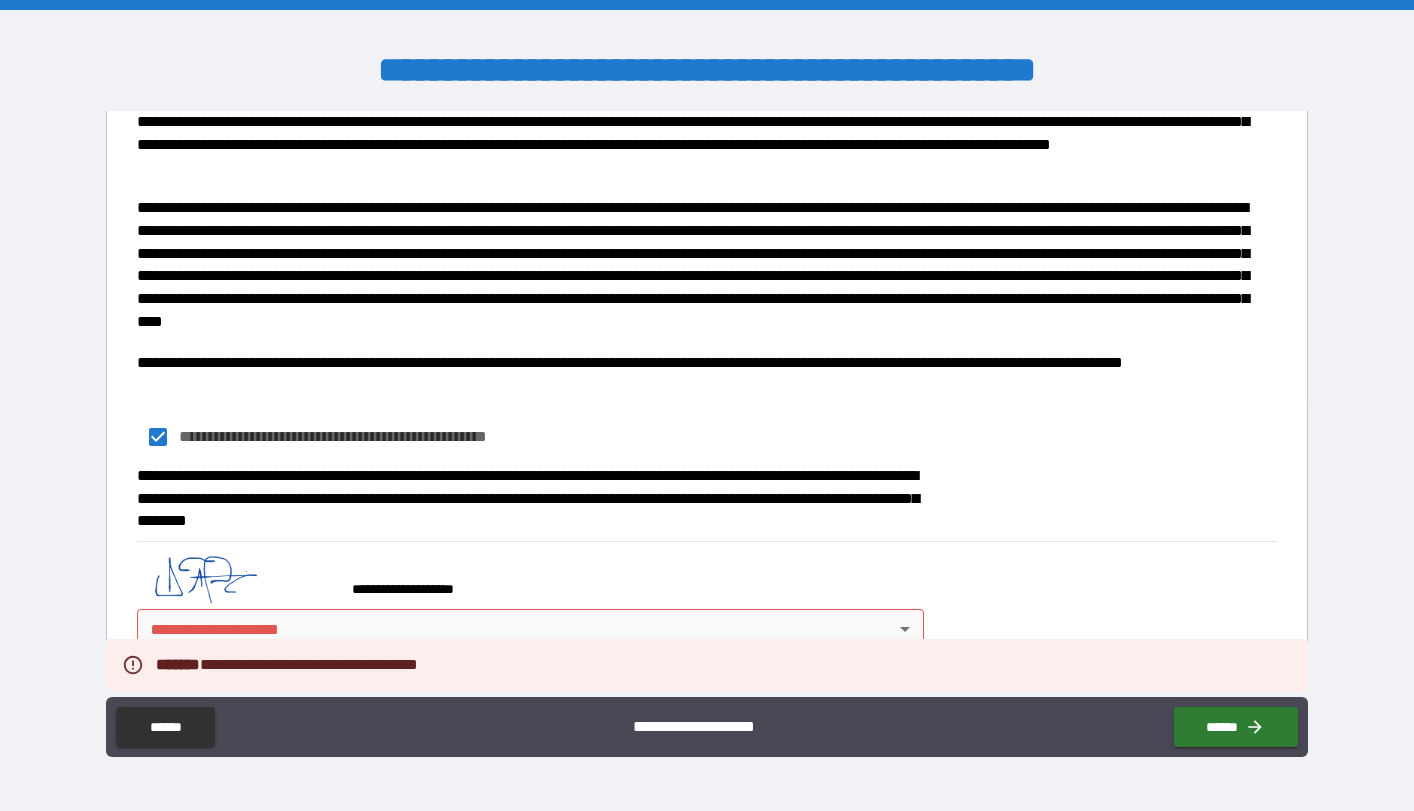 click on "**********" at bounding box center [707, 405] 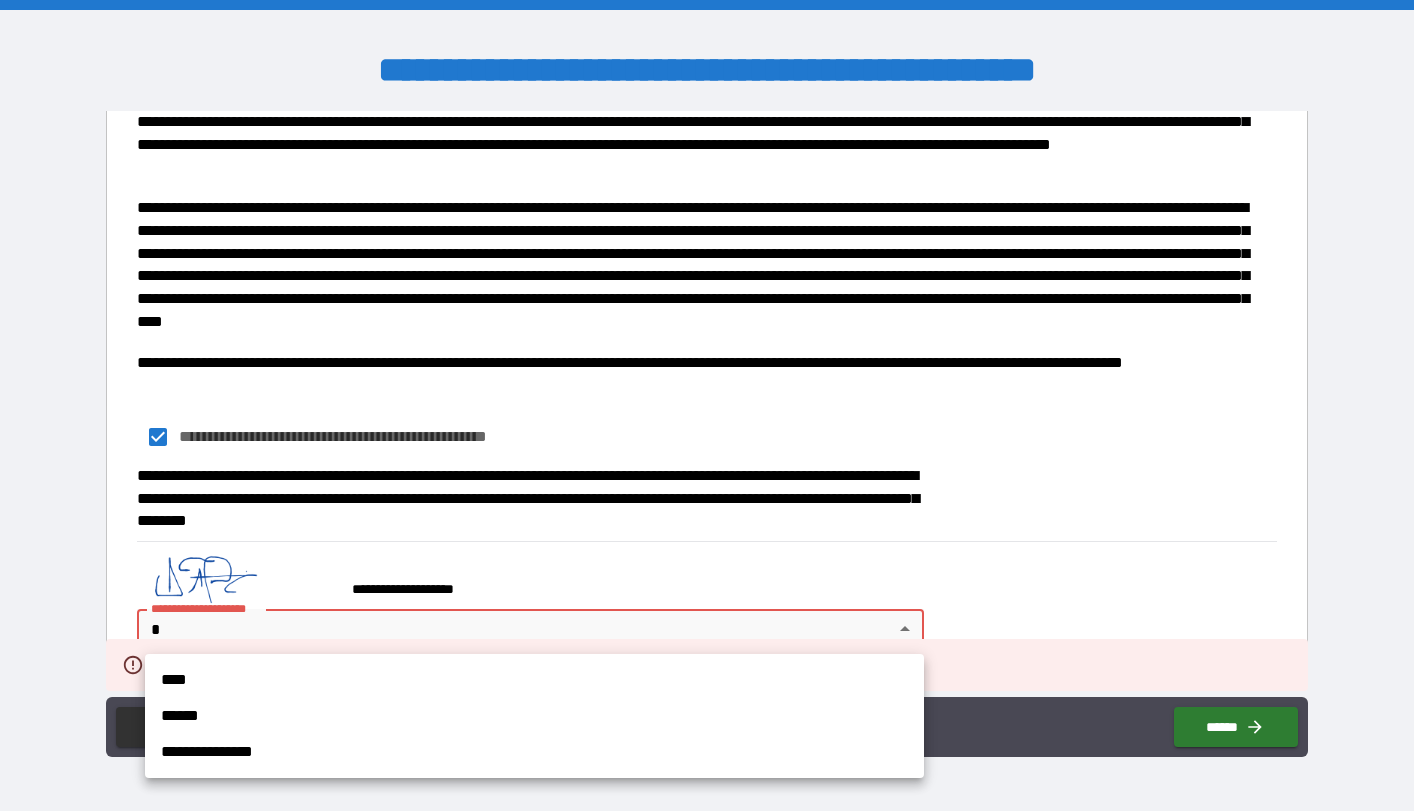click on "****" at bounding box center [534, 680] 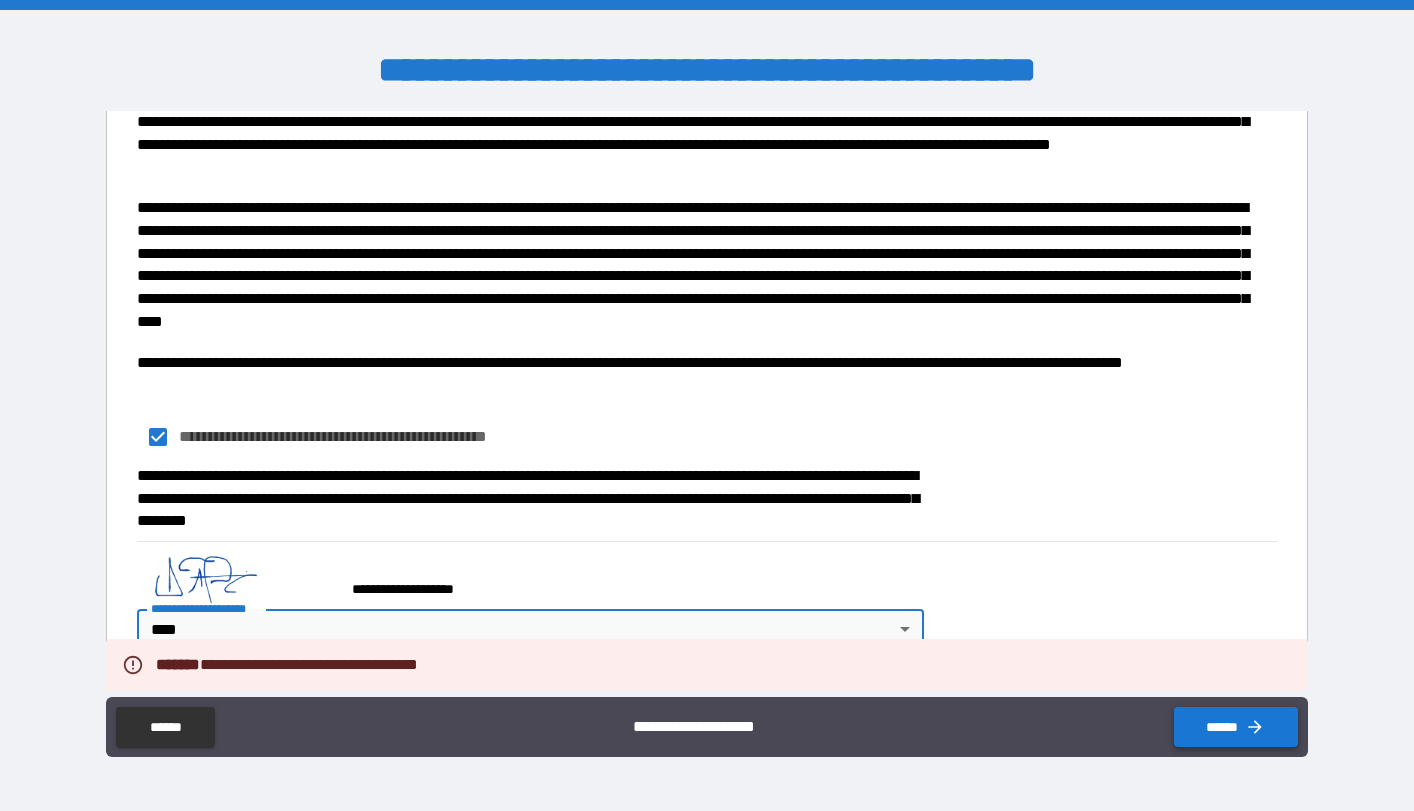 click 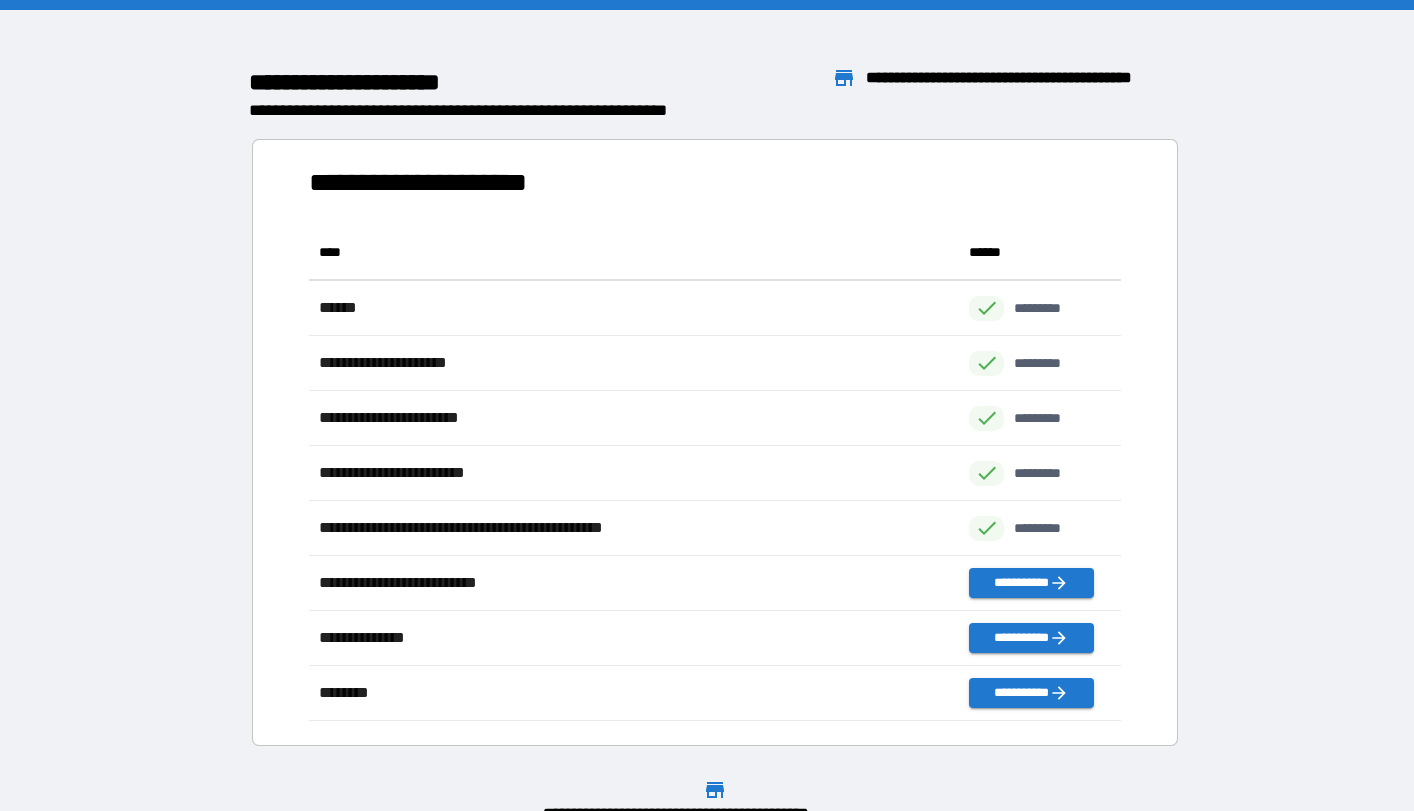 scroll, scrollTop: 1, scrollLeft: 1, axis: both 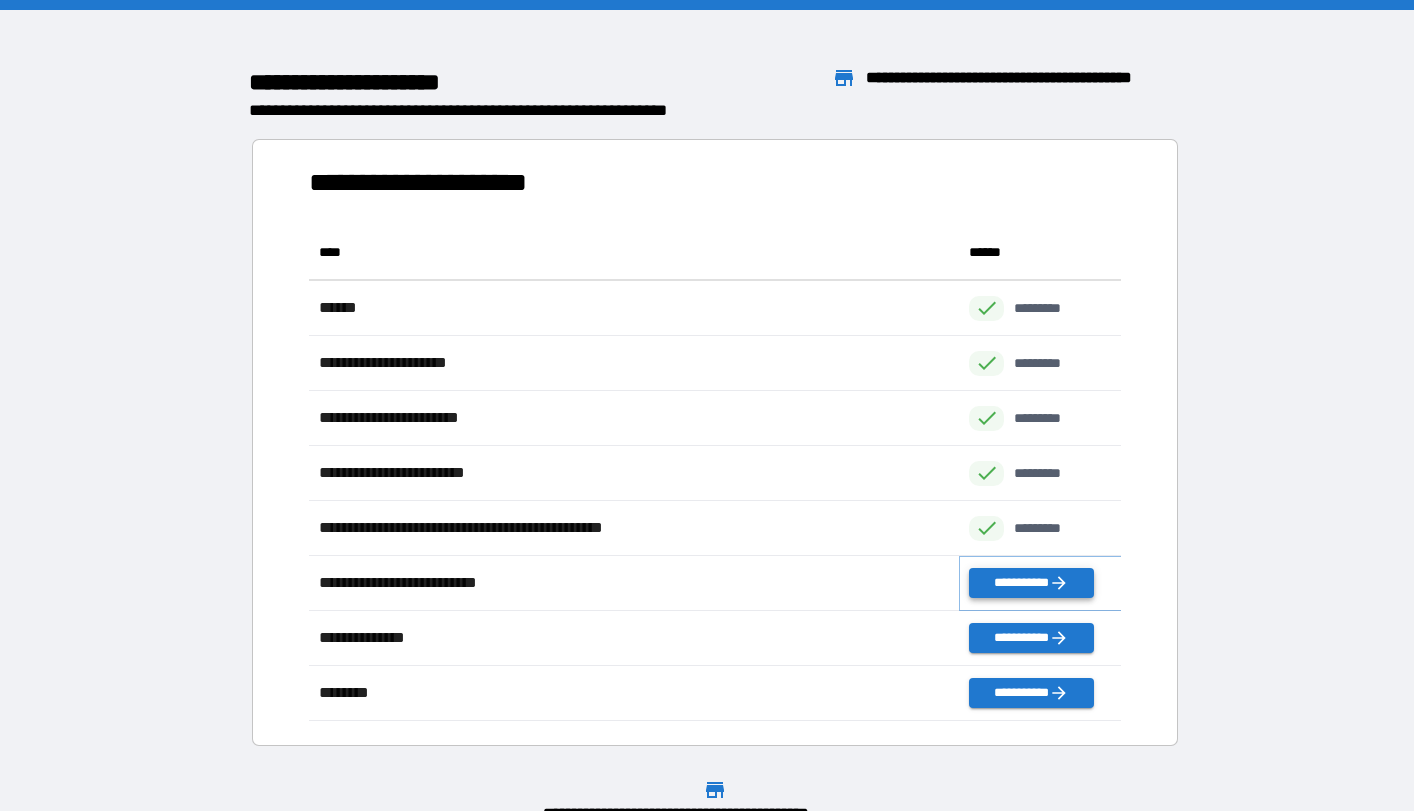 click on "**********" at bounding box center [1031, 583] 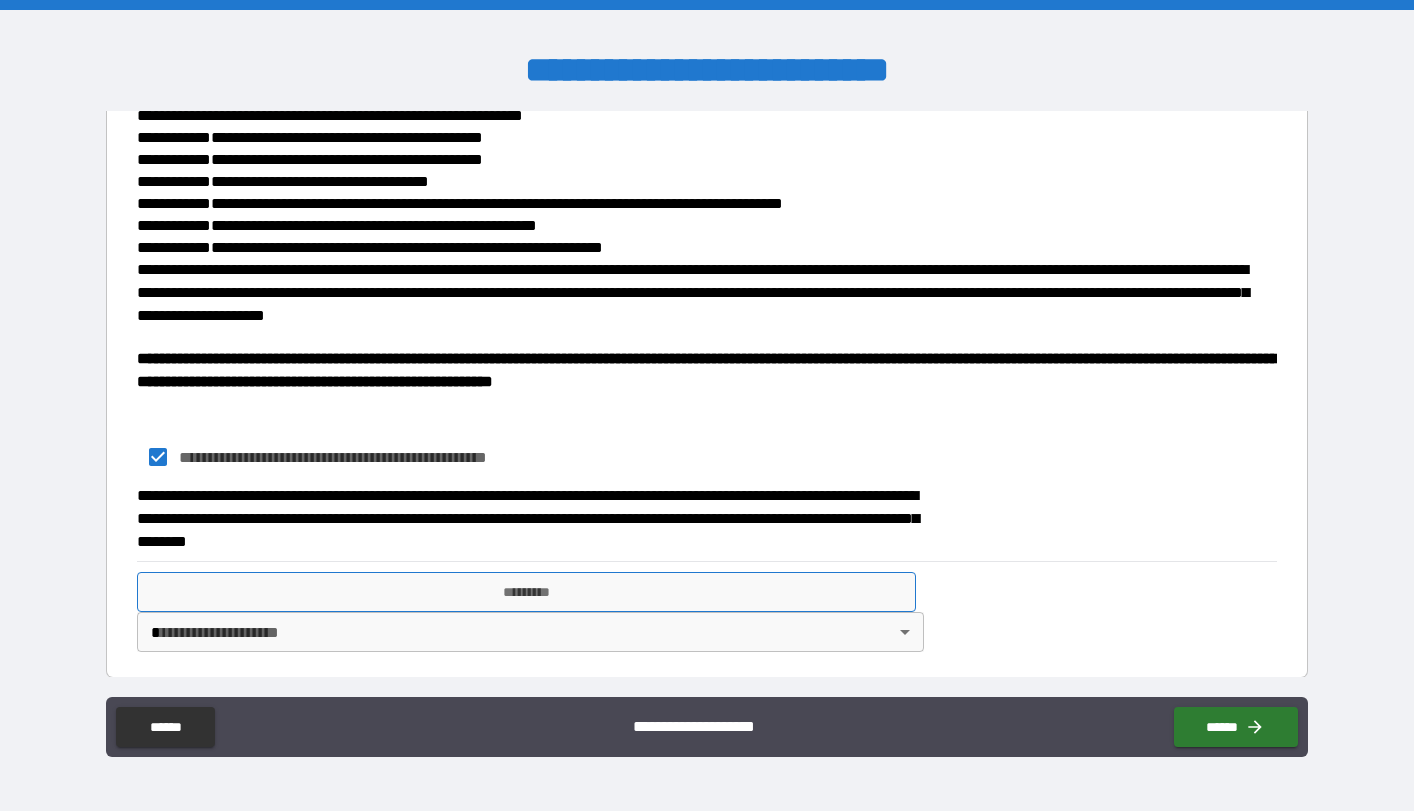 scroll, scrollTop: 467, scrollLeft: 0, axis: vertical 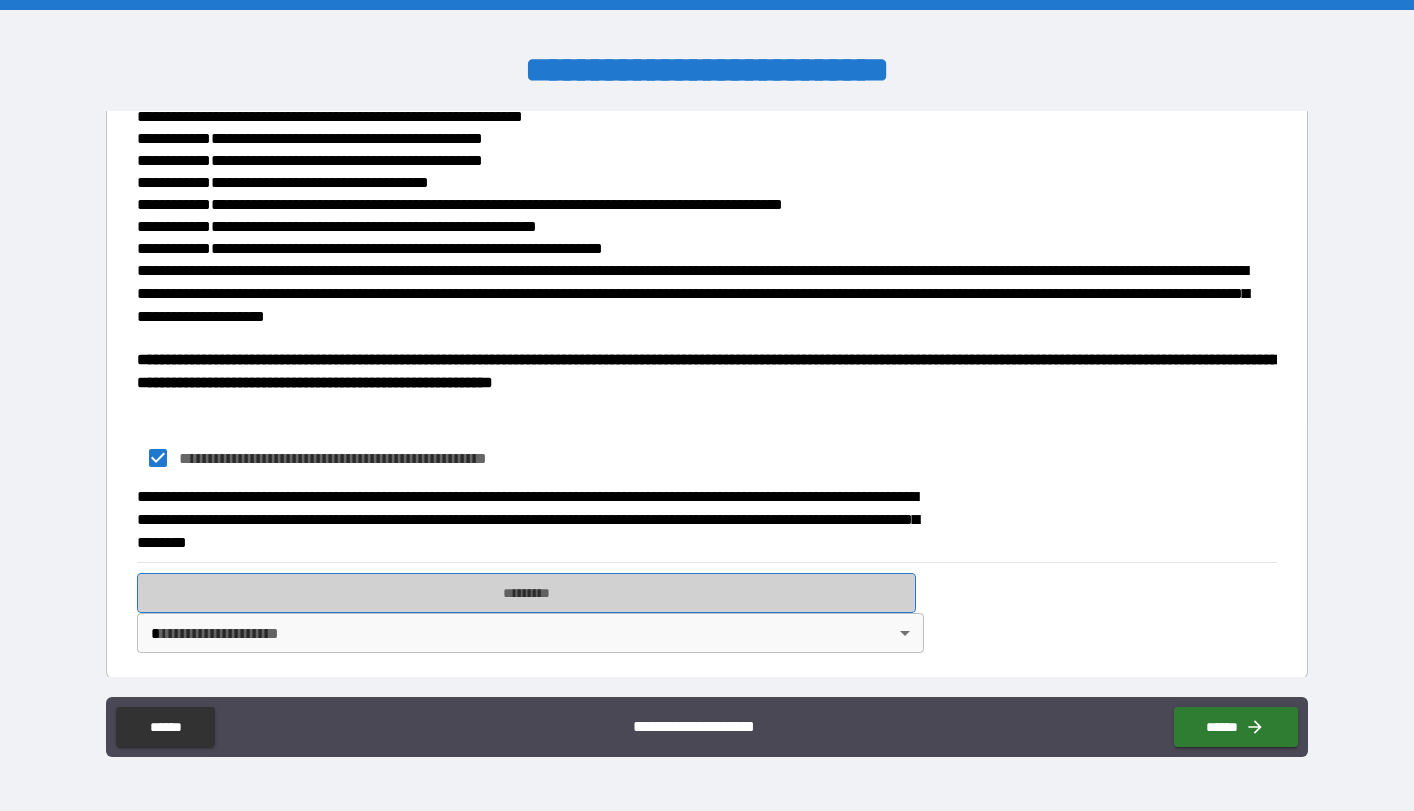 click on "*********" at bounding box center [526, 593] 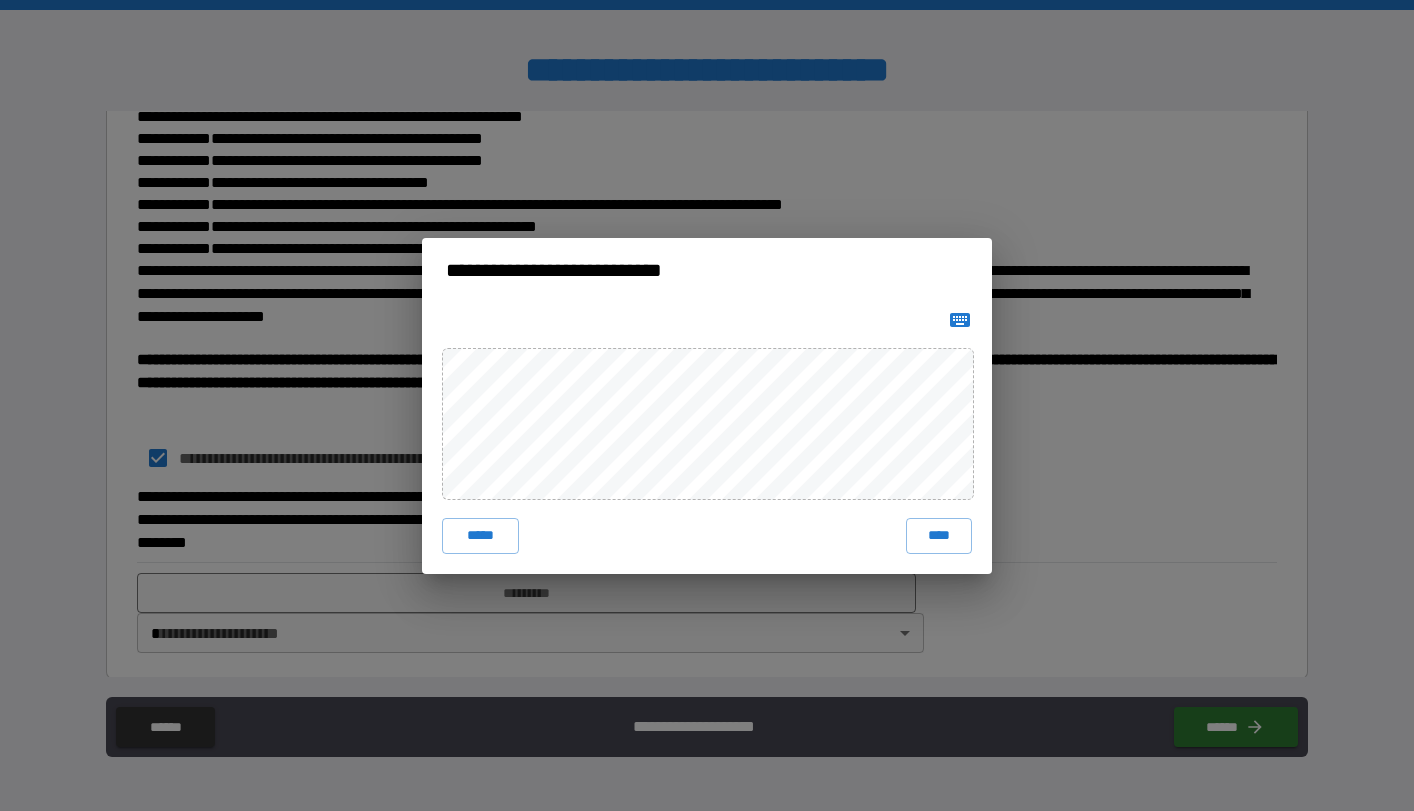 click on "***** ****" at bounding box center (707, 536) 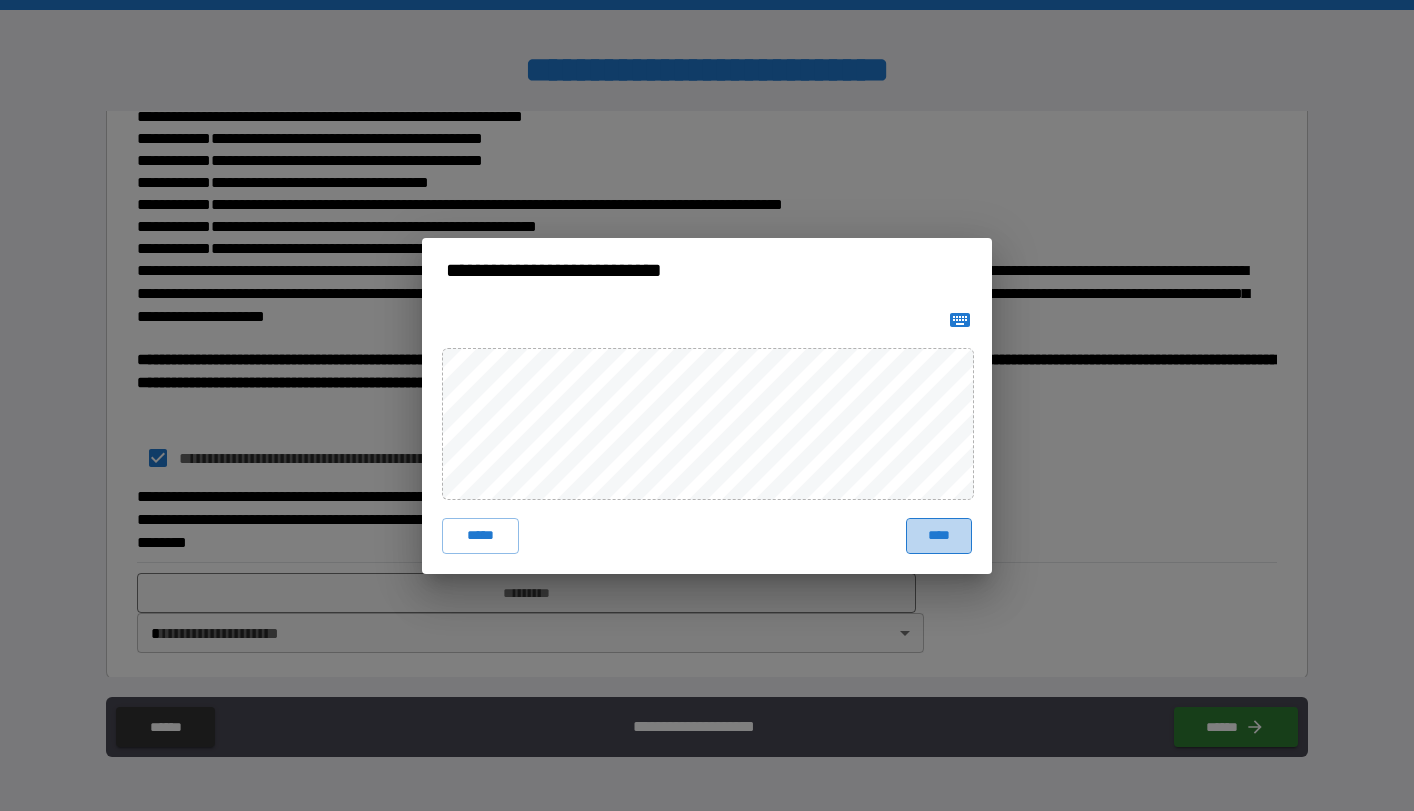 click on "****" at bounding box center [939, 536] 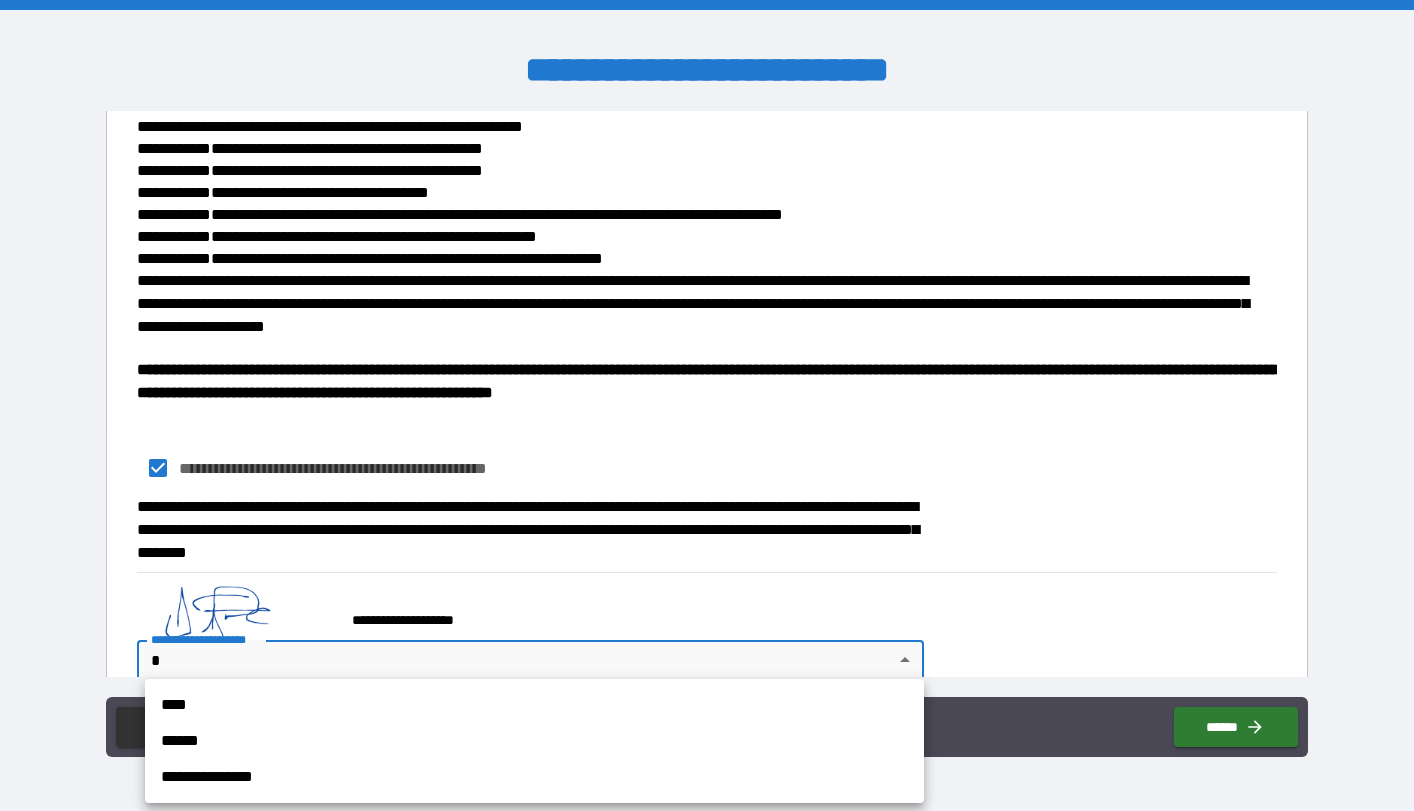 click on "**********" at bounding box center (707, 405) 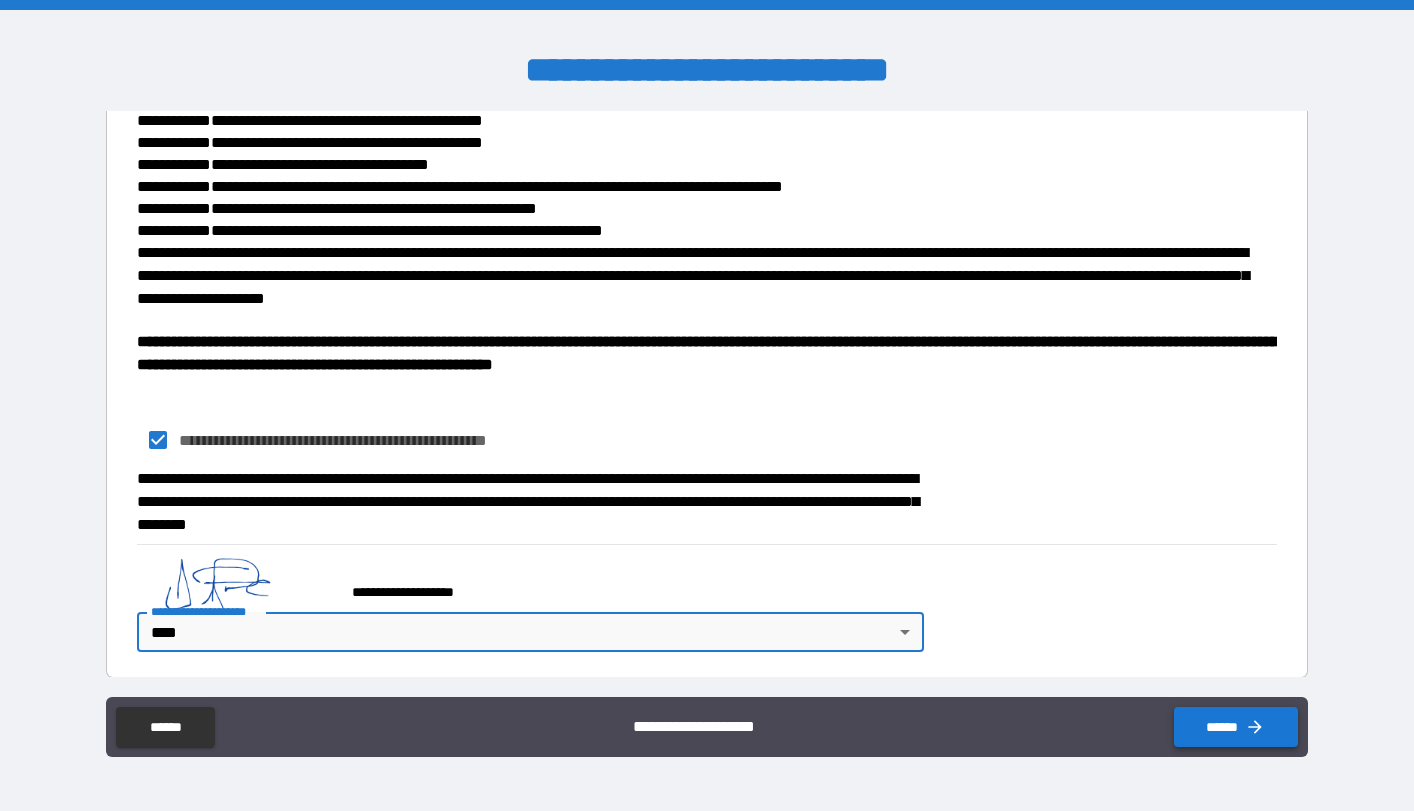 scroll, scrollTop: 484, scrollLeft: 0, axis: vertical 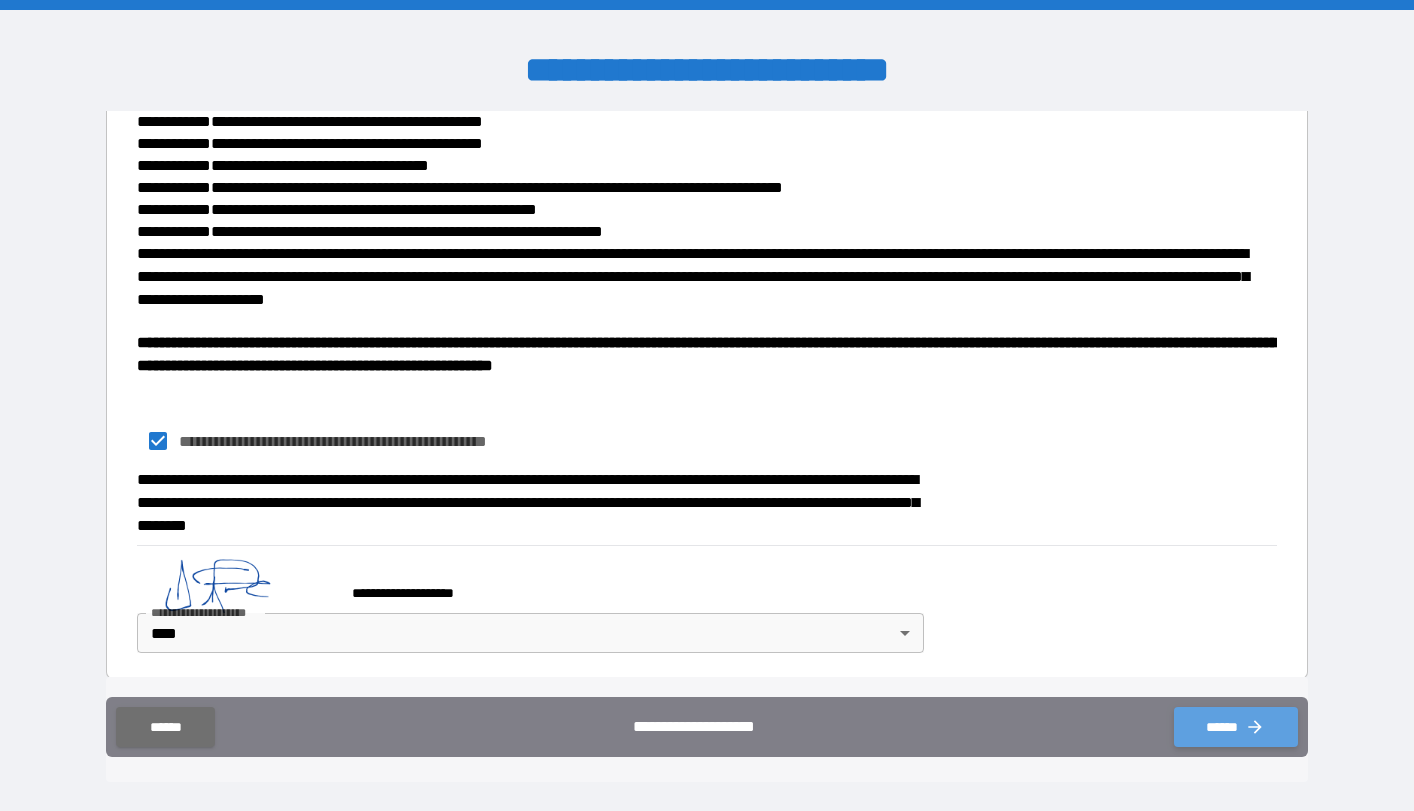click on "******" at bounding box center [1236, 727] 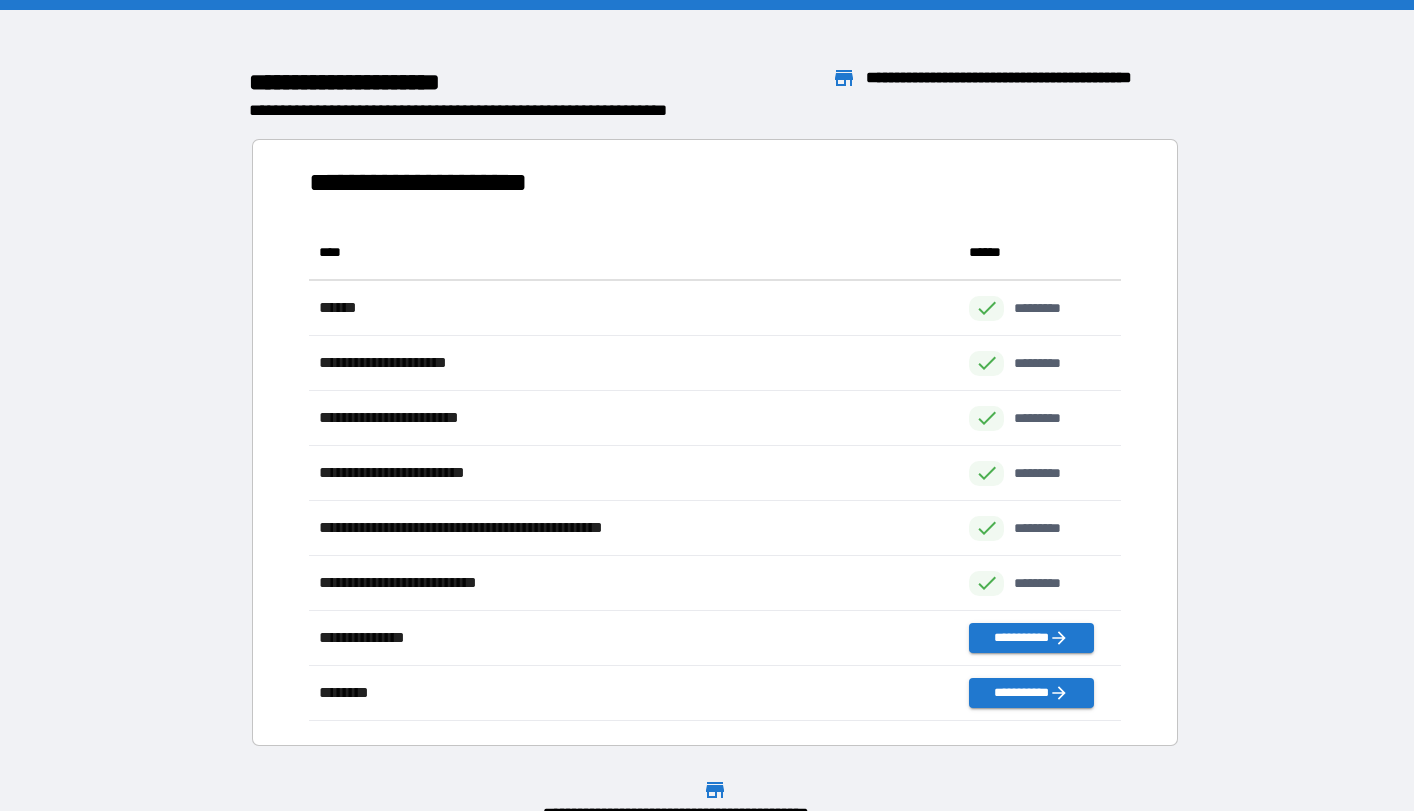 scroll, scrollTop: 1, scrollLeft: 1, axis: both 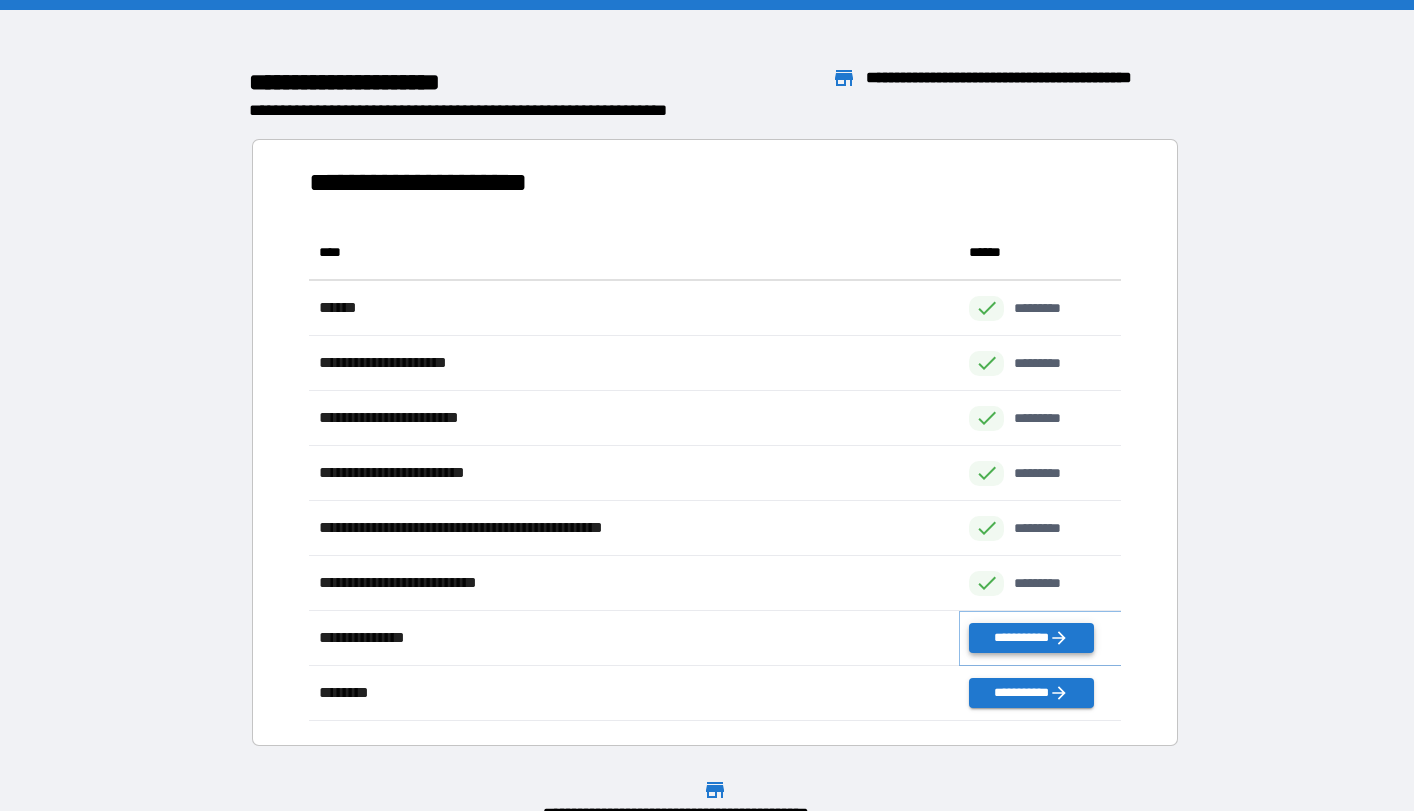 click on "**********" at bounding box center (1031, 638) 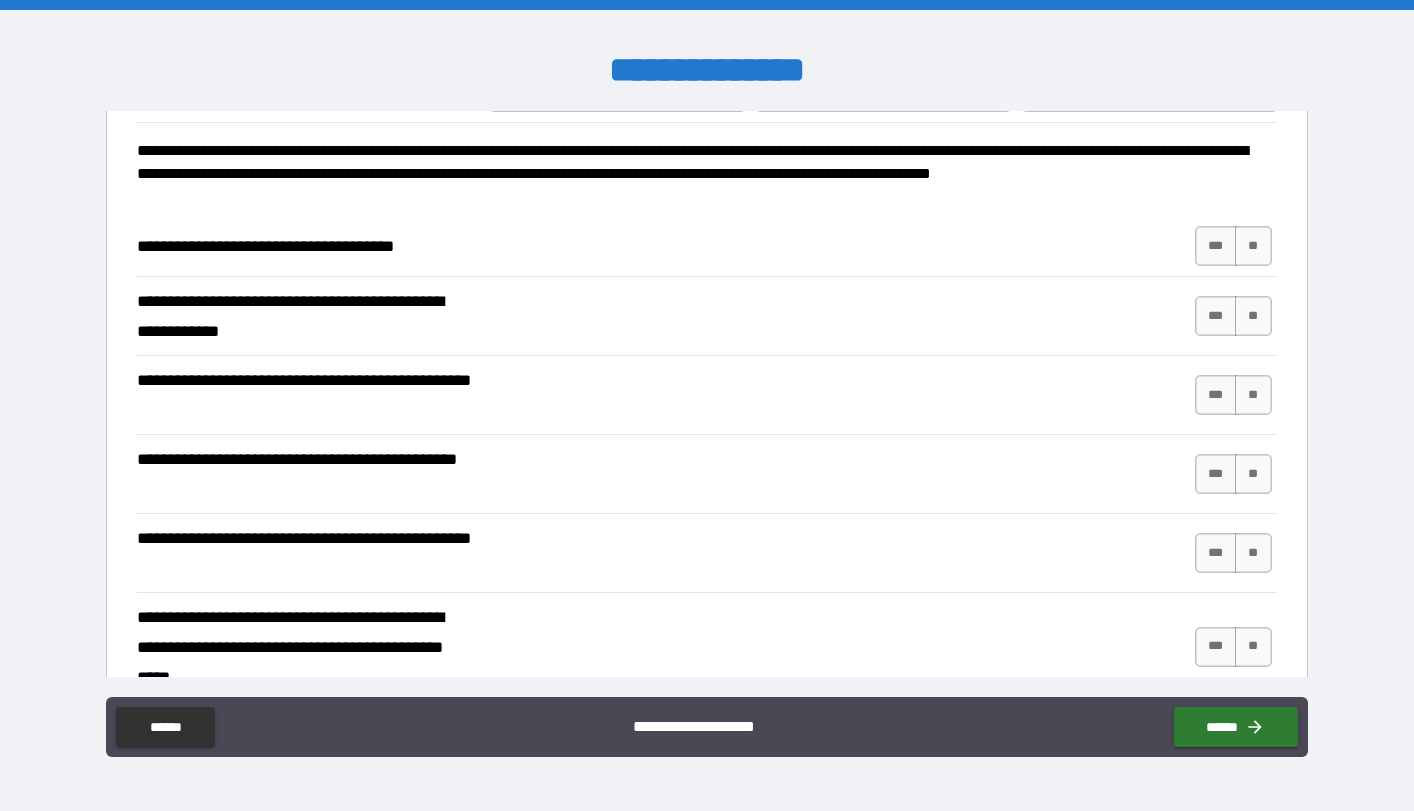 scroll, scrollTop: 121, scrollLeft: 0, axis: vertical 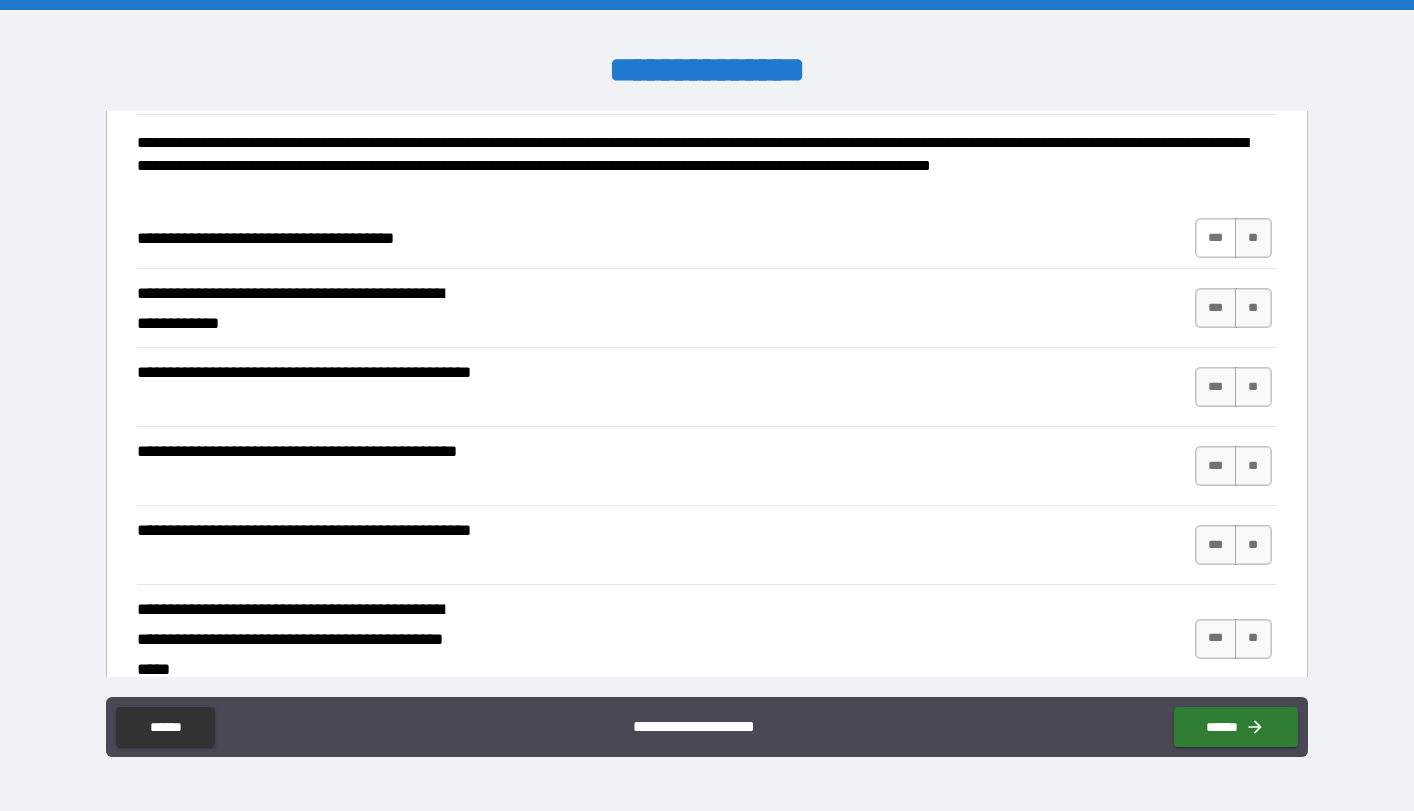 click on "***" at bounding box center [1216, 238] 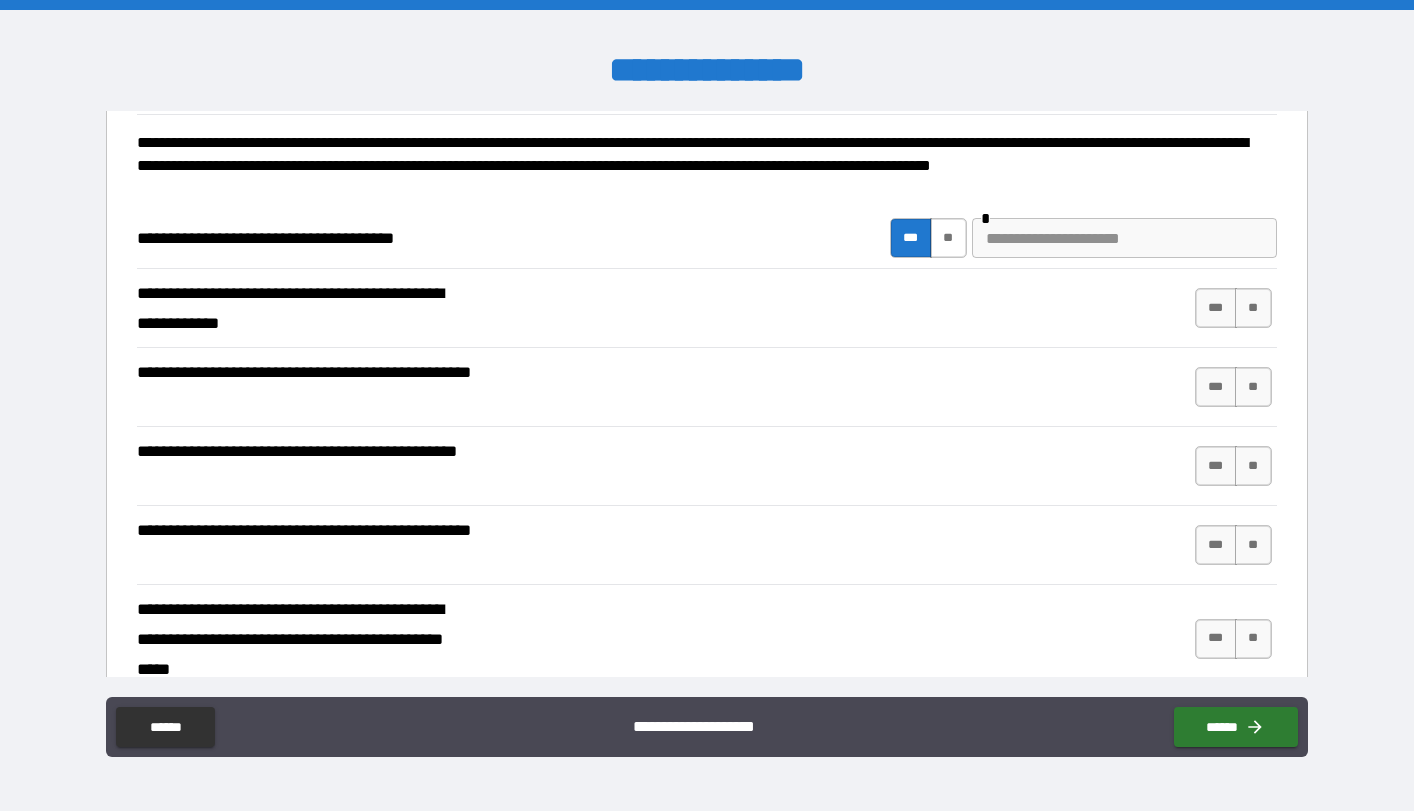 click on "**" at bounding box center (948, 238) 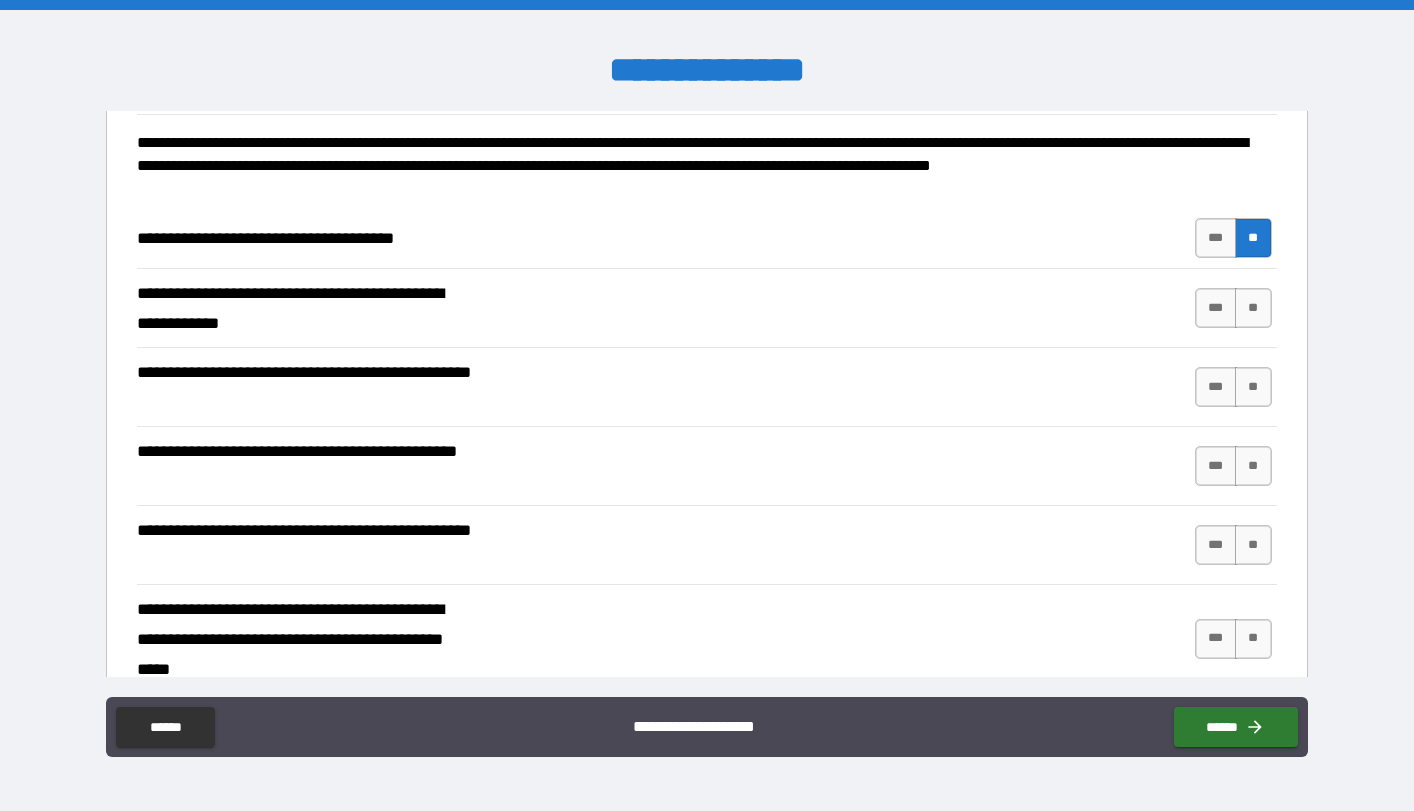scroll, scrollTop: 200, scrollLeft: 0, axis: vertical 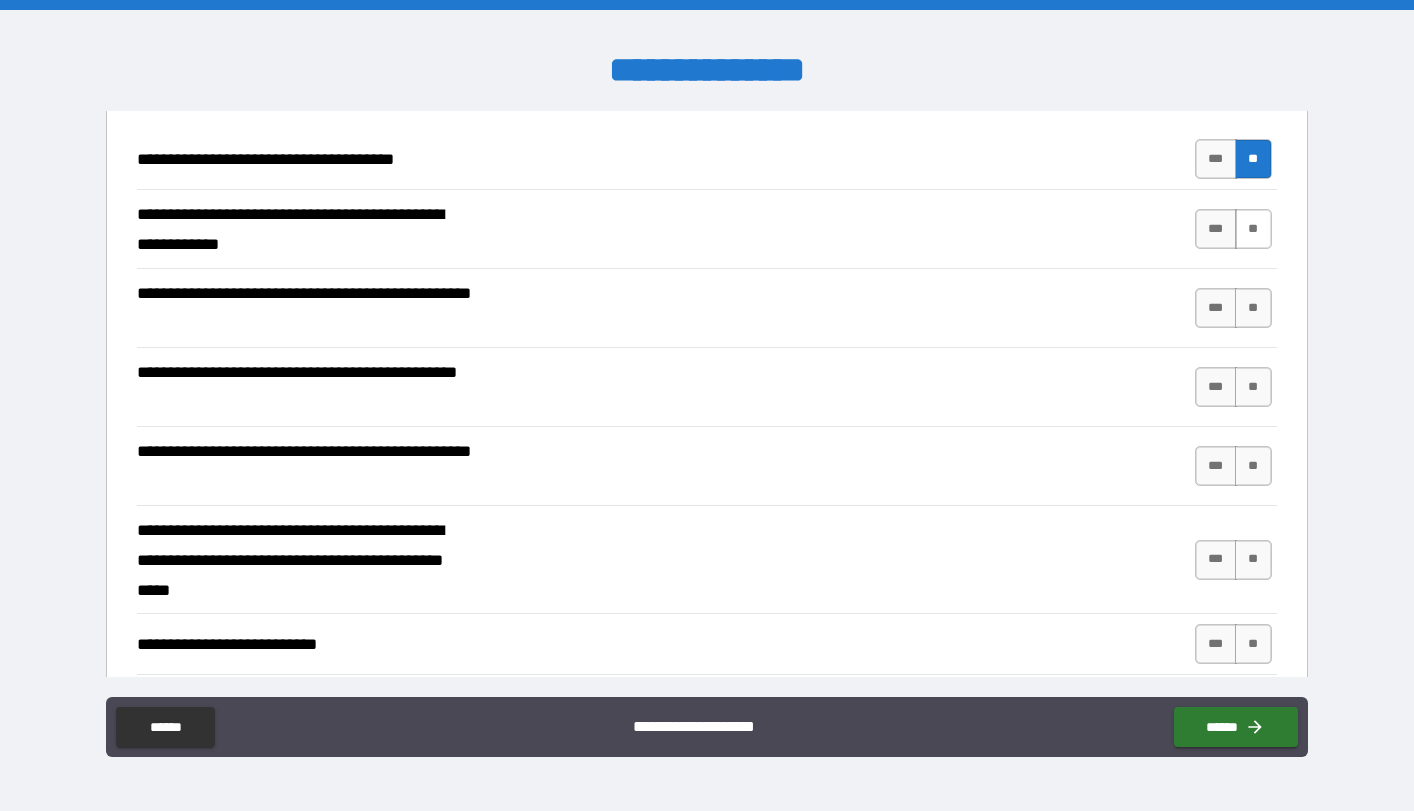 click on "**" at bounding box center (1253, 229) 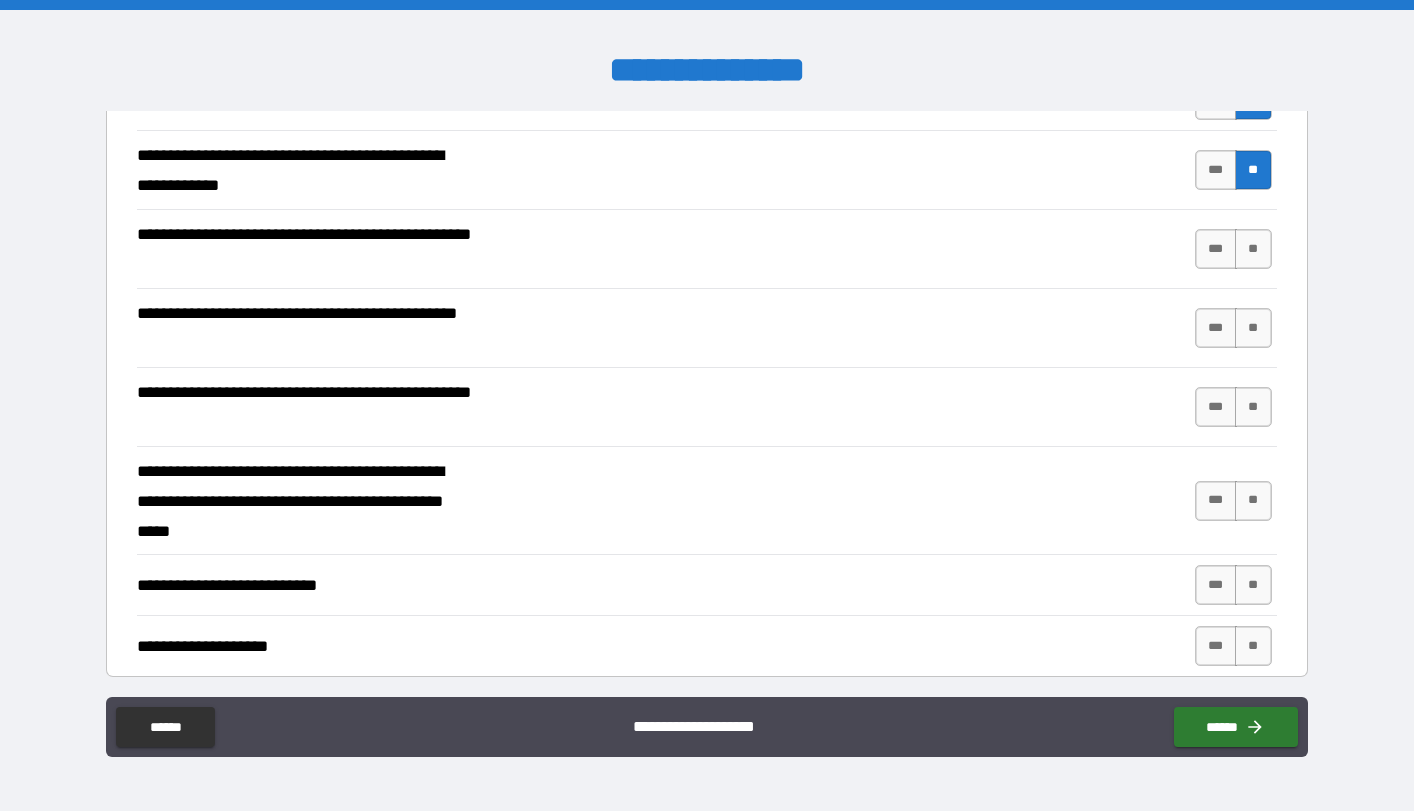 scroll, scrollTop: 261, scrollLeft: 0, axis: vertical 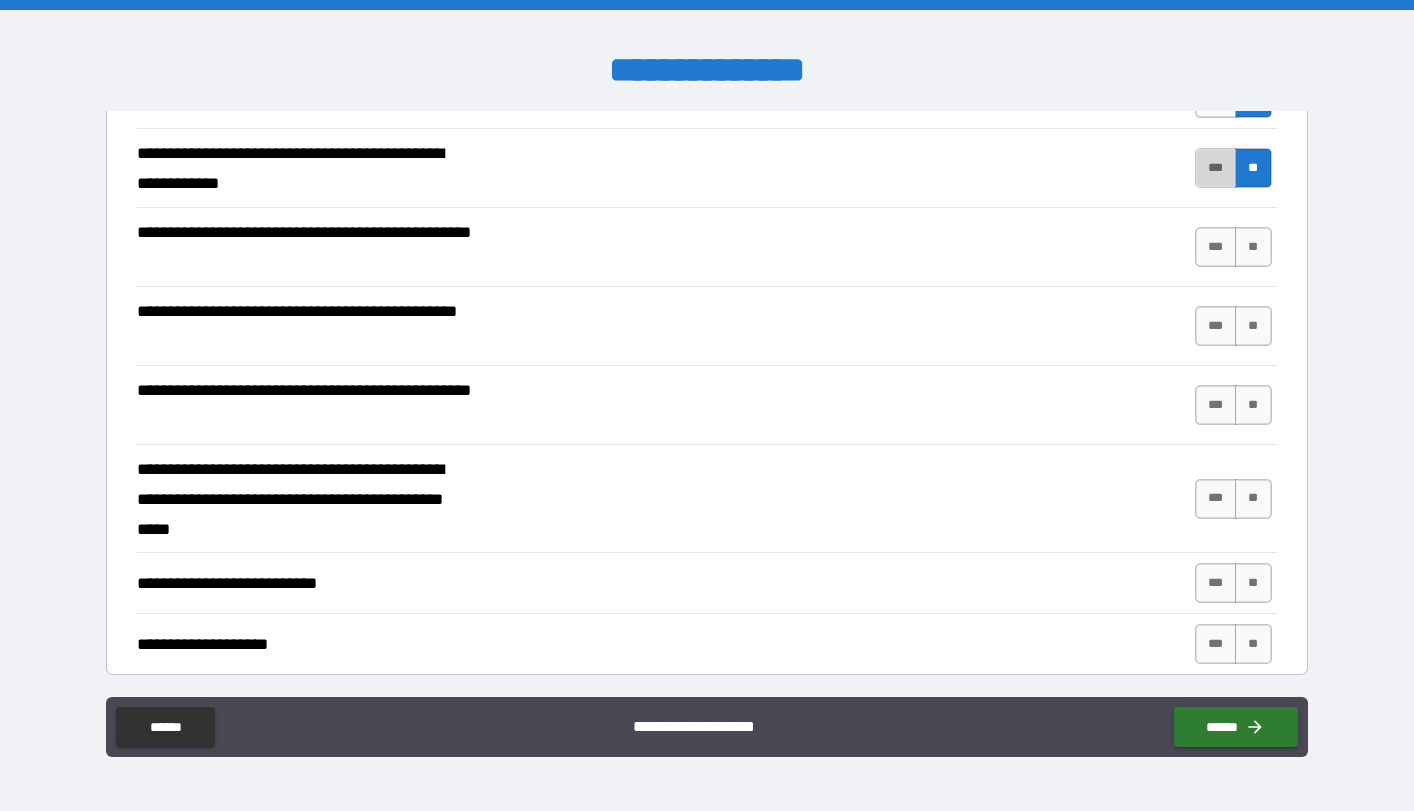 click on "***" at bounding box center [1216, 168] 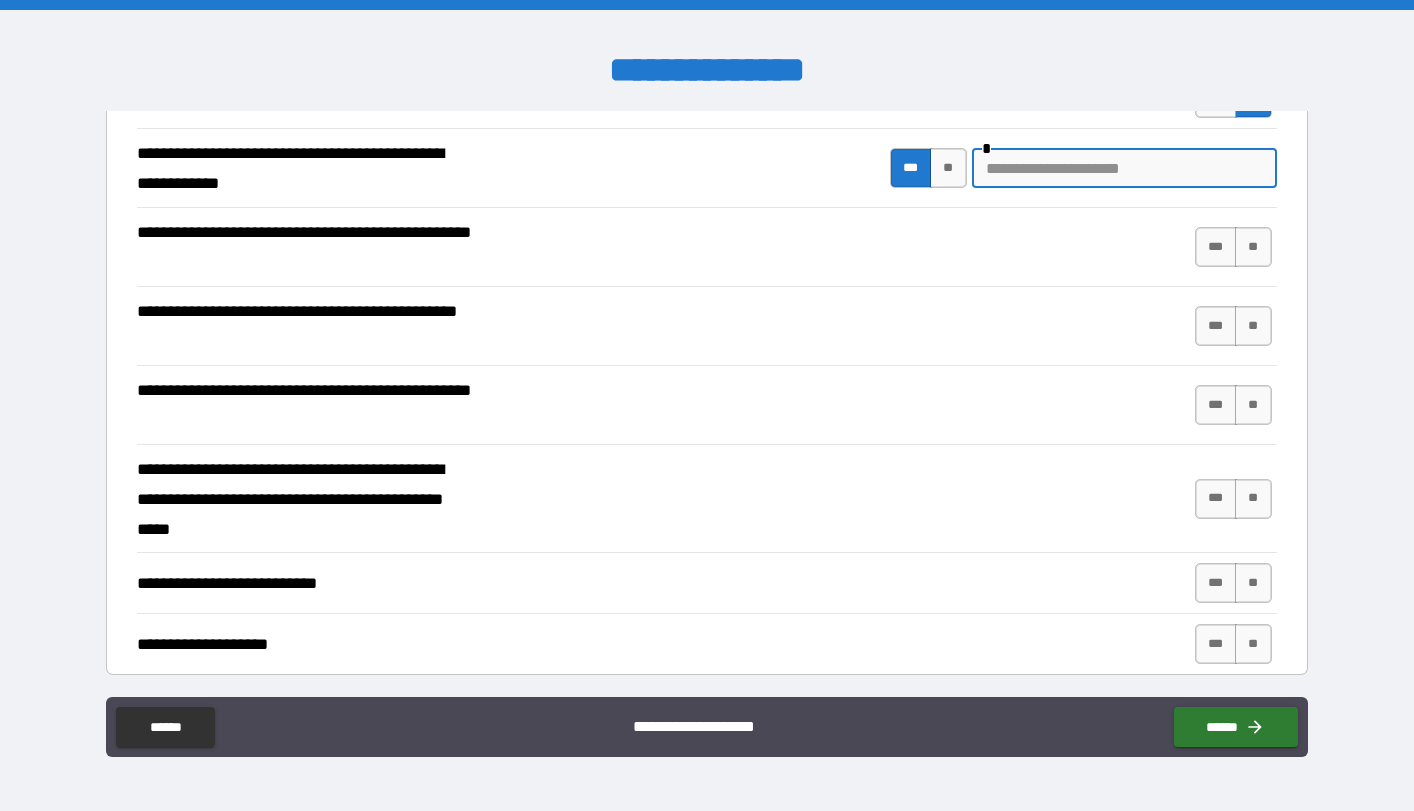 click at bounding box center (1124, 168) 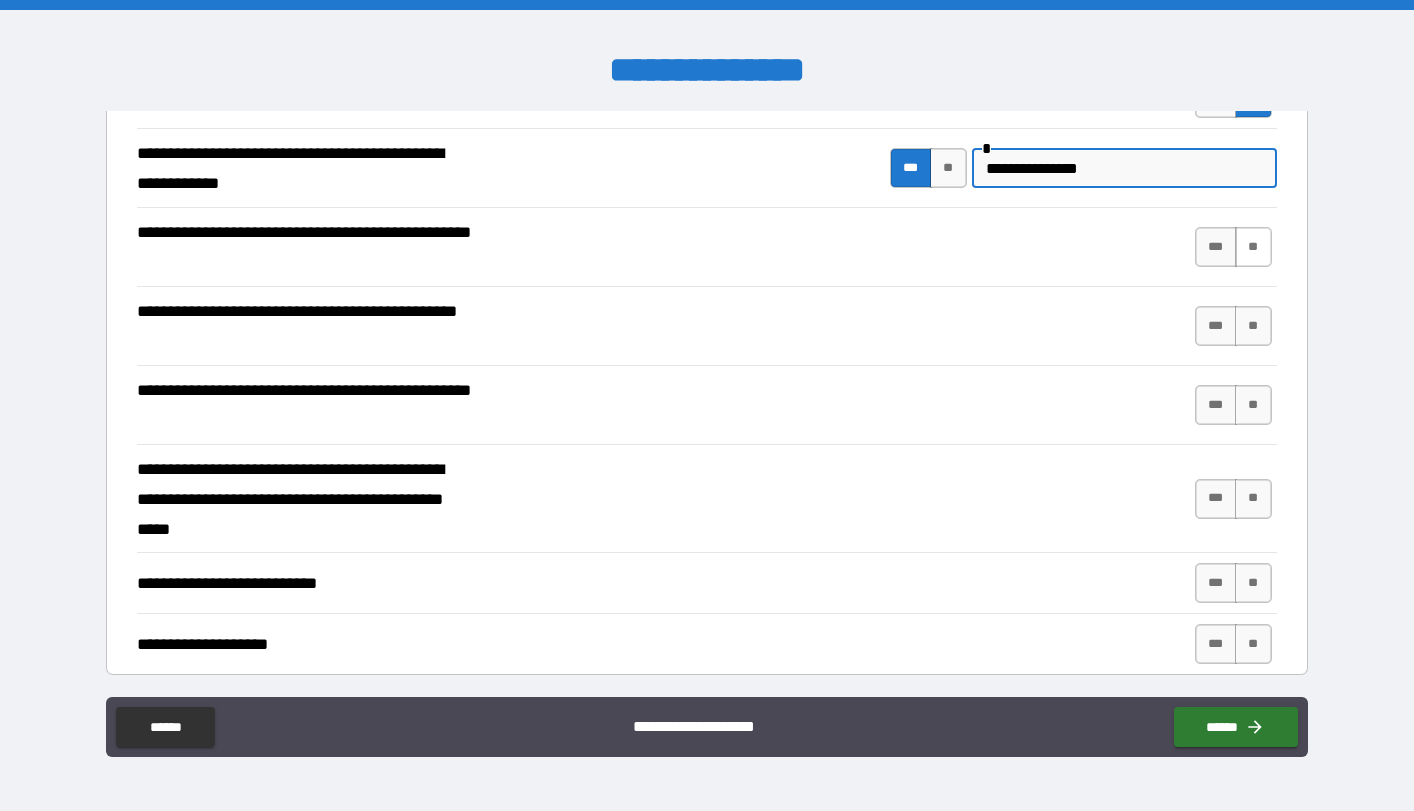 type on "**********" 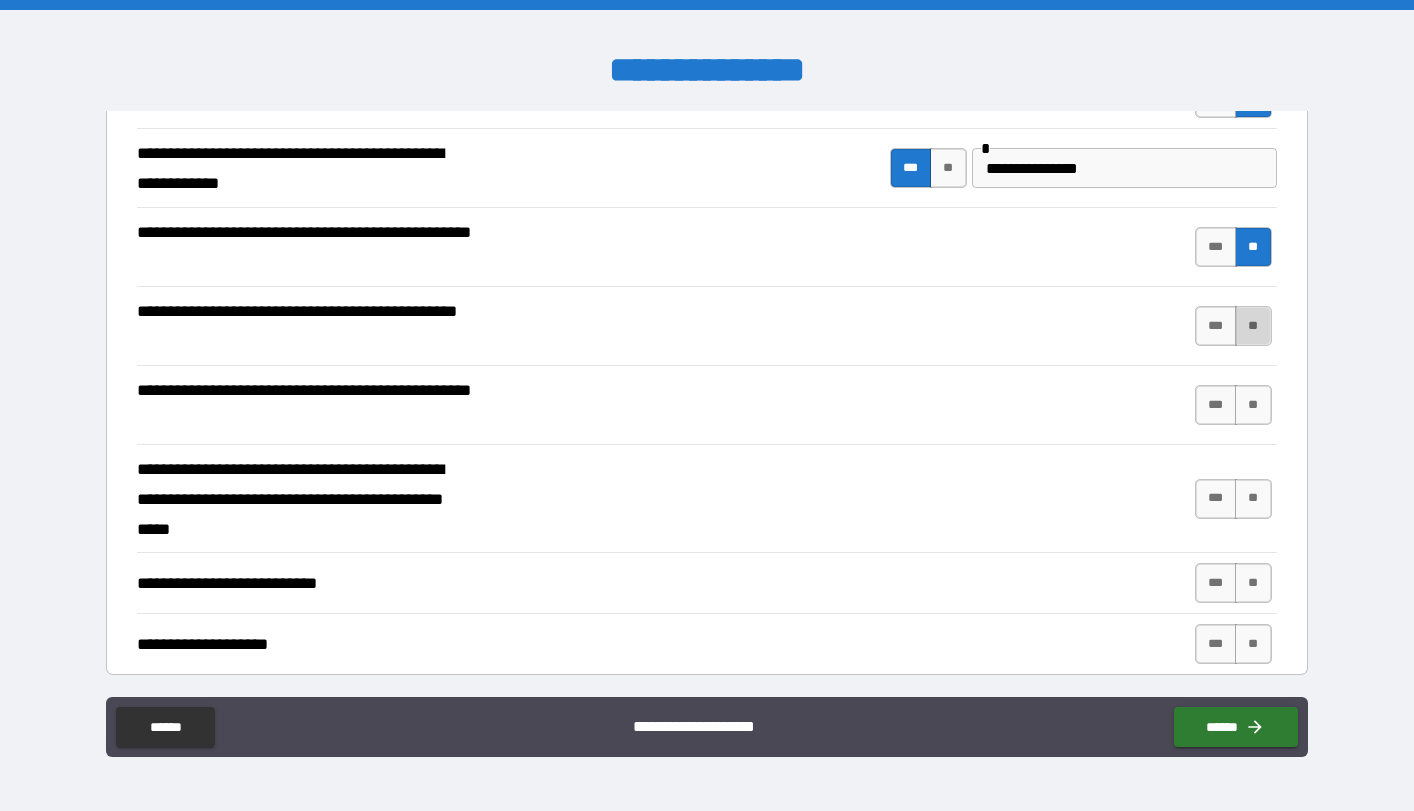 click on "**" at bounding box center [1253, 326] 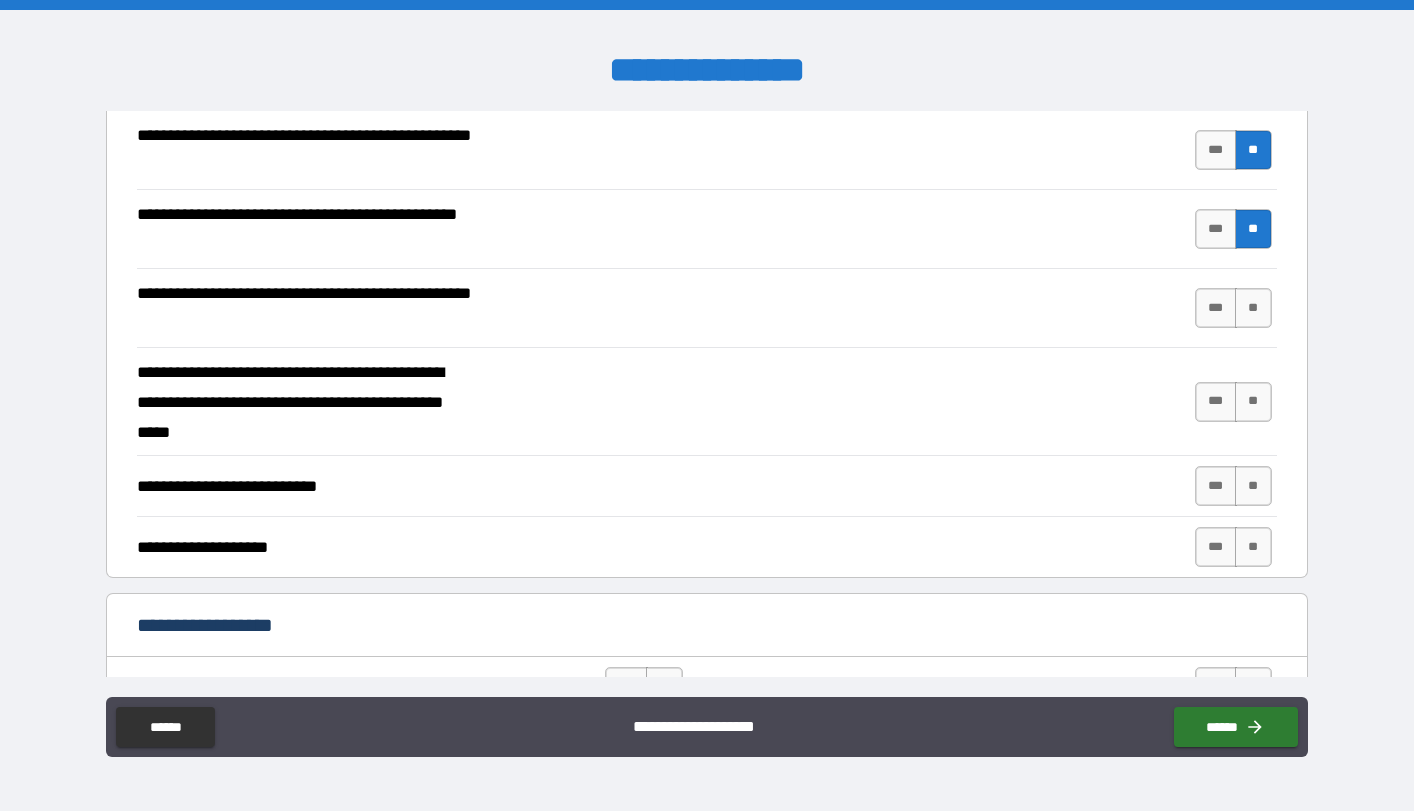 scroll, scrollTop: 368, scrollLeft: 0, axis: vertical 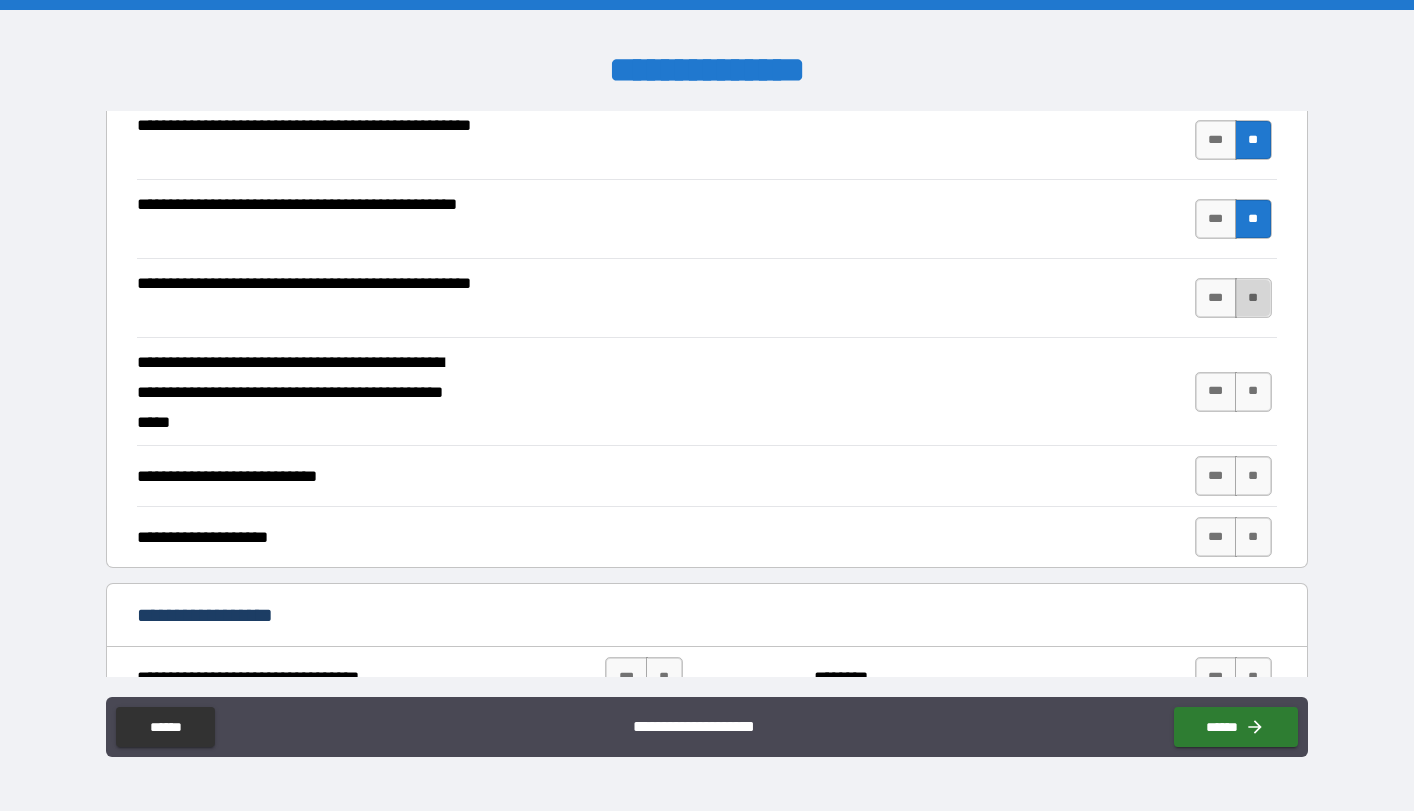 click on "**" at bounding box center (1253, 298) 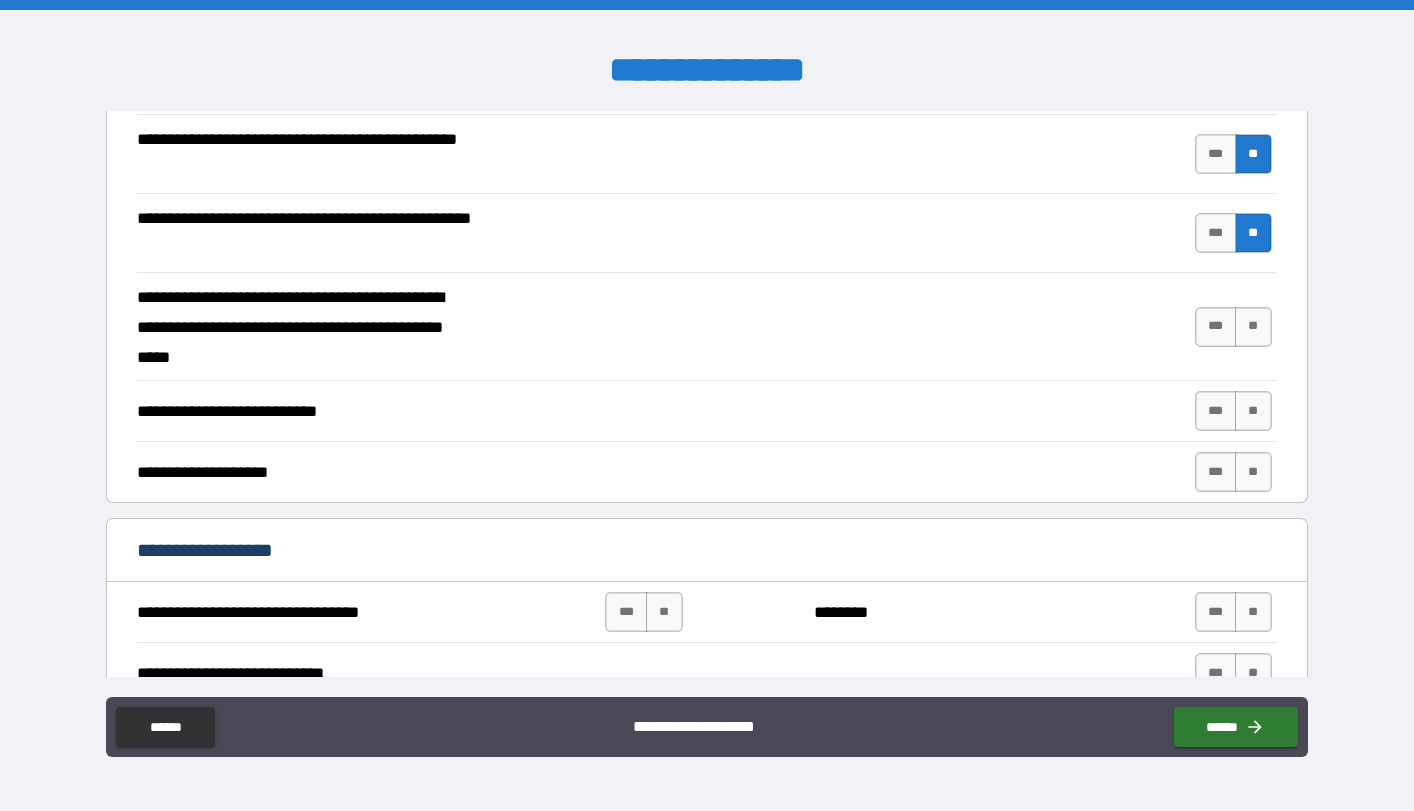scroll, scrollTop: 436, scrollLeft: 0, axis: vertical 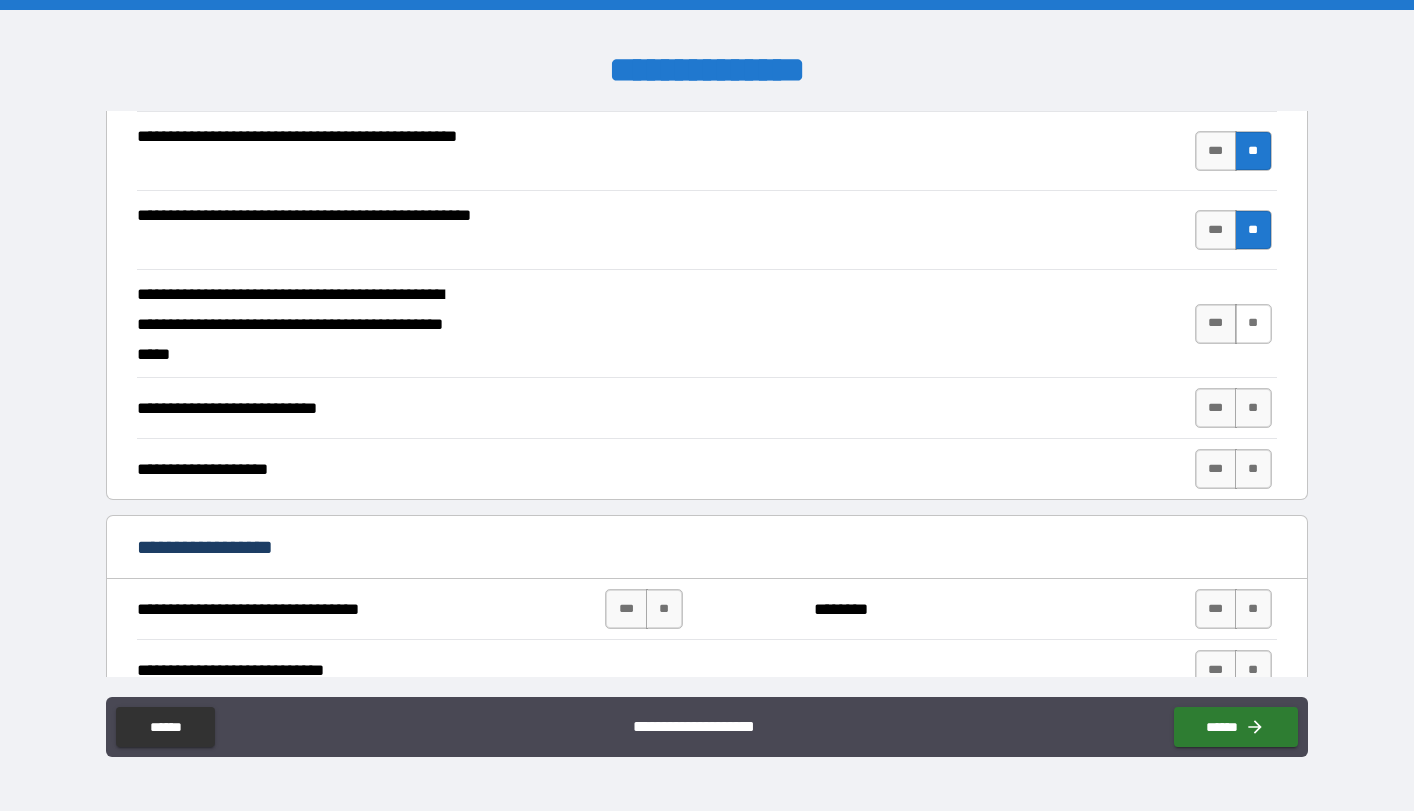 click on "**" at bounding box center [1253, 324] 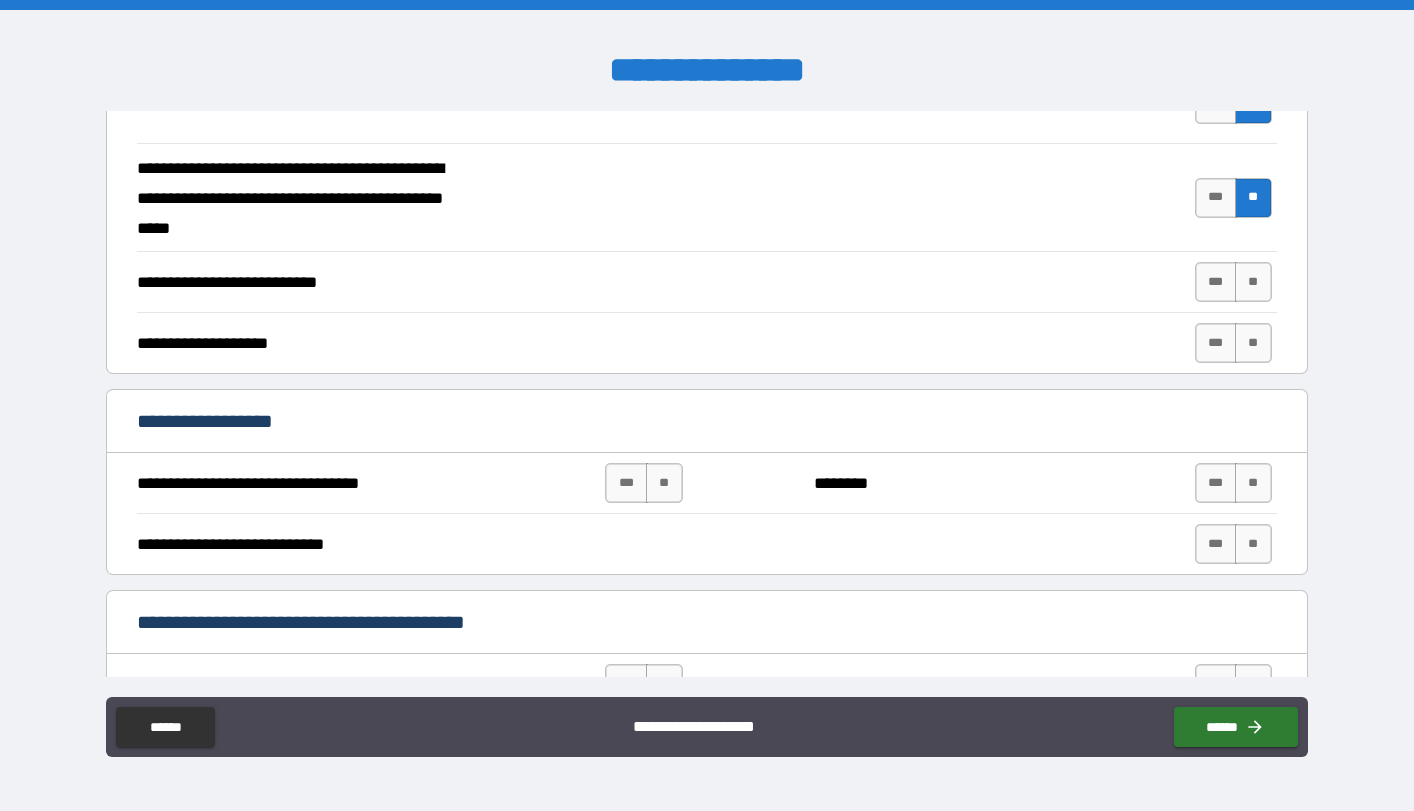 scroll, scrollTop: 565, scrollLeft: 0, axis: vertical 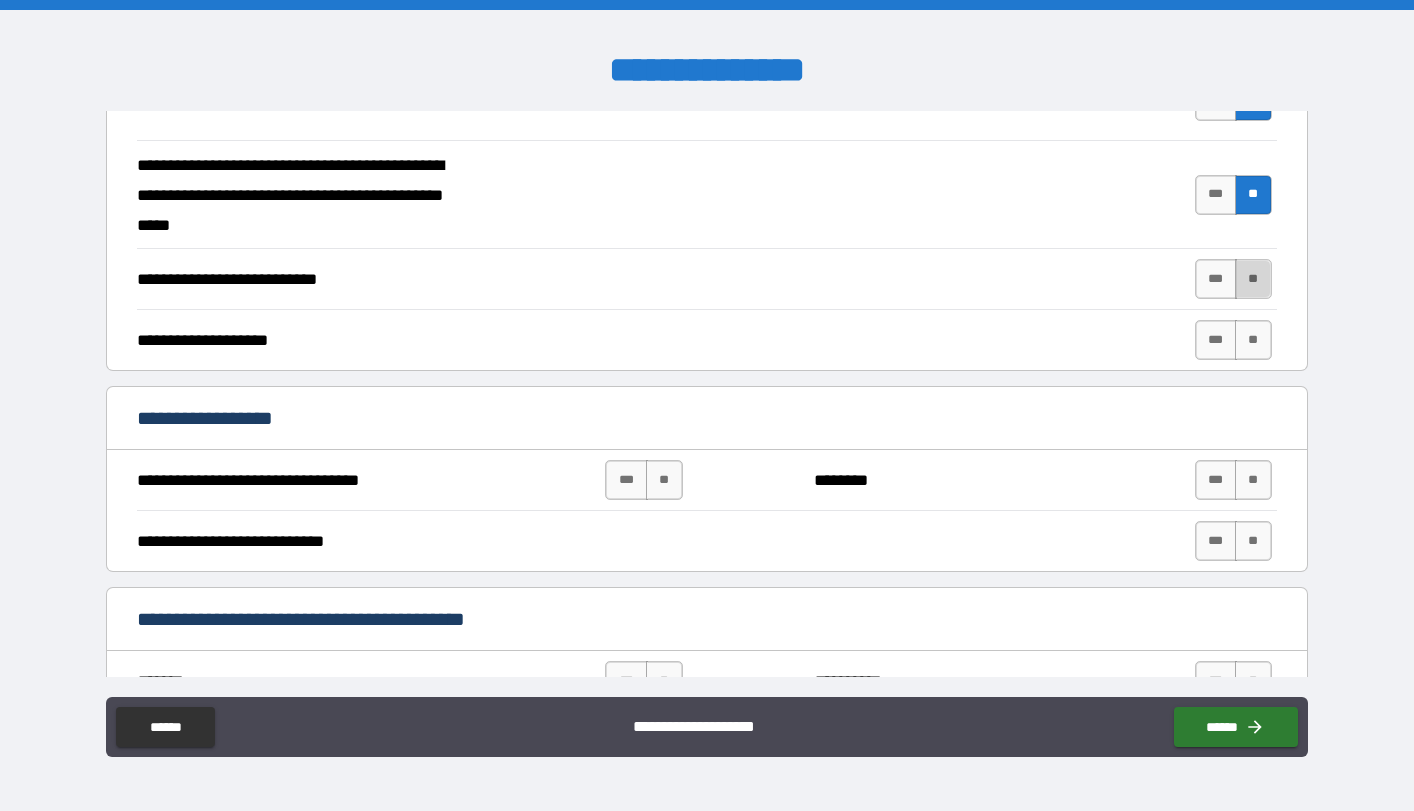 click on "**" at bounding box center [1253, 279] 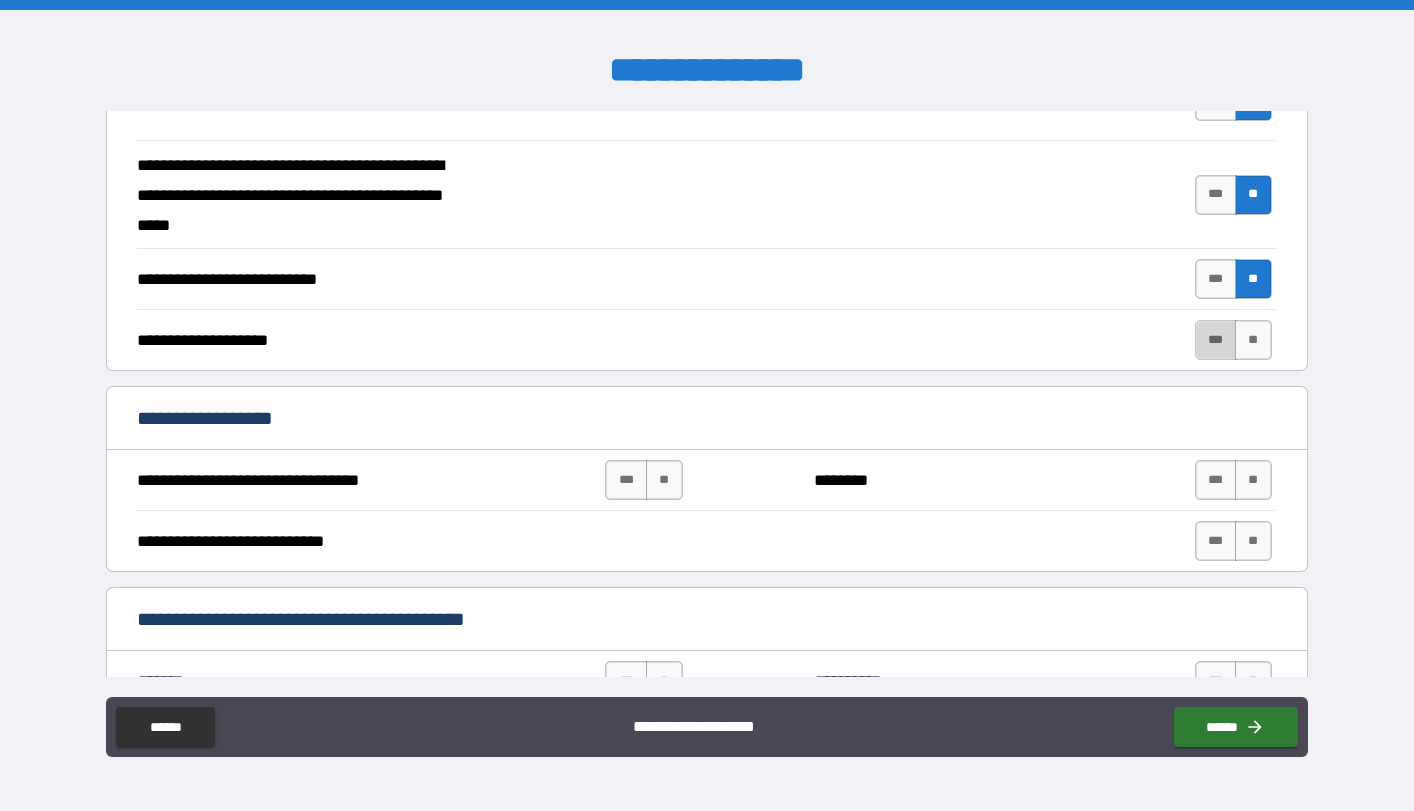 click on "***" at bounding box center [1216, 340] 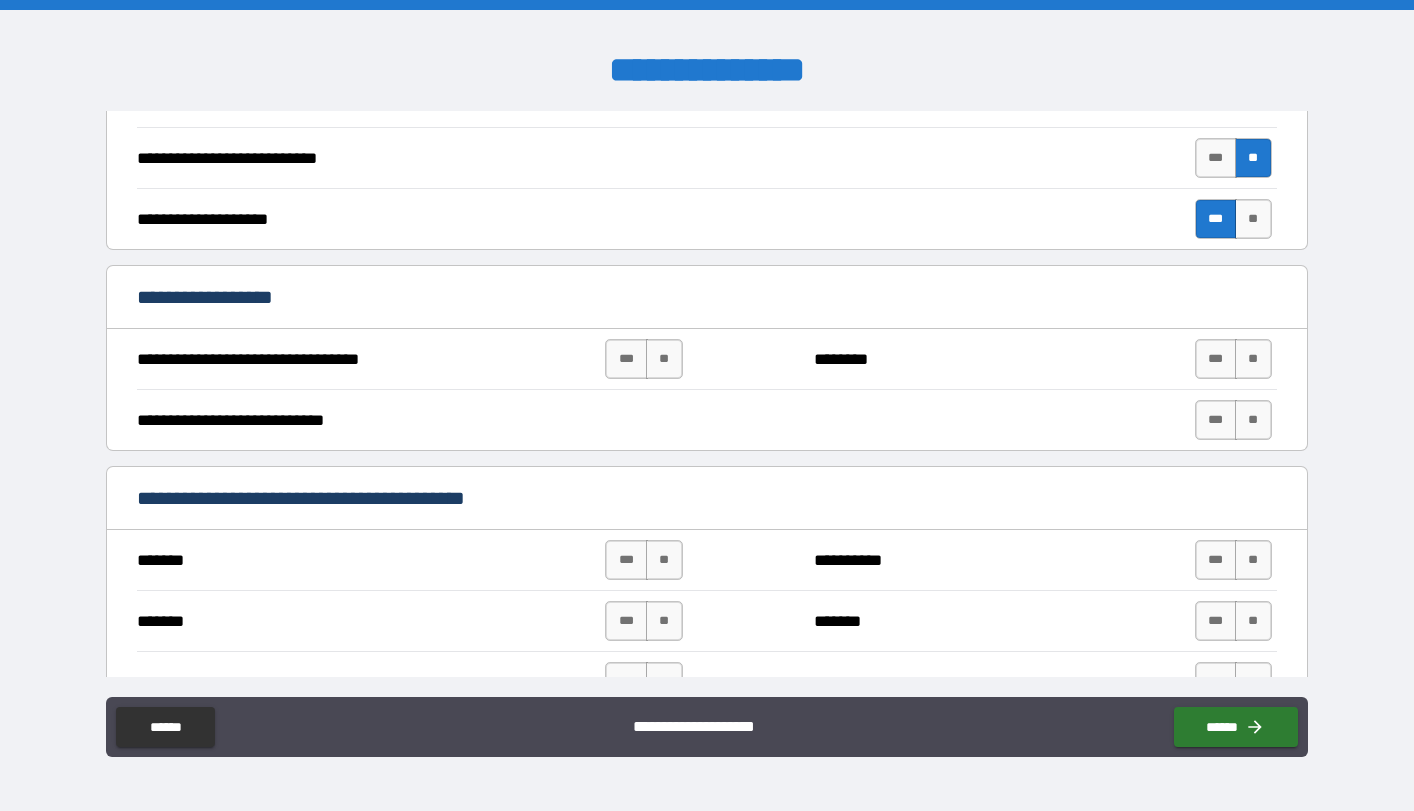 scroll, scrollTop: 695, scrollLeft: 0, axis: vertical 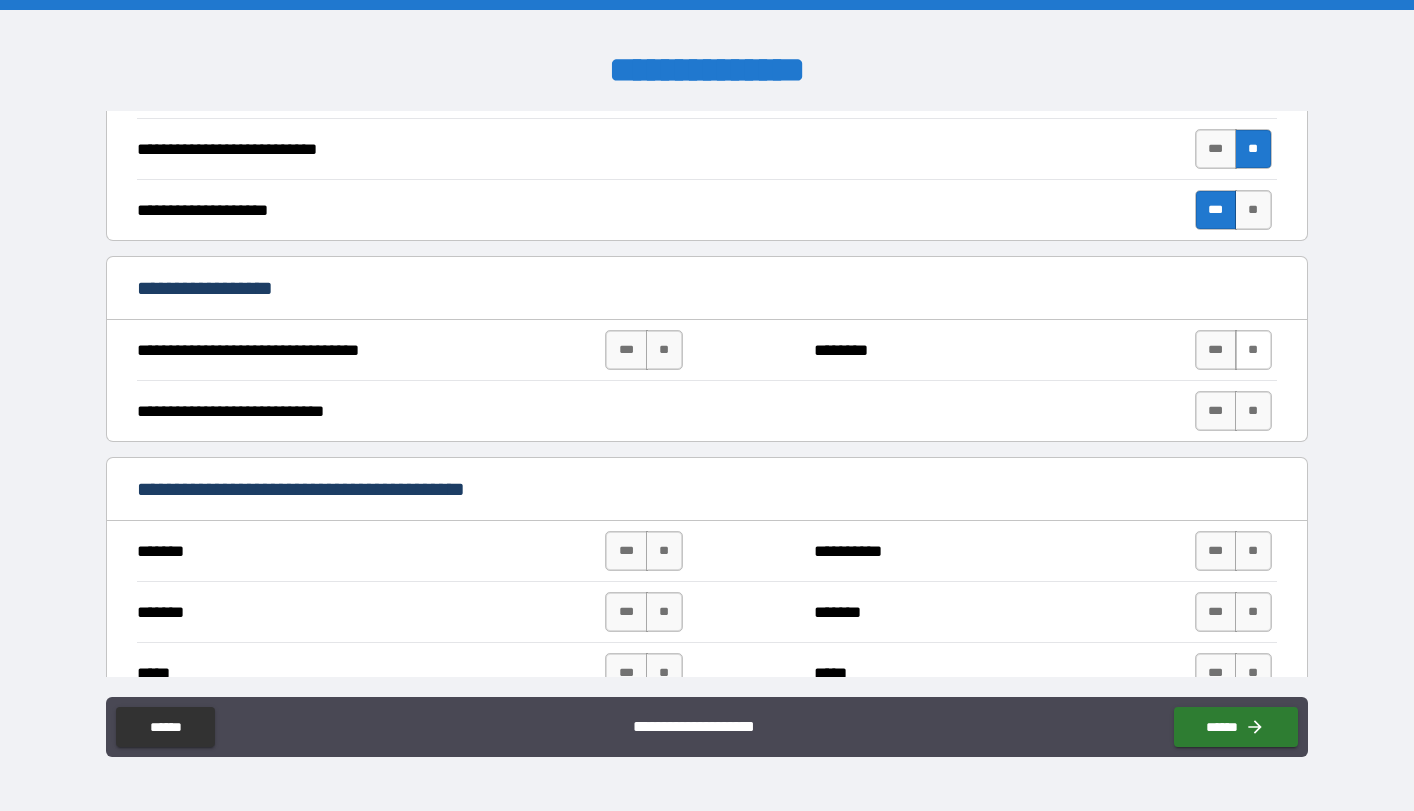 click on "**" at bounding box center [1253, 350] 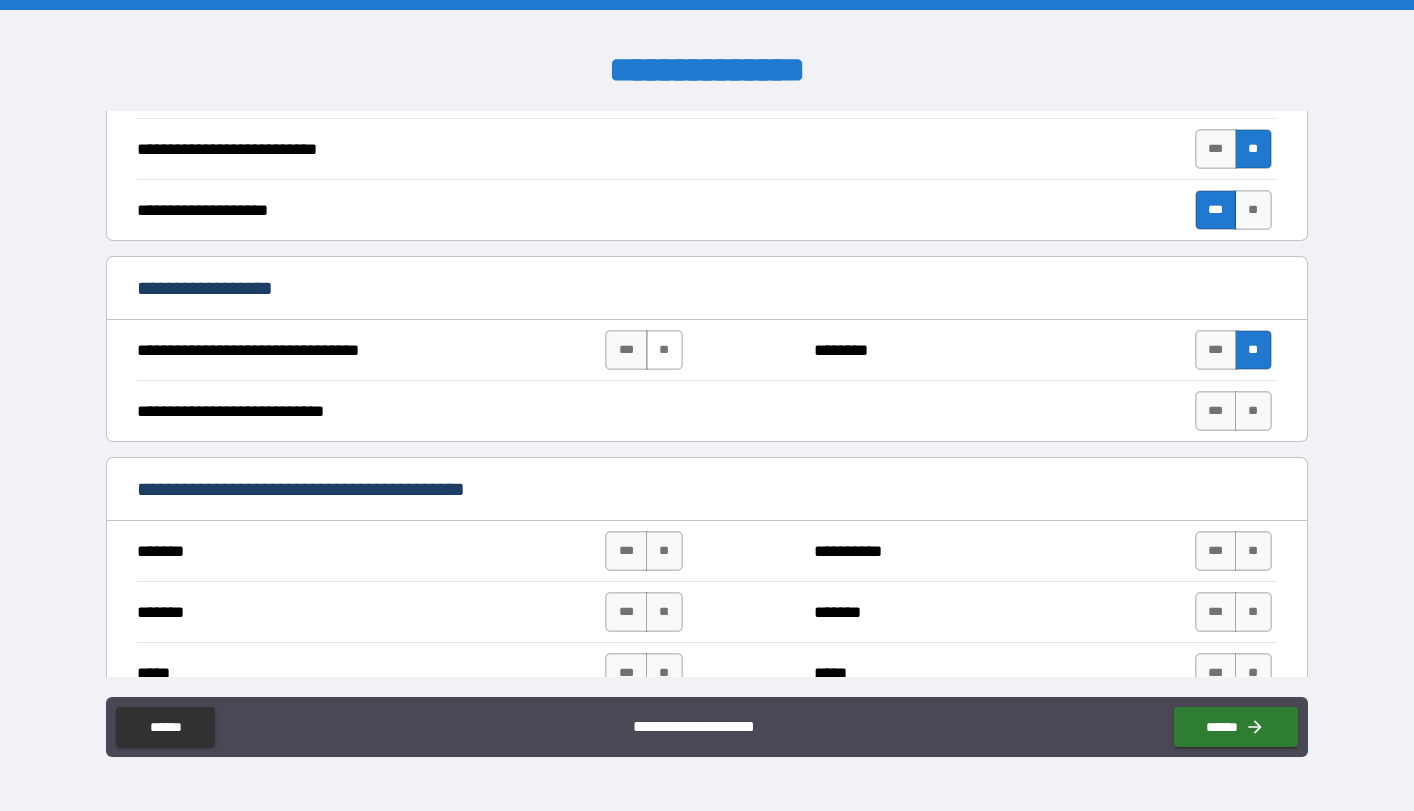 click on "**" at bounding box center (664, 350) 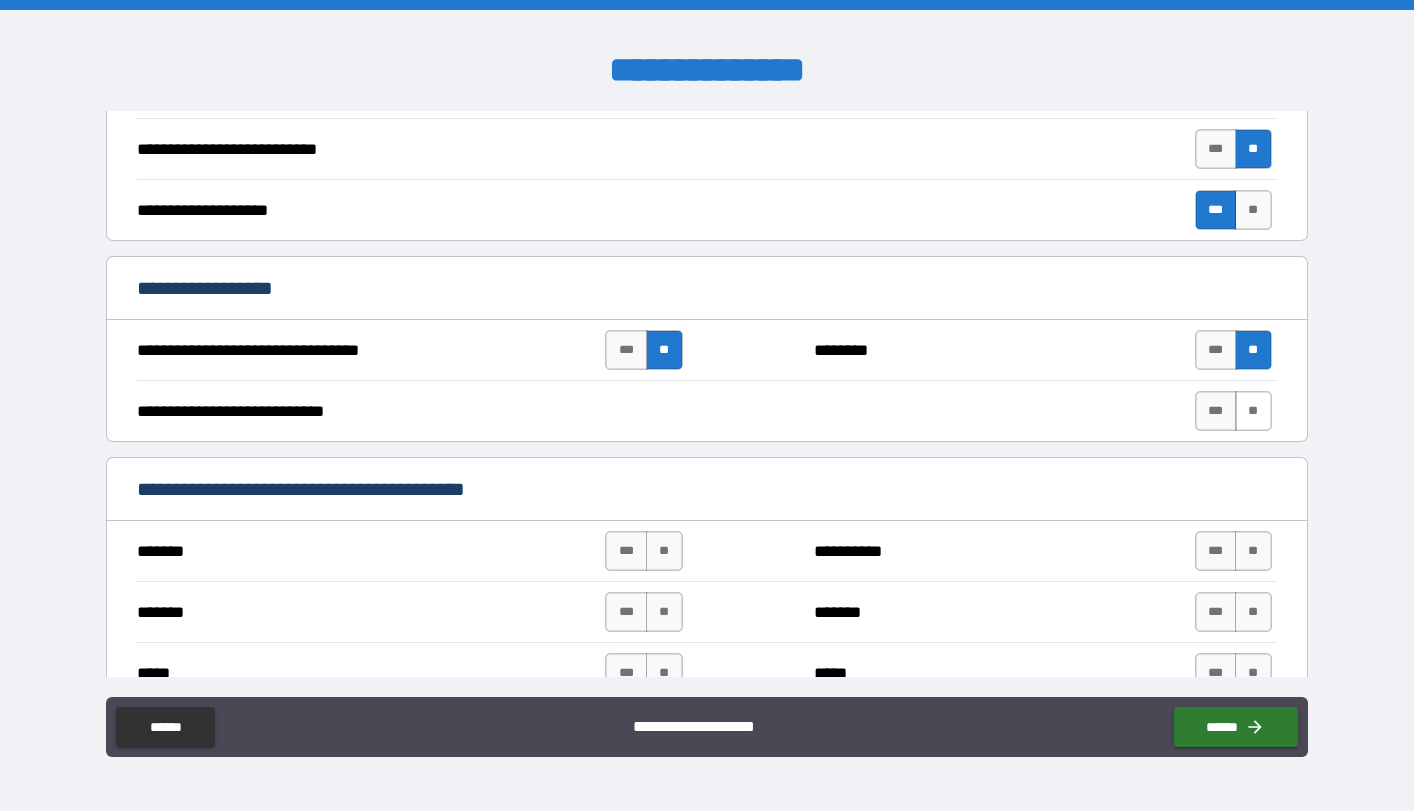 click on "**" at bounding box center (1253, 411) 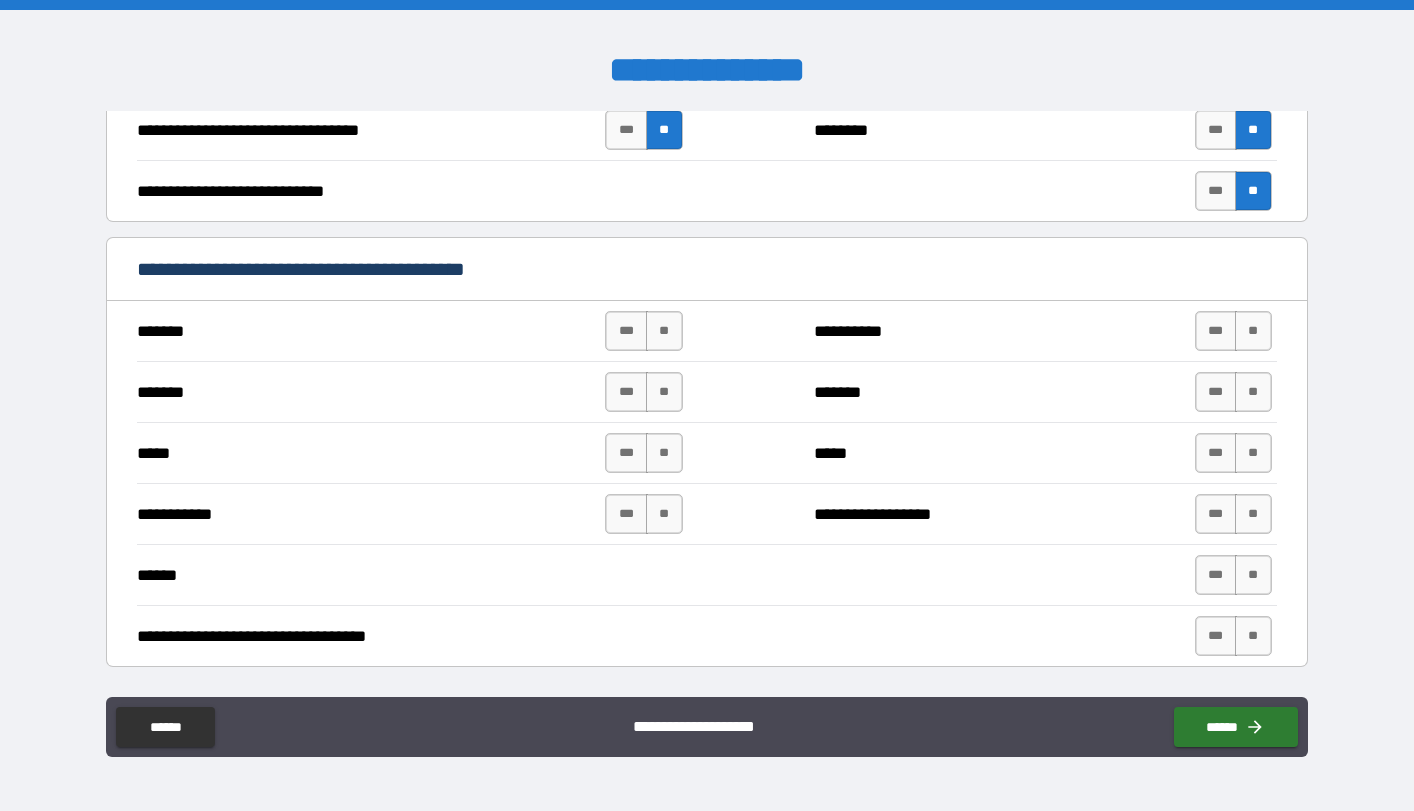 scroll, scrollTop: 932, scrollLeft: 0, axis: vertical 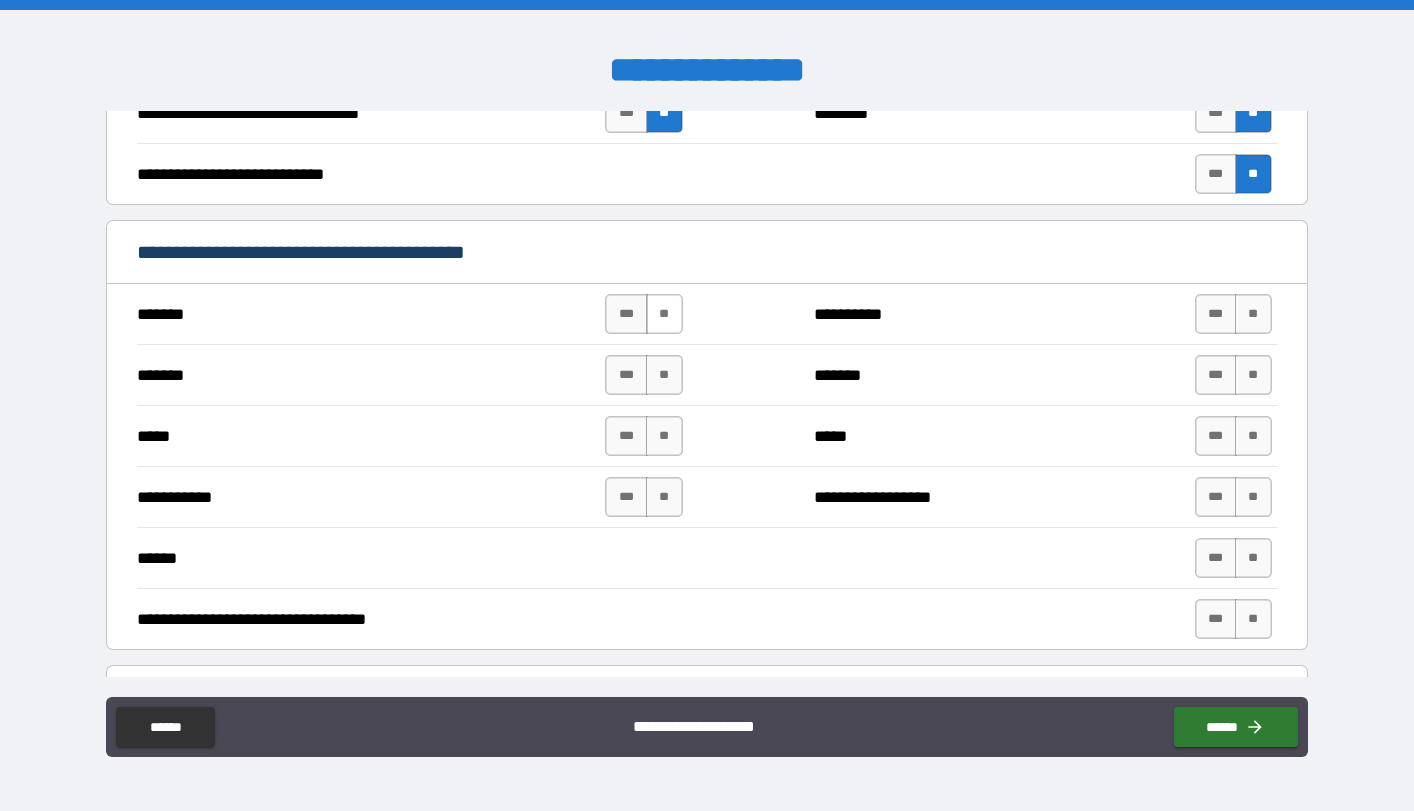 click on "**" at bounding box center (664, 314) 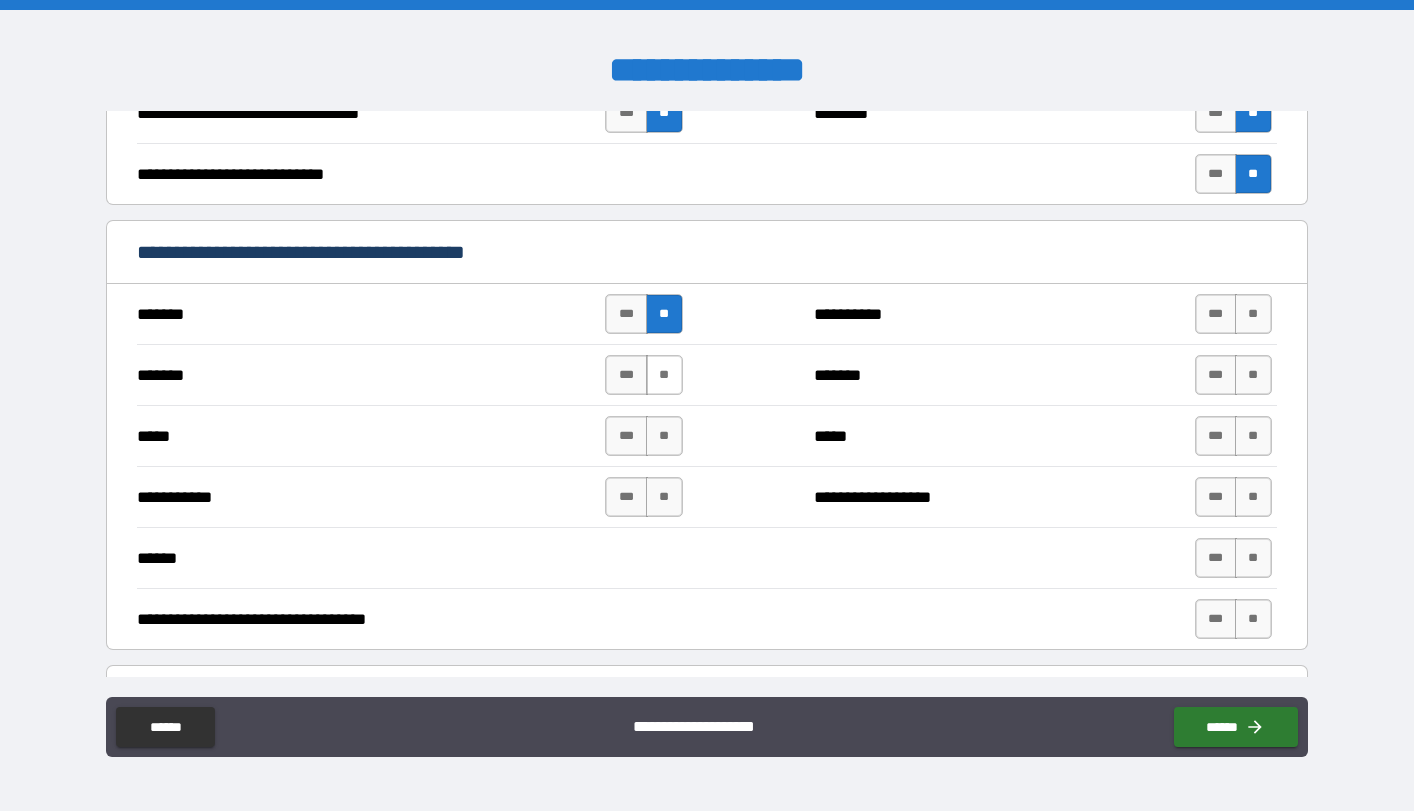 click on "**" at bounding box center (664, 375) 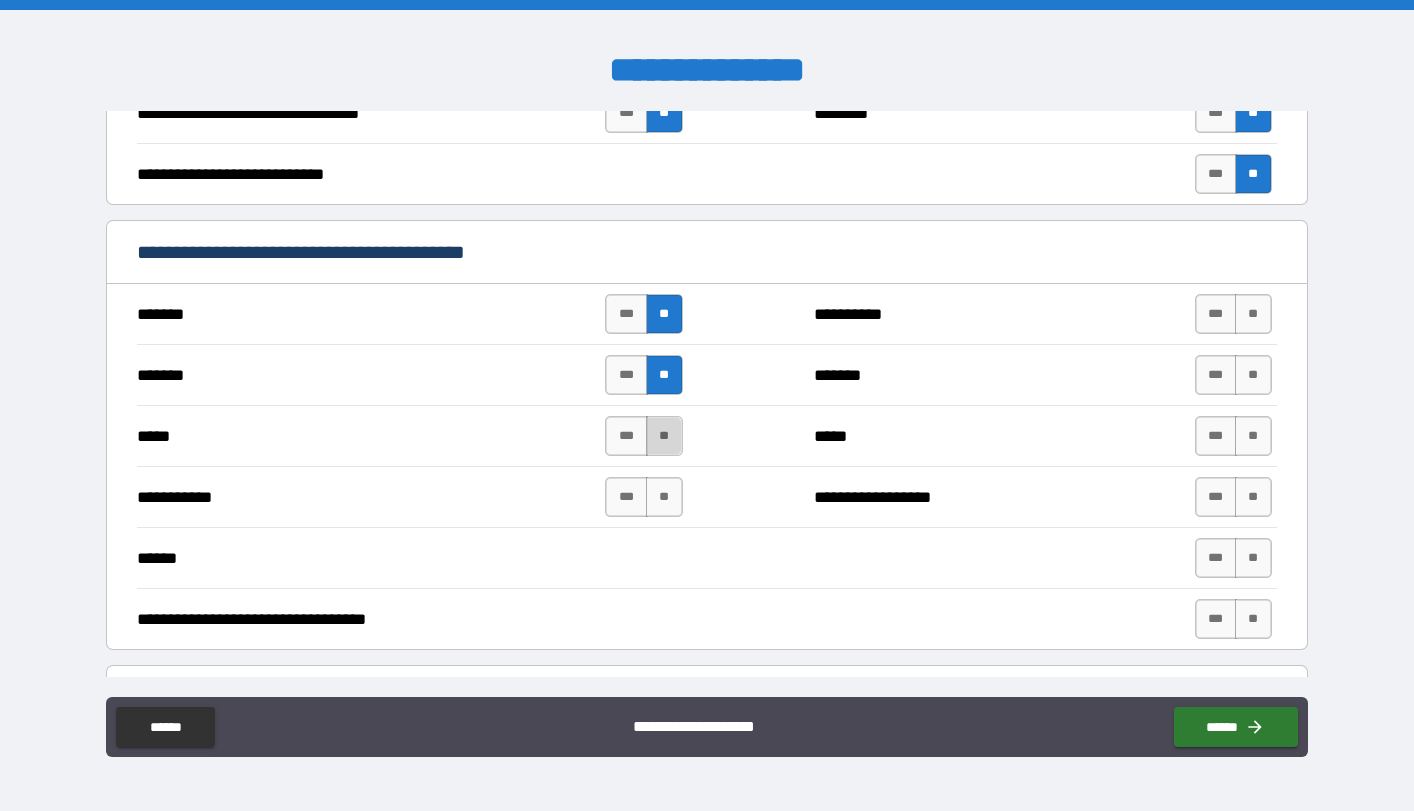 click on "**" at bounding box center [664, 436] 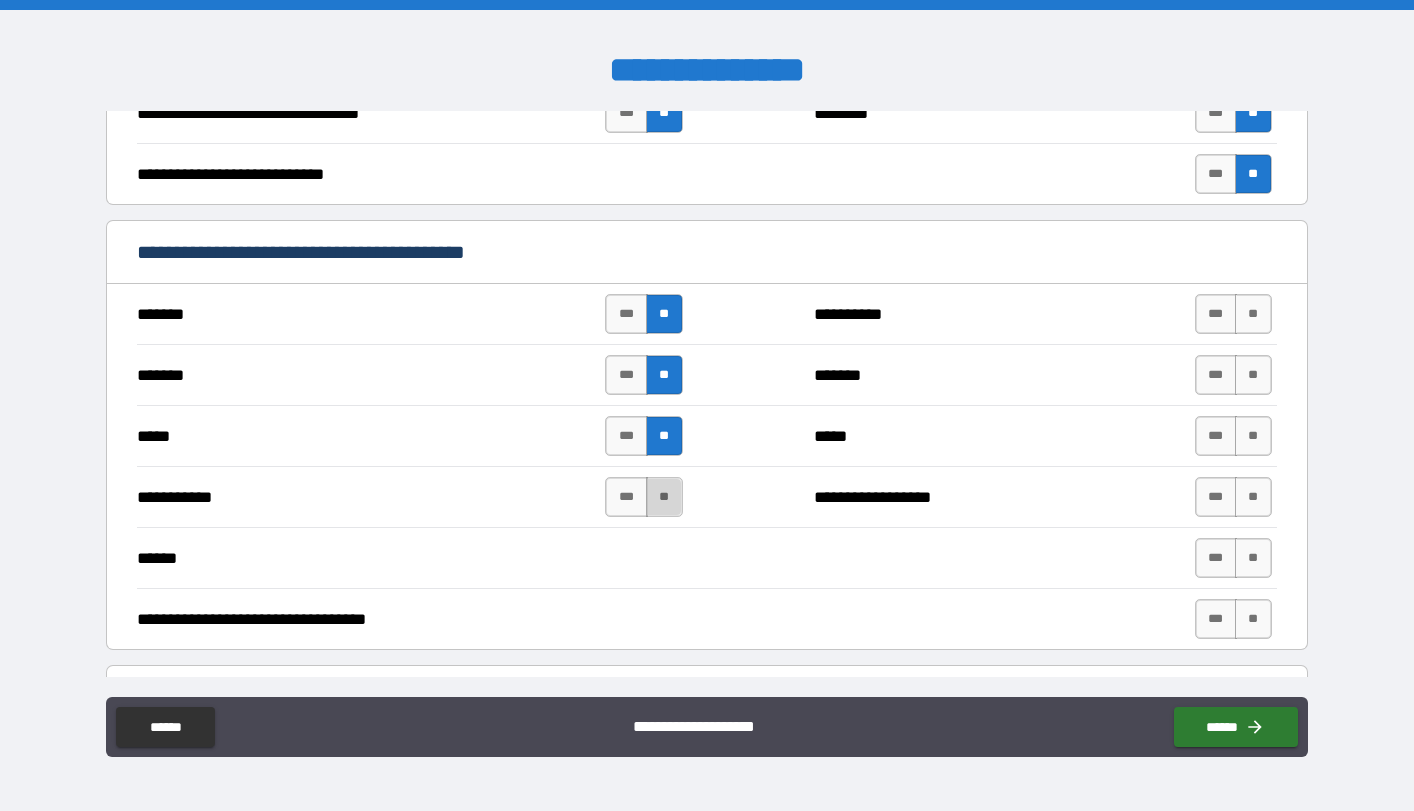 click on "**" at bounding box center [664, 497] 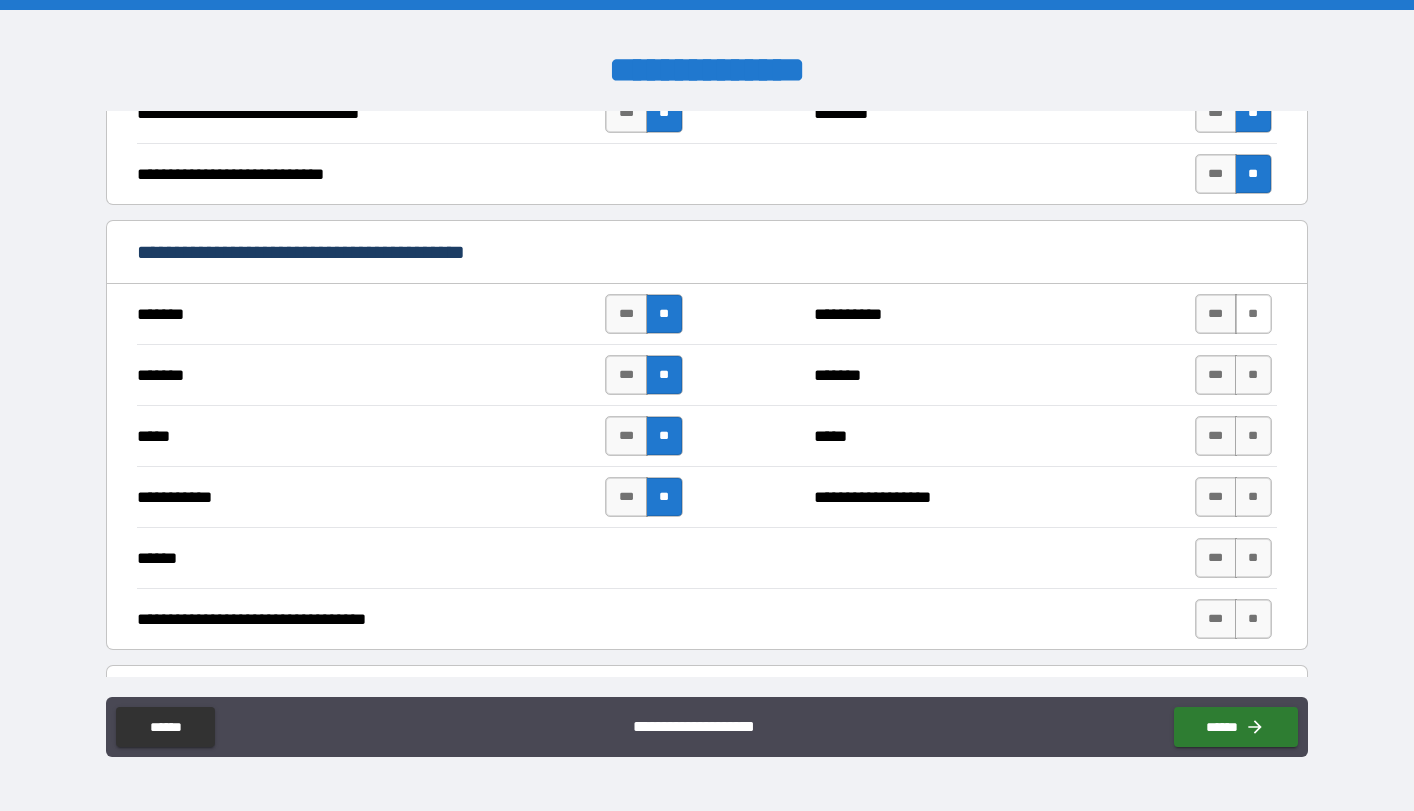 click on "**" at bounding box center [1253, 314] 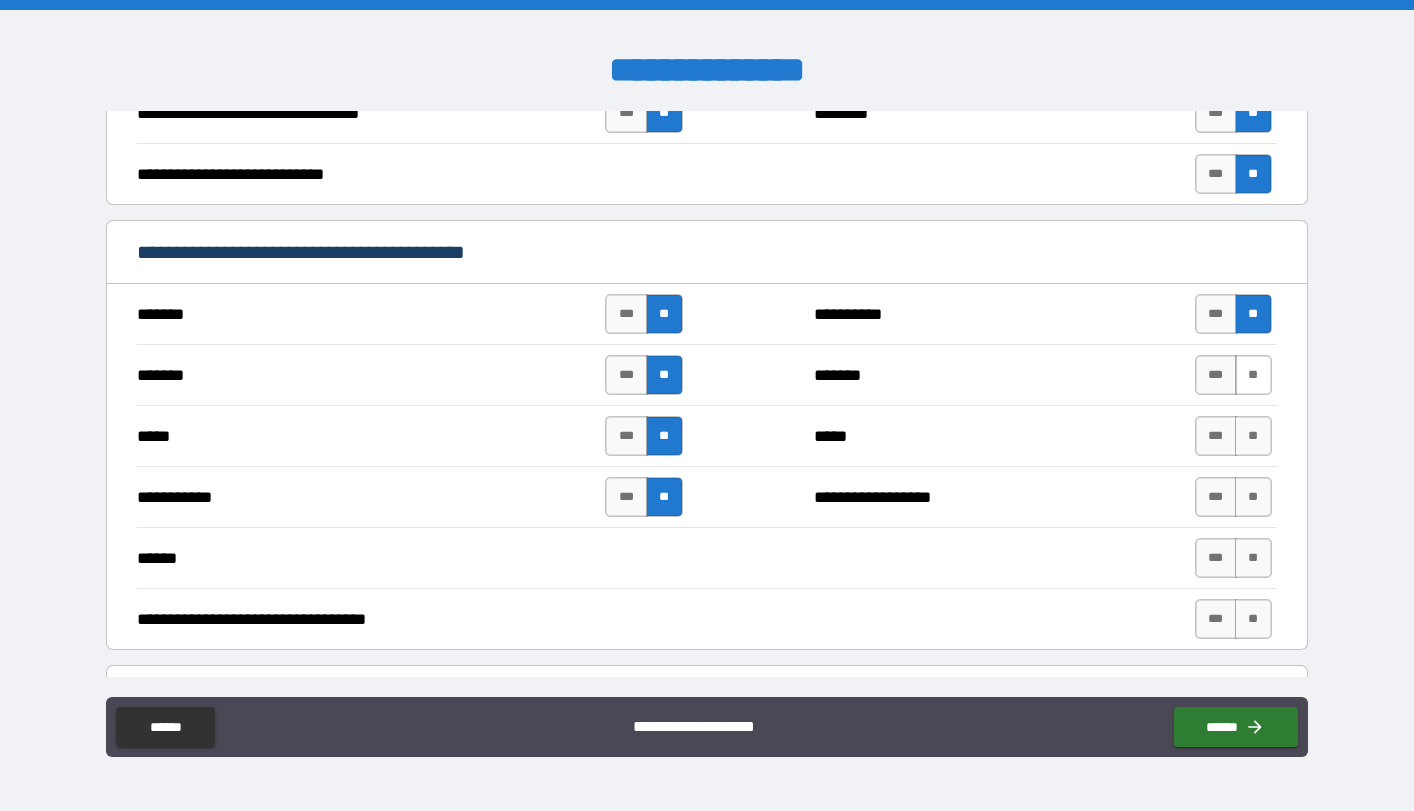 click on "**" at bounding box center (1253, 375) 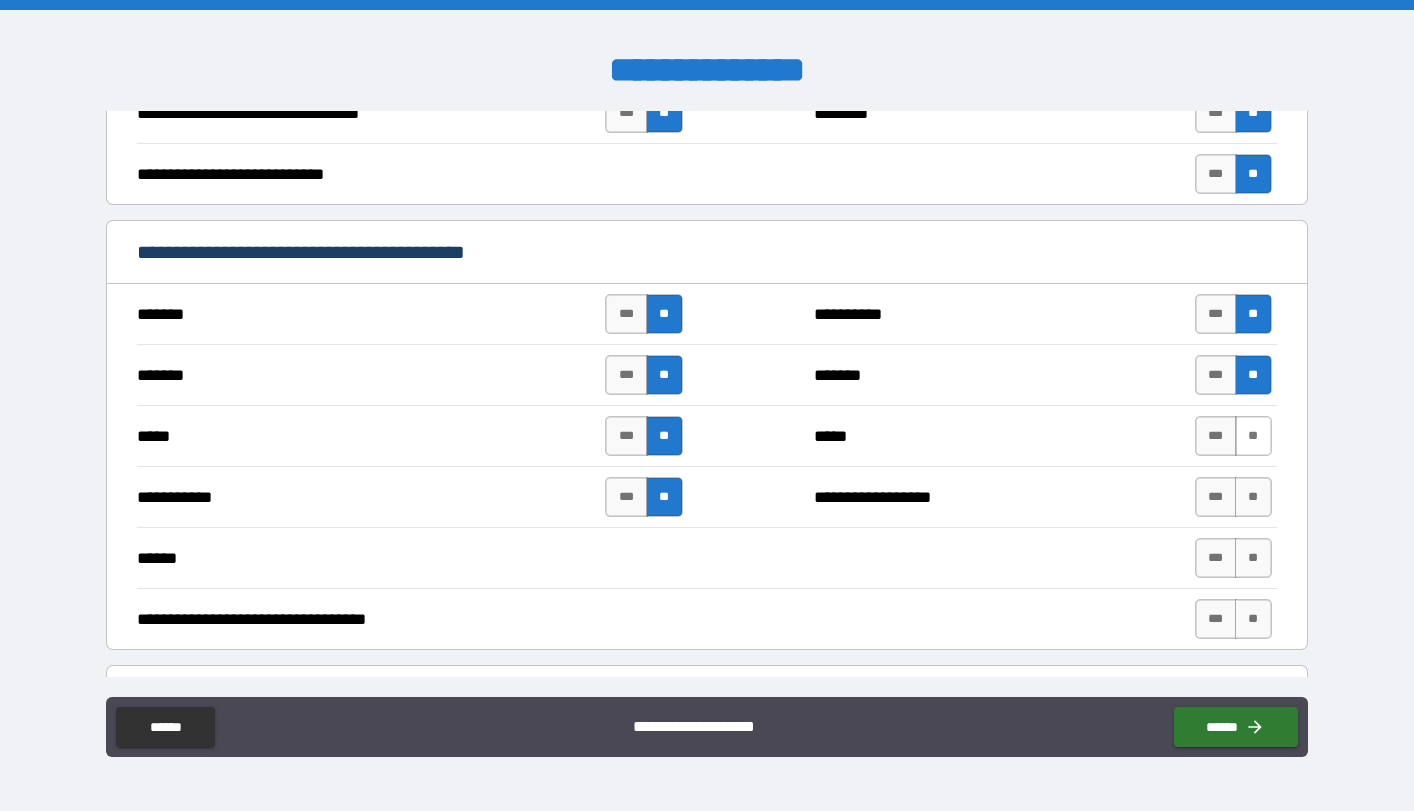 click on "**" at bounding box center [1253, 436] 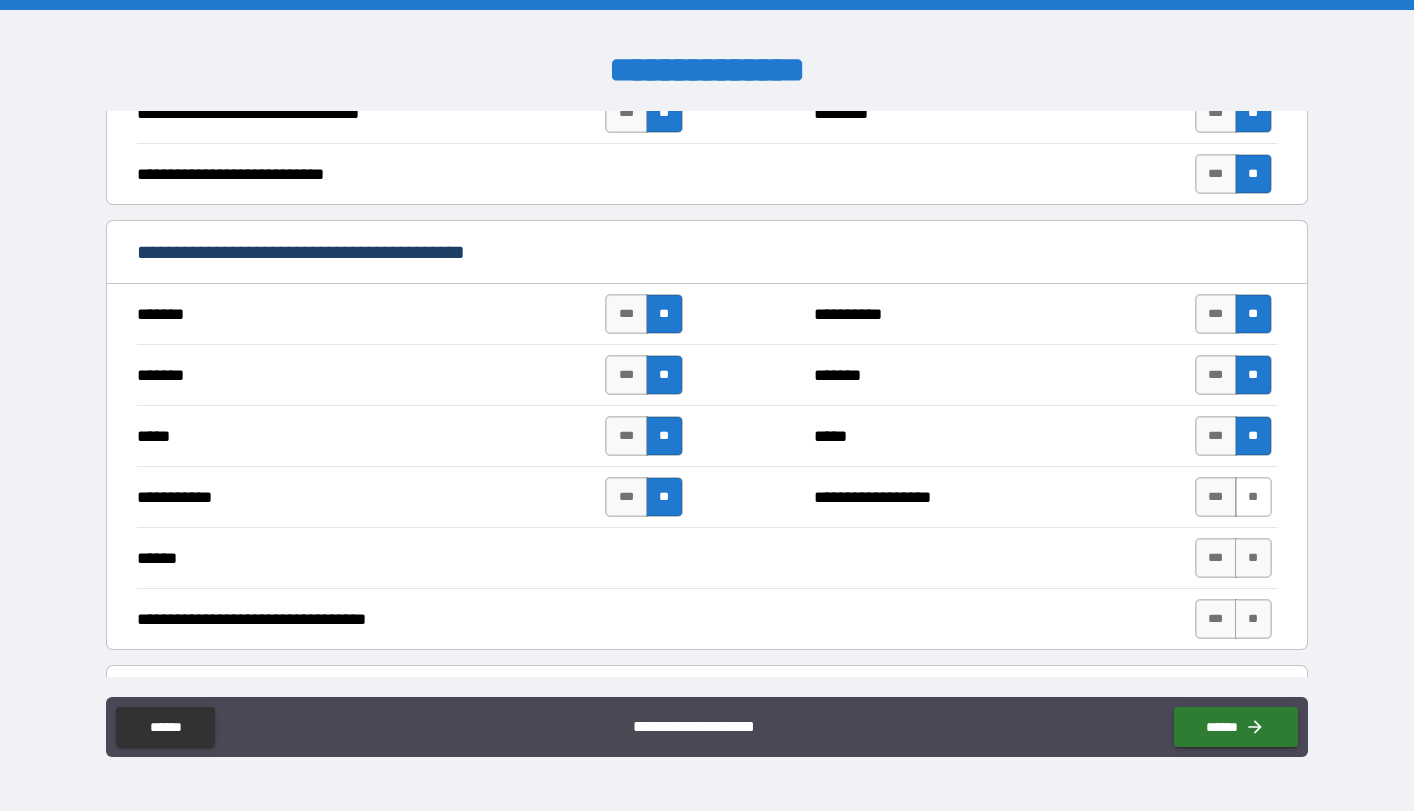 click on "**" at bounding box center [1253, 497] 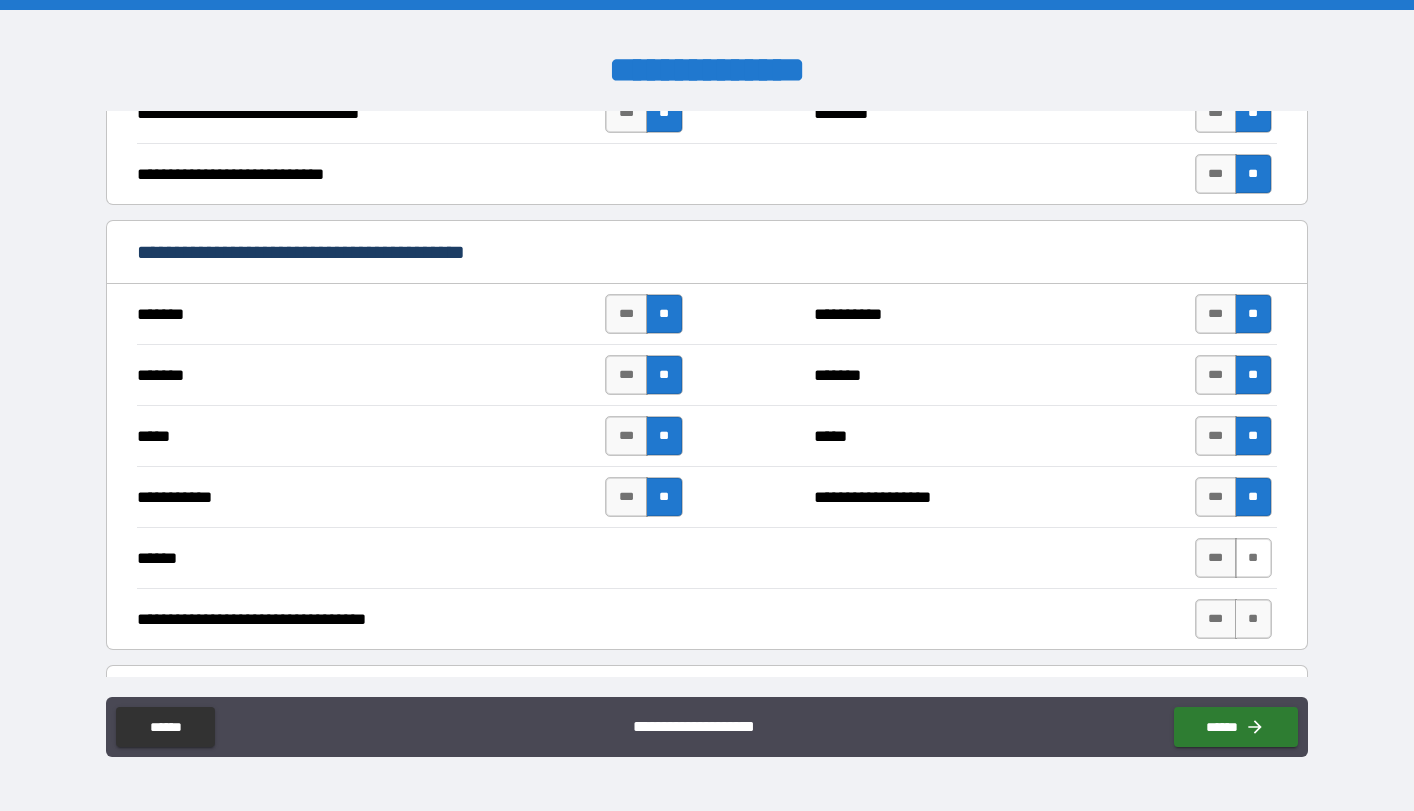 click on "**" at bounding box center [1253, 558] 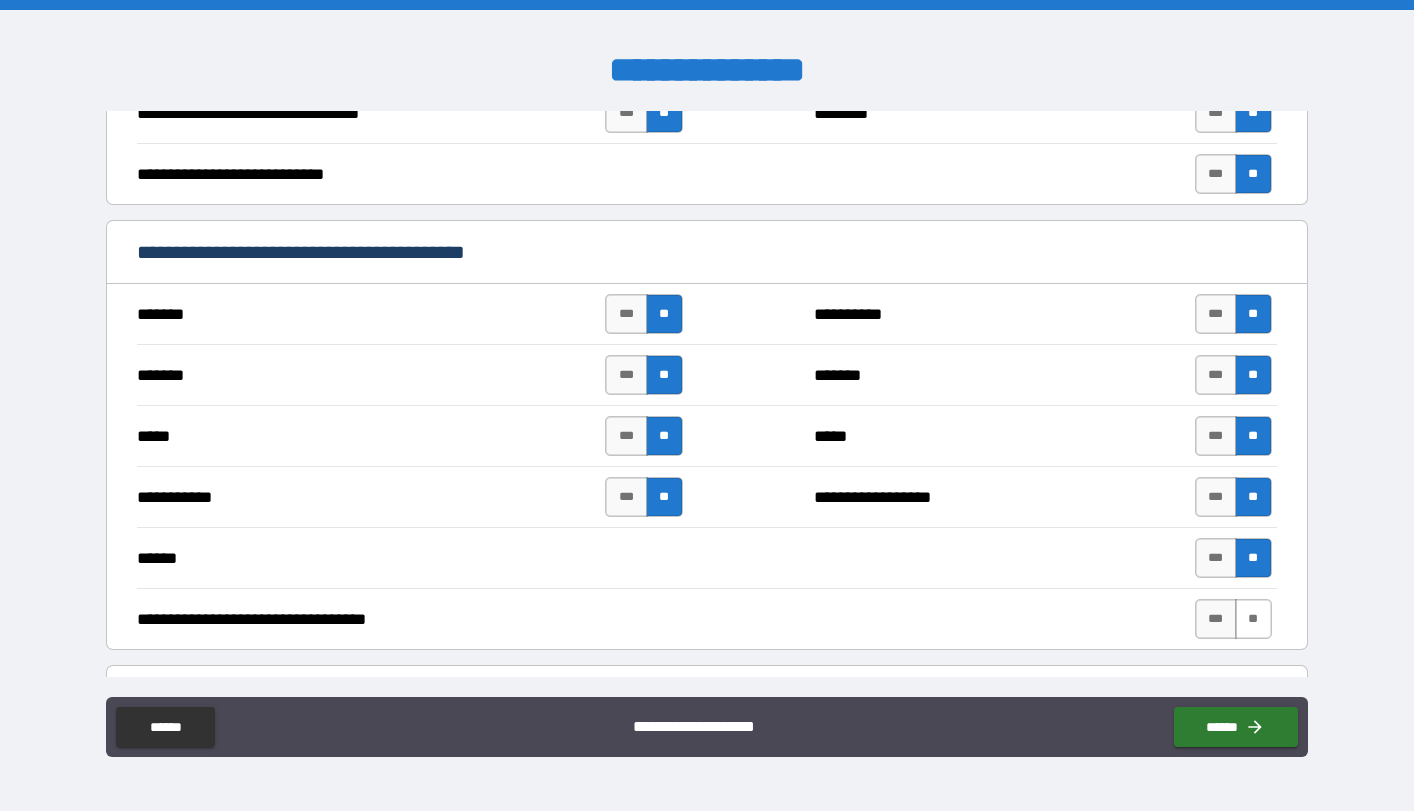 click on "**" at bounding box center (1253, 619) 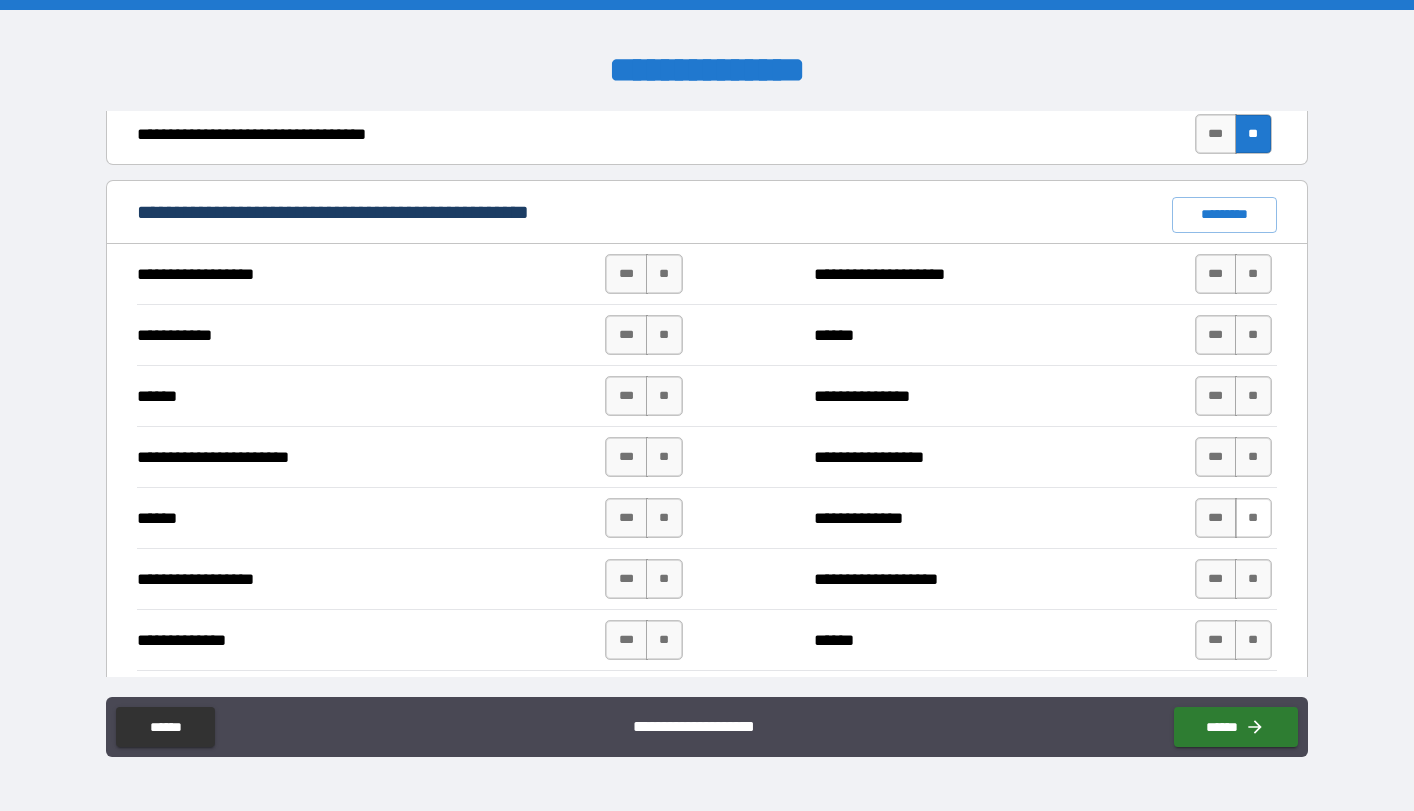 scroll, scrollTop: 1462, scrollLeft: 0, axis: vertical 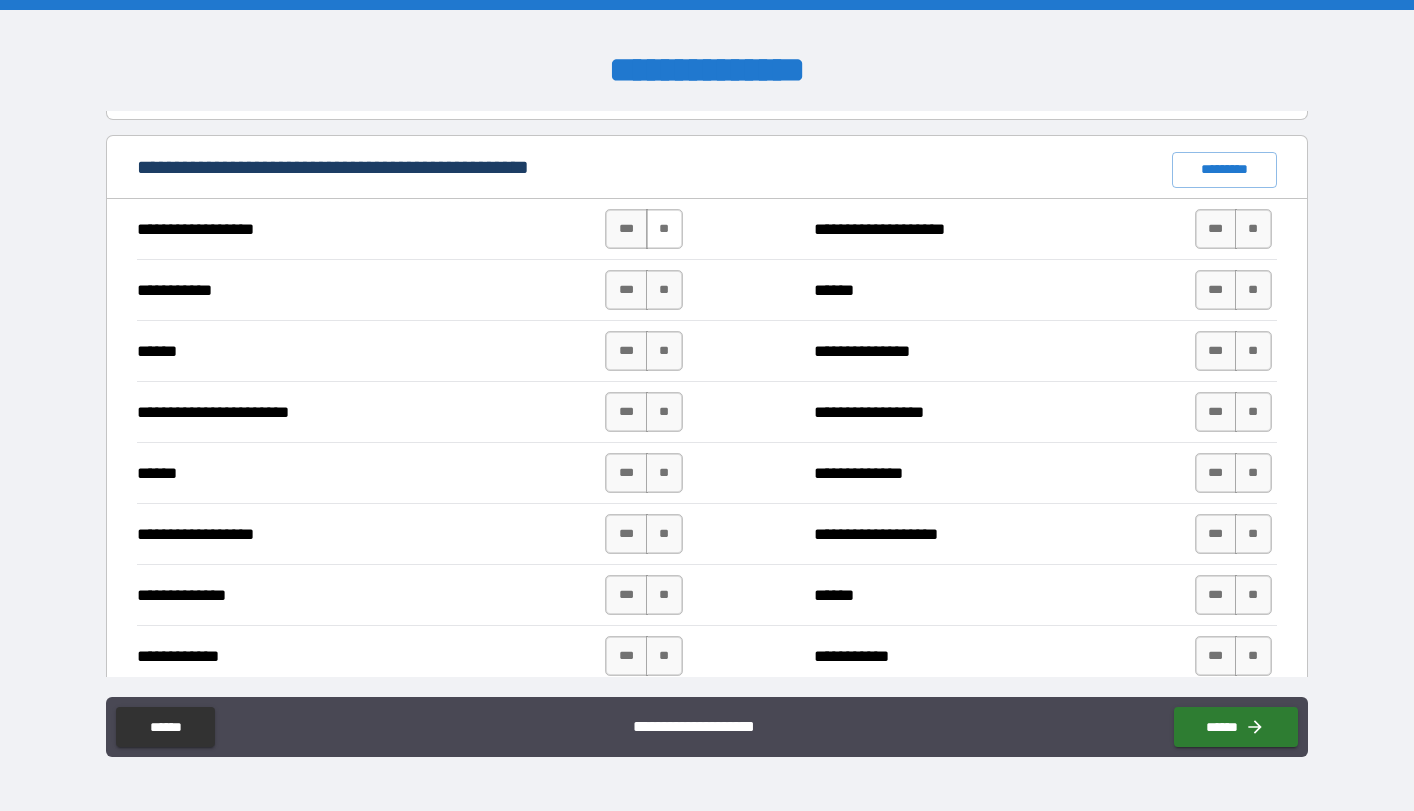click on "**" at bounding box center [664, 229] 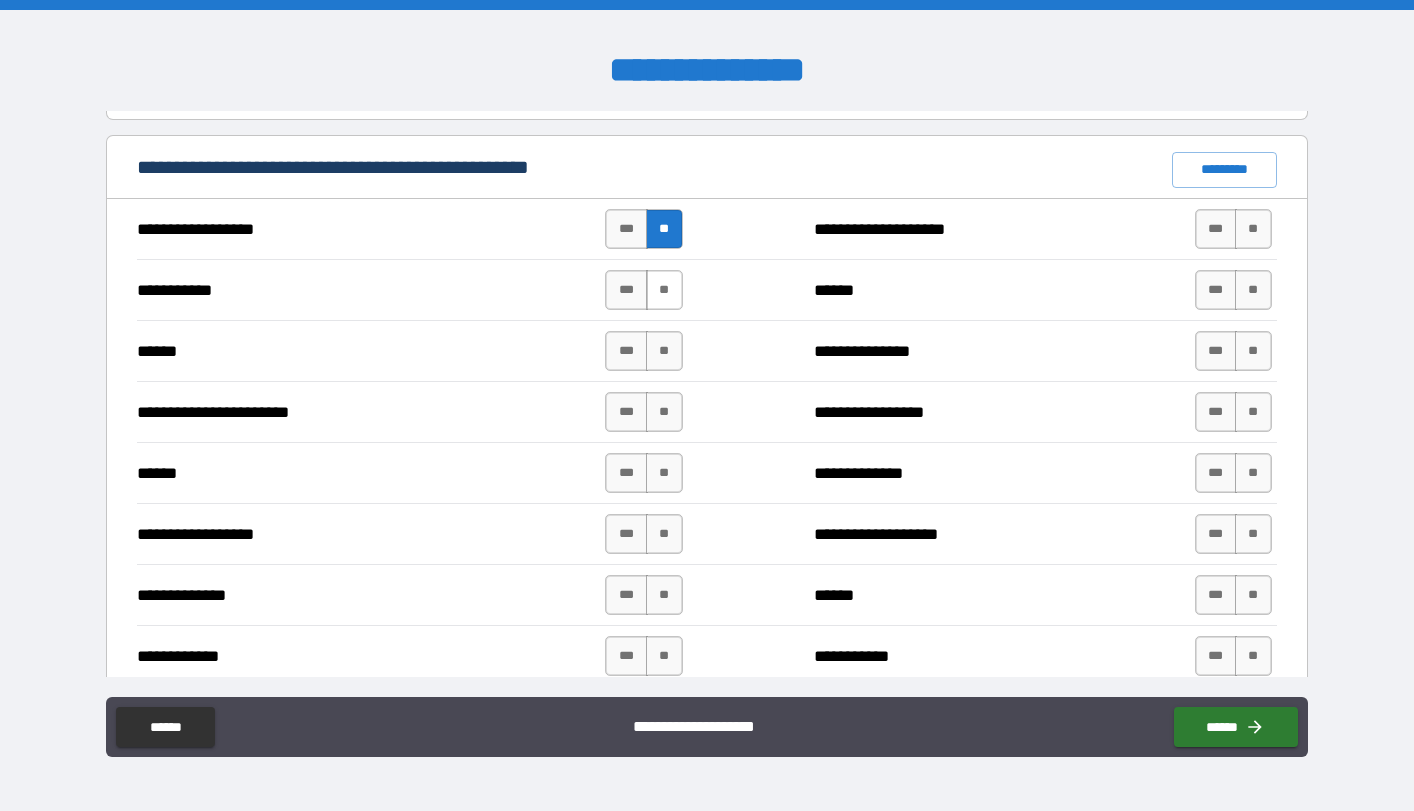 click on "**" at bounding box center (664, 290) 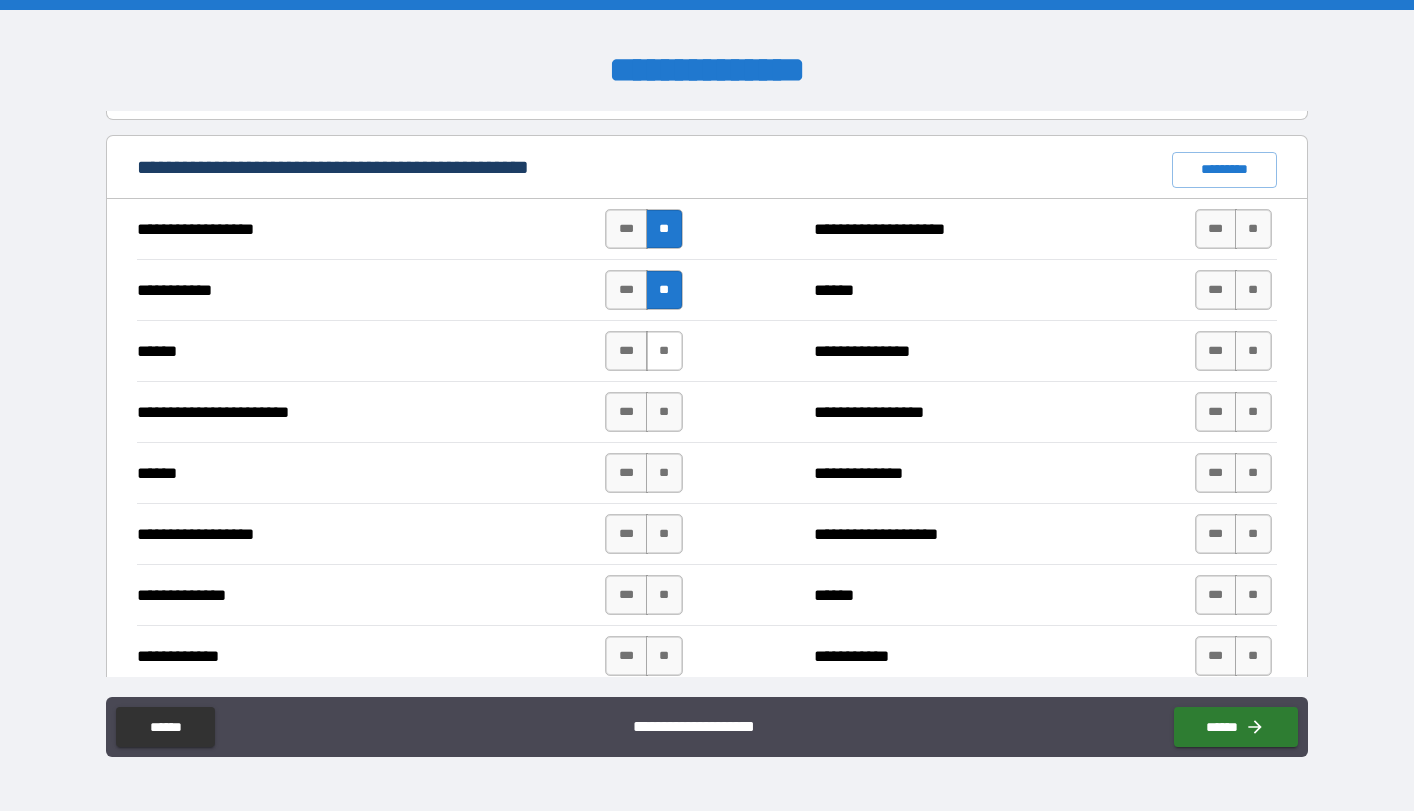 click on "**" at bounding box center [664, 351] 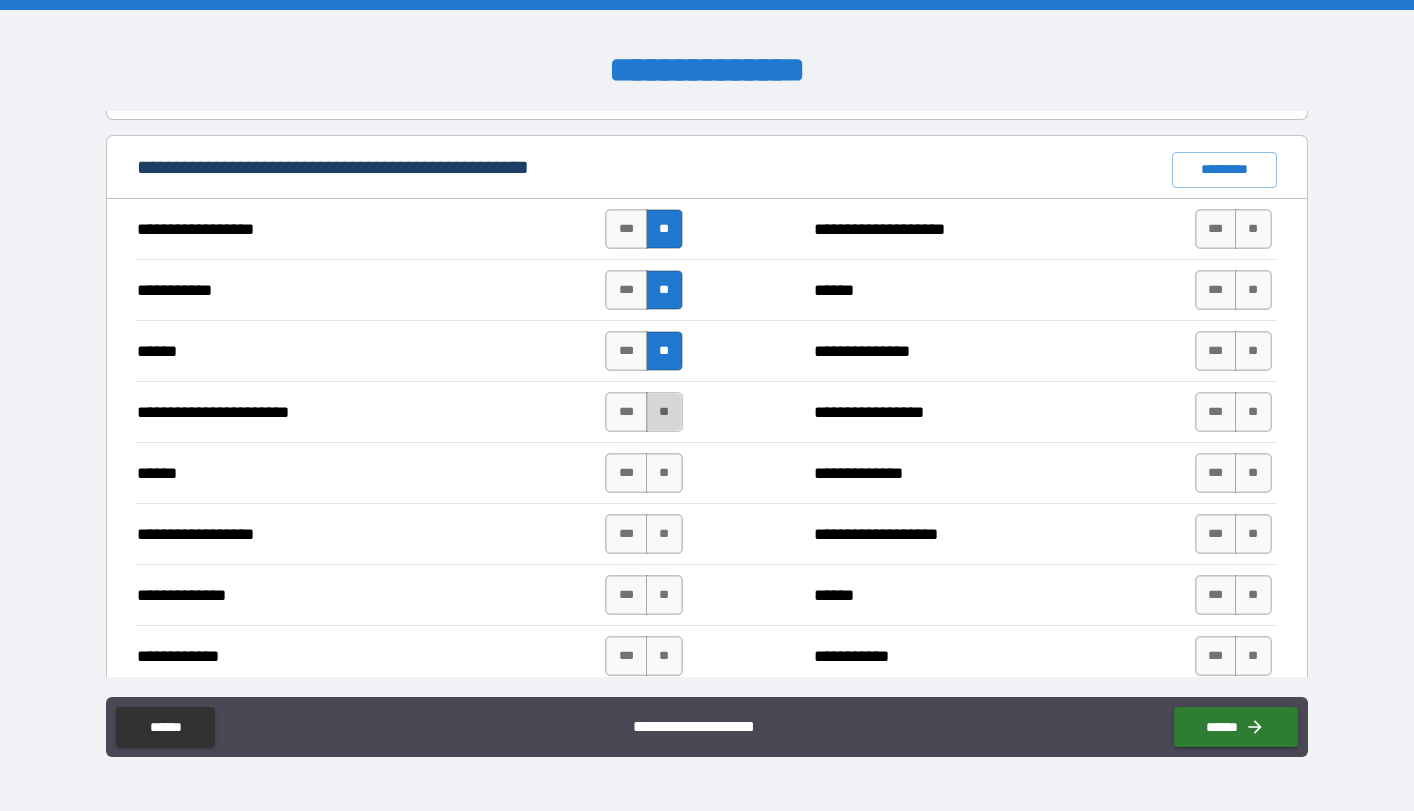 click on "**" at bounding box center [664, 412] 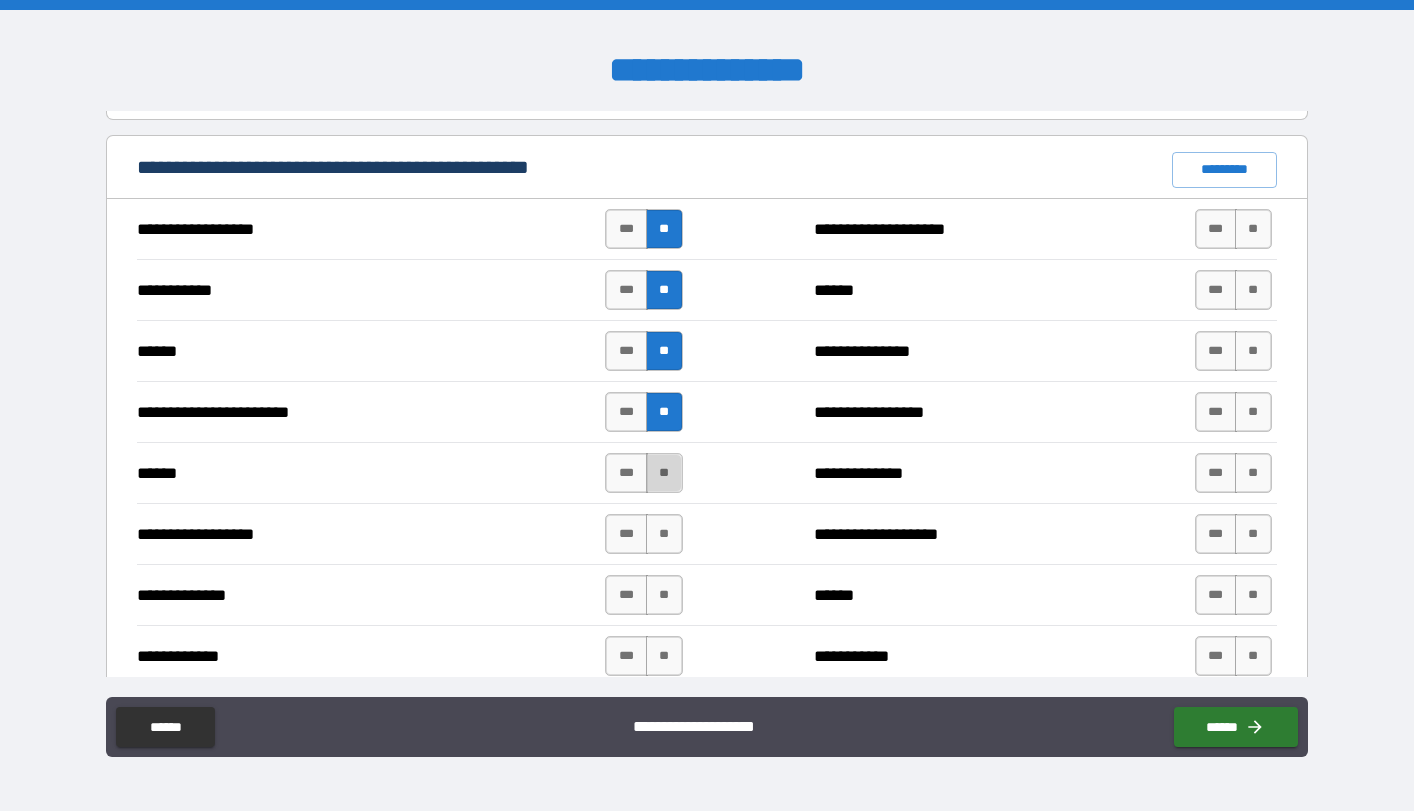 click on "**" at bounding box center [664, 473] 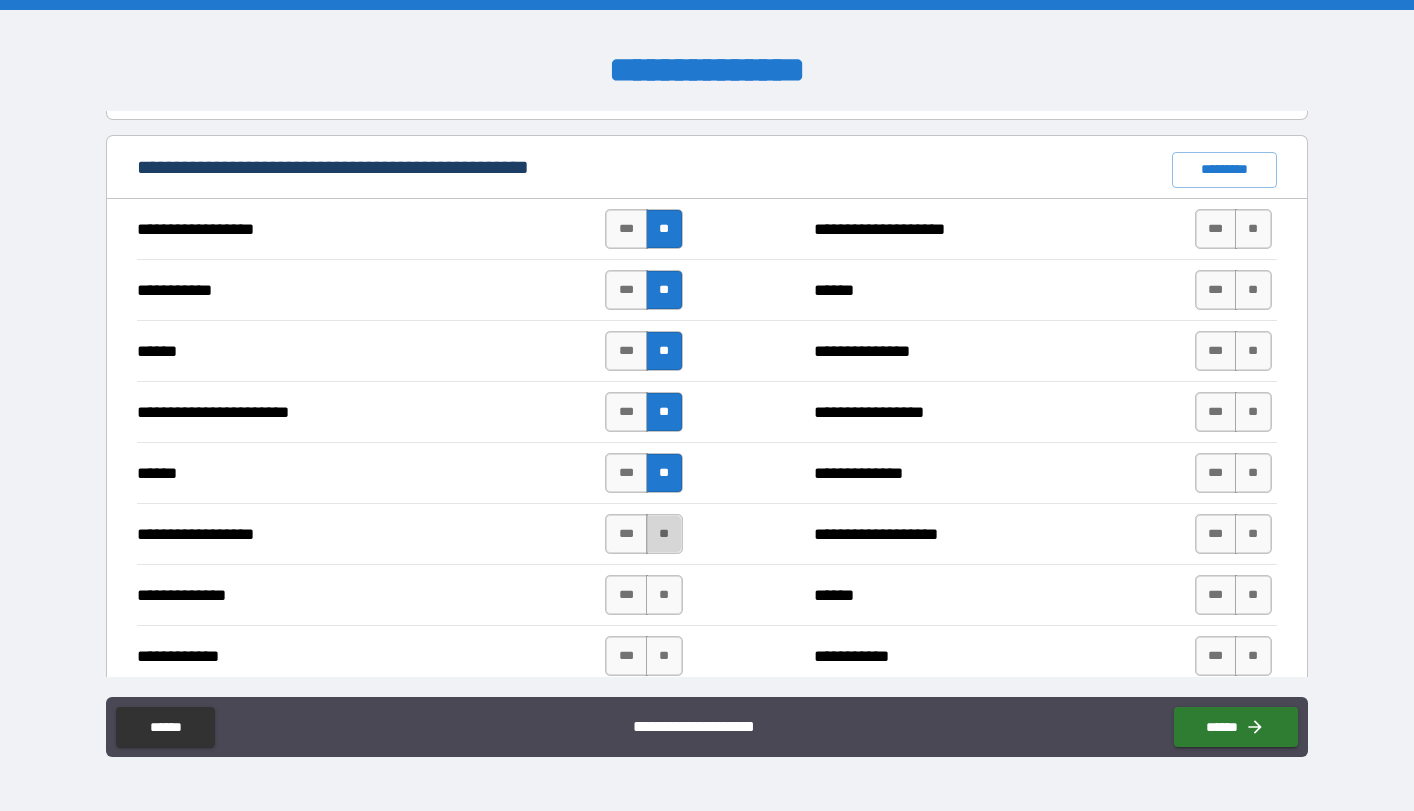 click on "**" at bounding box center (664, 534) 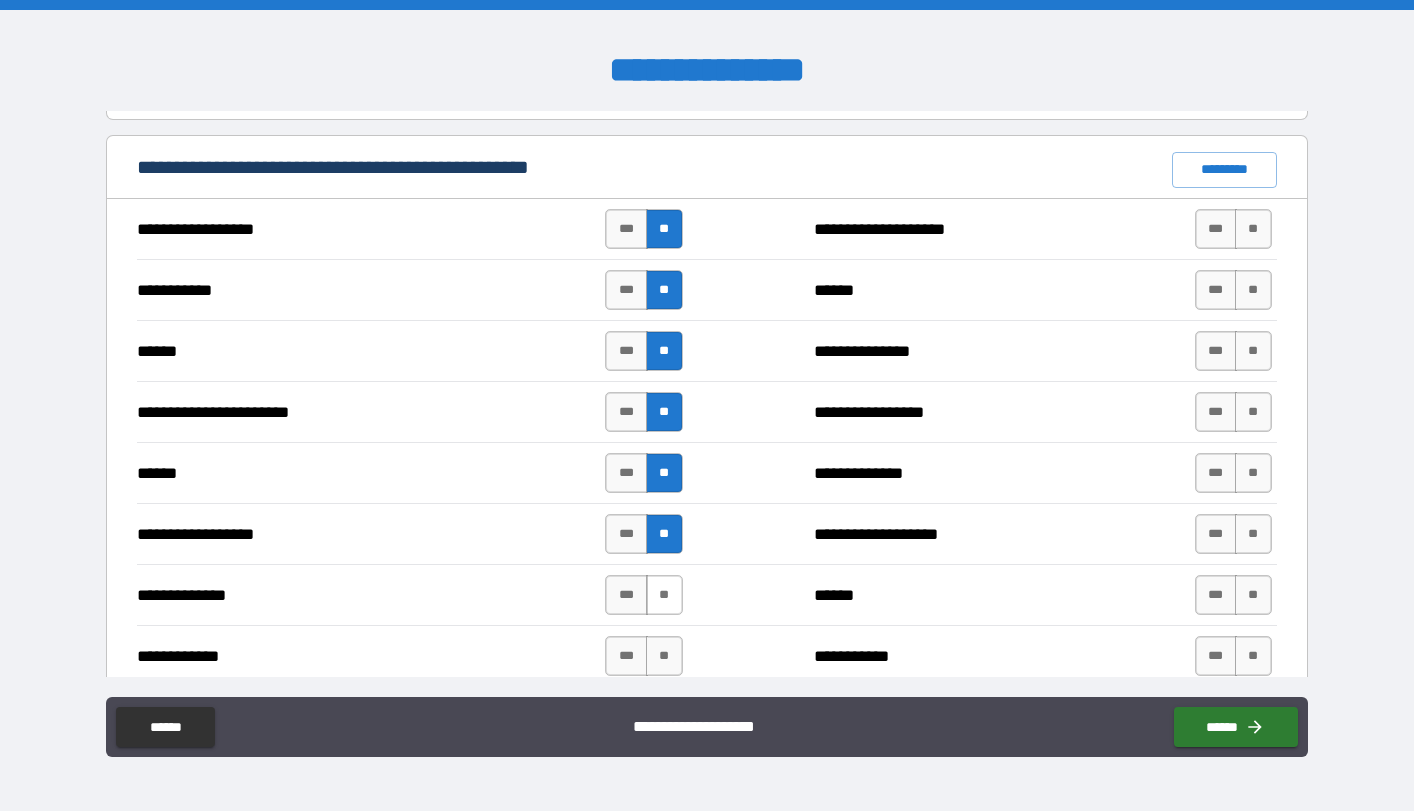 click on "**" at bounding box center [664, 595] 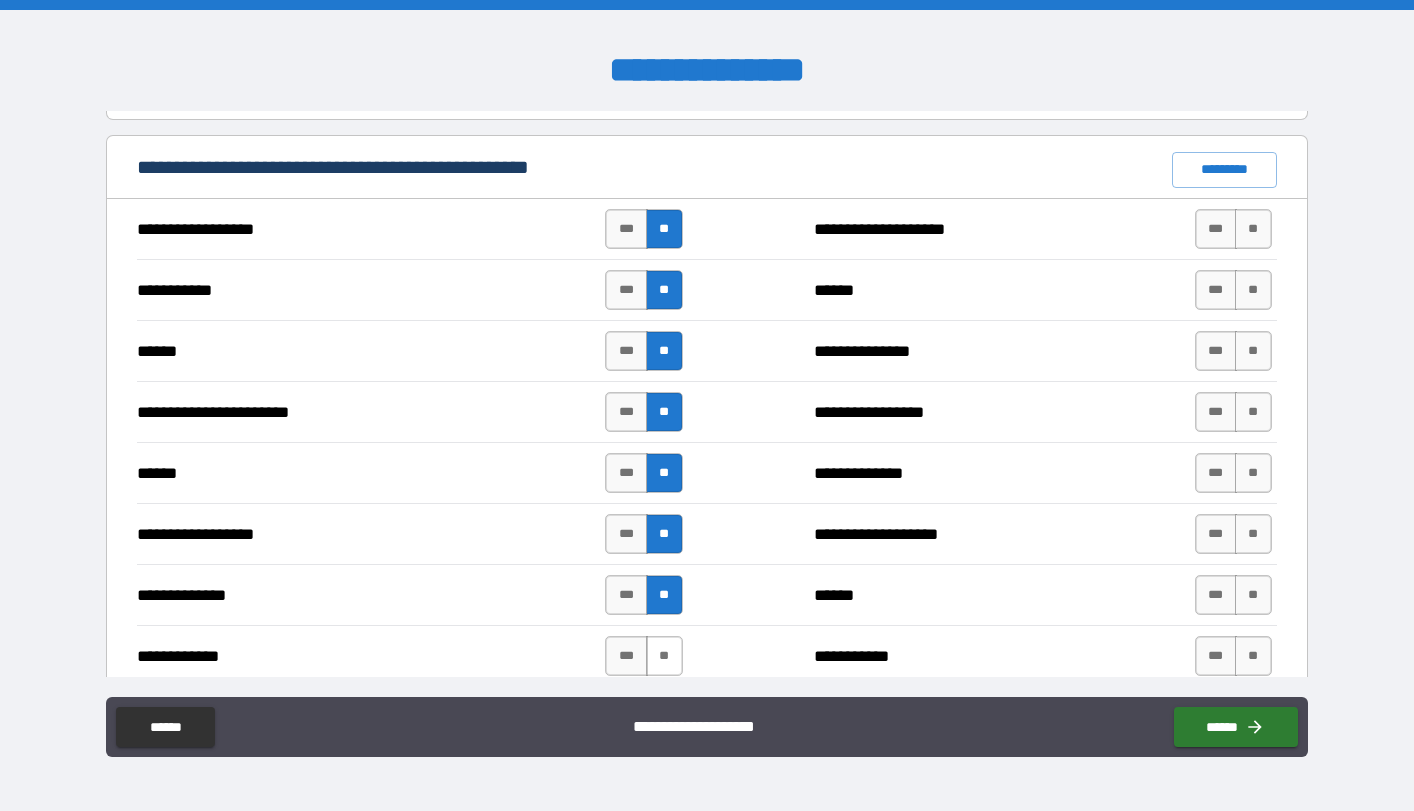 click on "**" at bounding box center [664, 656] 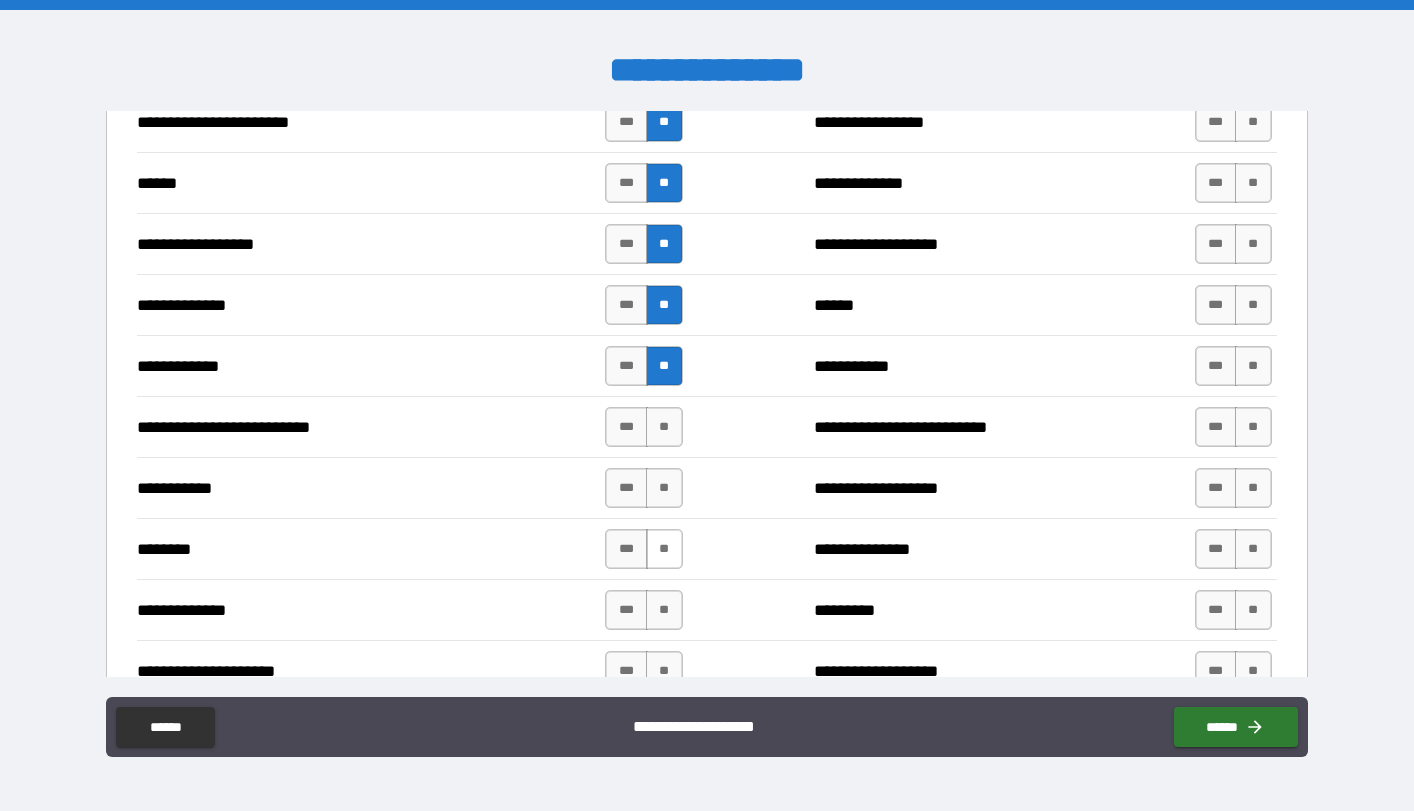 scroll, scrollTop: 1754, scrollLeft: 0, axis: vertical 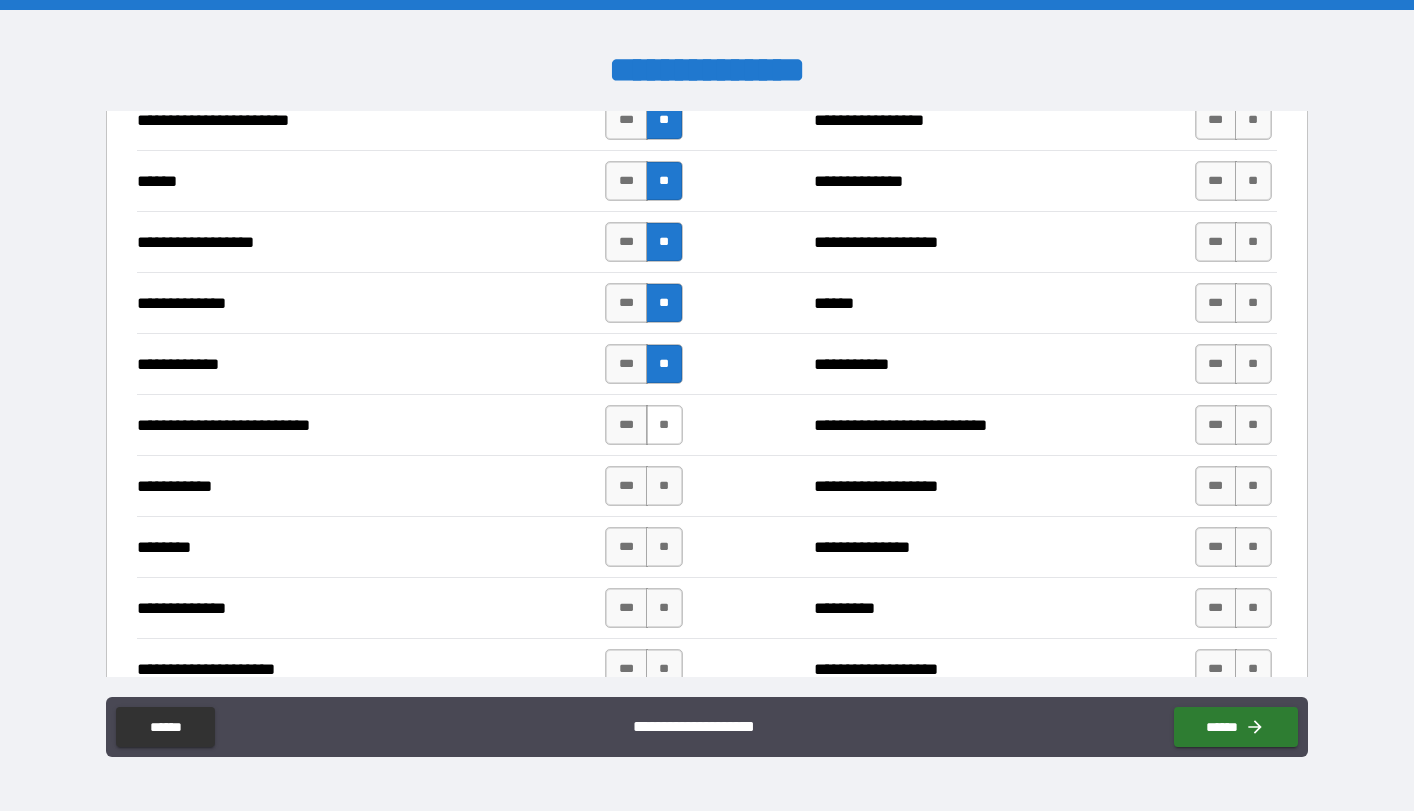 click on "**" at bounding box center [664, 425] 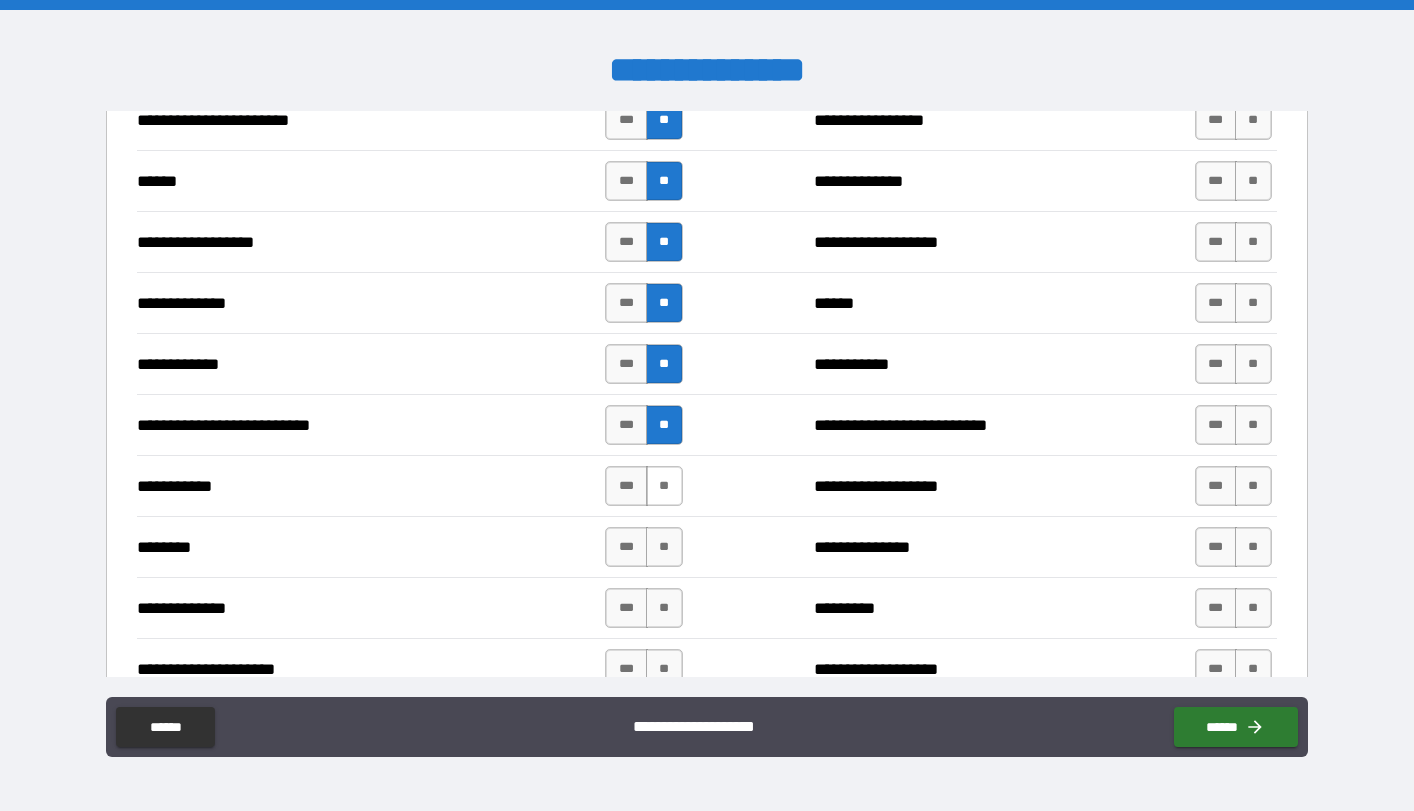 click on "**" at bounding box center (664, 486) 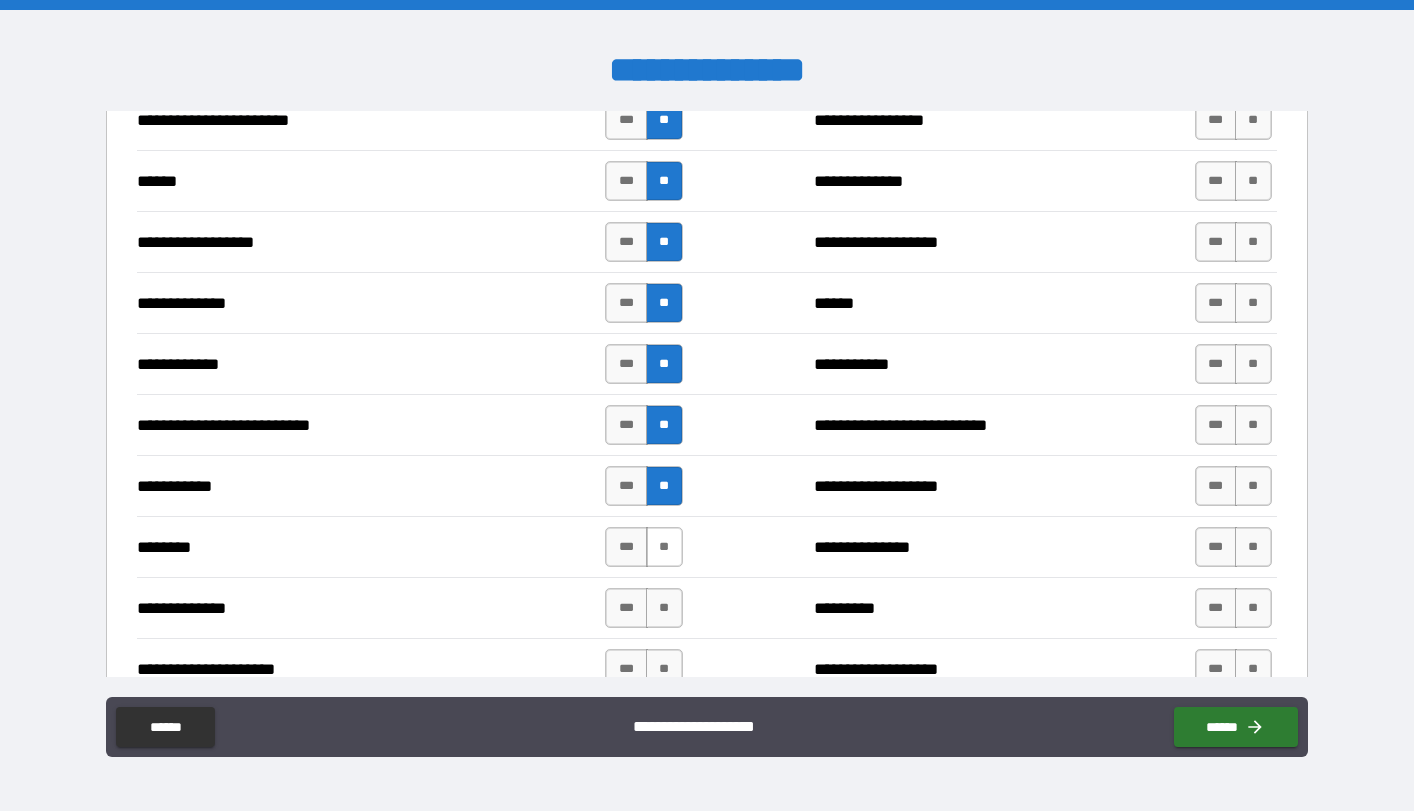 click on "**" at bounding box center [664, 547] 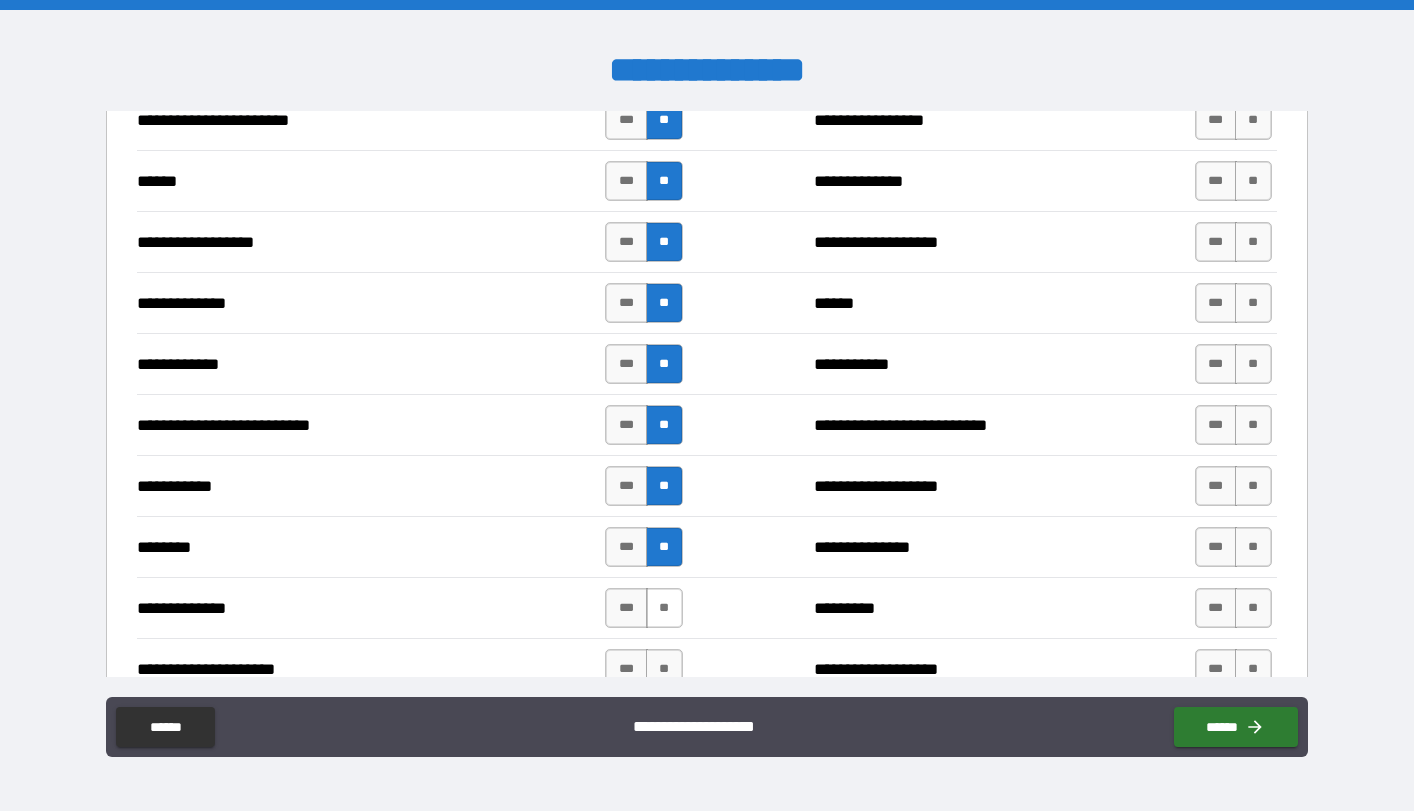 click on "**" at bounding box center [664, 608] 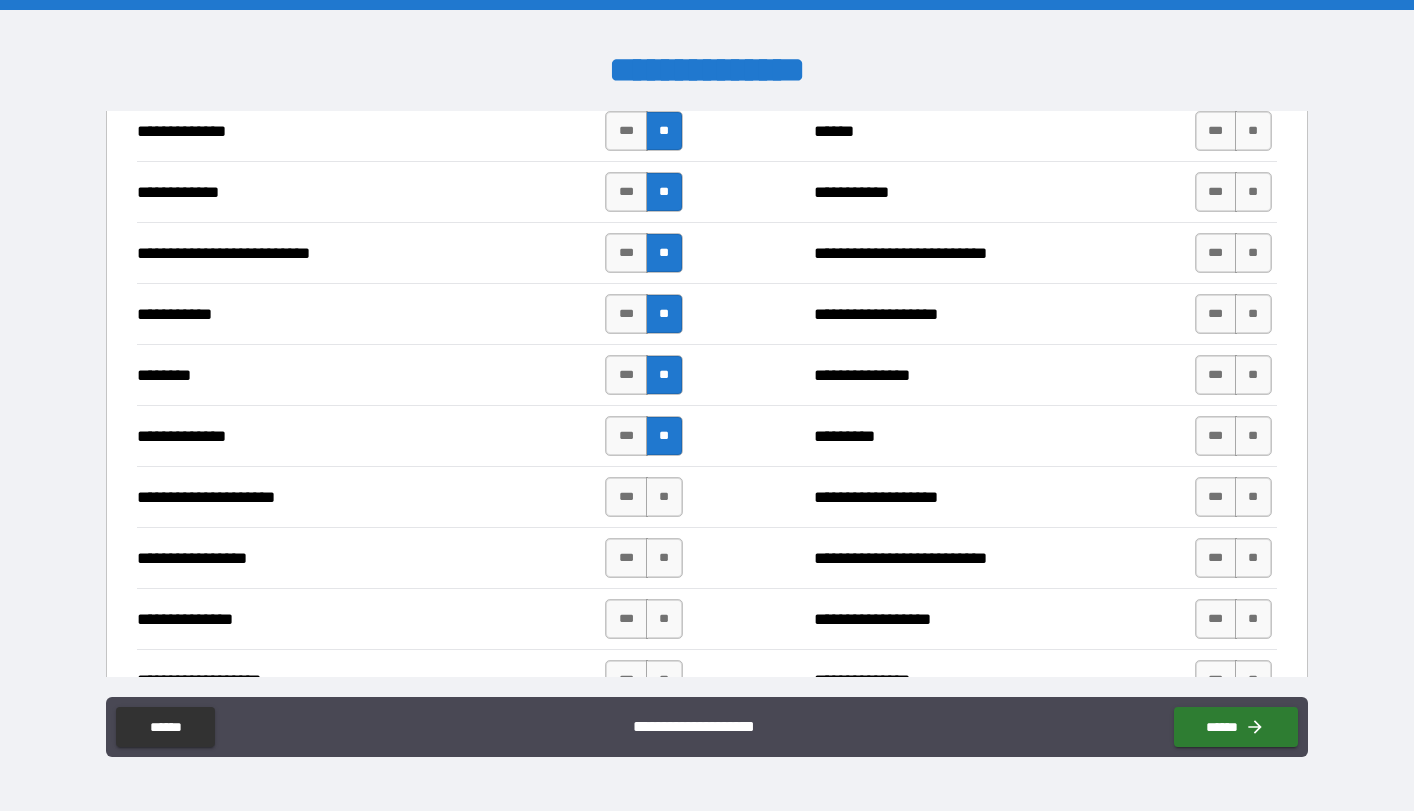 scroll, scrollTop: 1937, scrollLeft: 0, axis: vertical 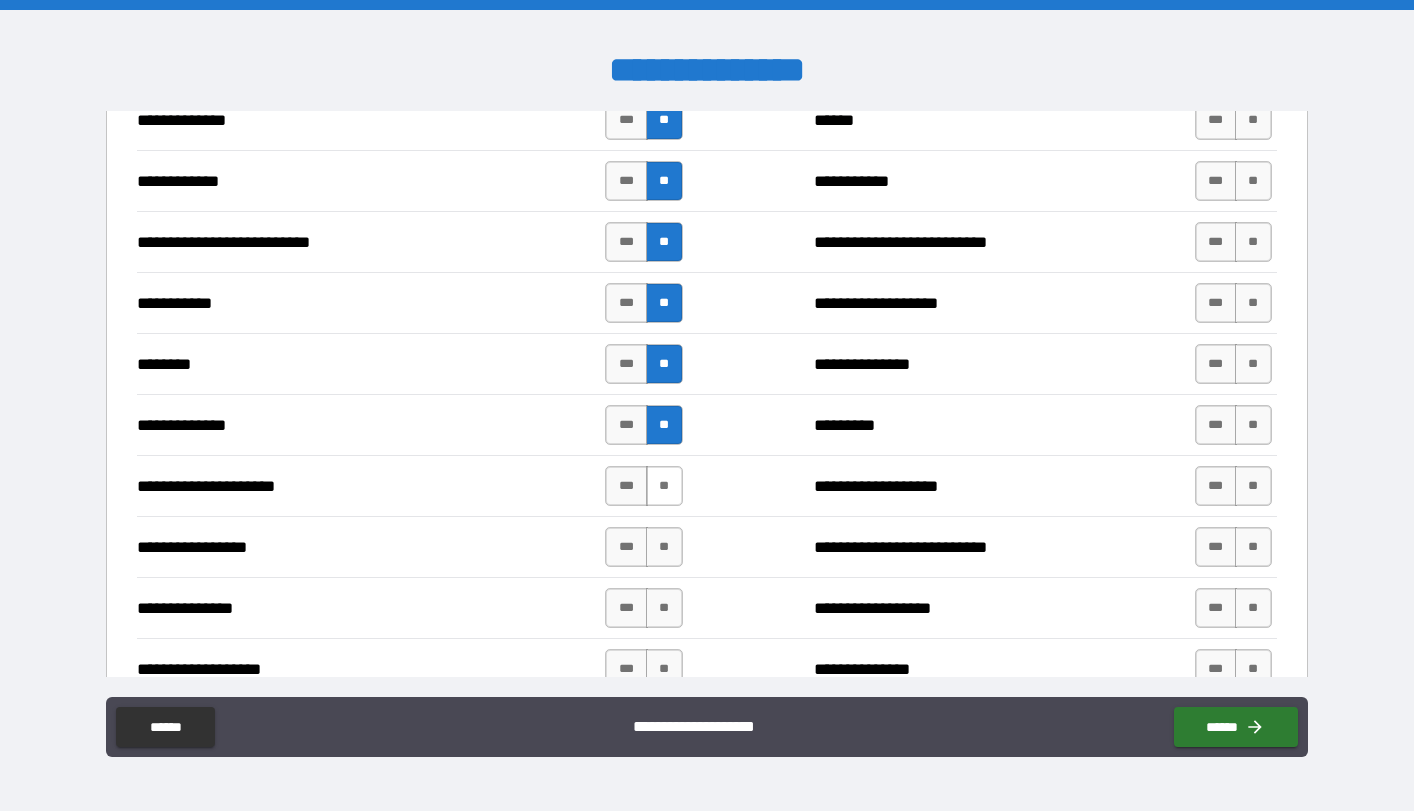 click on "**" at bounding box center [664, 486] 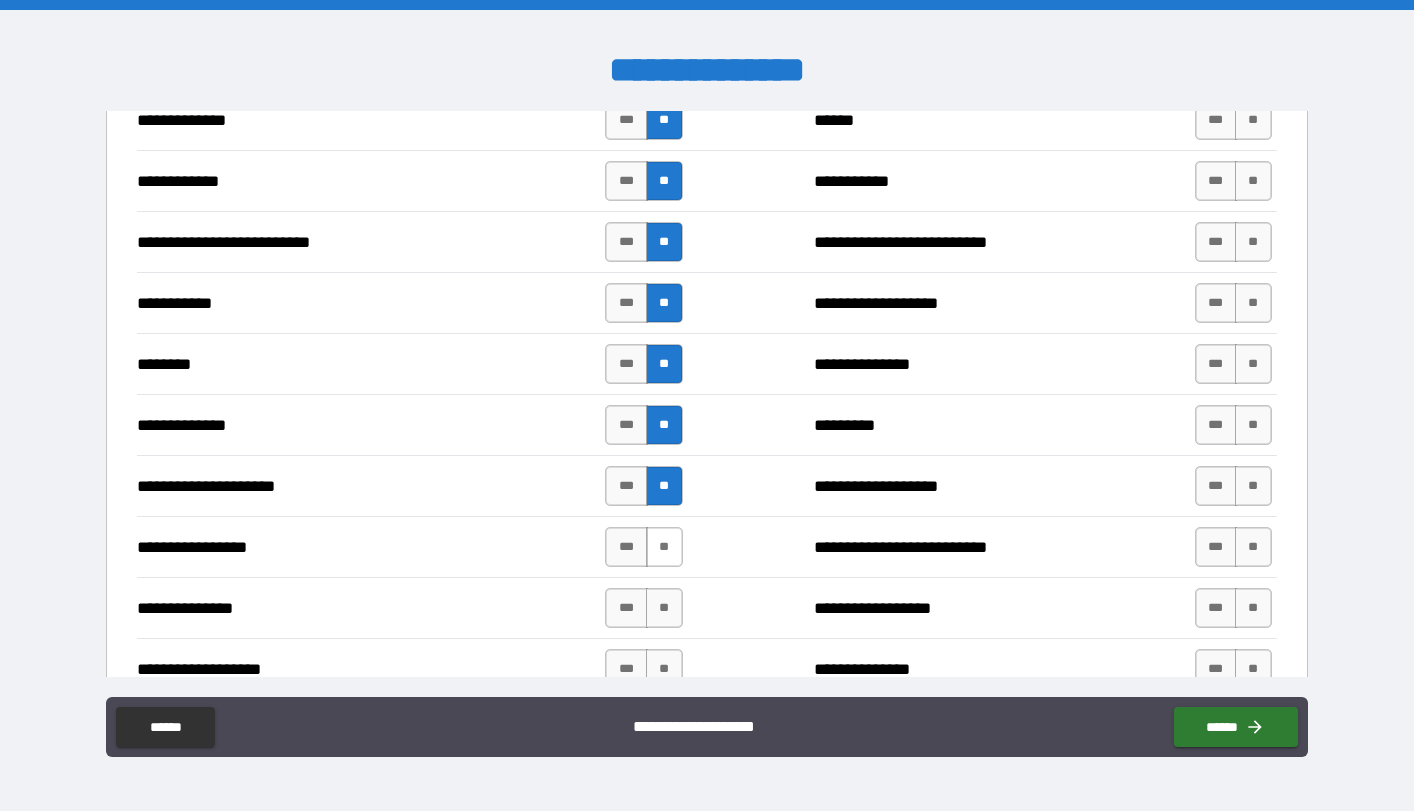 click on "**" at bounding box center [664, 547] 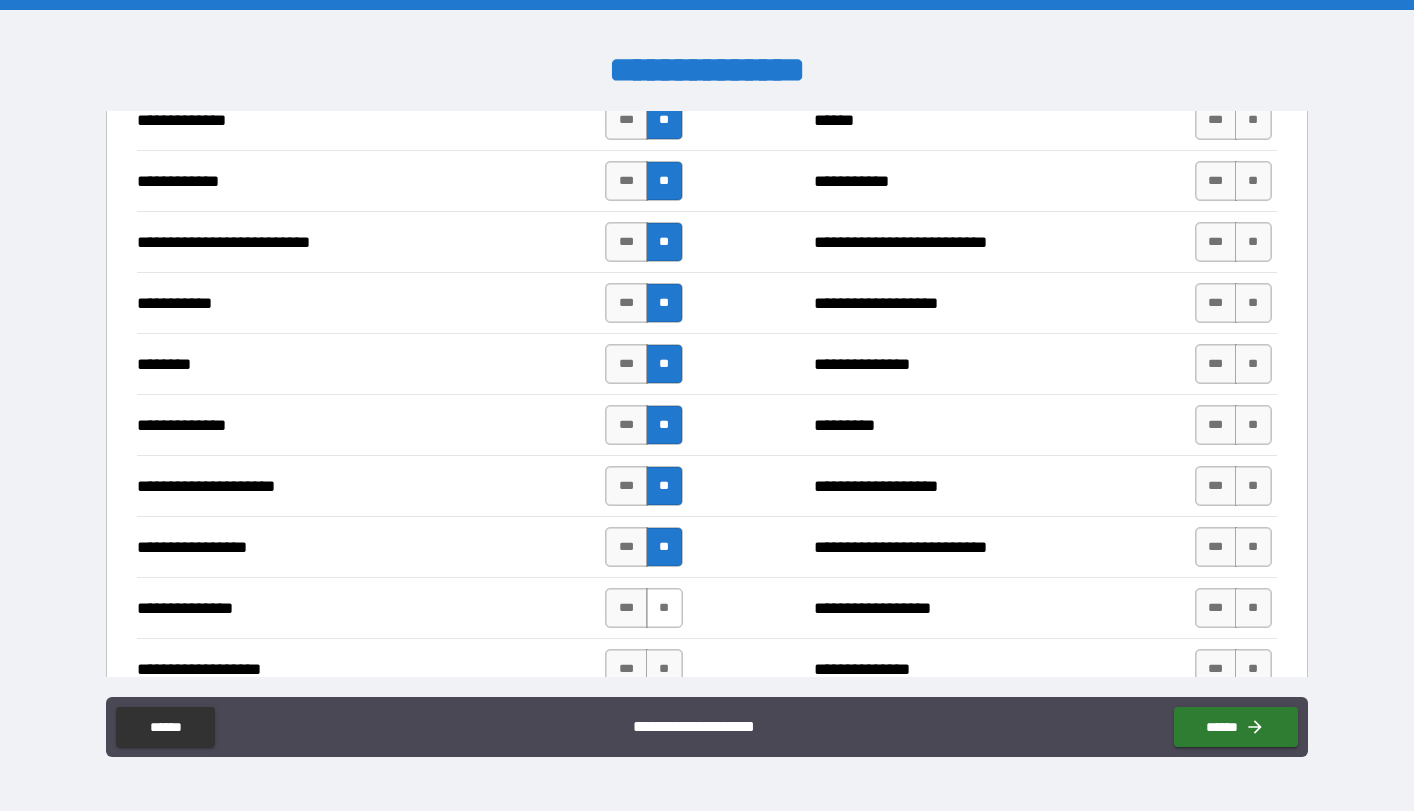 click on "**" at bounding box center (664, 608) 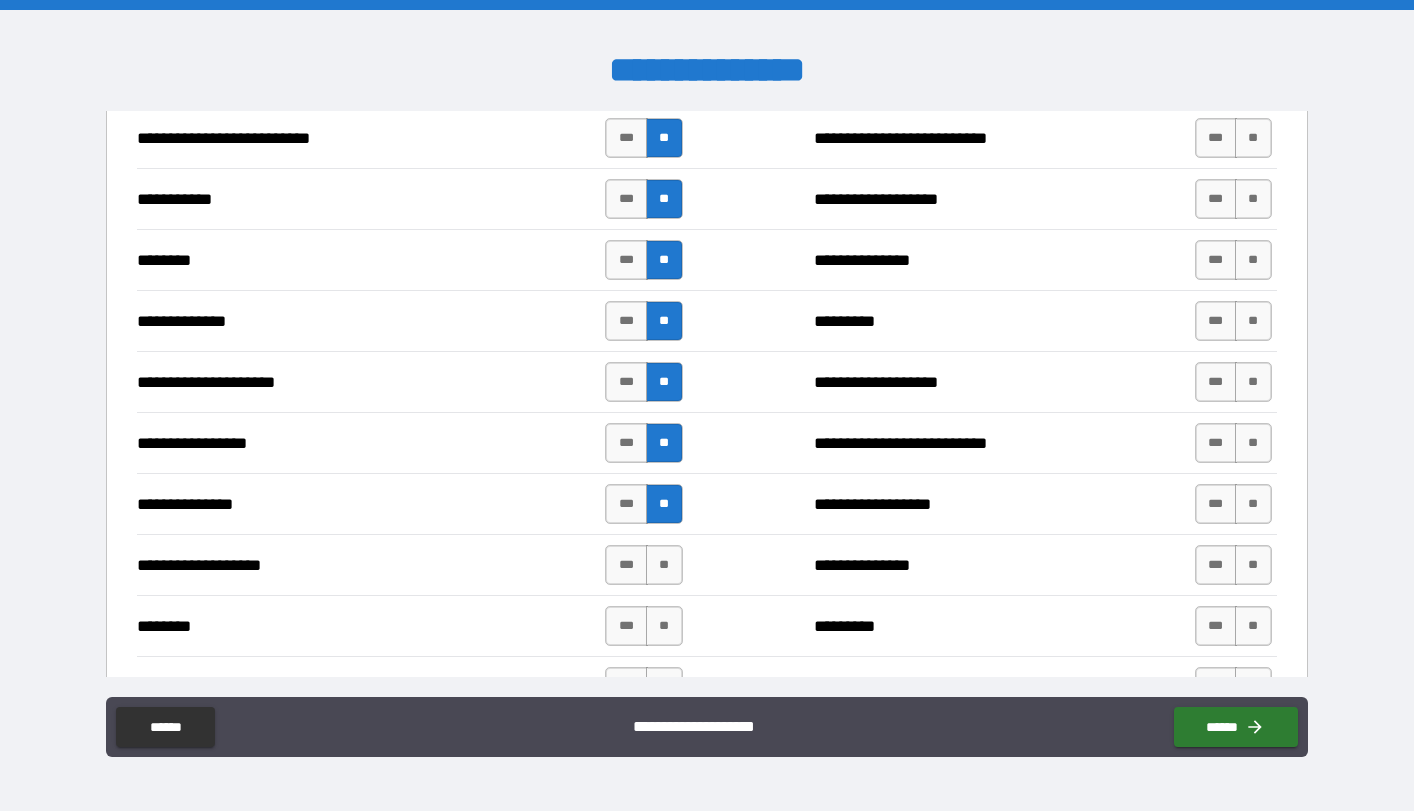 scroll, scrollTop: 2084, scrollLeft: 0, axis: vertical 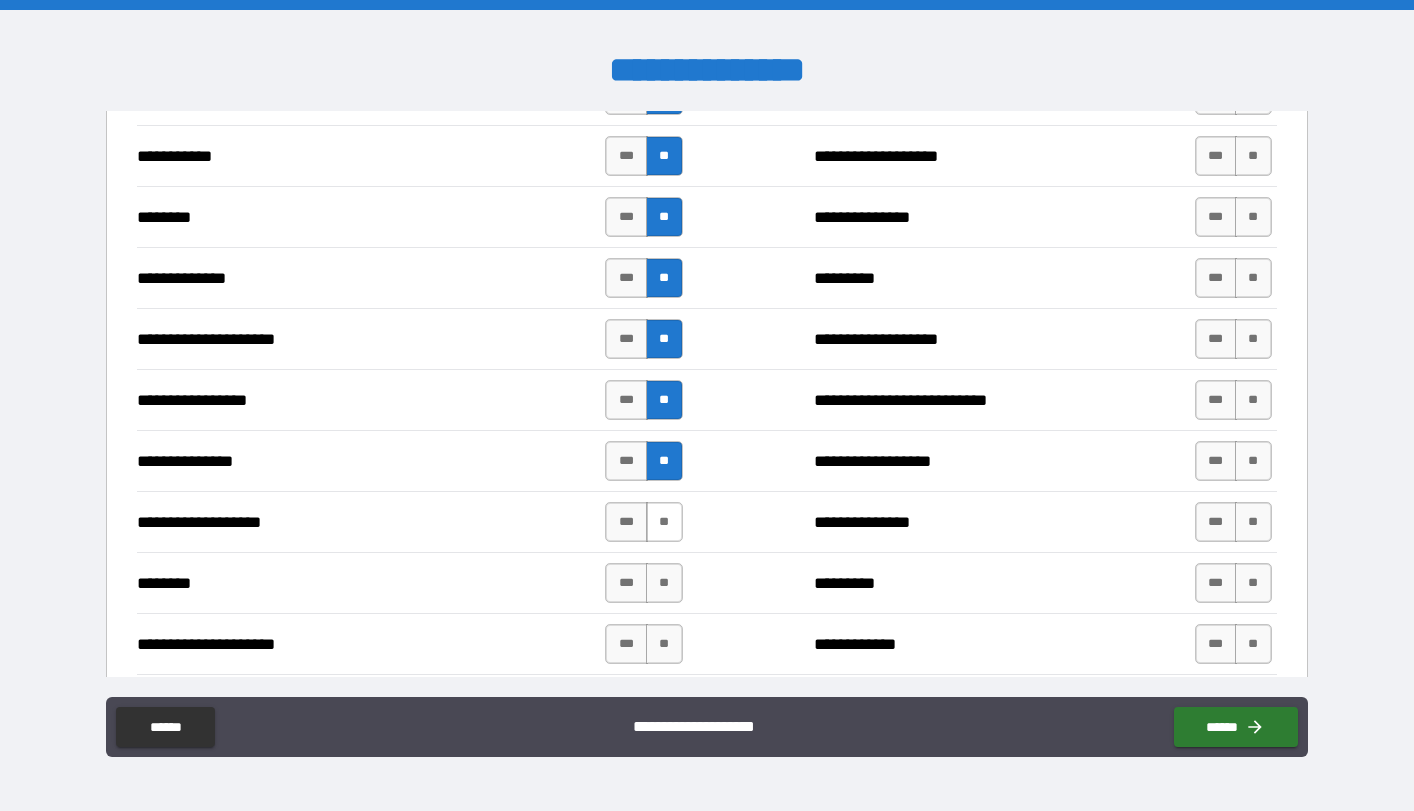 click on "**" at bounding box center (664, 522) 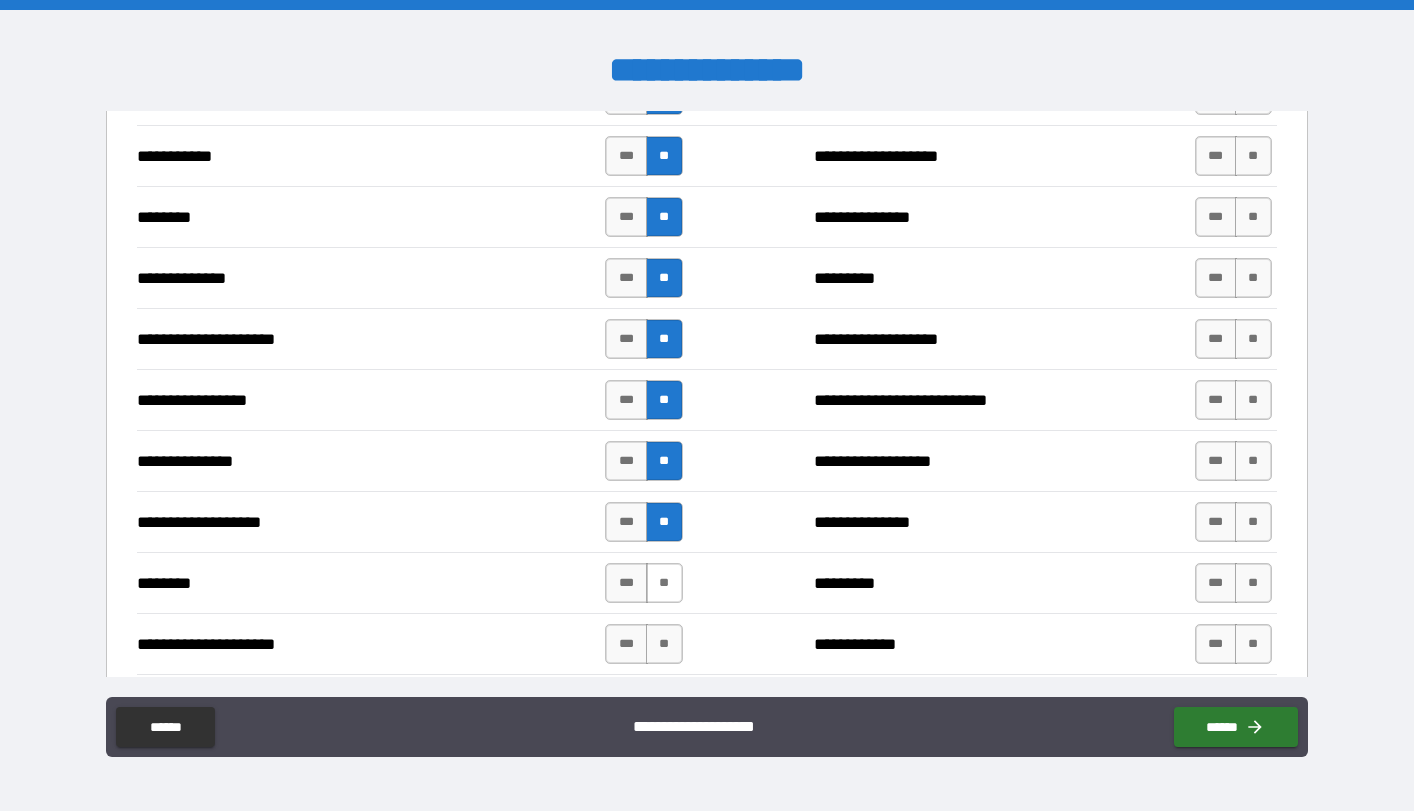 click on "**" at bounding box center (664, 583) 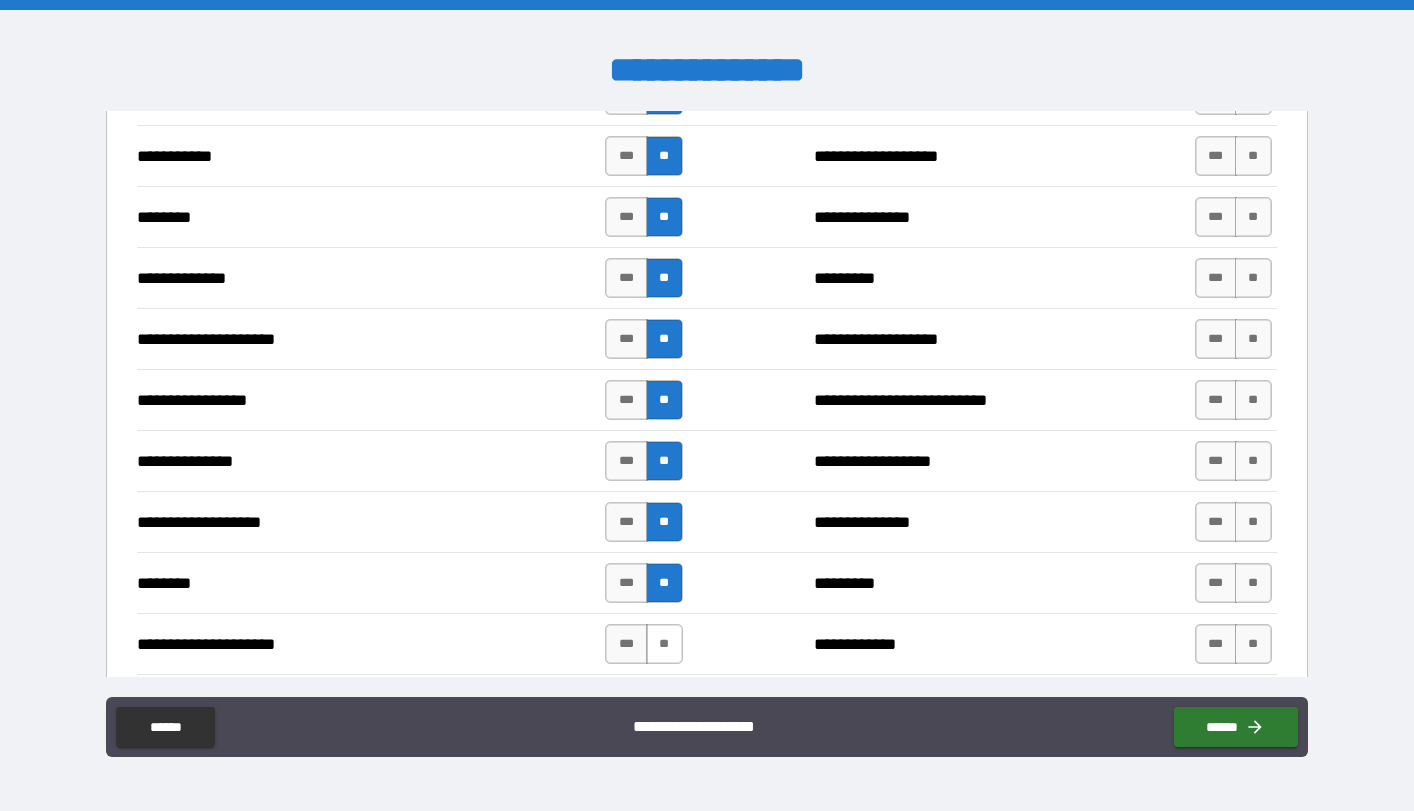 click on "**" at bounding box center [664, 644] 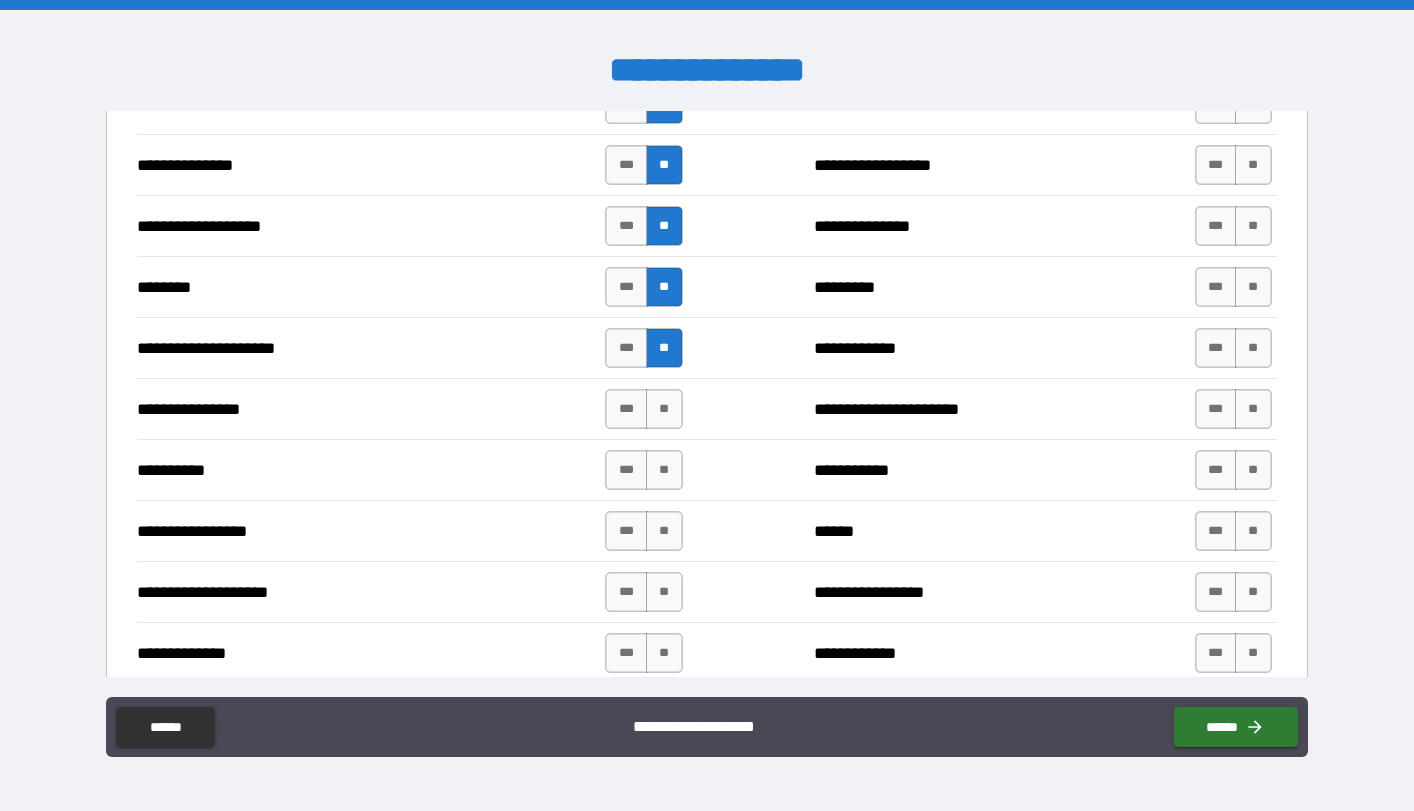 scroll, scrollTop: 2386, scrollLeft: 0, axis: vertical 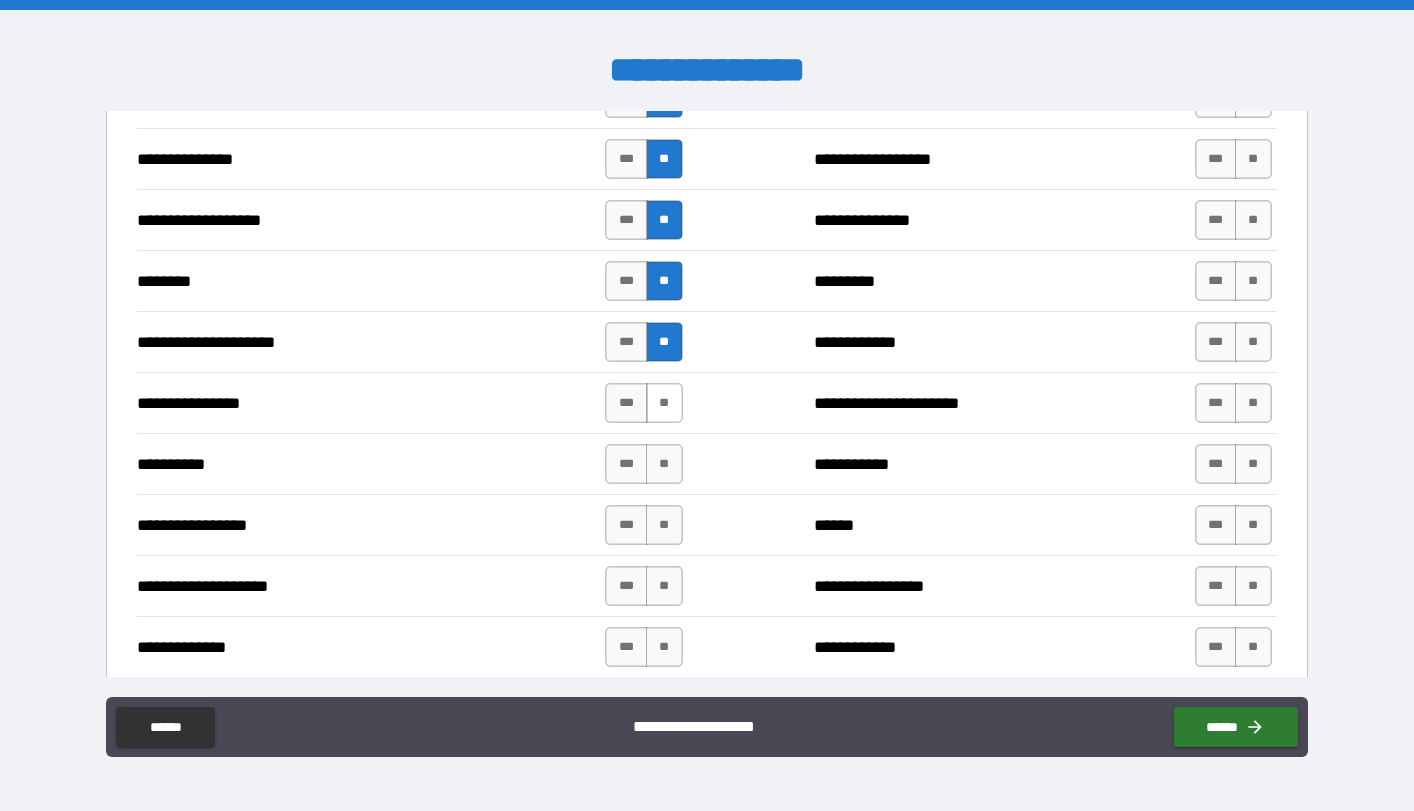 click on "**" at bounding box center (664, 403) 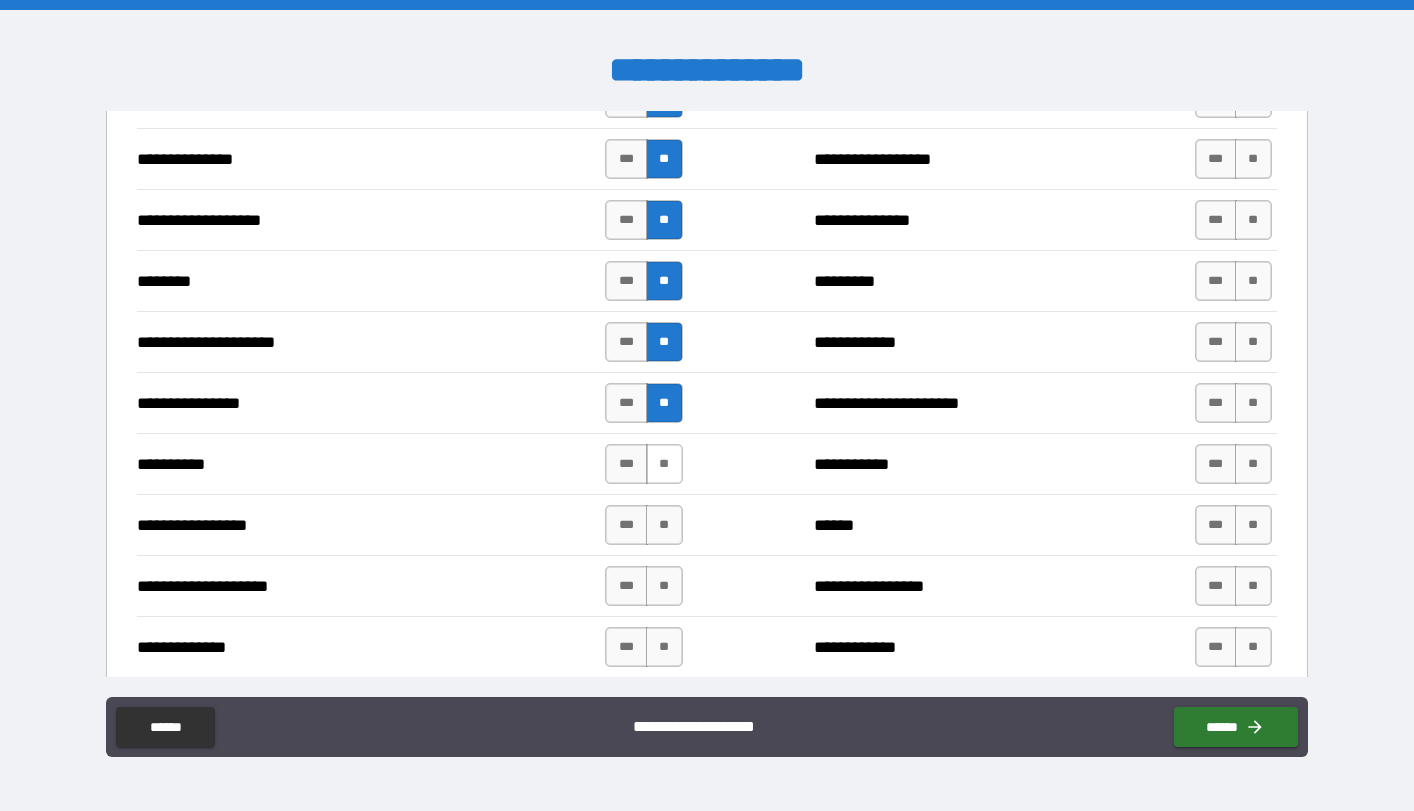 click on "**" at bounding box center (664, 464) 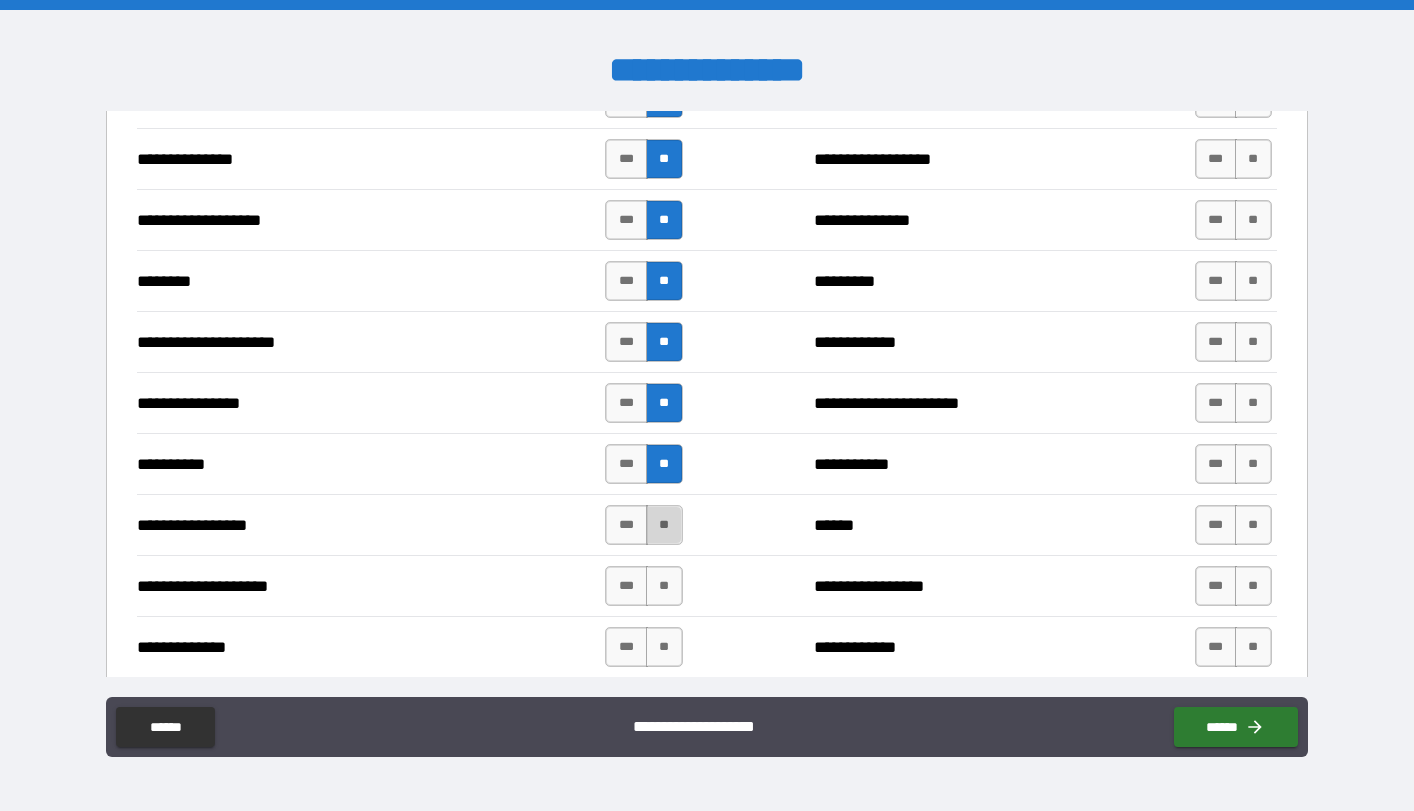 click on "**" at bounding box center (664, 525) 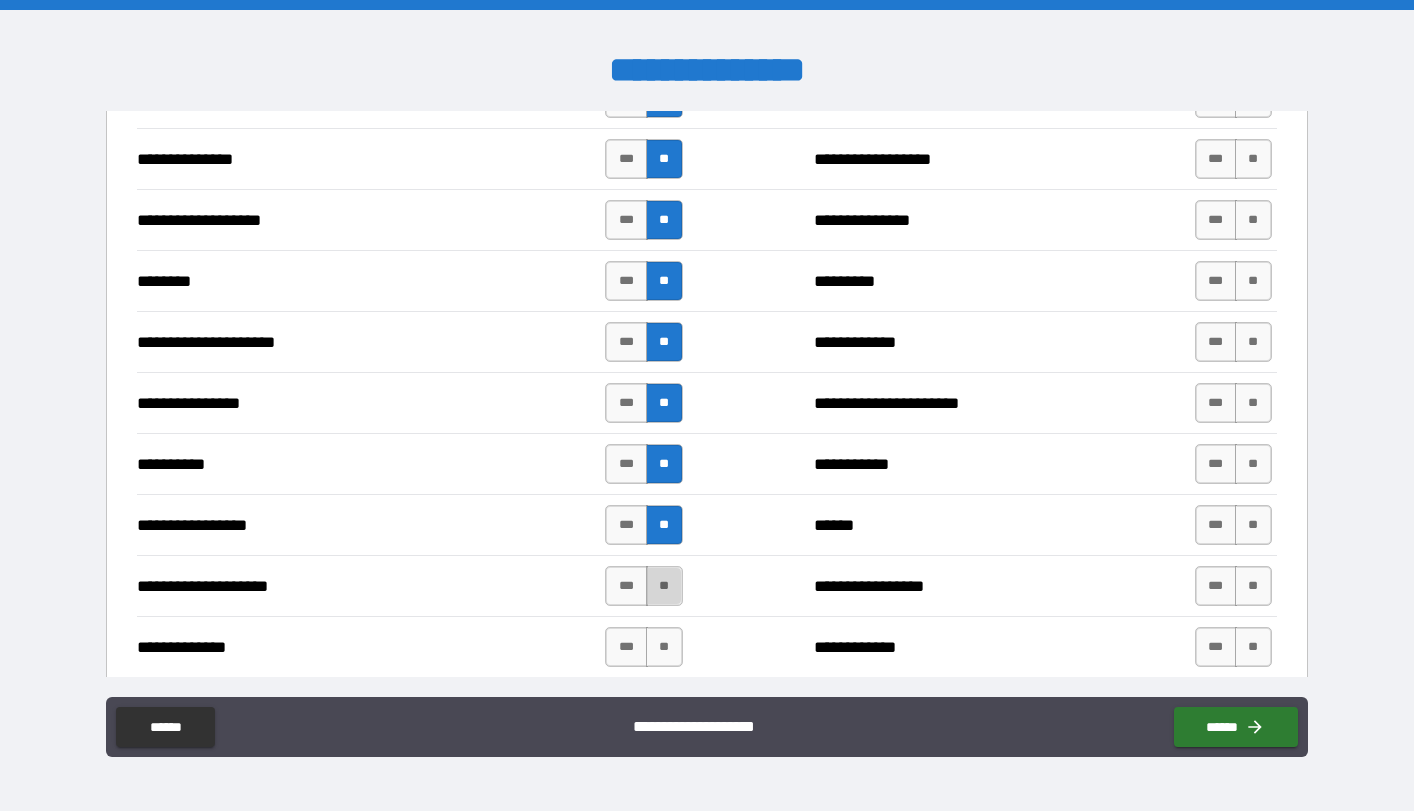 click on "**" at bounding box center (664, 586) 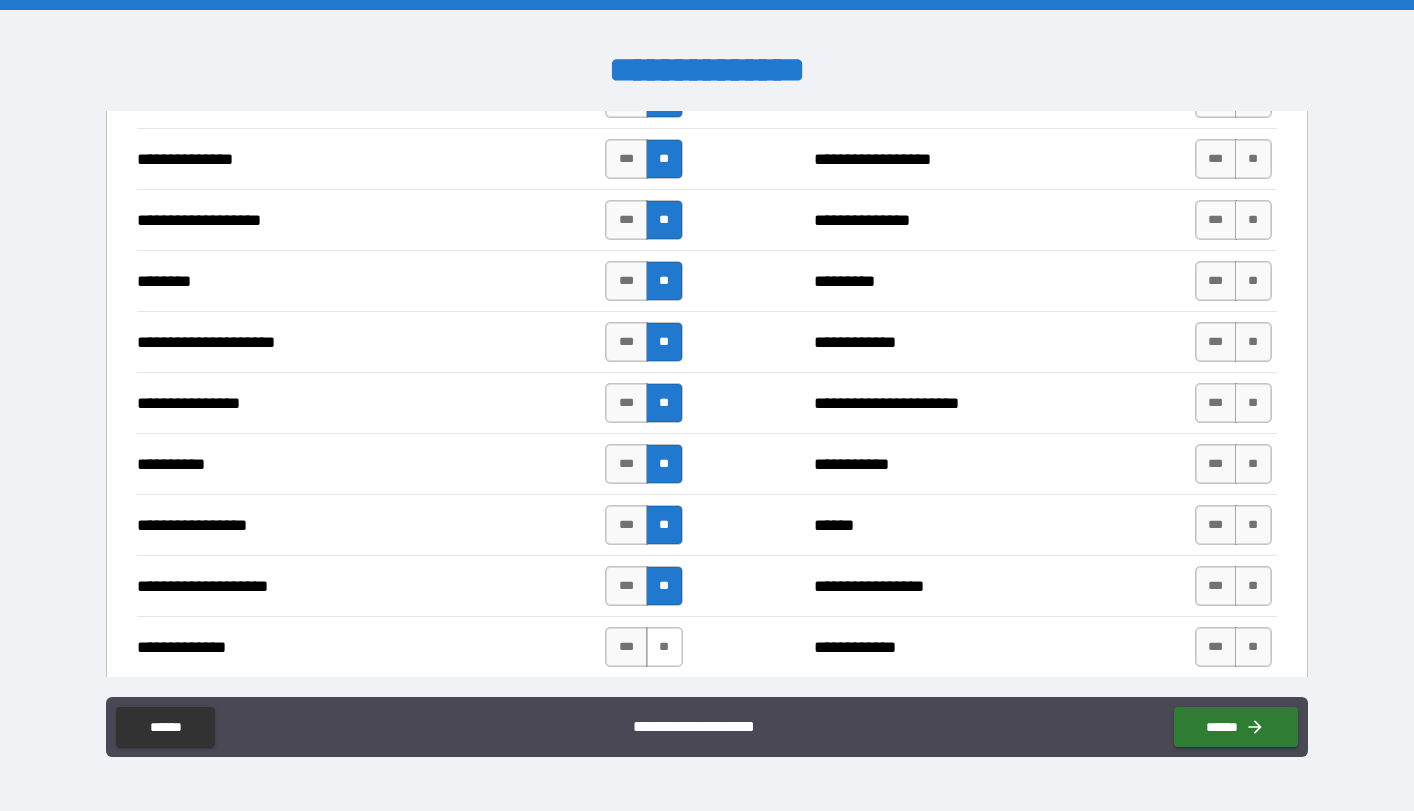 click on "**" at bounding box center (664, 647) 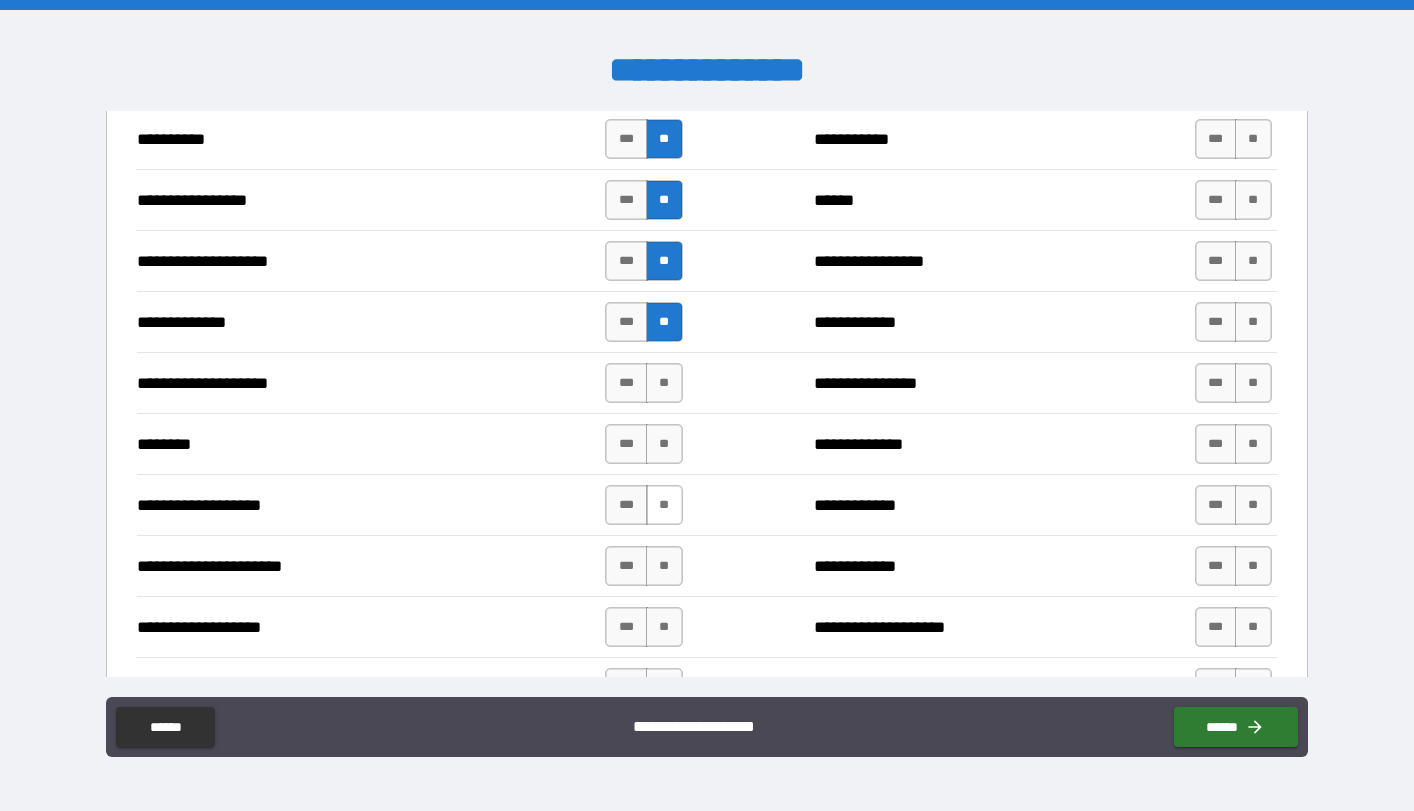 scroll, scrollTop: 2712, scrollLeft: 0, axis: vertical 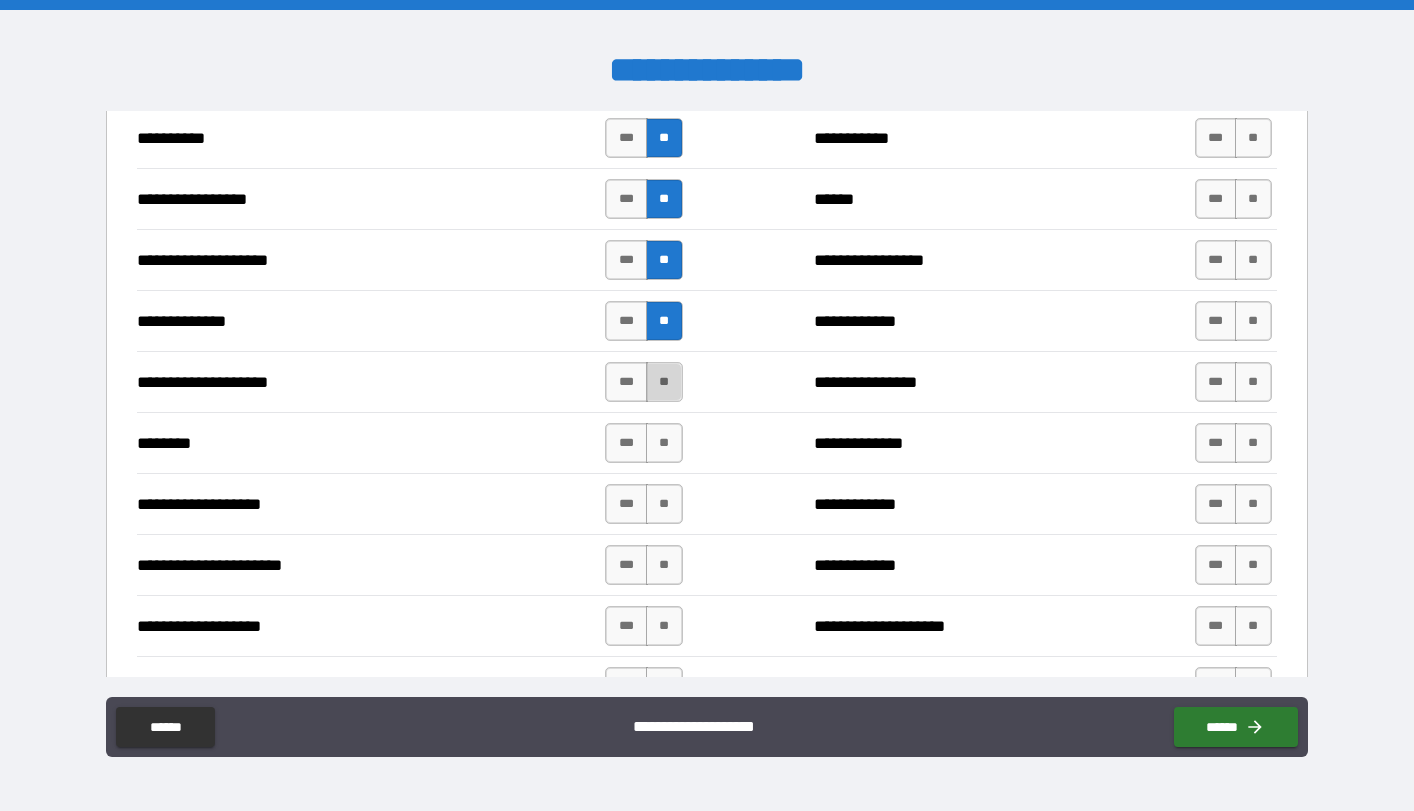 click on "**" at bounding box center (664, 382) 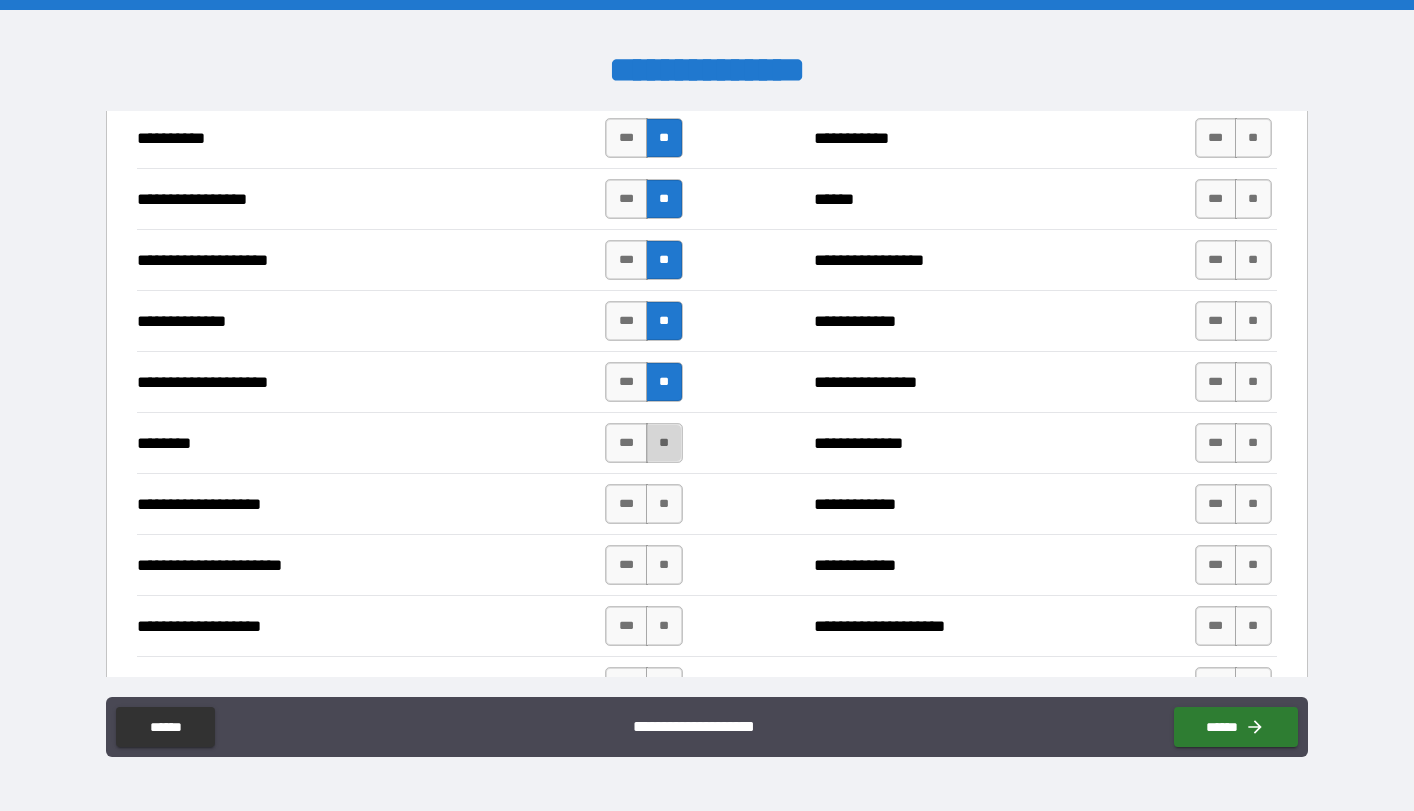 click on "**" at bounding box center [664, 443] 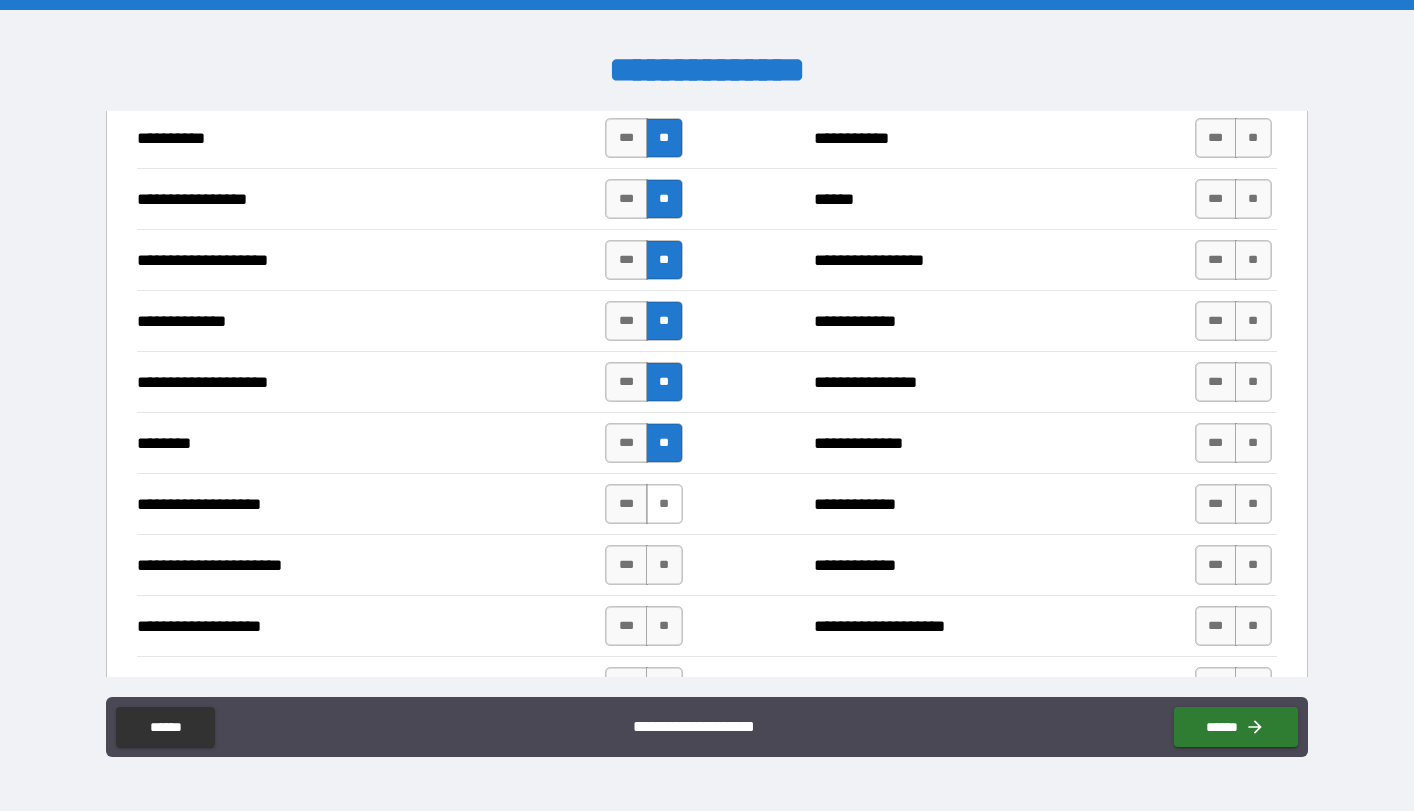 click on "**" at bounding box center (664, 504) 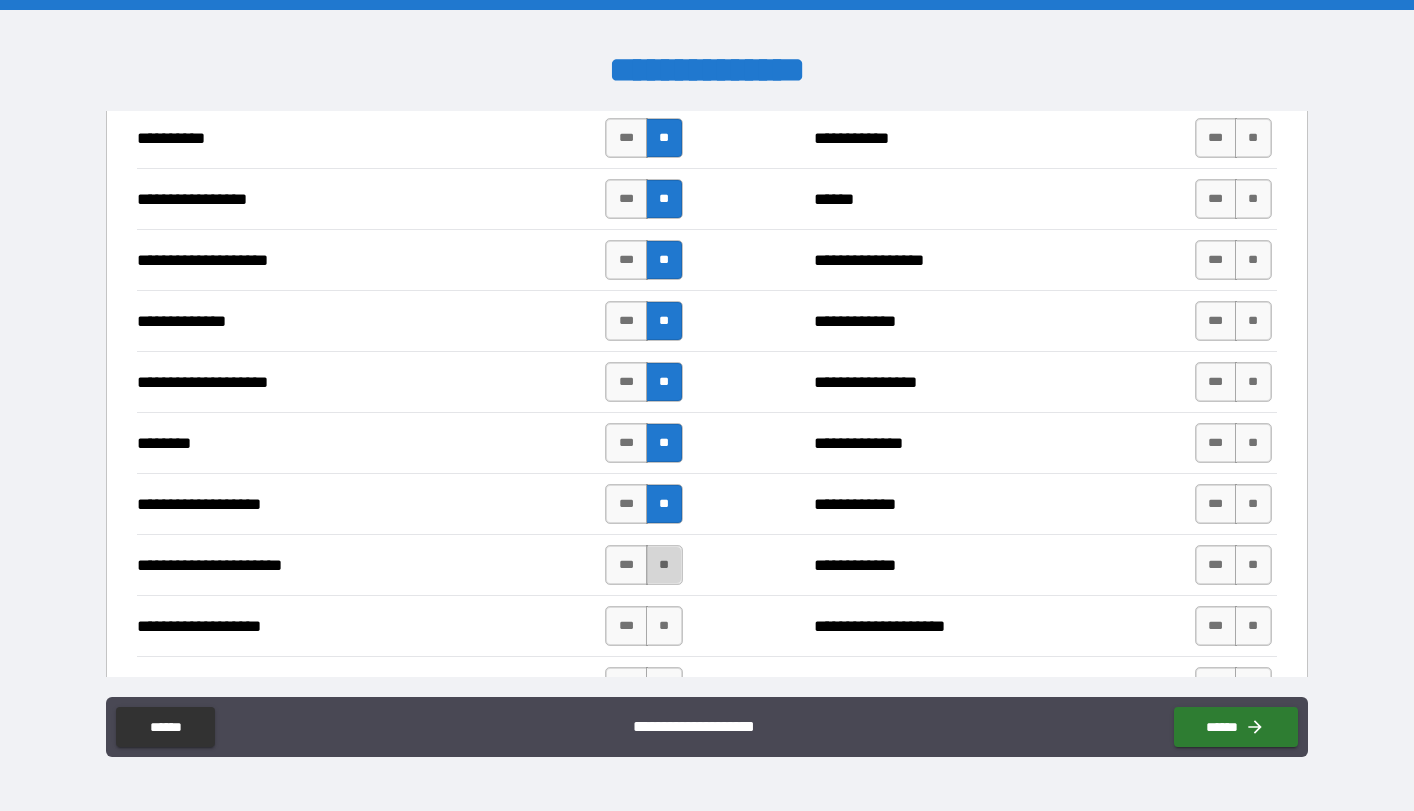 click on "**" at bounding box center (664, 565) 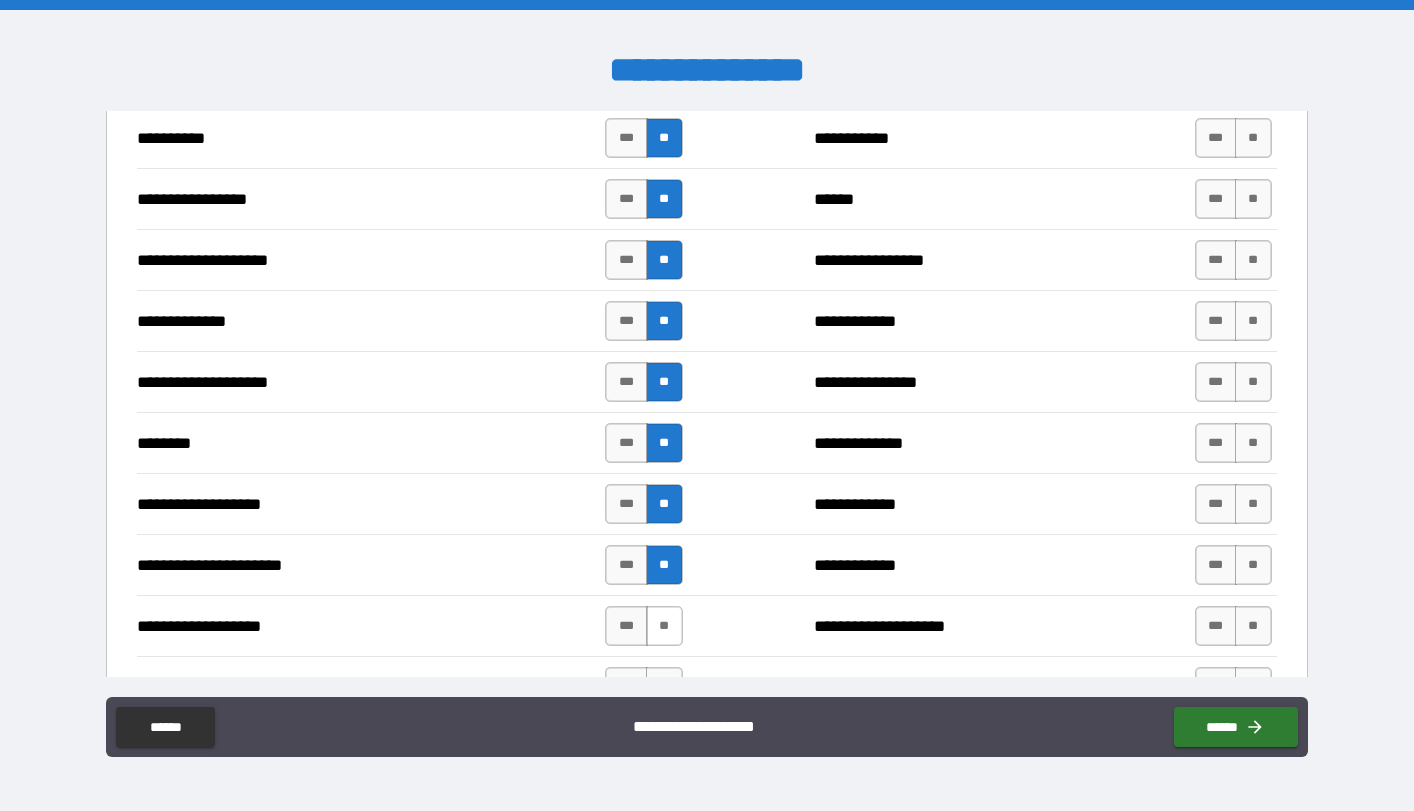 click on "**" at bounding box center (664, 626) 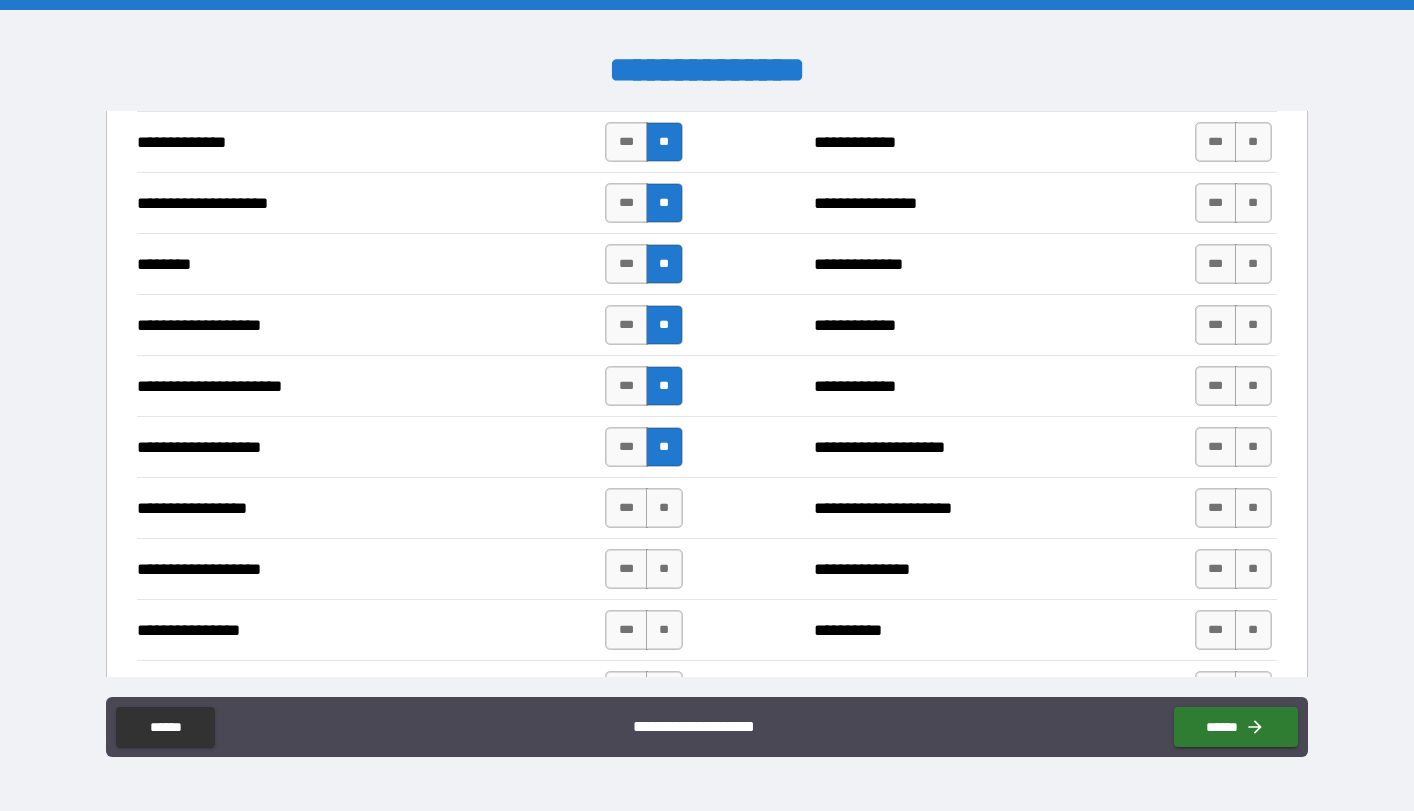 scroll, scrollTop: 2917, scrollLeft: 0, axis: vertical 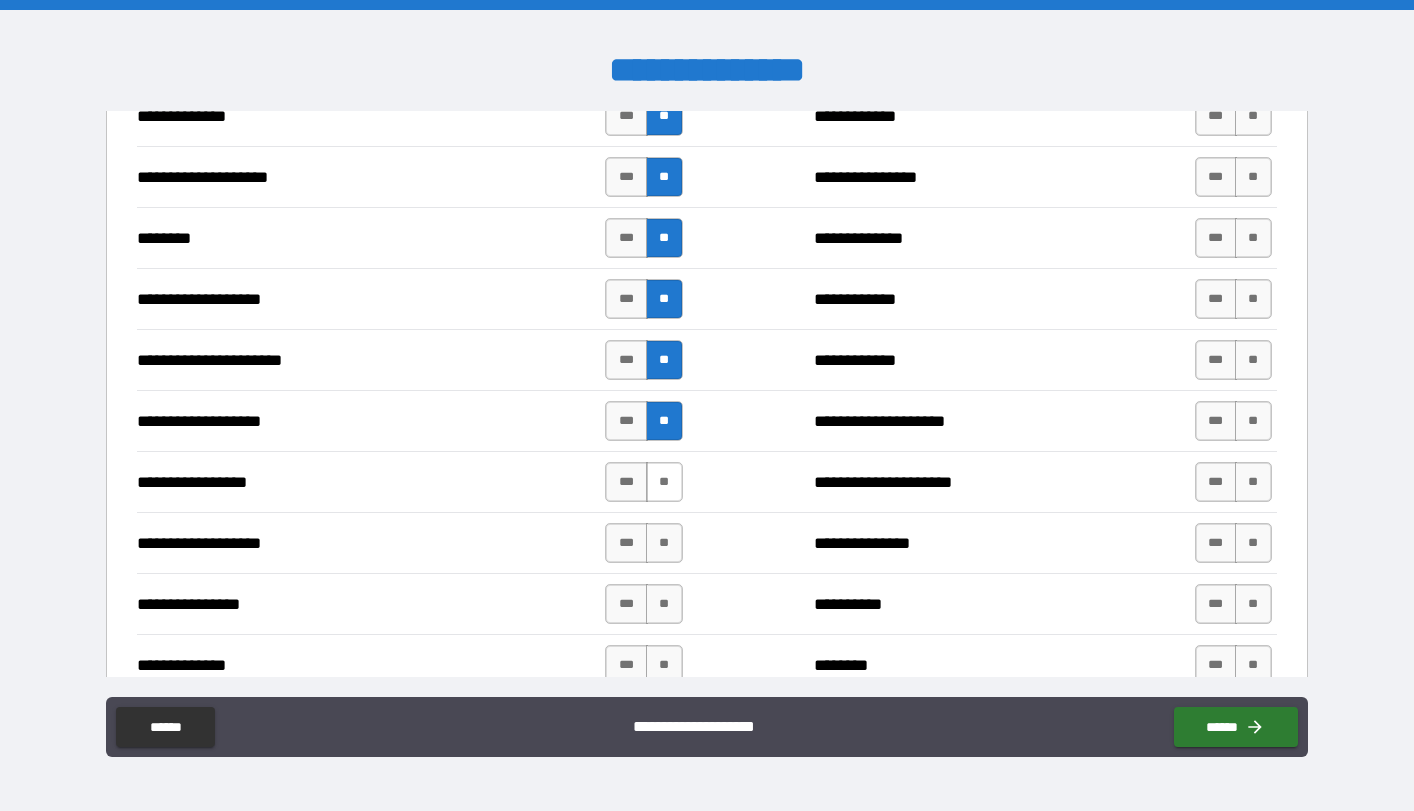 click on "**" at bounding box center (664, 482) 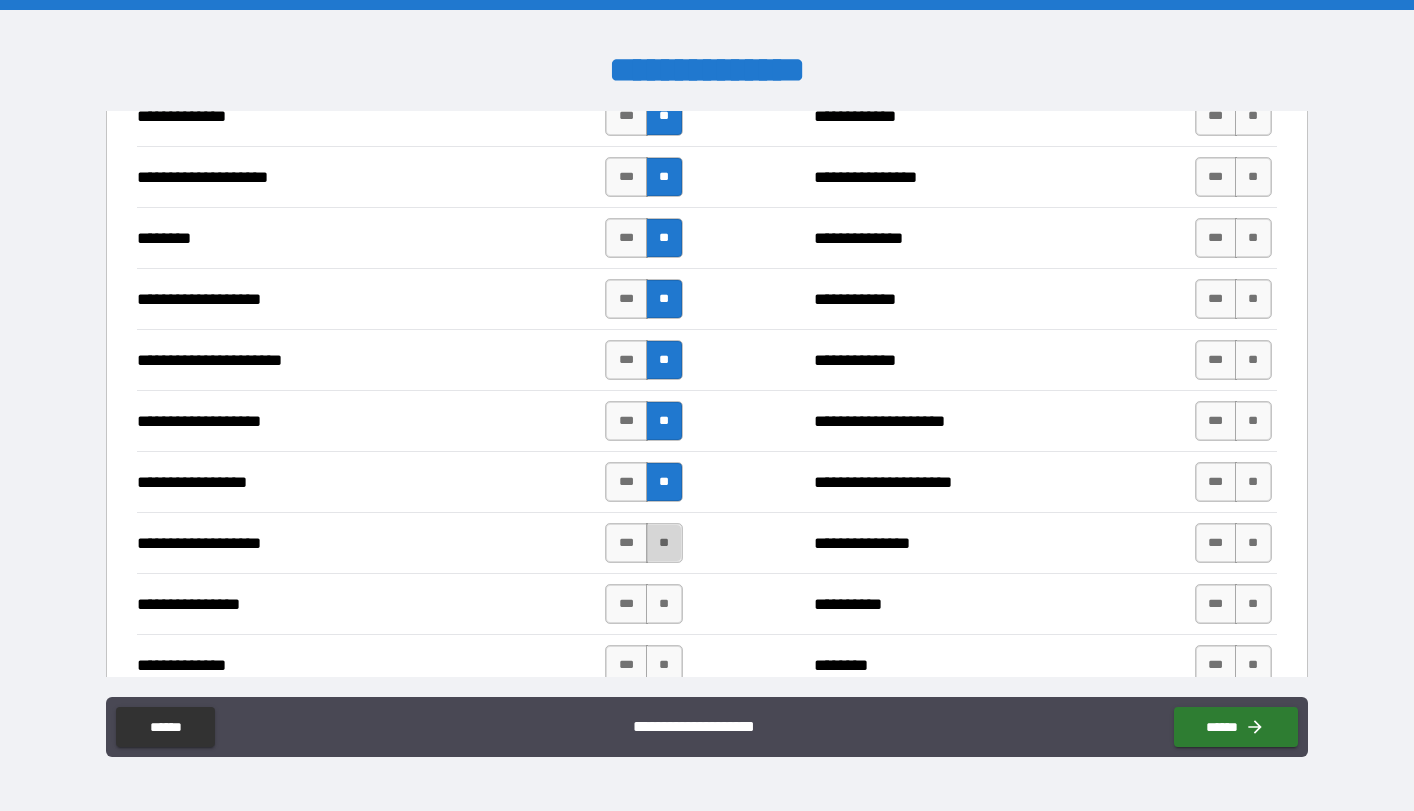 click on "**" at bounding box center [664, 543] 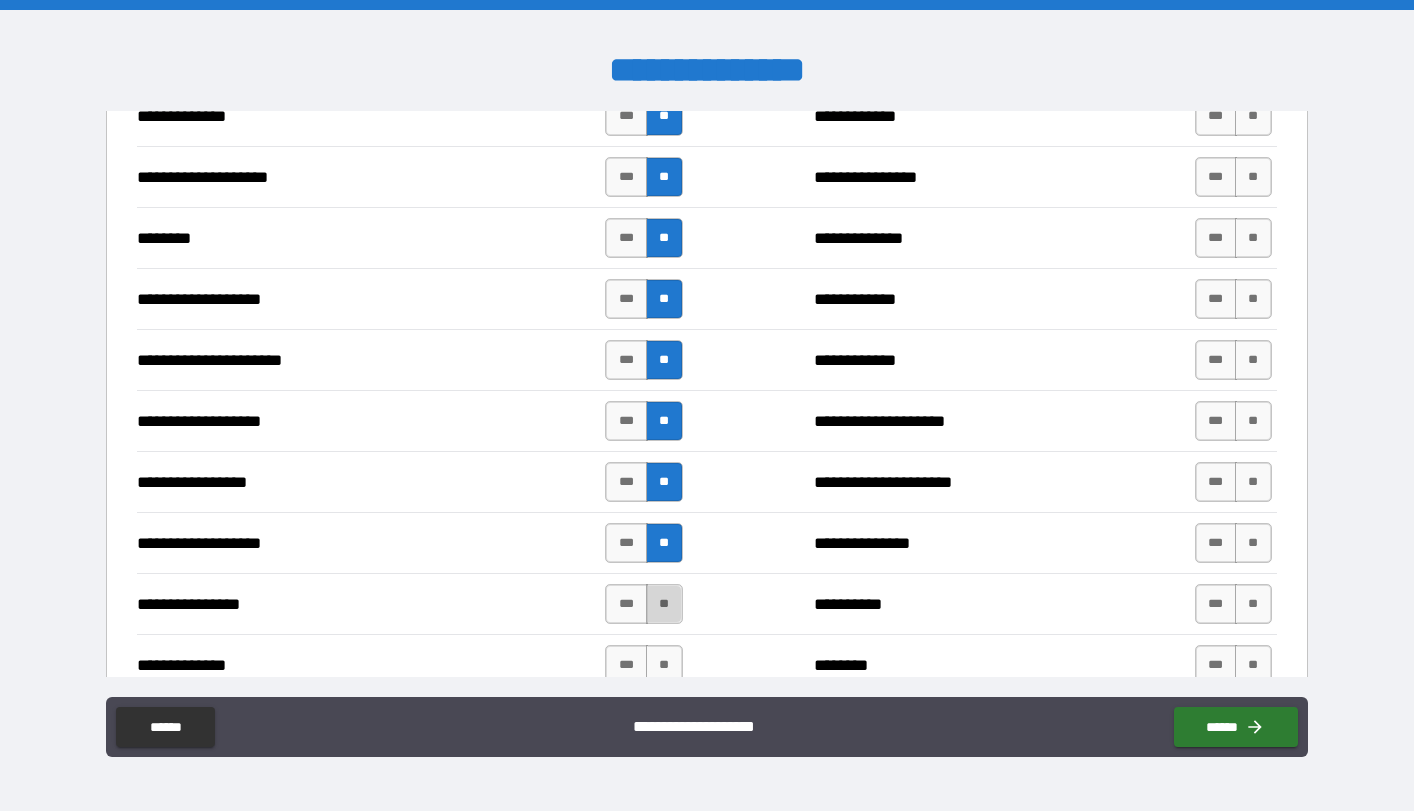 click on "**" at bounding box center [664, 604] 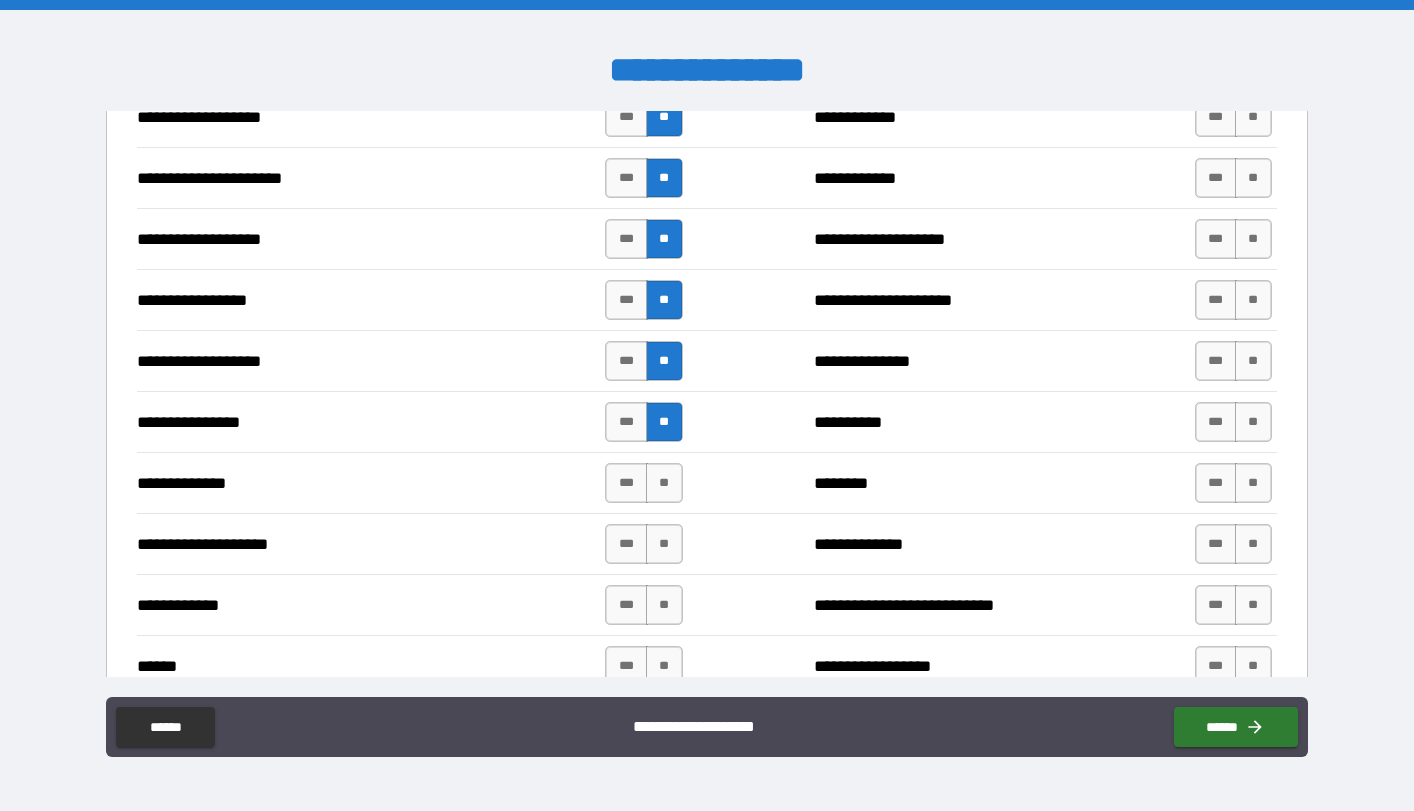 scroll, scrollTop: 3103, scrollLeft: 0, axis: vertical 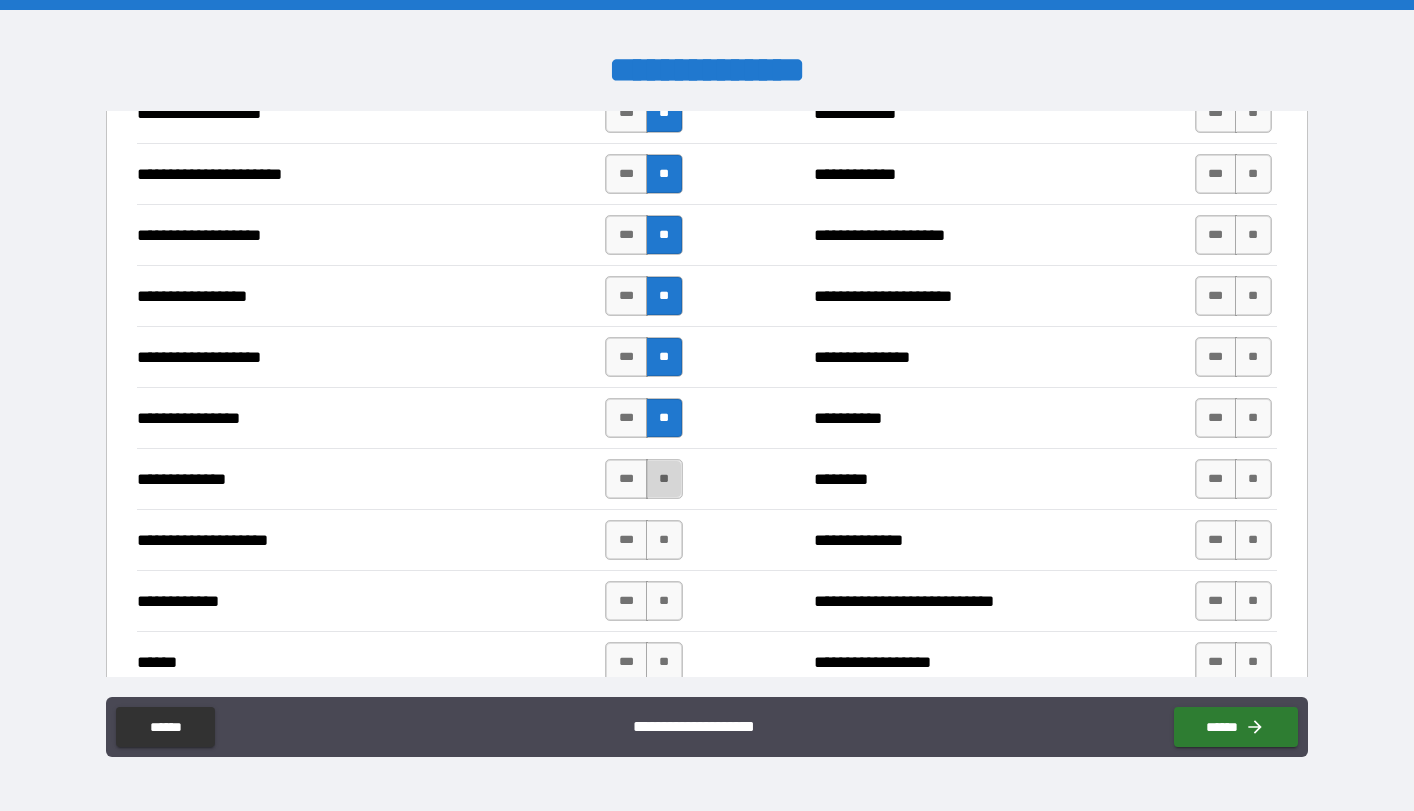 click on "**" at bounding box center [664, 479] 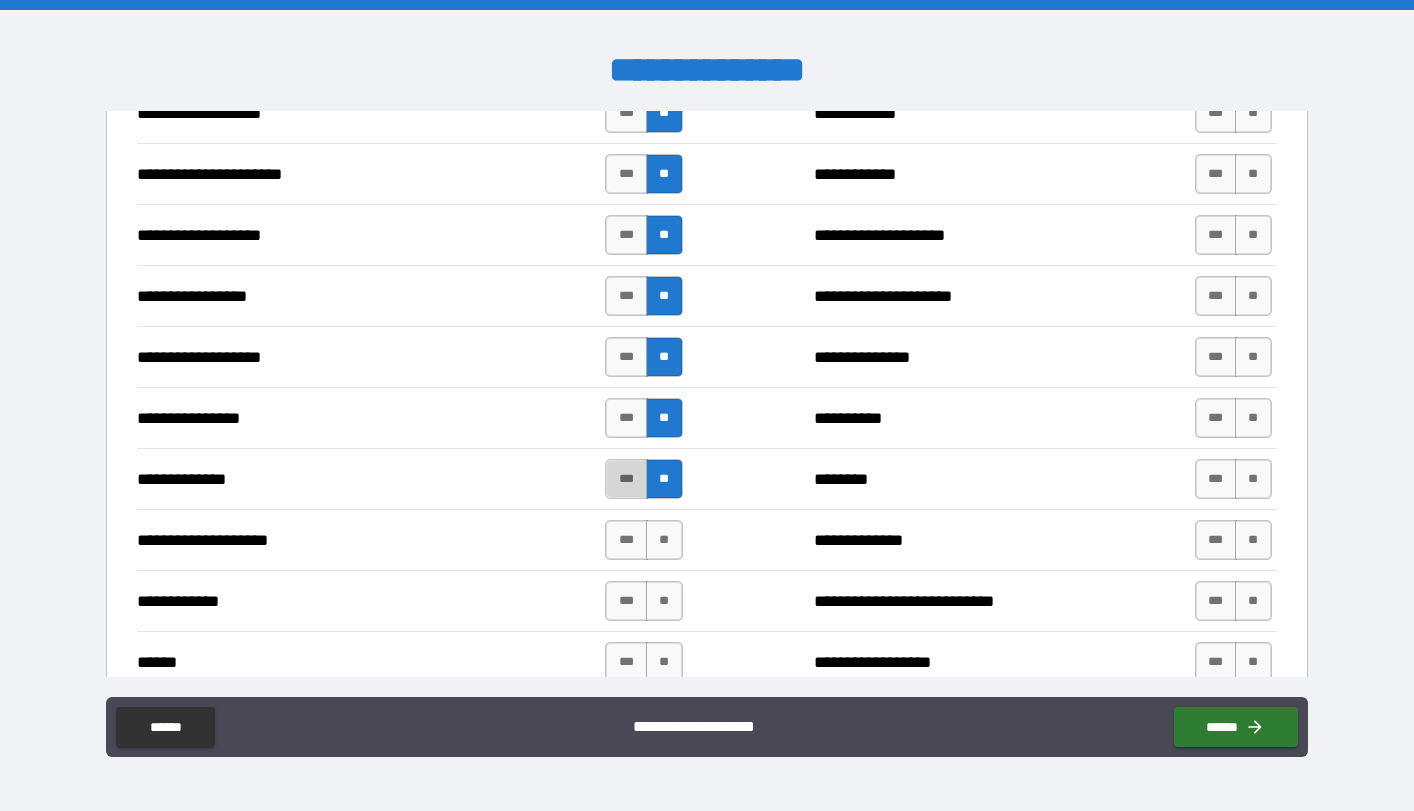 click on "***" at bounding box center (626, 479) 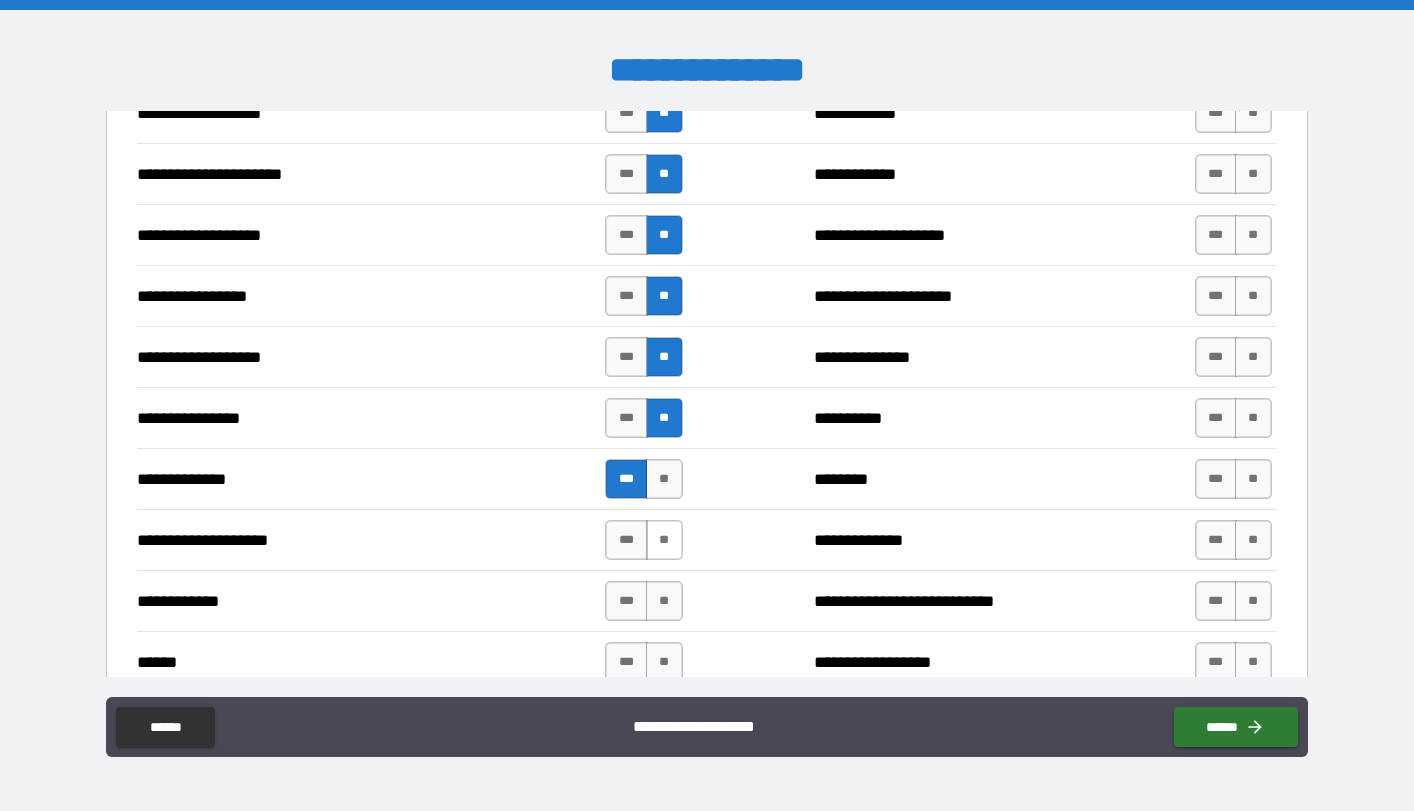 click on "**" at bounding box center [664, 540] 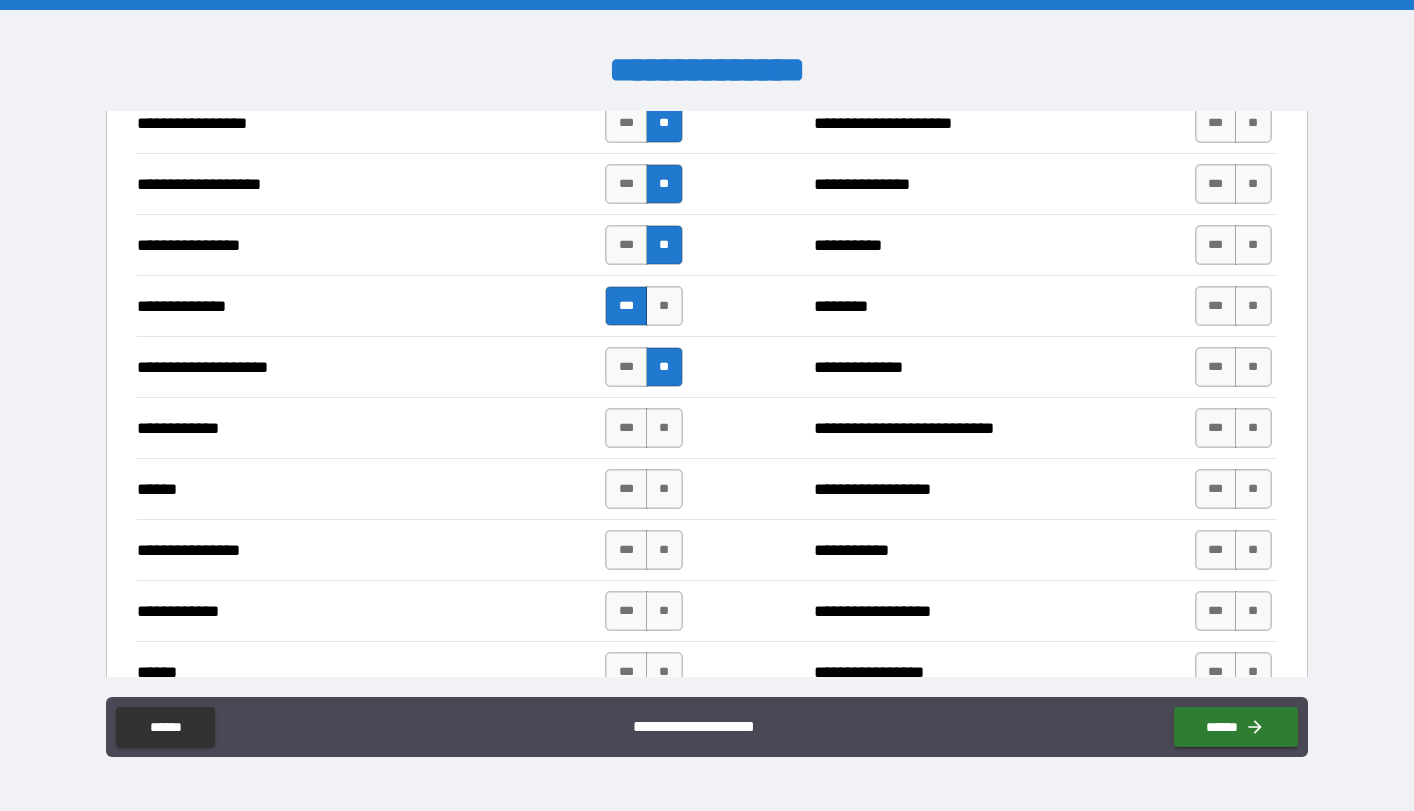 scroll, scrollTop: 3279, scrollLeft: 0, axis: vertical 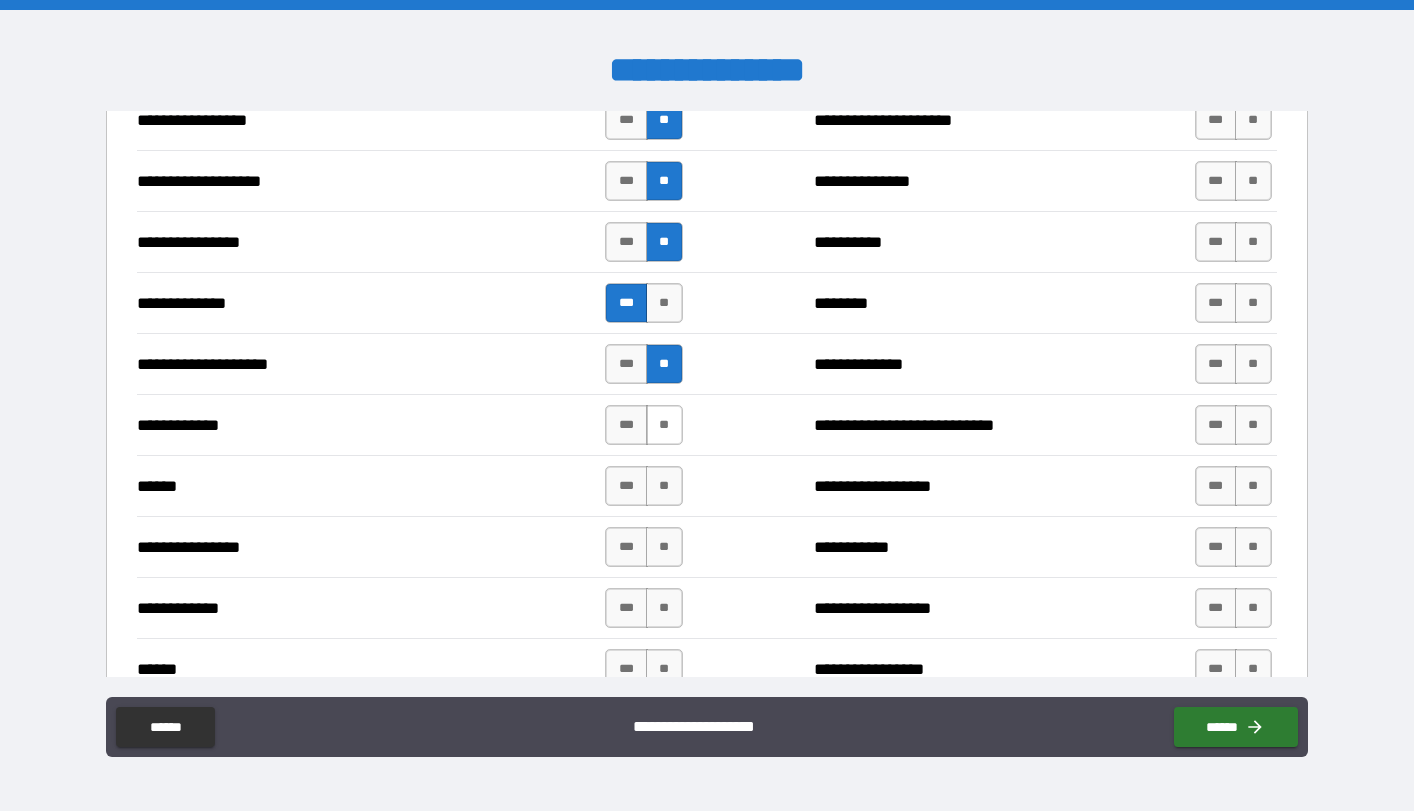 click on "**" at bounding box center (664, 425) 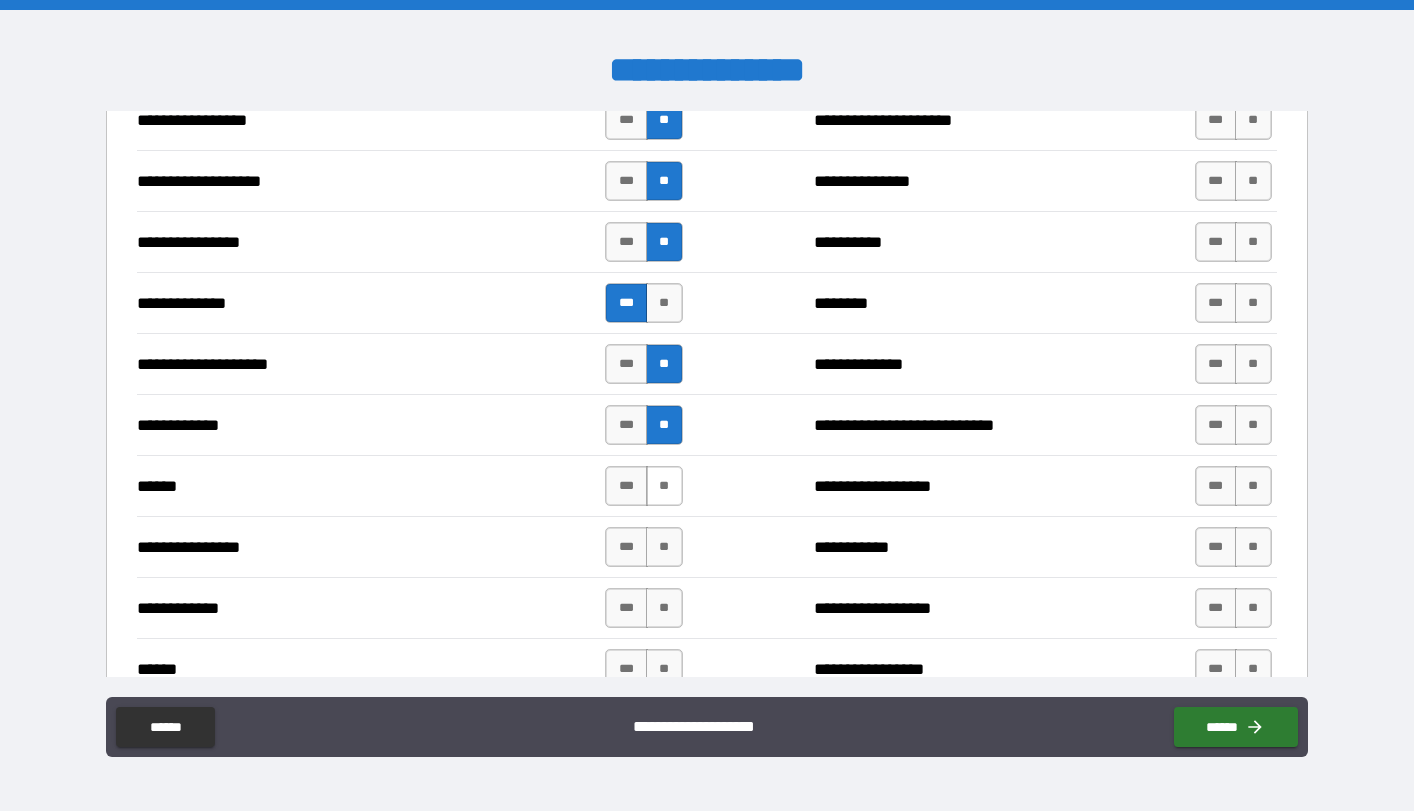 click on "**" at bounding box center (664, 486) 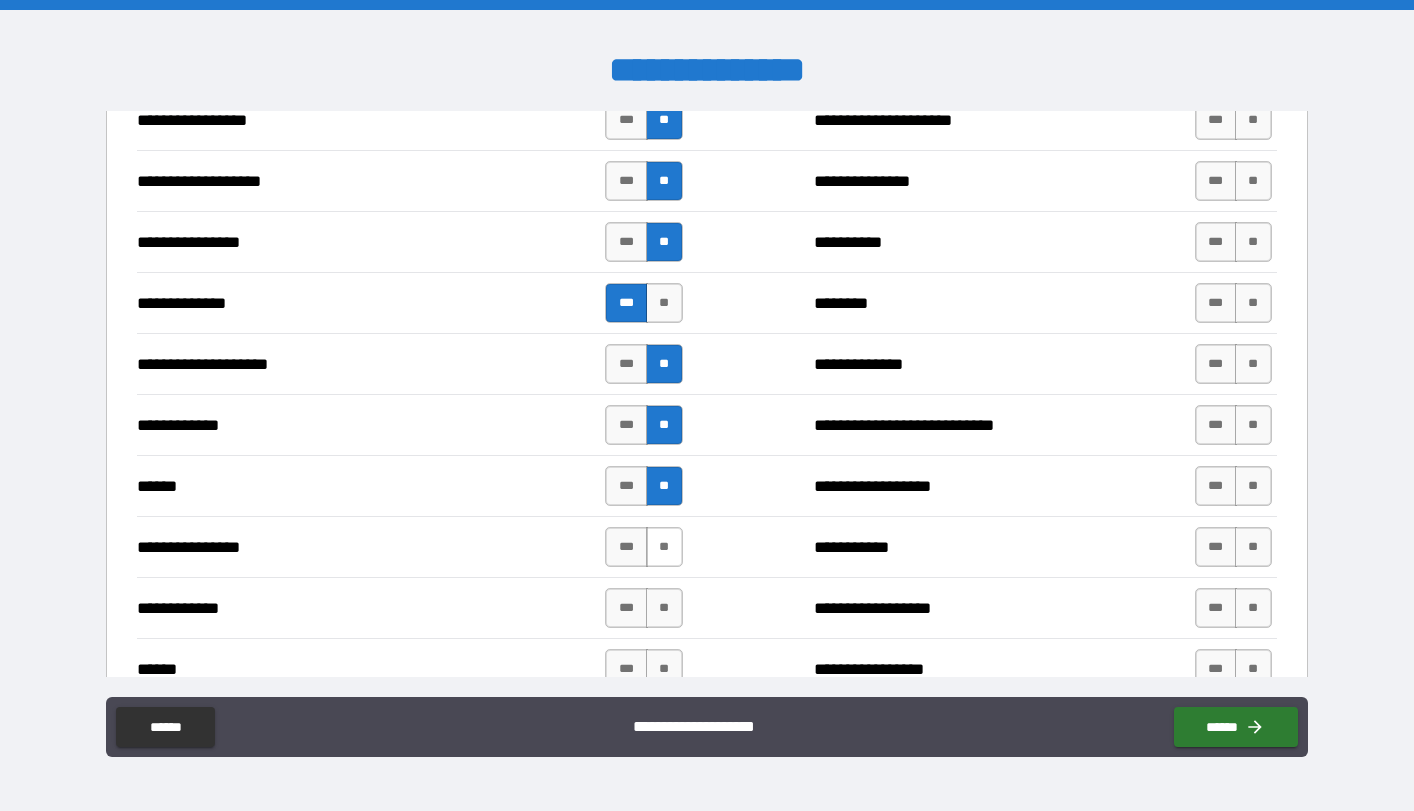 click on "**" at bounding box center (664, 547) 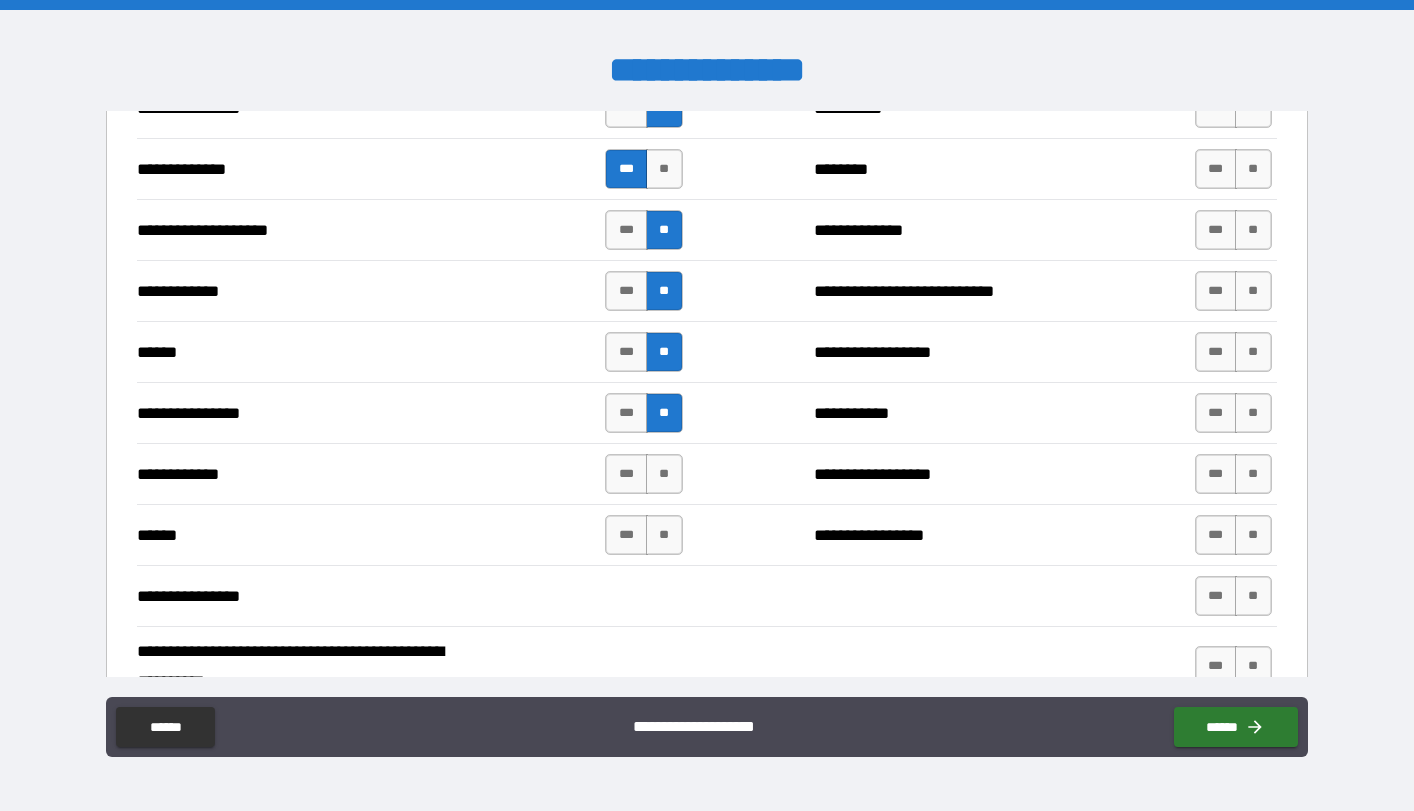 scroll, scrollTop: 3414, scrollLeft: 0, axis: vertical 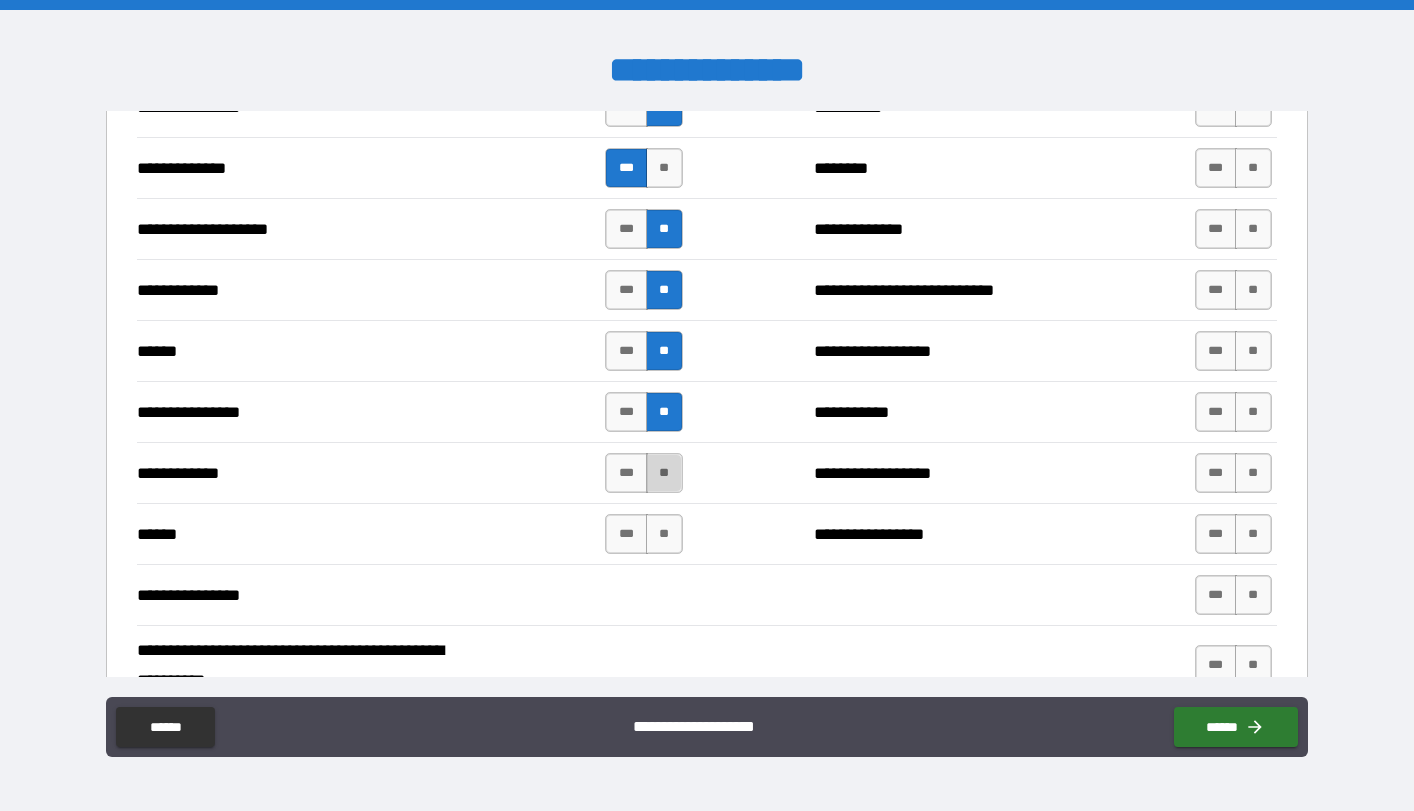 click on "**" at bounding box center [664, 473] 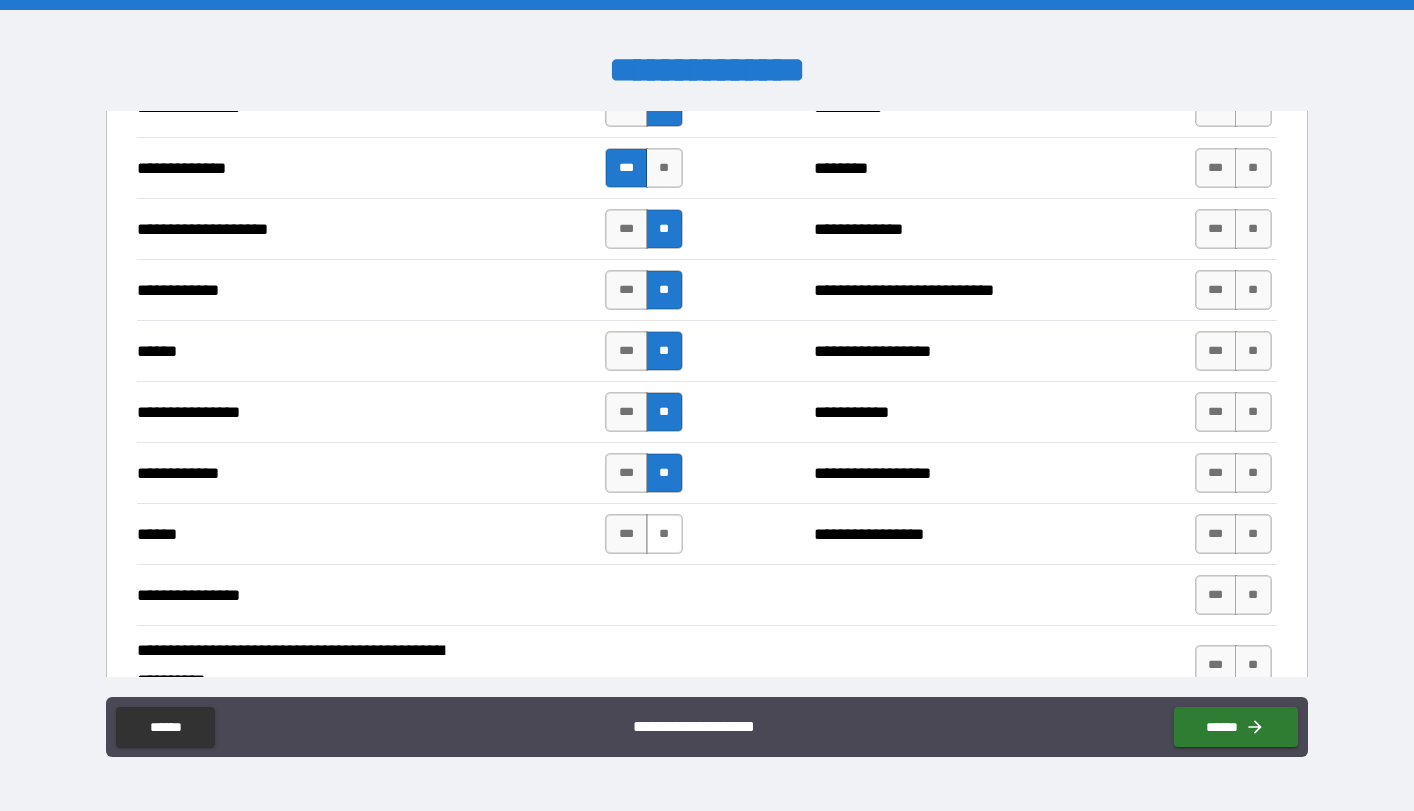 click on "**" at bounding box center (664, 534) 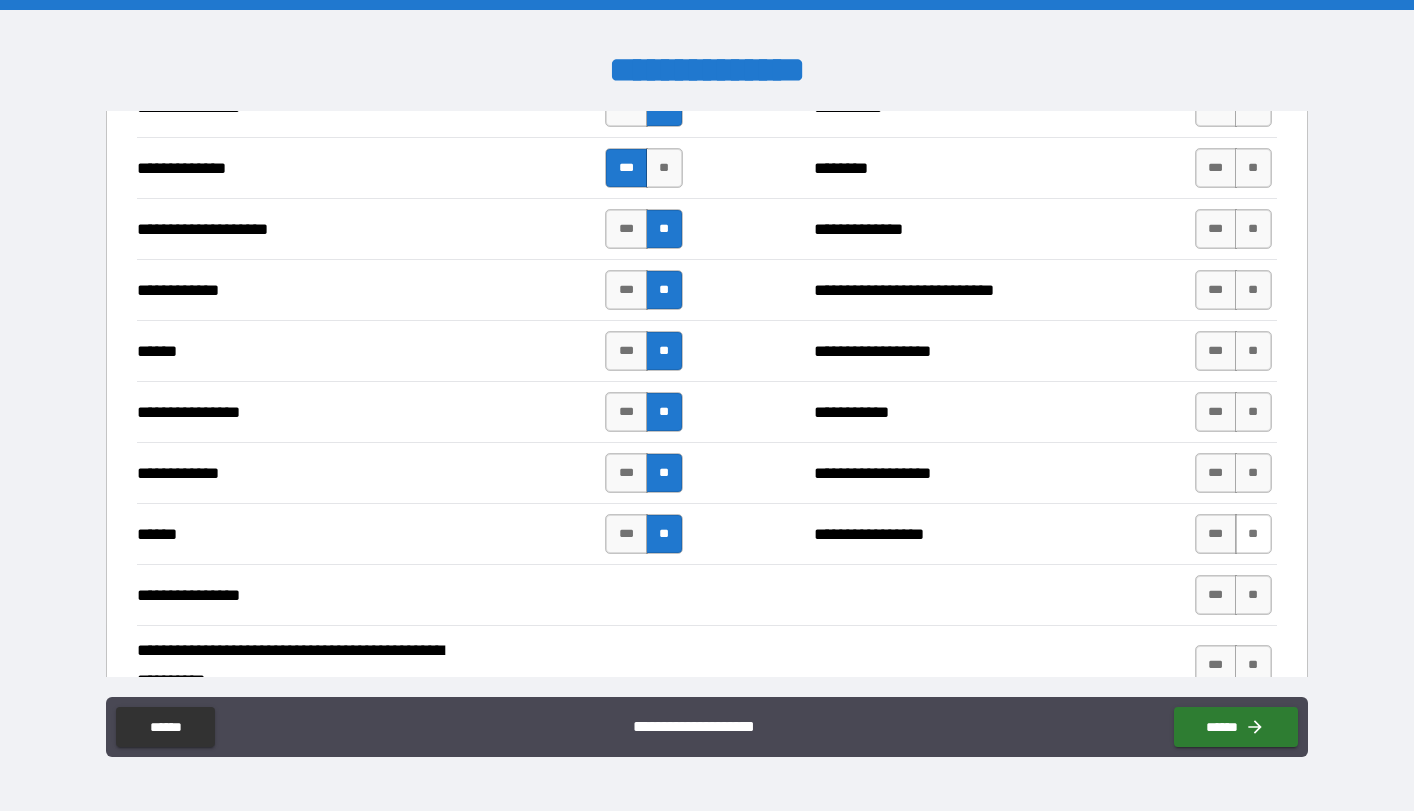 click on "**" at bounding box center [1253, 534] 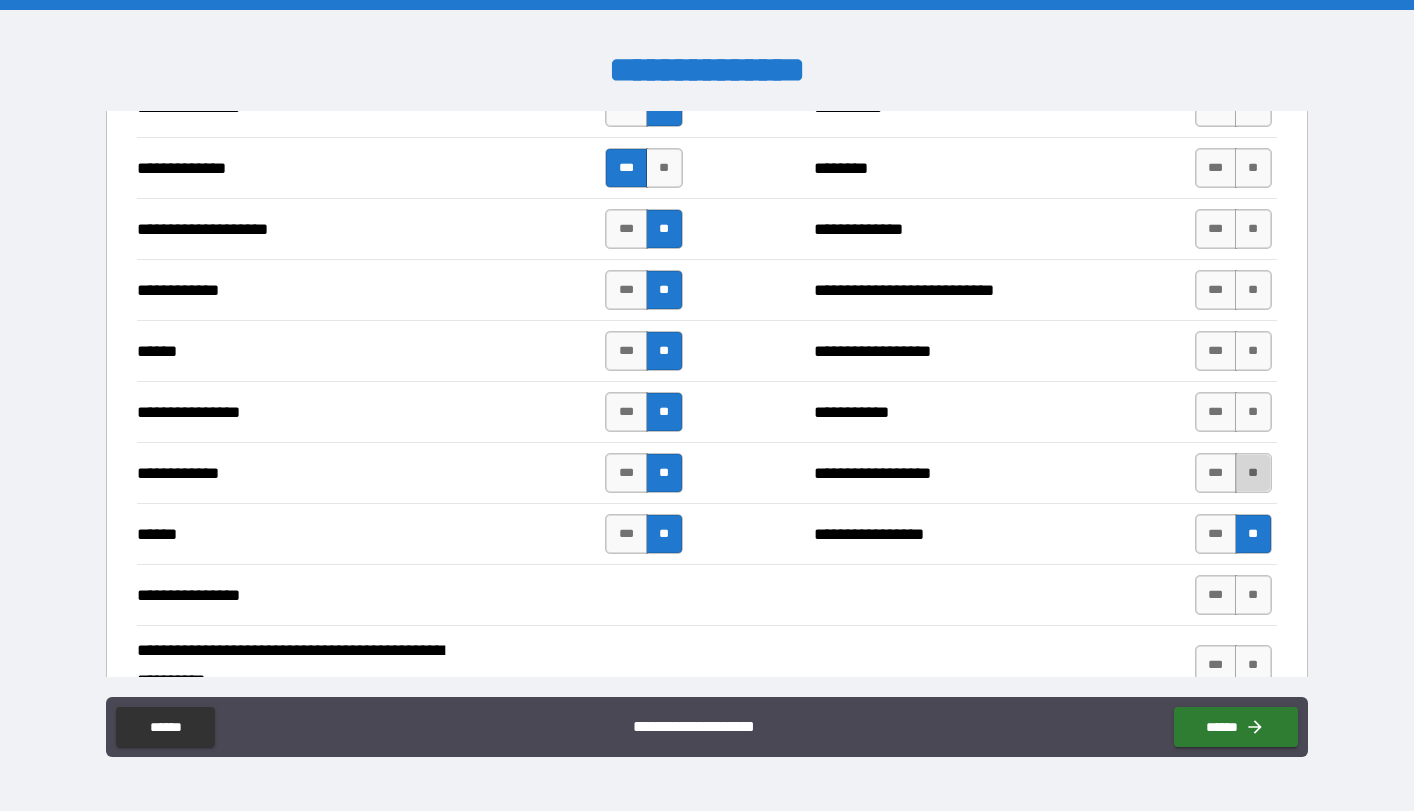 click on "**" at bounding box center [1253, 473] 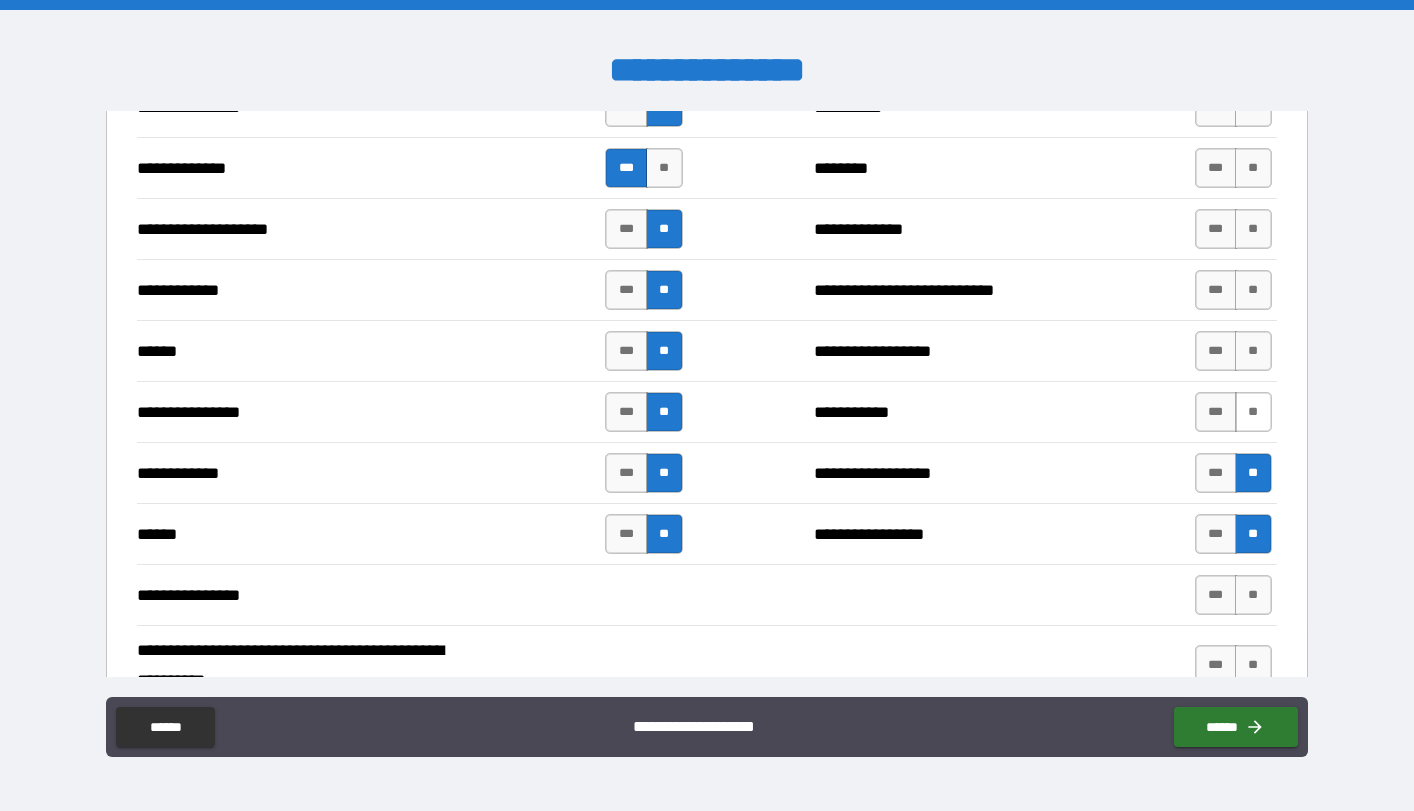 click on "**" at bounding box center (1253, 412) 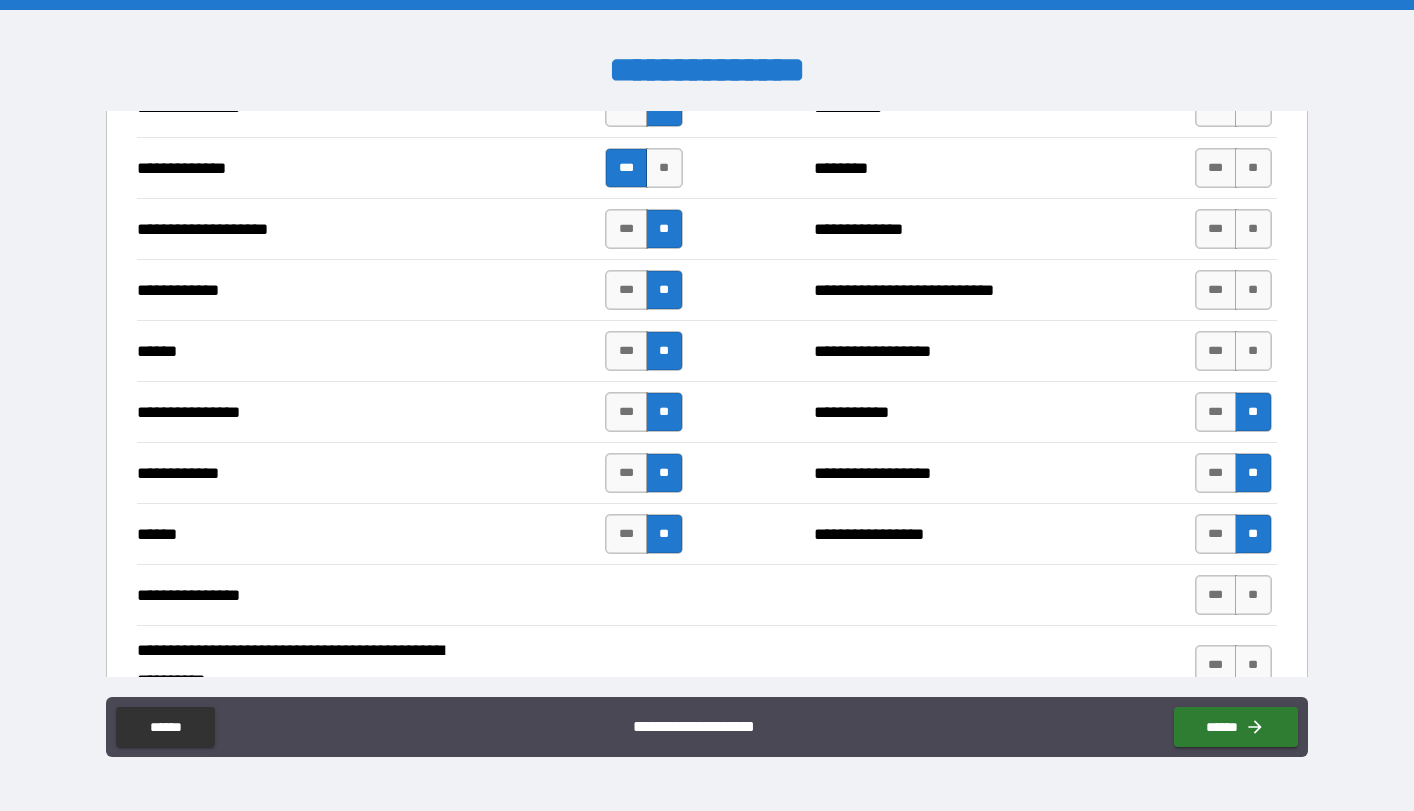 scroll, scrollTop: 3329, scrollLeft: 0, axis: vertical 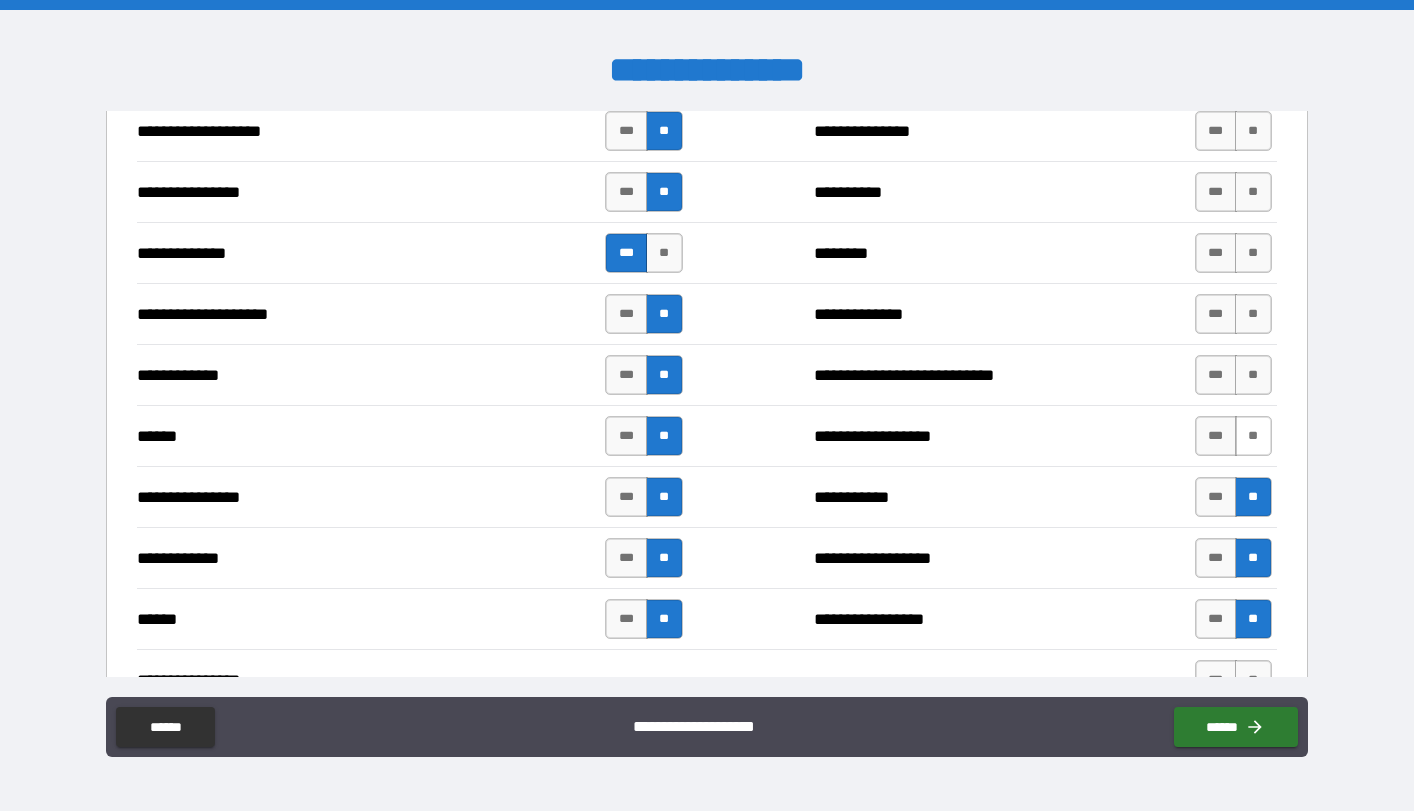 click on "**" at bounding box center [1253, 436] 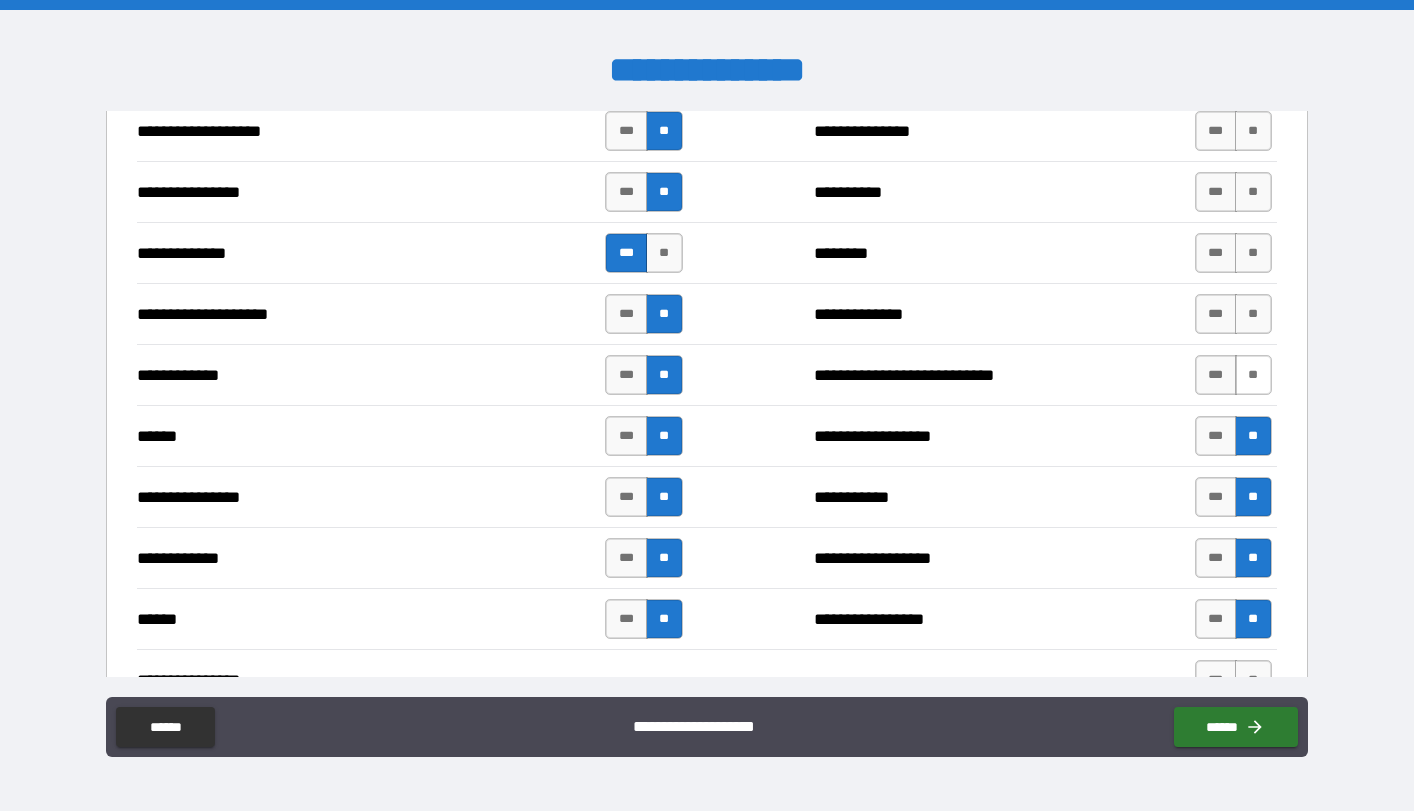 click on "**" at bounding box center (1253, 375) 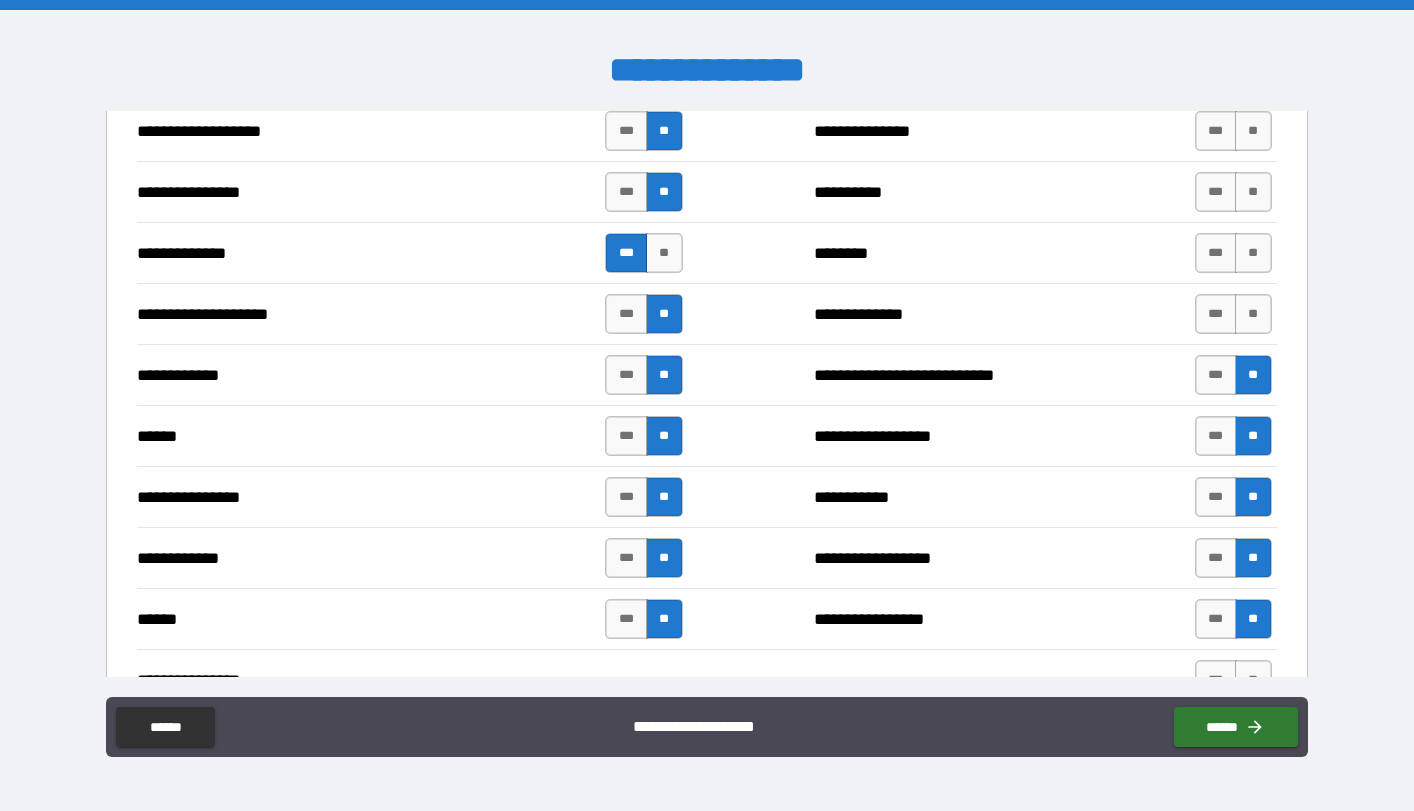scroll, scrollTop: 3279, scrollLeft: 0, axis: vertical 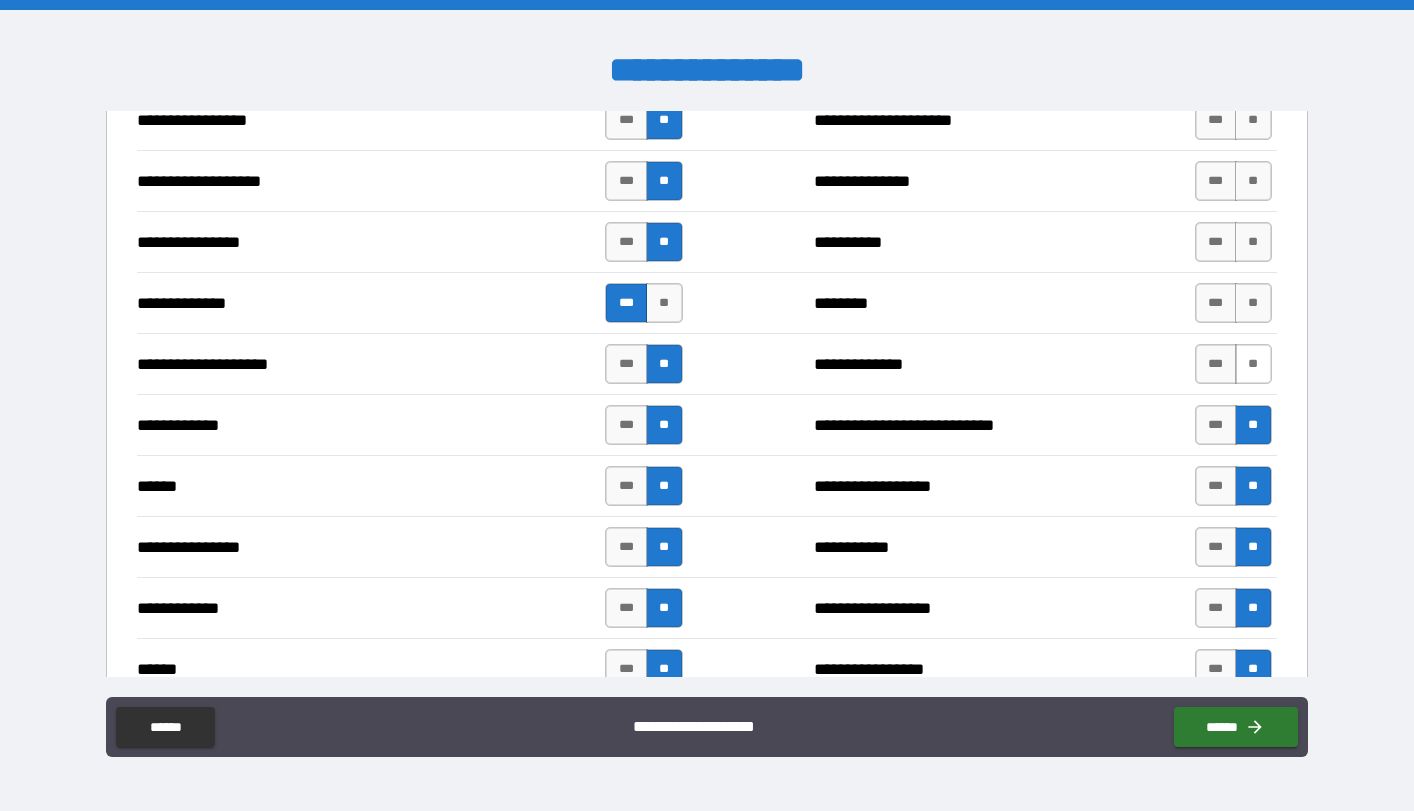click on "**" at bounding box center (1253, 364) 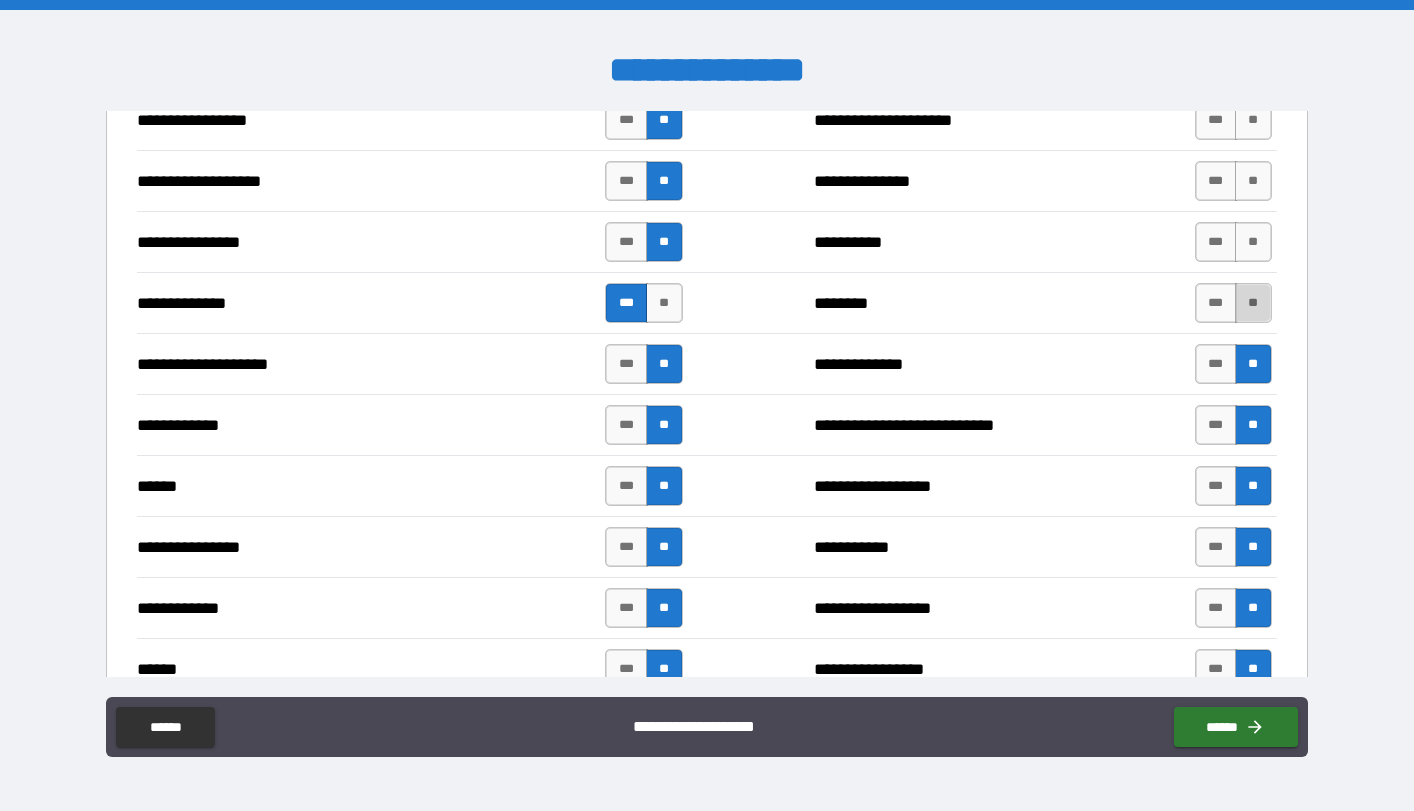 click on "**" at bounding box center [1253, 303] 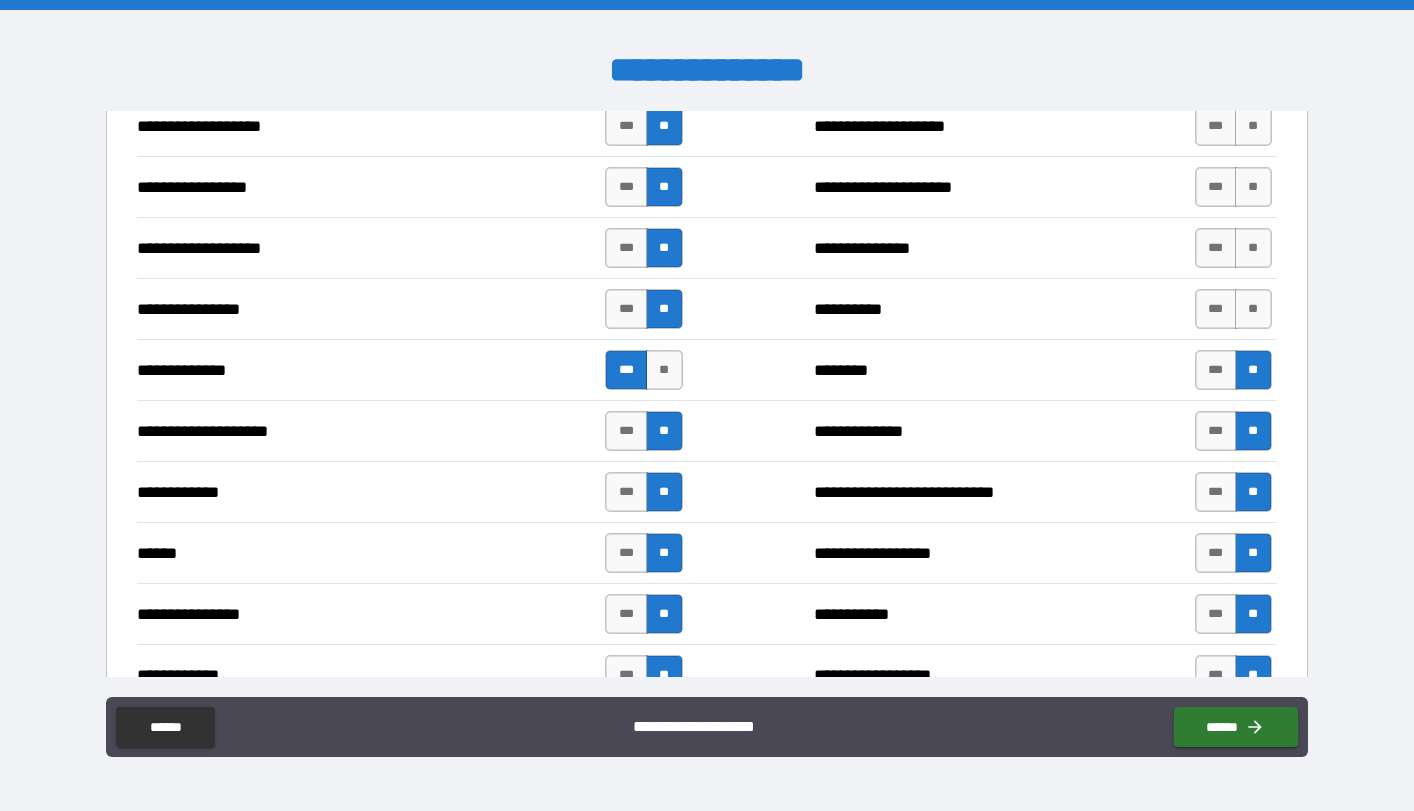 scroll, scrollTop: 3181, scrollLeft: 0, axis: vertical 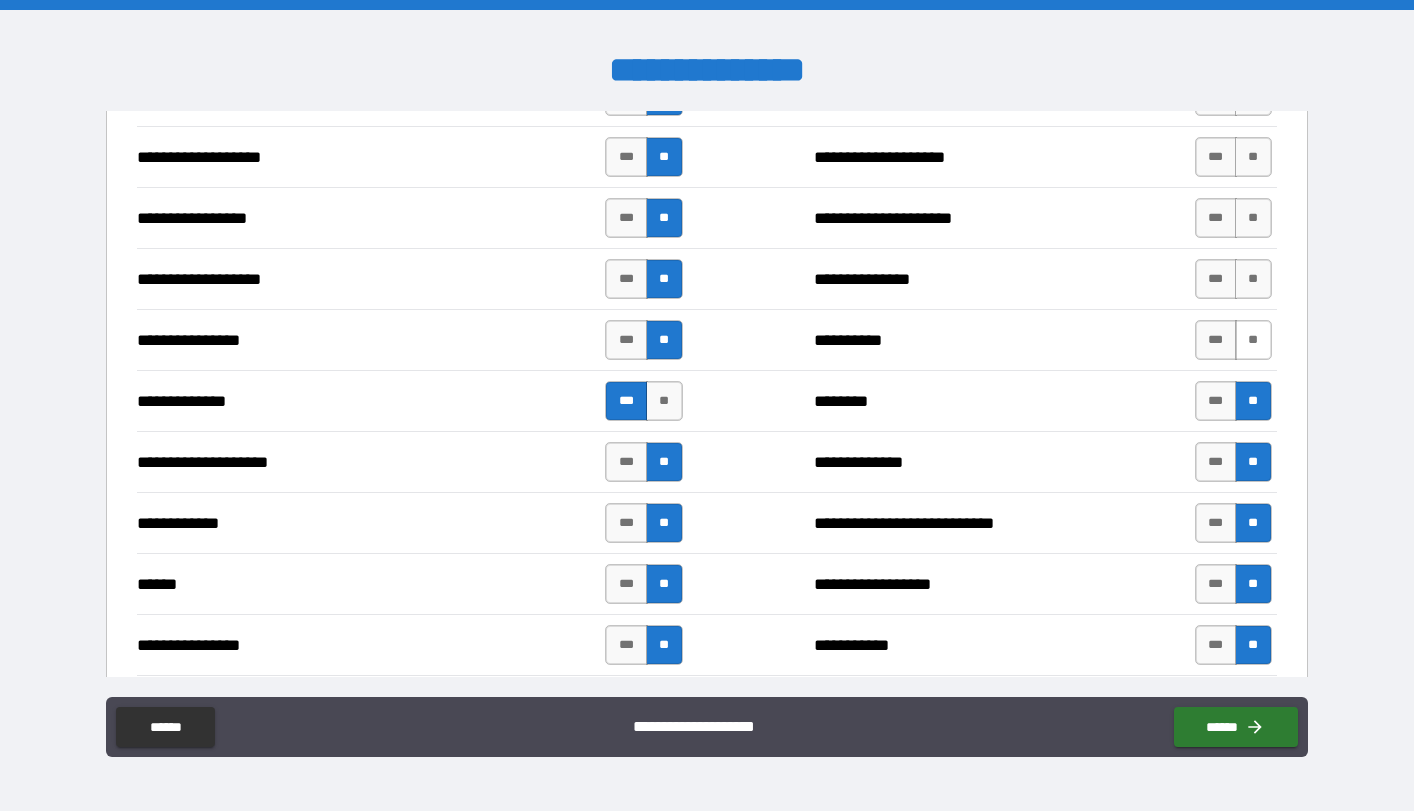click on "**" at bounding box center [1253, 340] 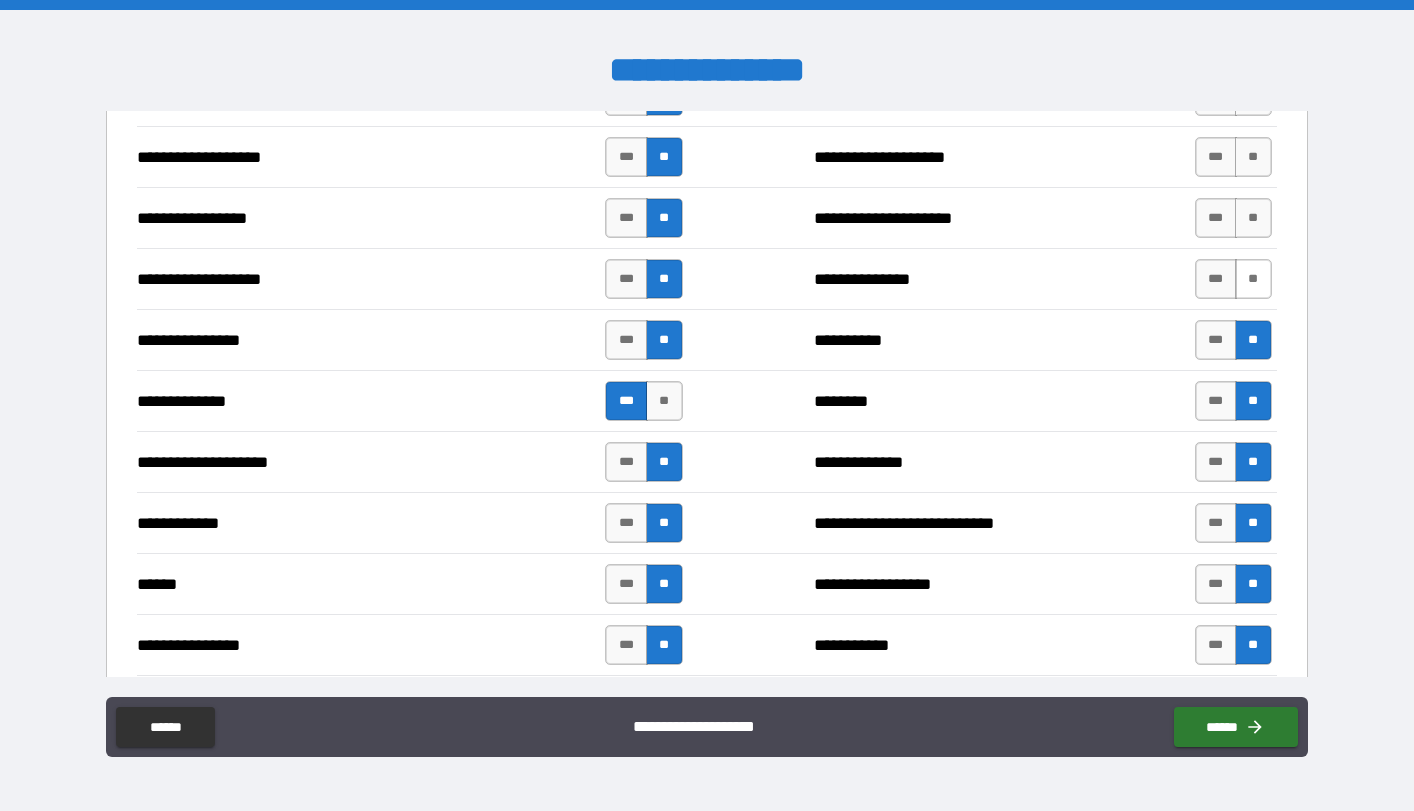 click on "**" at bounding box center [1253, 279] 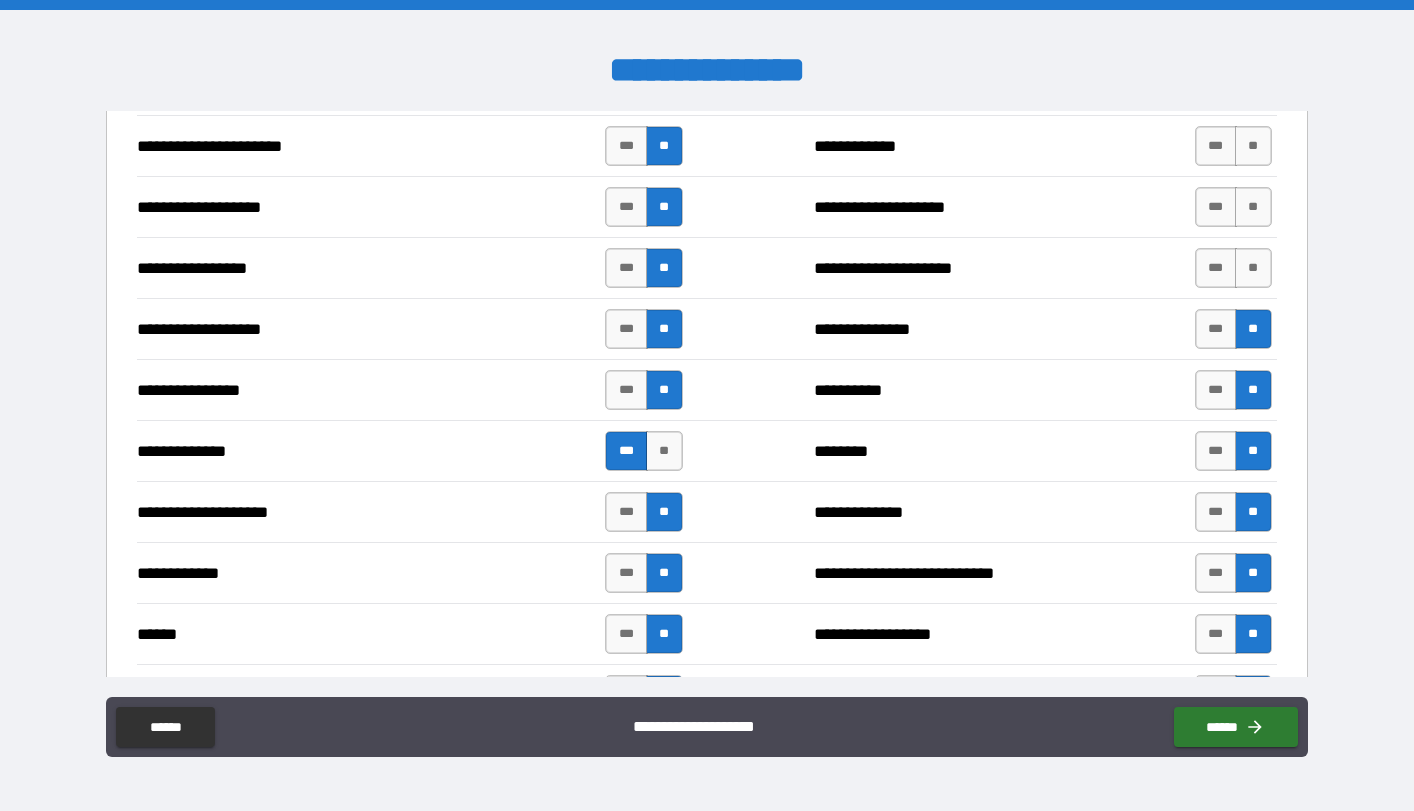 scroll, scrollTop: 3108, scrollLeft: 0, axis: vertical 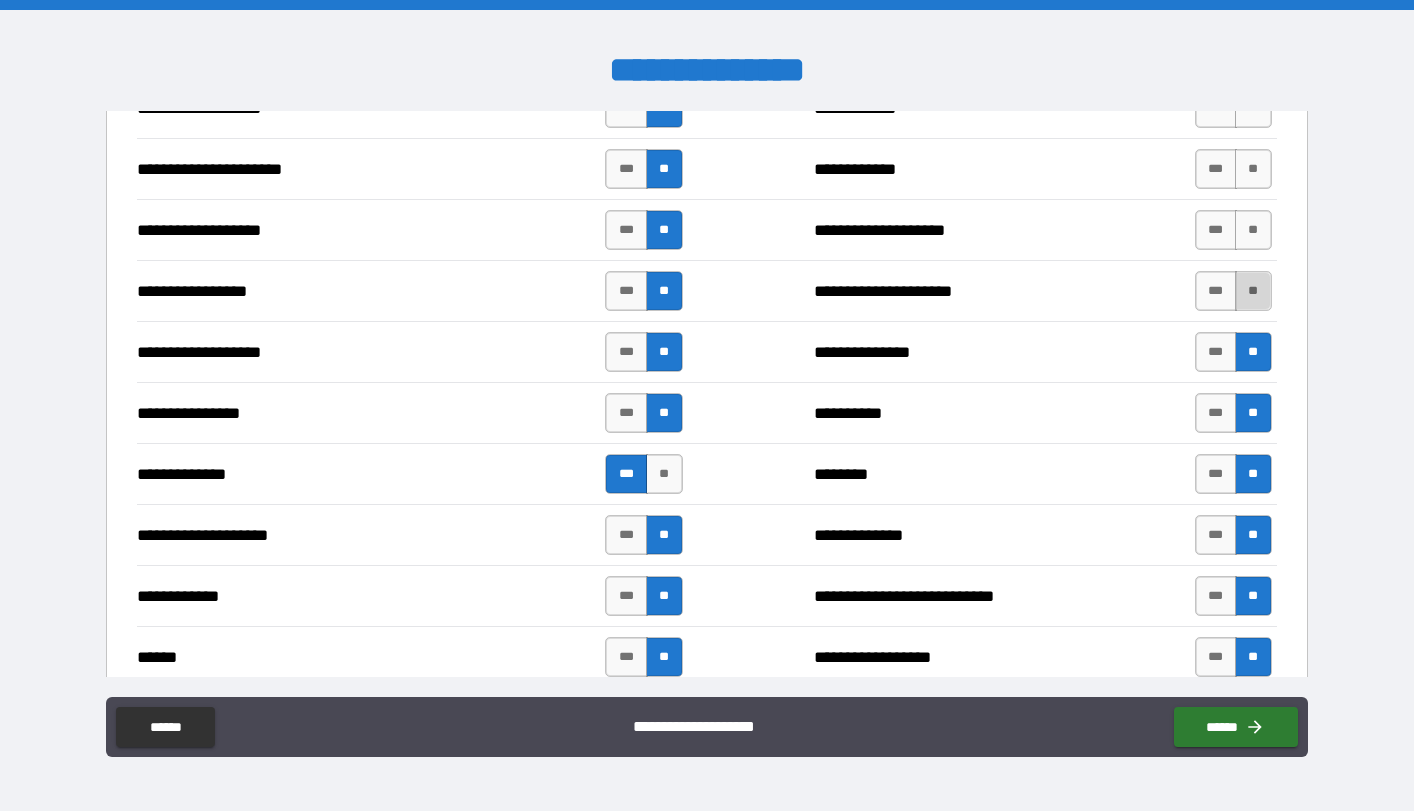 click on "**" at bounding box center (1253, 291) 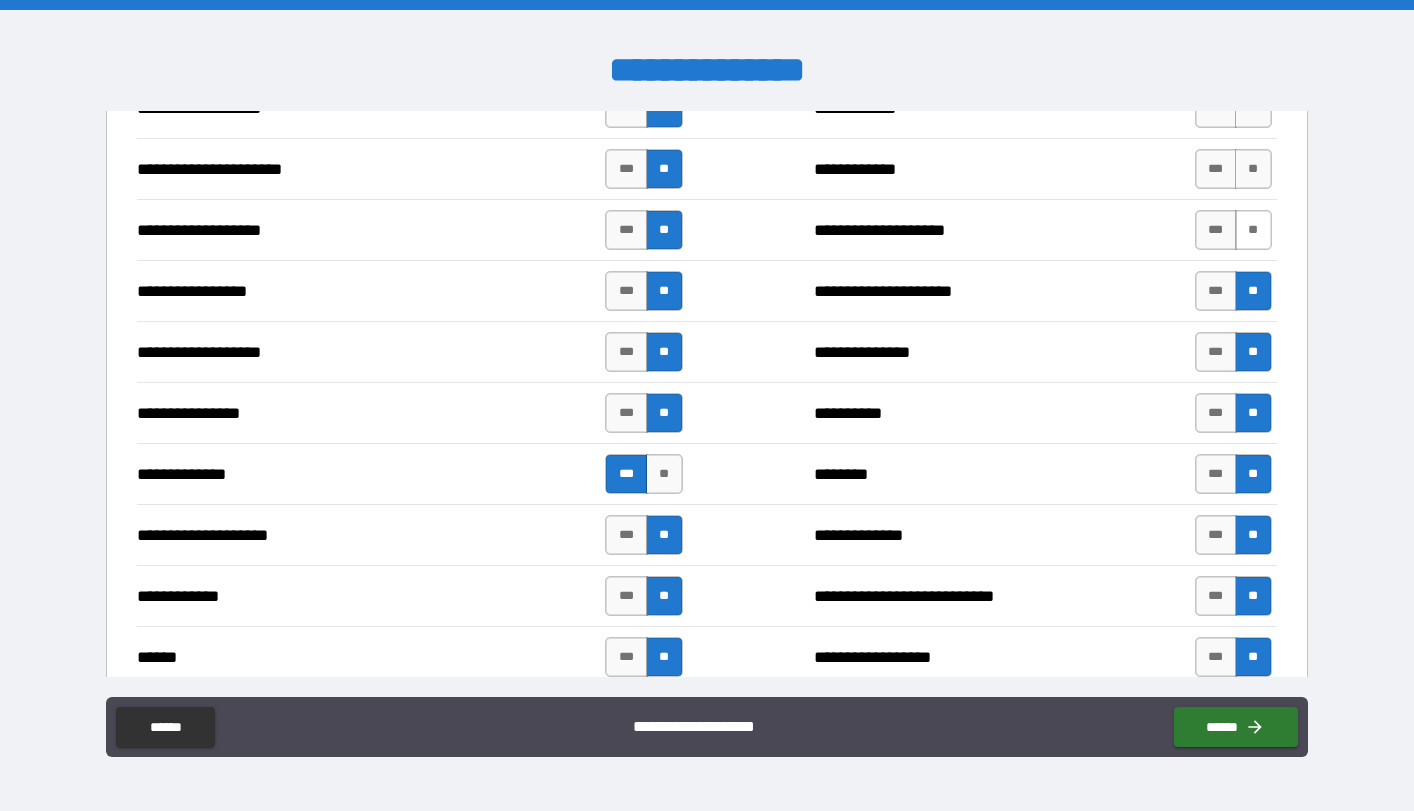 click on "**" at bounding box center [1253, 230] 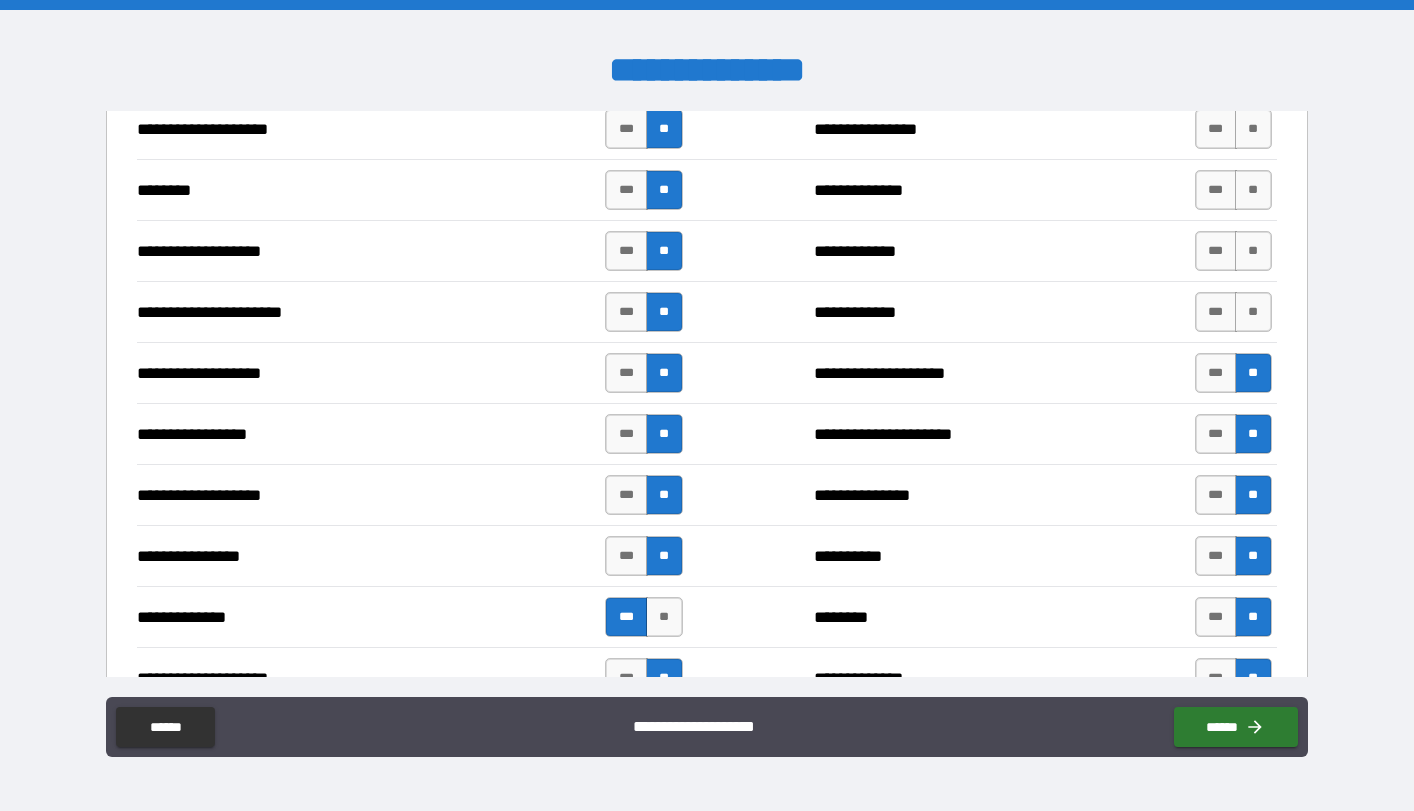 scroll, scrollTop: 2958, scrollLeft: 0, axis: vertical 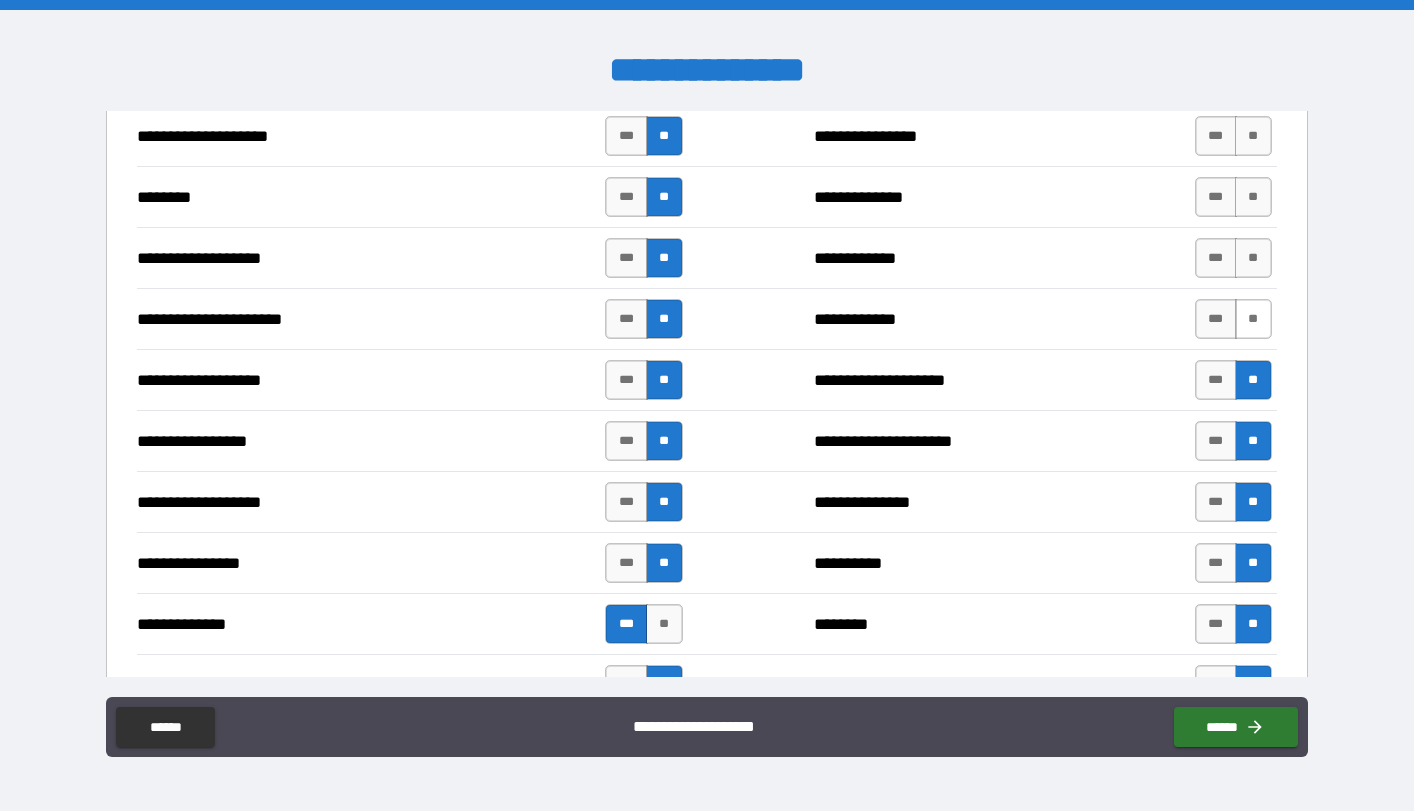 click on "**" at bounding box center [1253, 319] 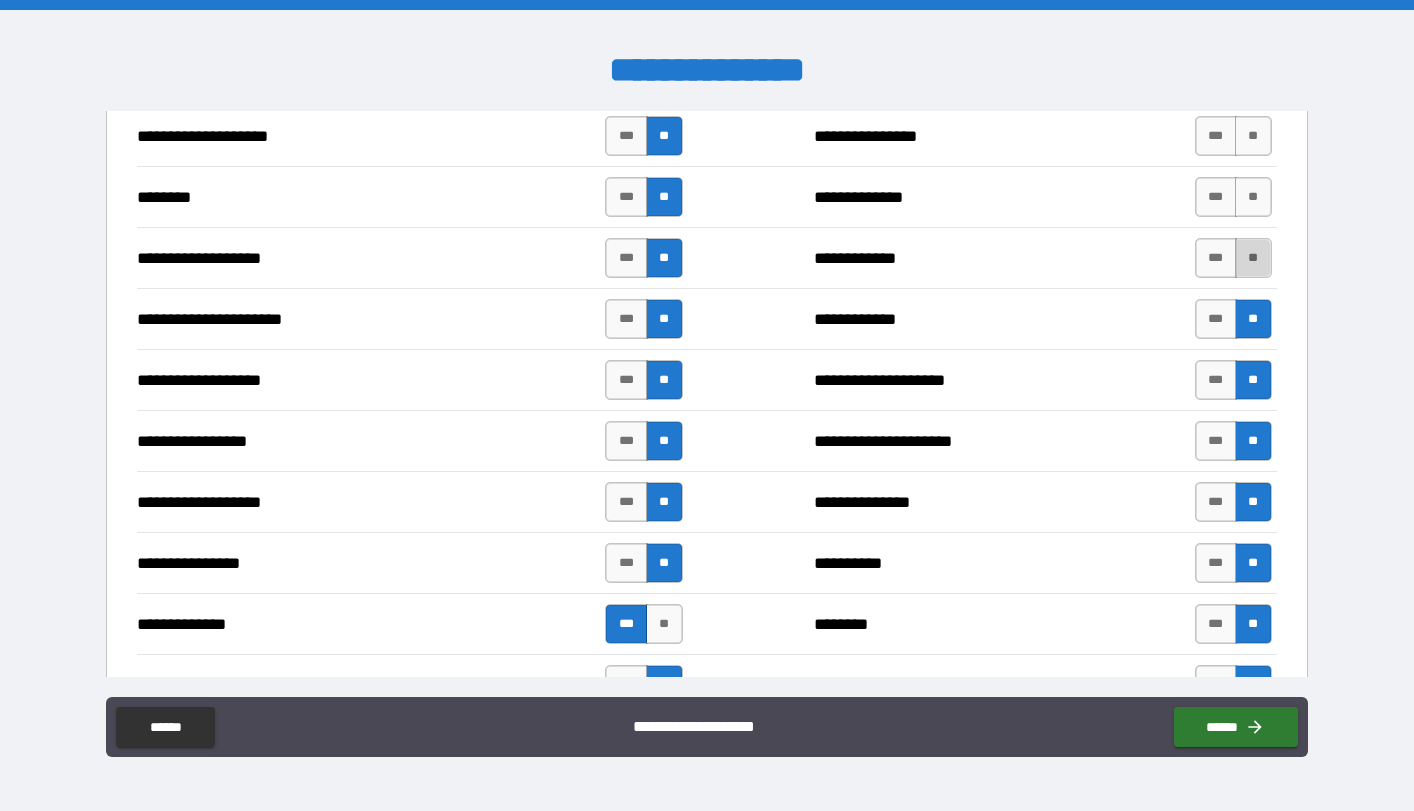 click on "**" at bounding box center [1253, 258] 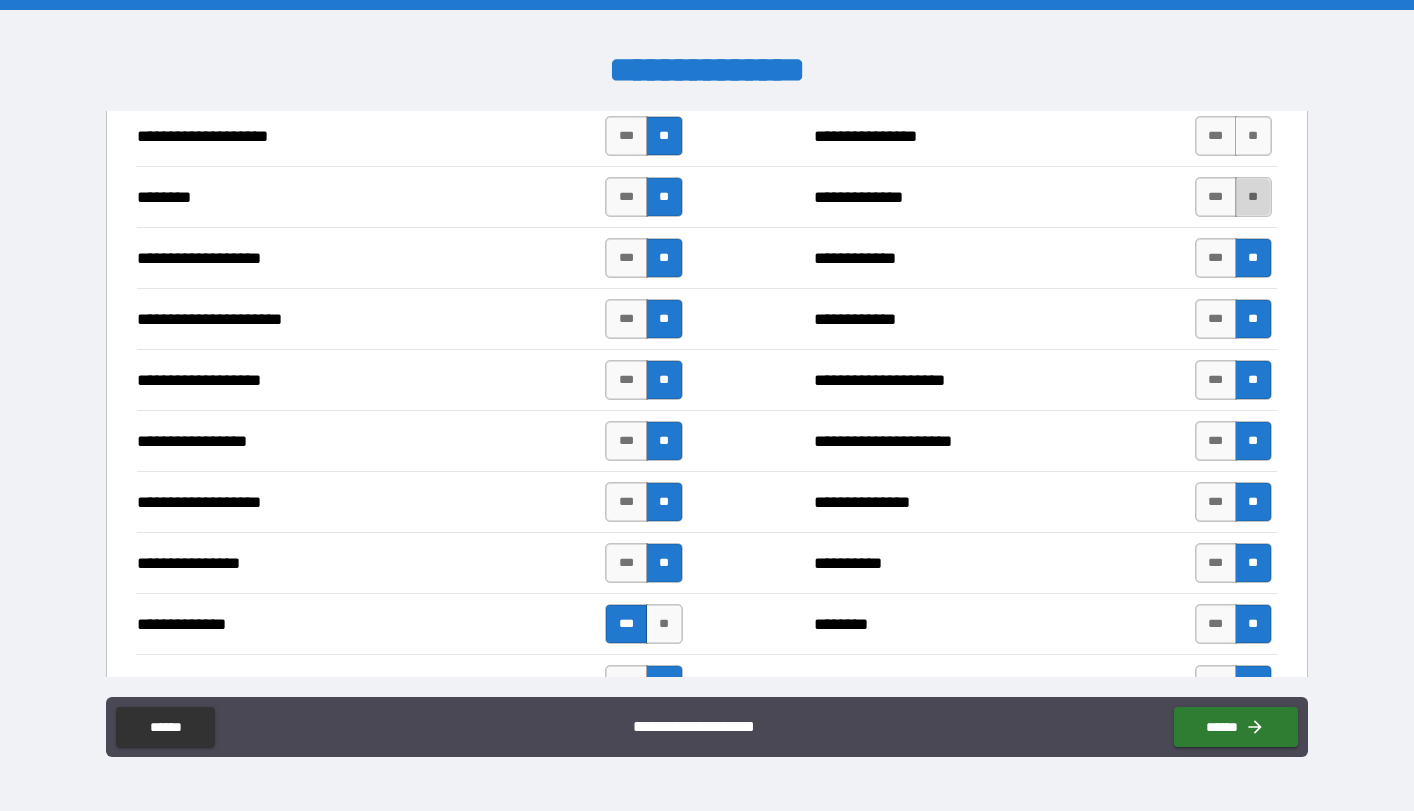 click on "**" at bounding box center (1253, 197) 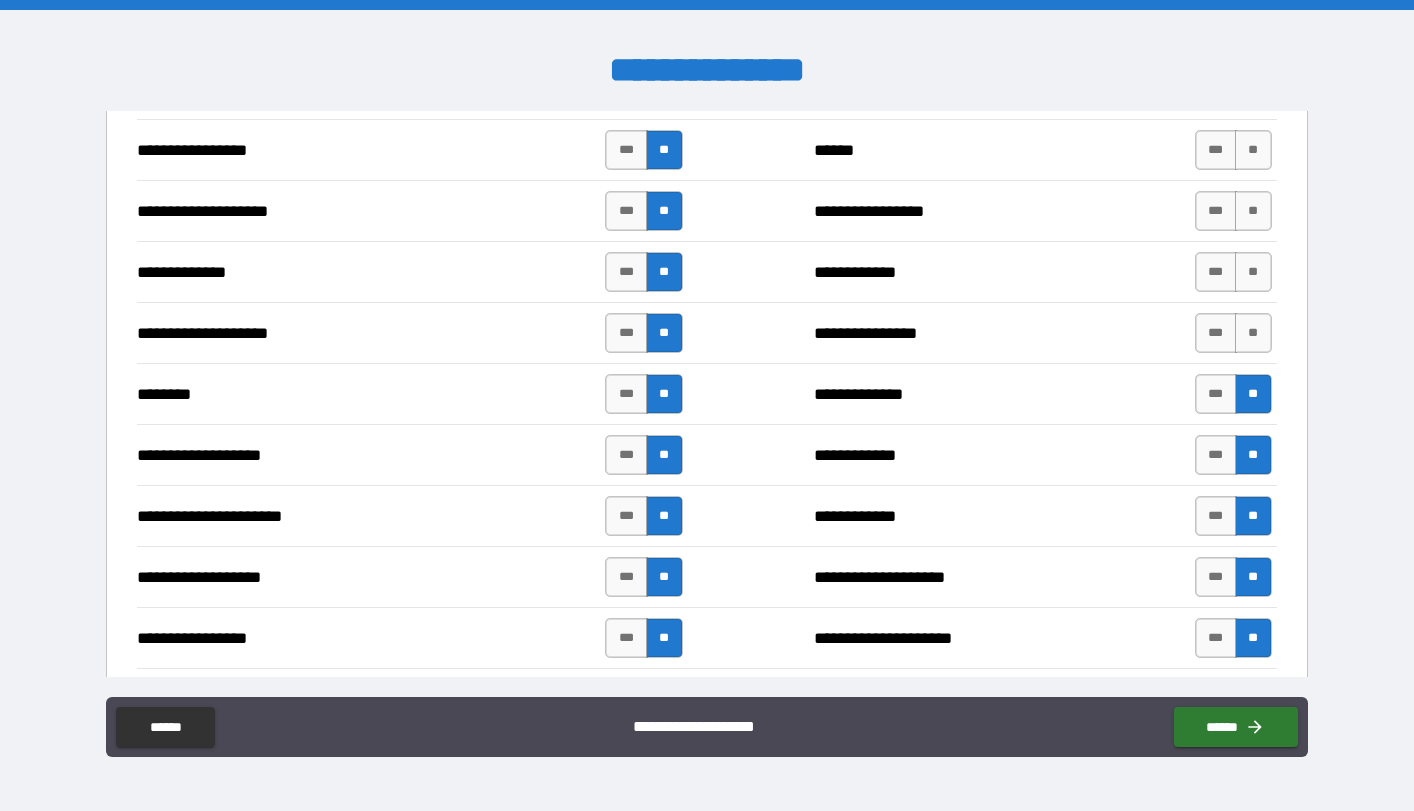 scroll, scrollTop: 2737, scrollLeft: 0, axis: vertical 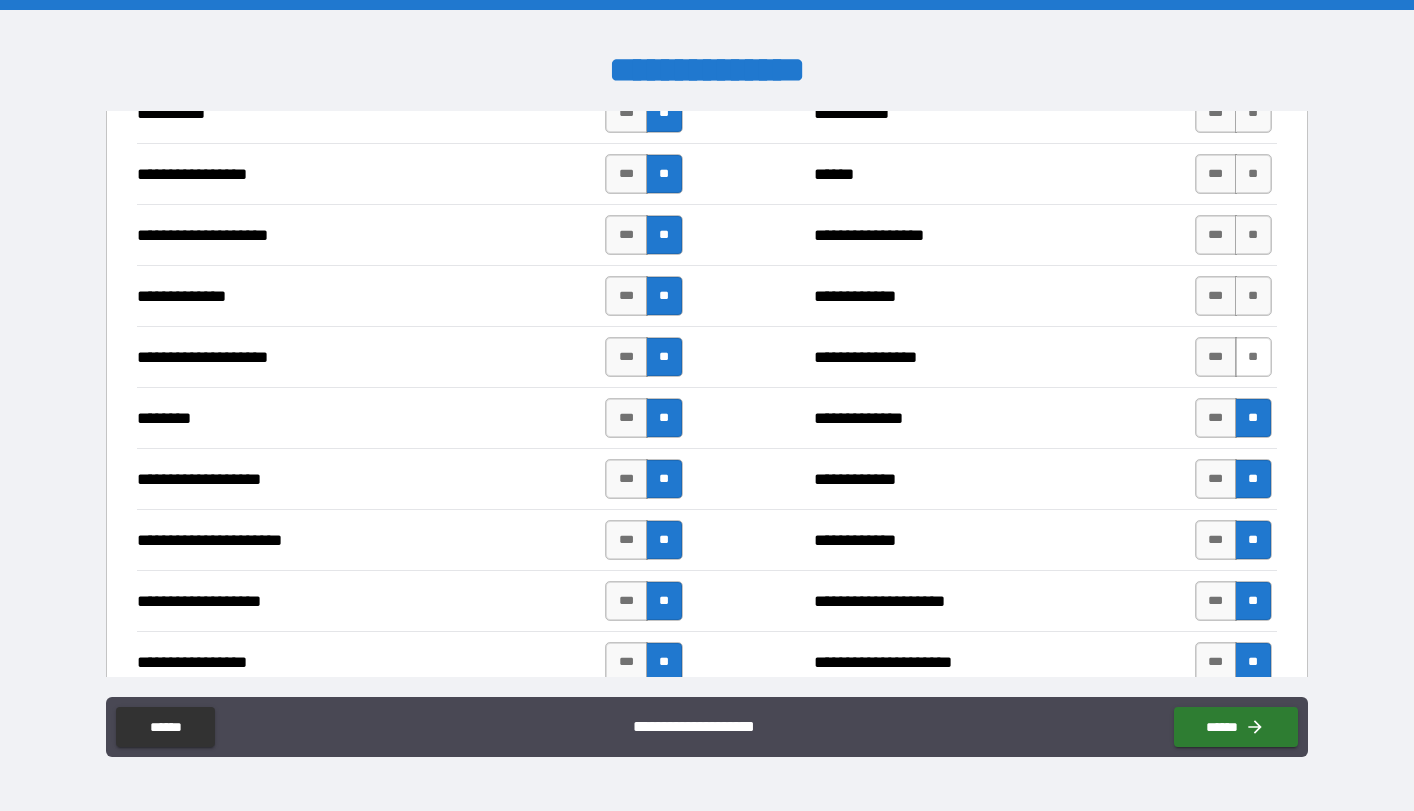 click on "**" at bounding box center [1253, 357] 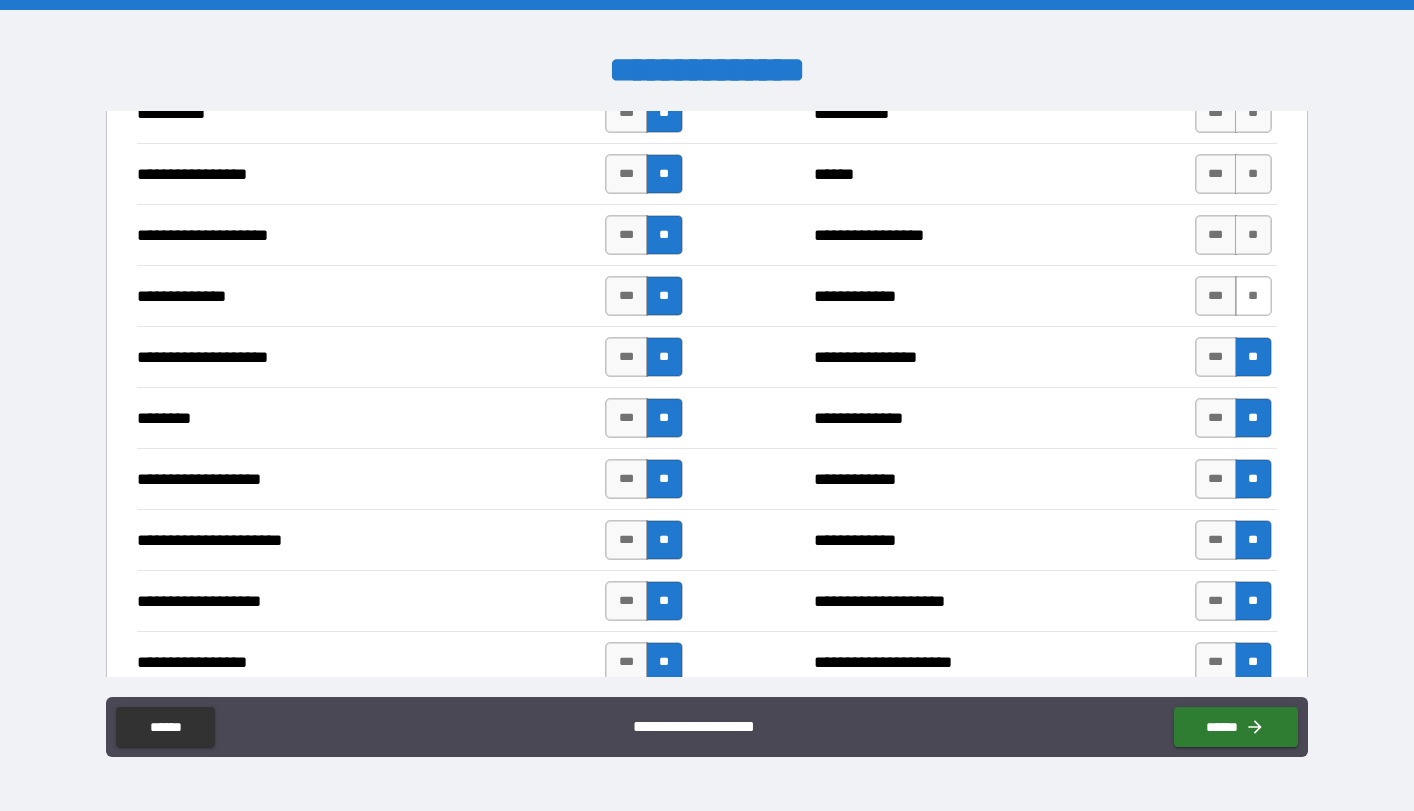 click on "**" at bounding box center [1253, 296] 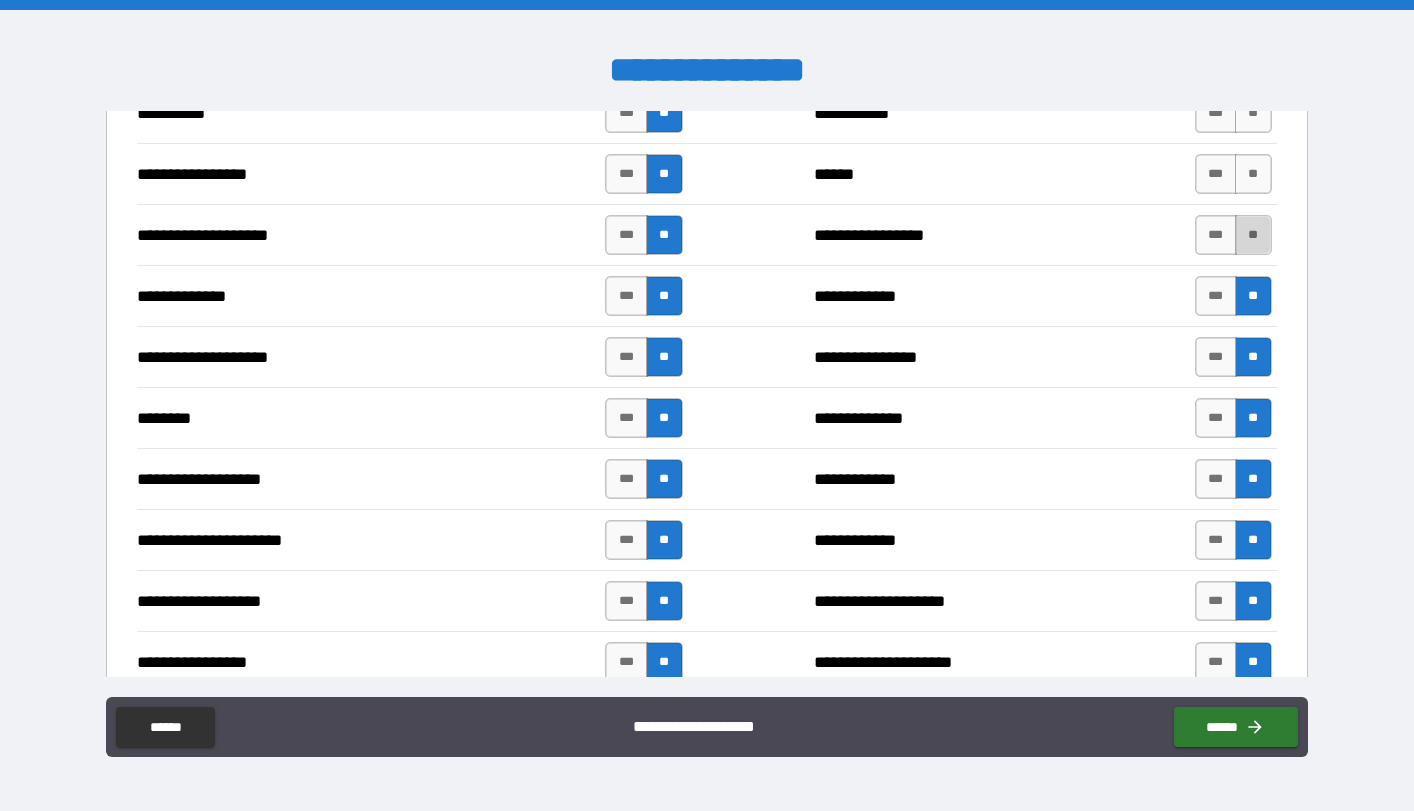click on "**" at bounding box center (1253, 235) 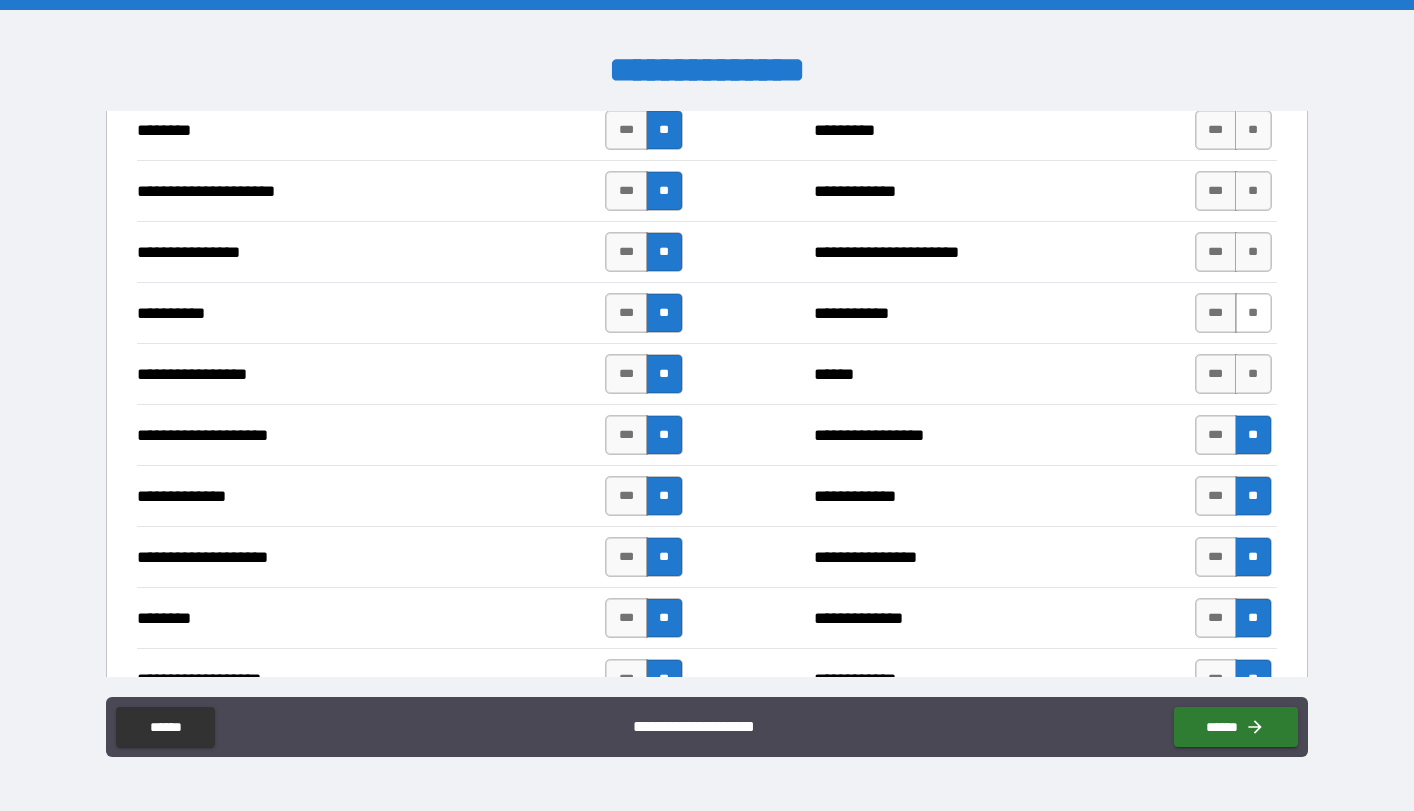 scroll, scrollTop: 2533, scrollLeft: 0, axis: vertical 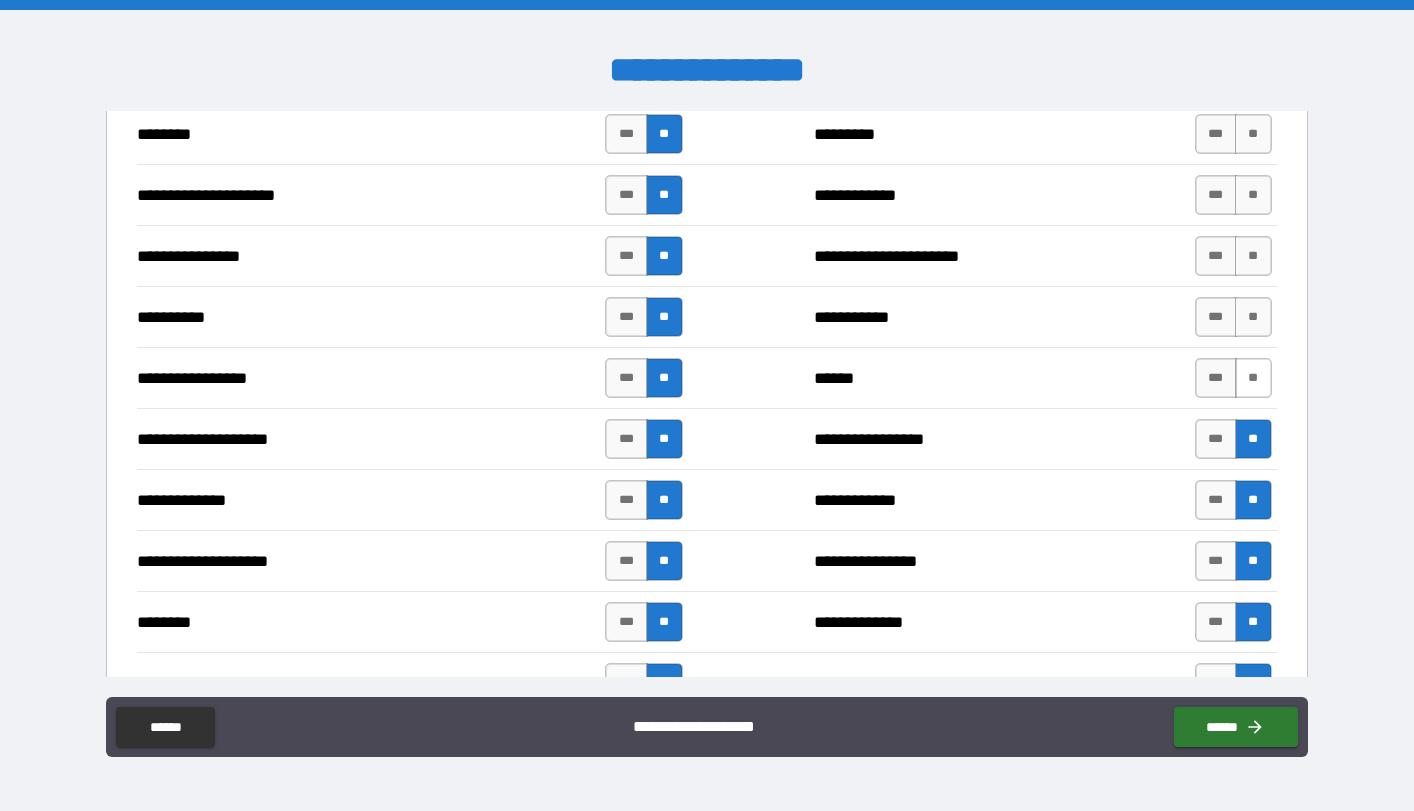 click on "**" at bounding box center (1253, 378) 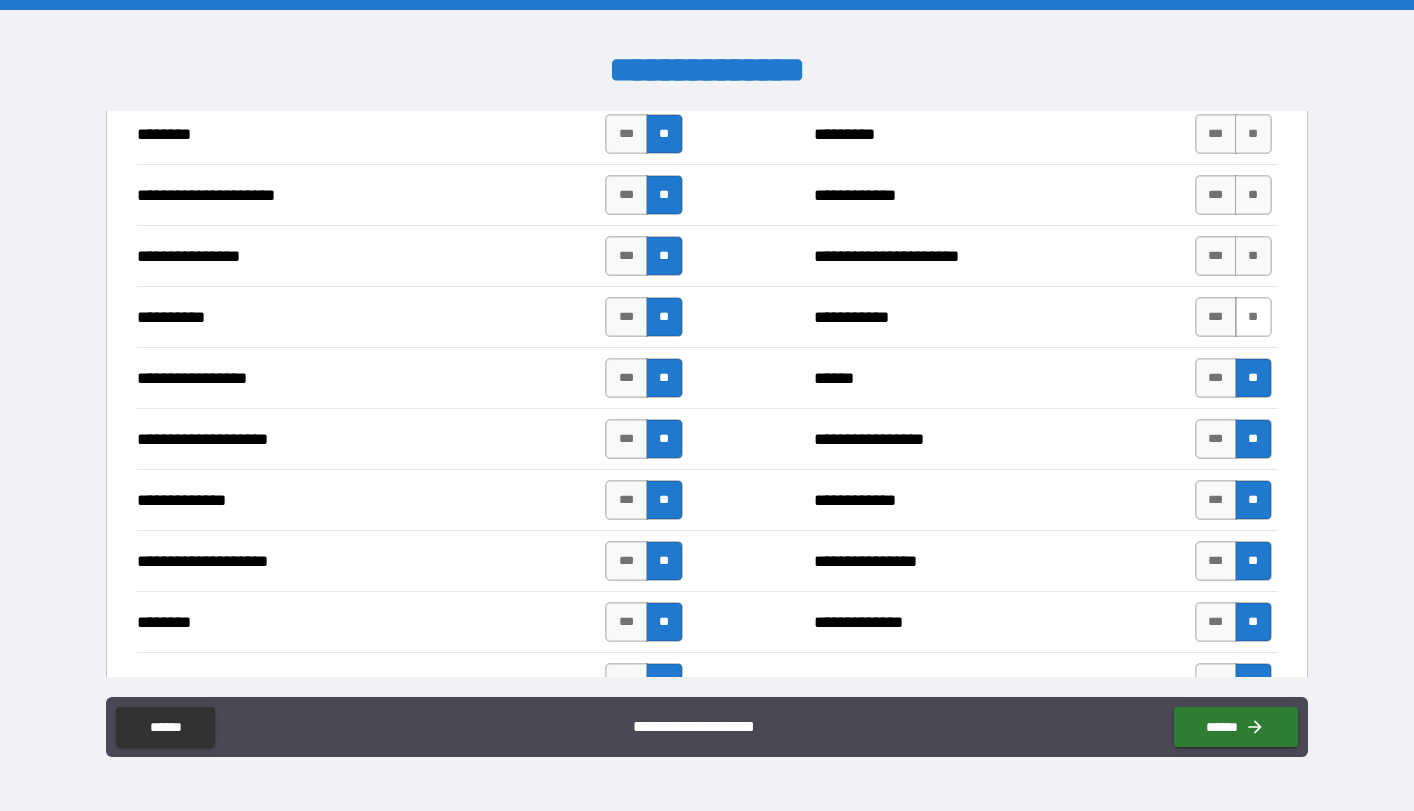 click on "**" at bounding box center (1253, 317) 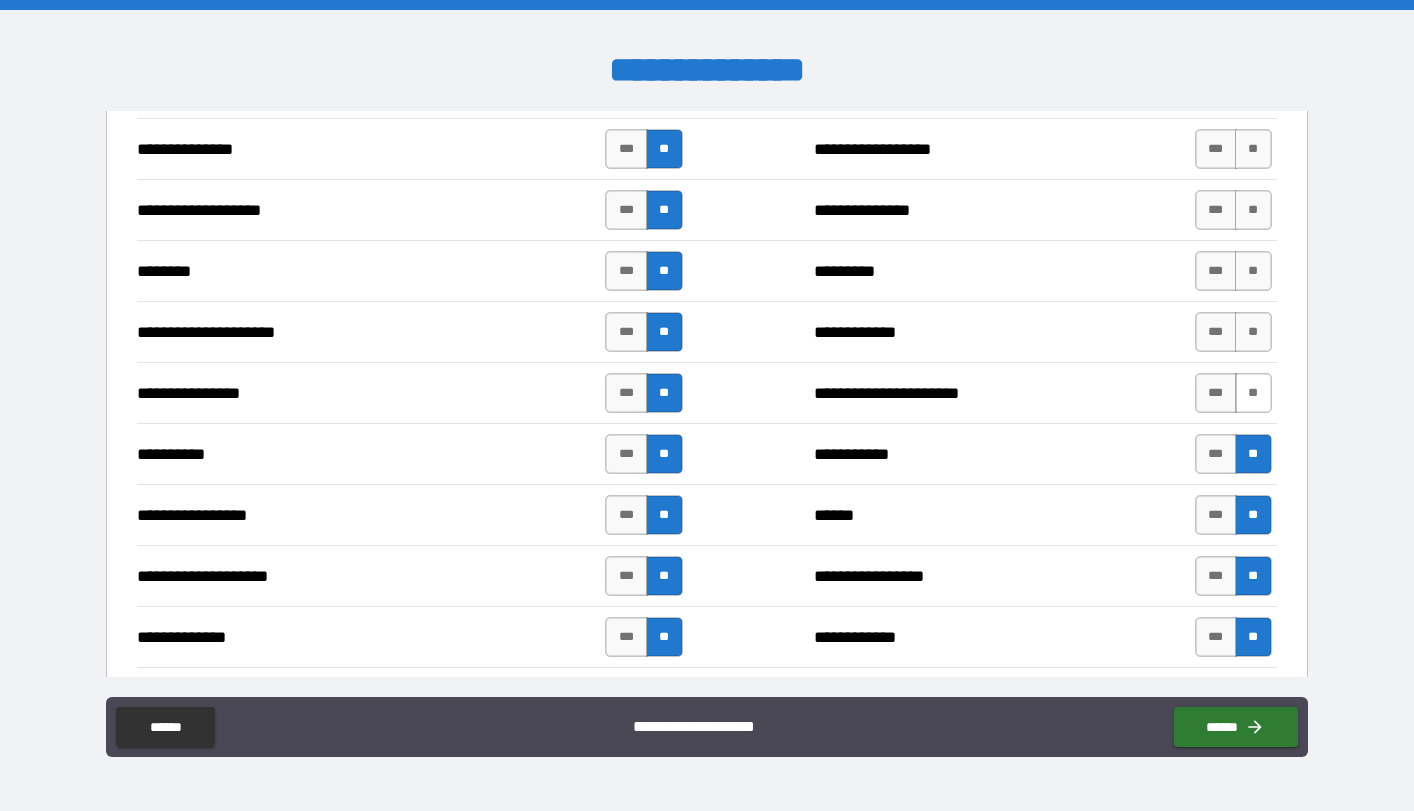 scroll, scrollTop: 2394, scrollLeft: 0, axis: vertical 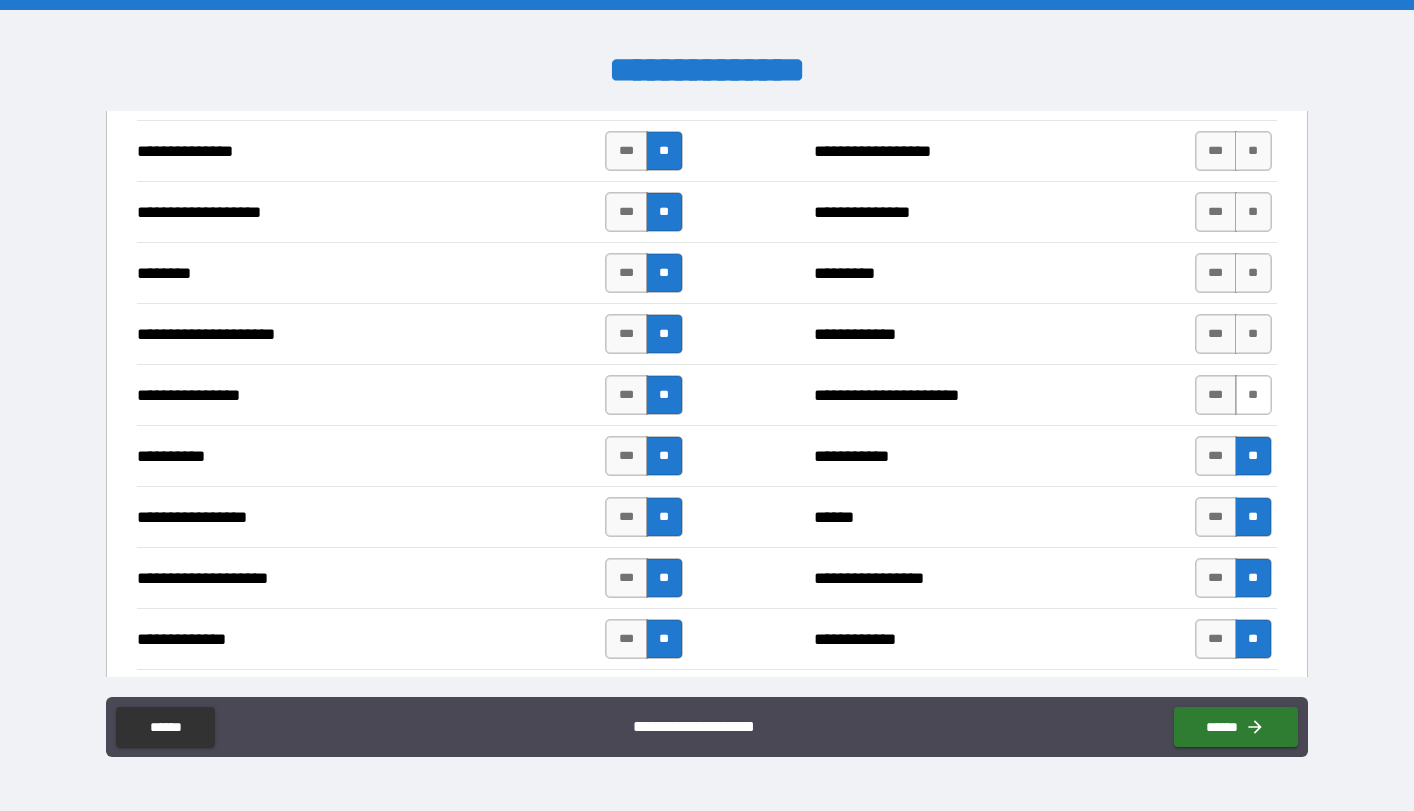 click on "**" at bounding box center [1253, 395] 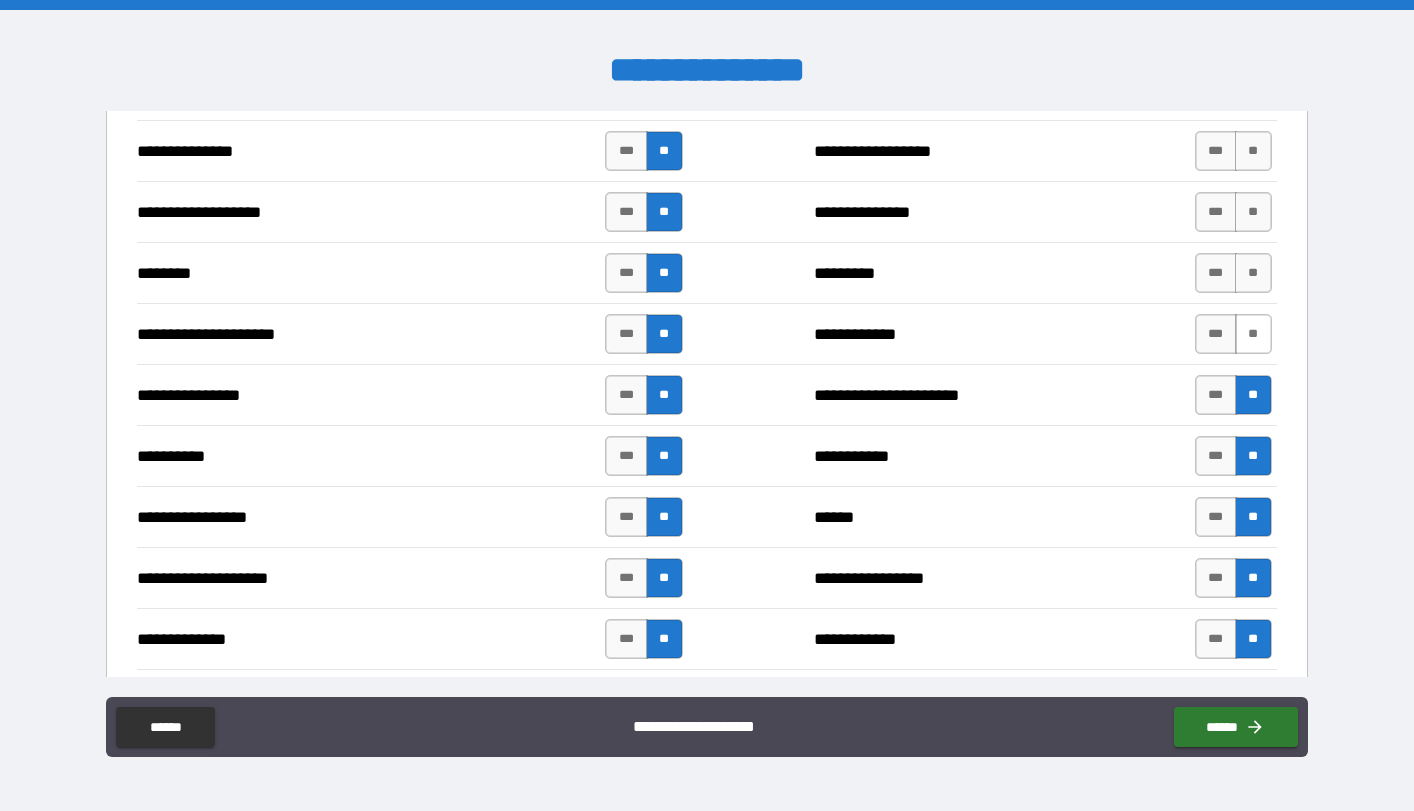 click on "**" at bounding box center (1253, 334) 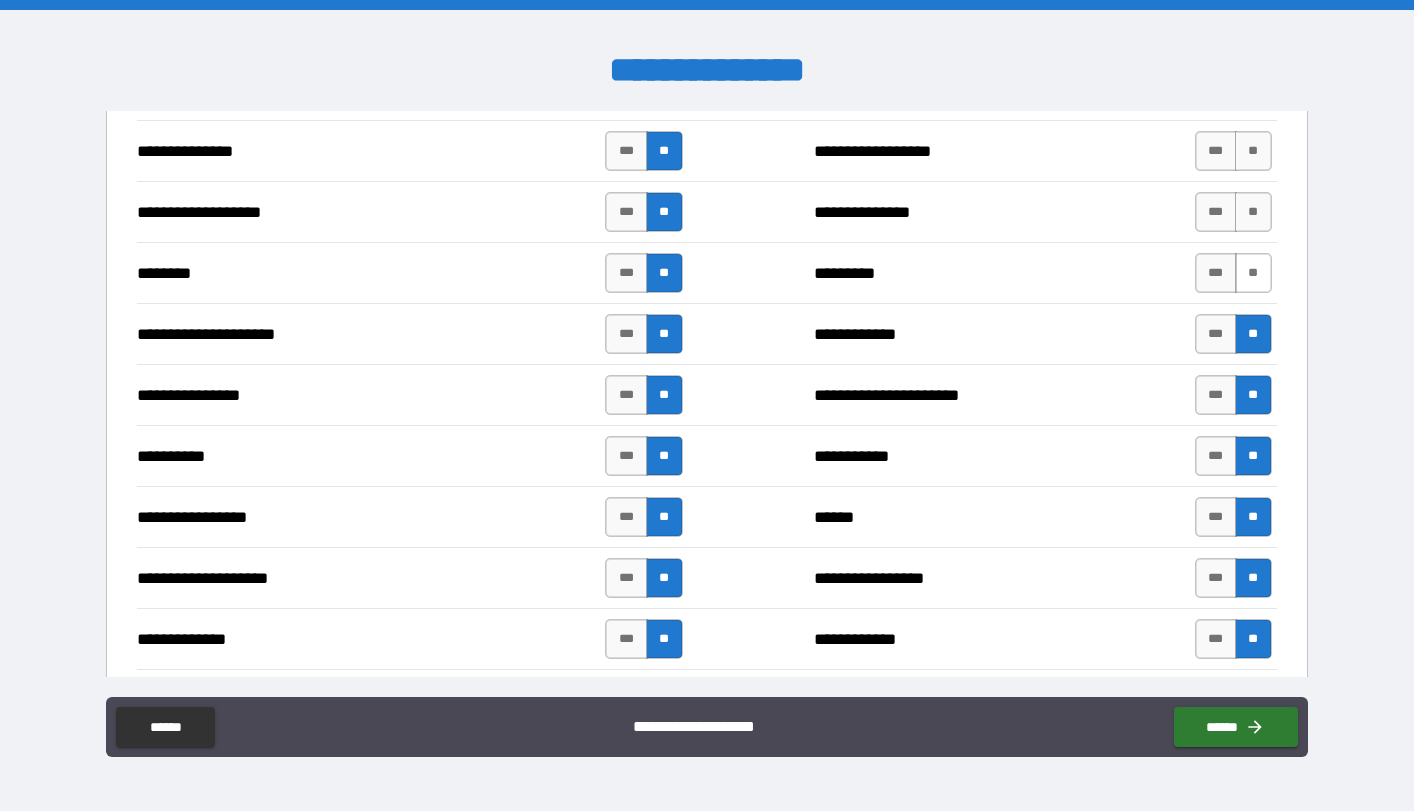 click on "**" at bounding box center [1253, 273] 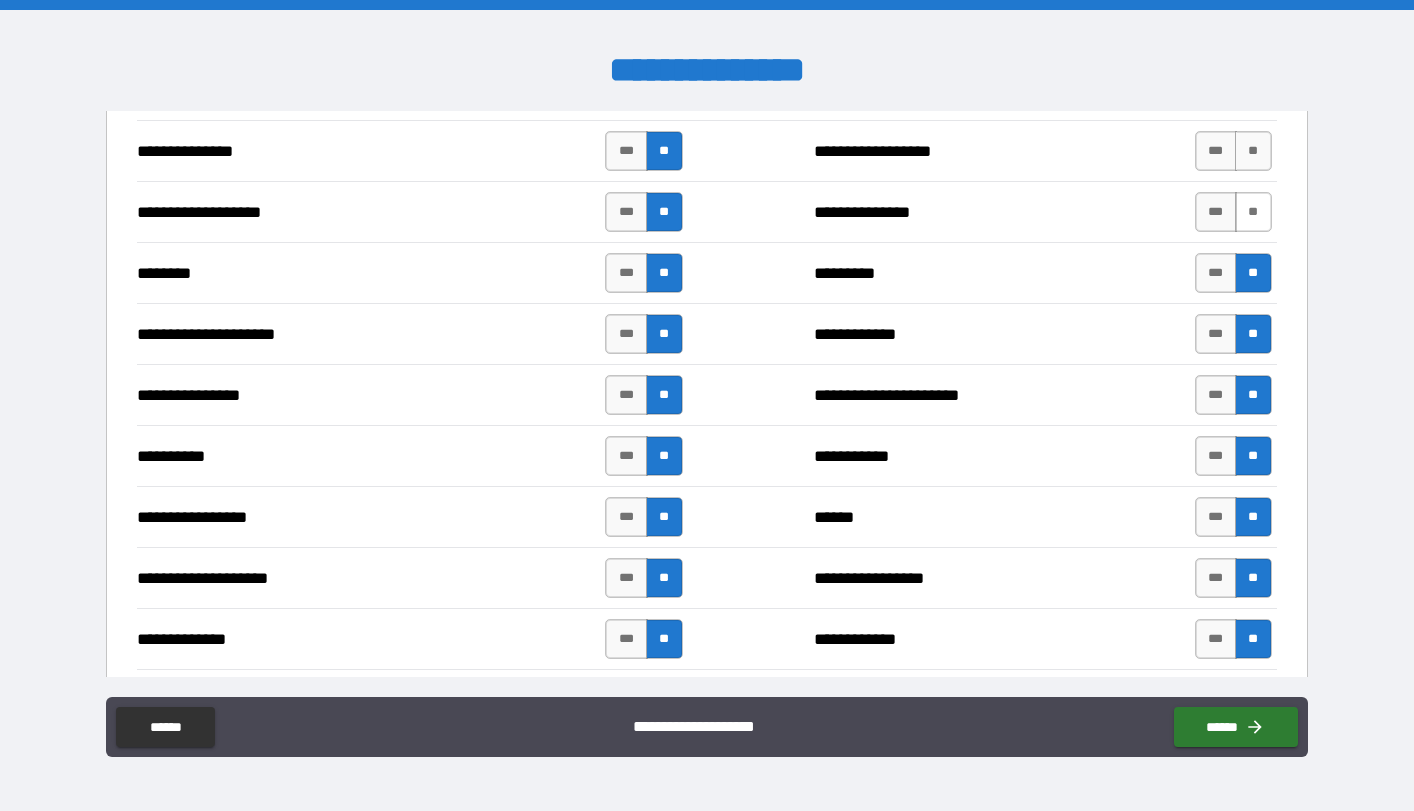 click on "**" at bounding box center (1253, 212) 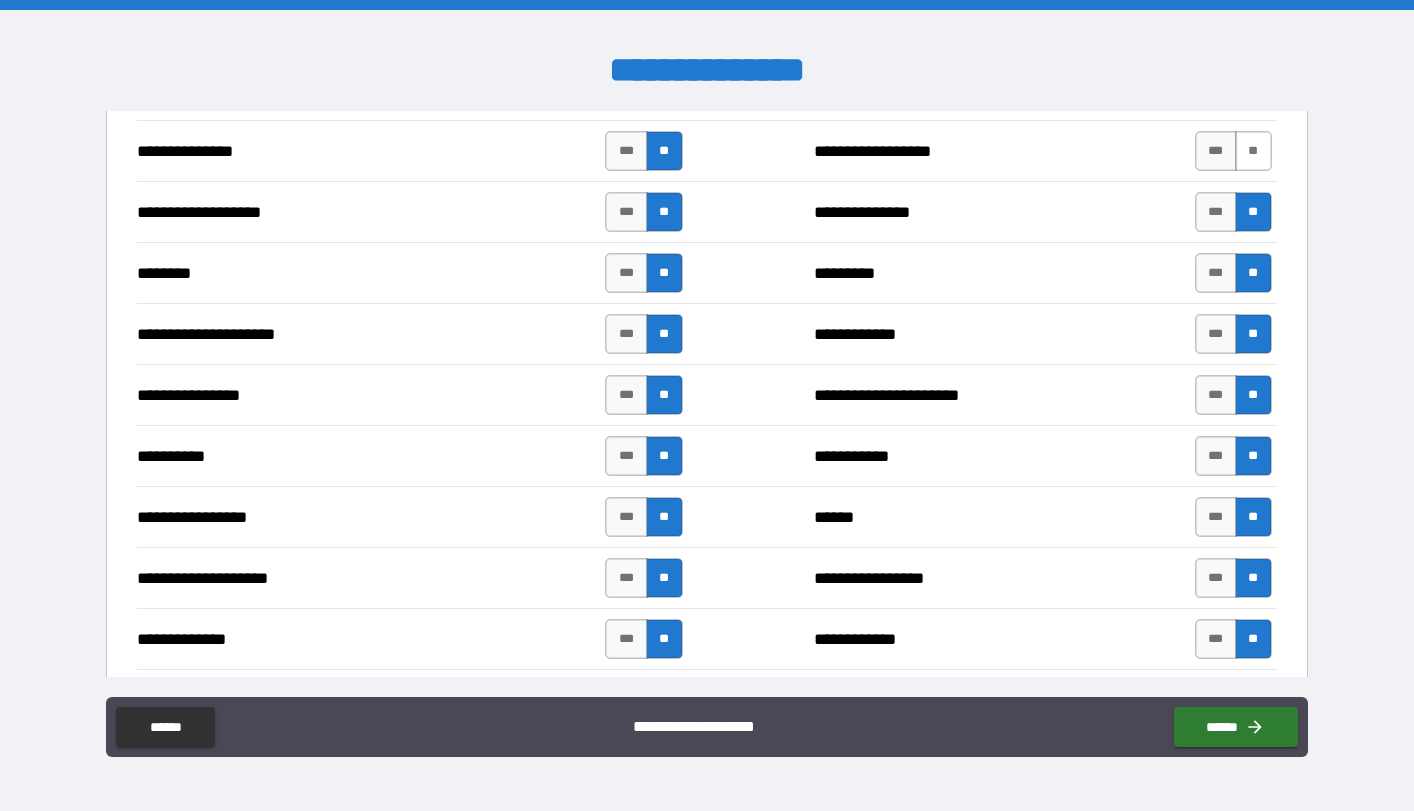 click on "**" at bounding box center [1253, 151] 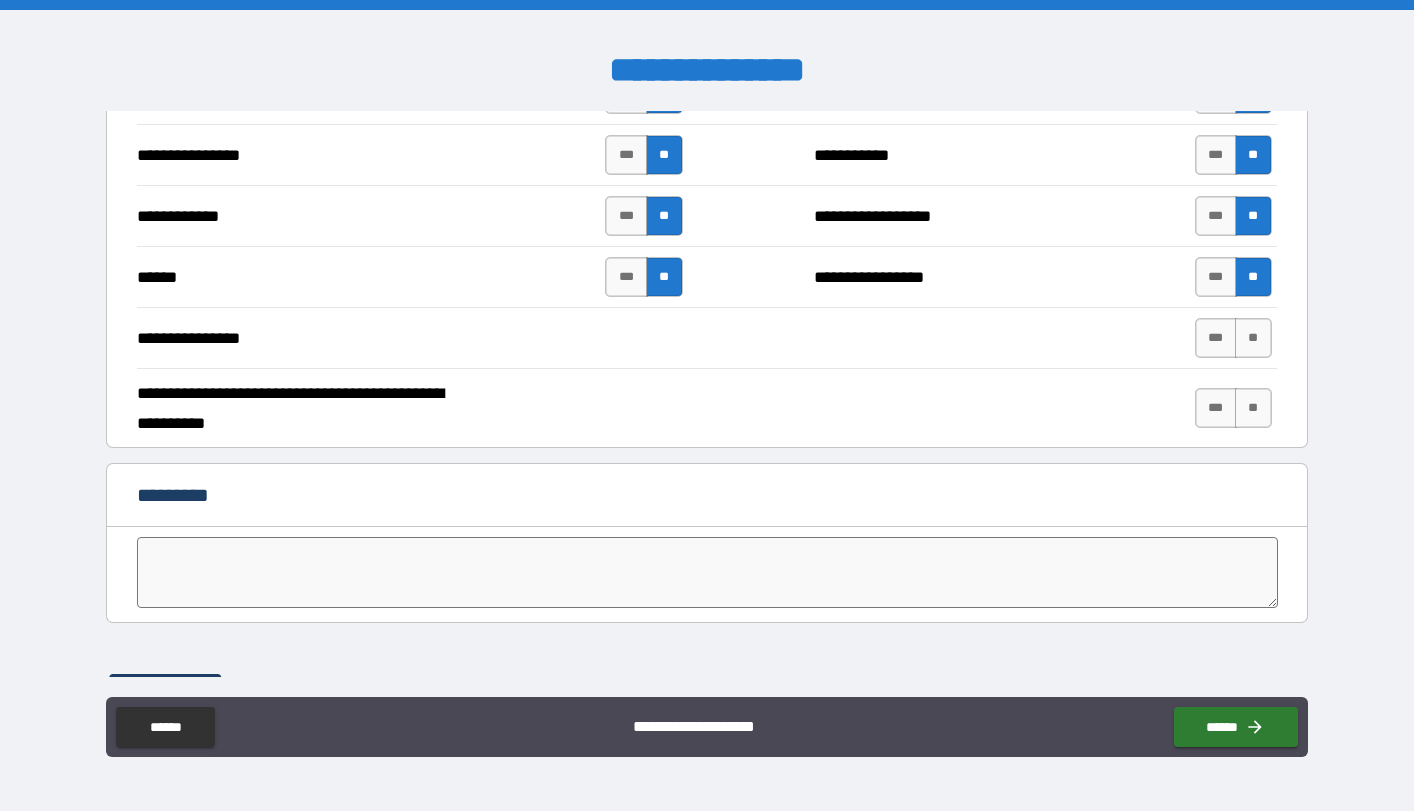 scroll, scrollTop: 3734, scrollLeft: 0, axis: vertical 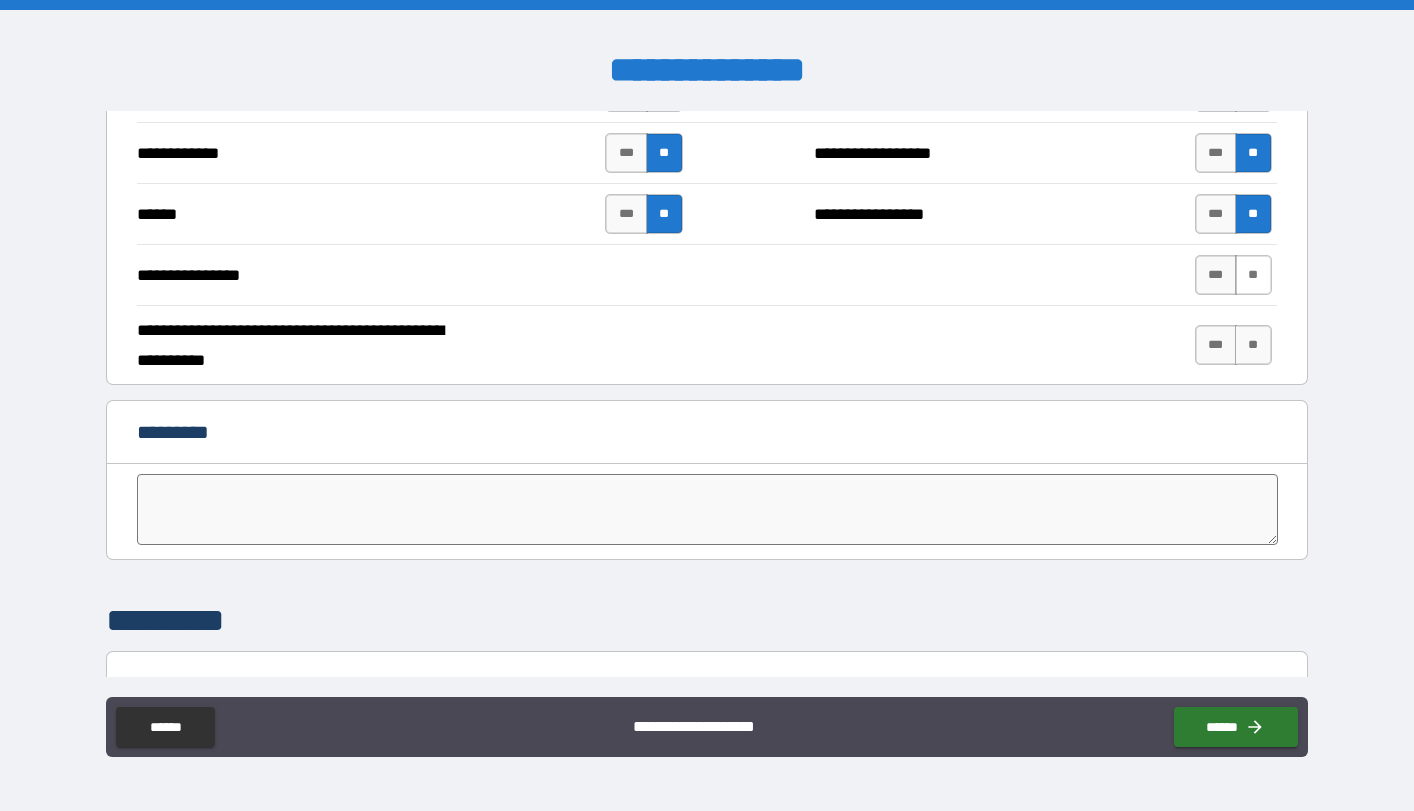 click on "**" at bounding box center (1253, 275) 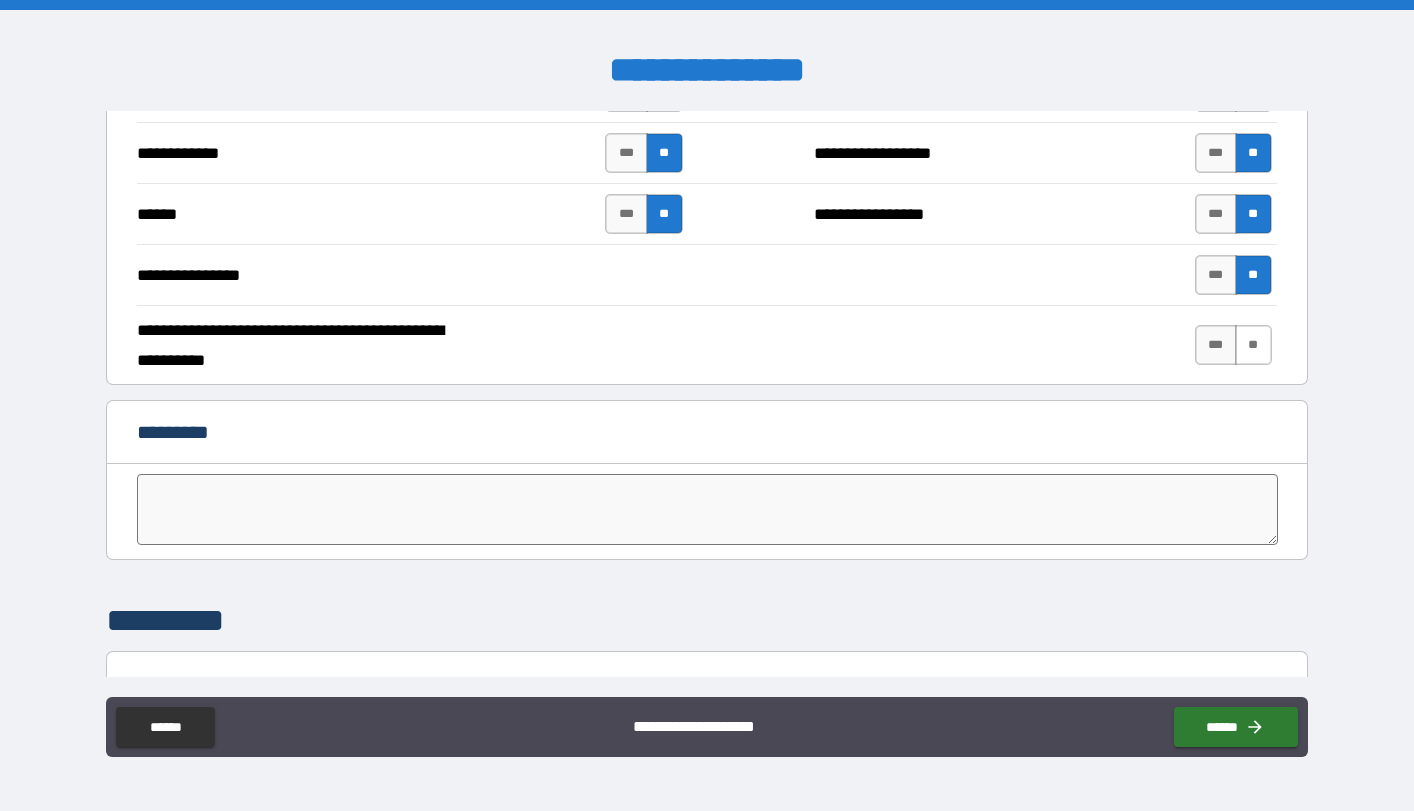 click on "**" at bounding box center (1253, 345) 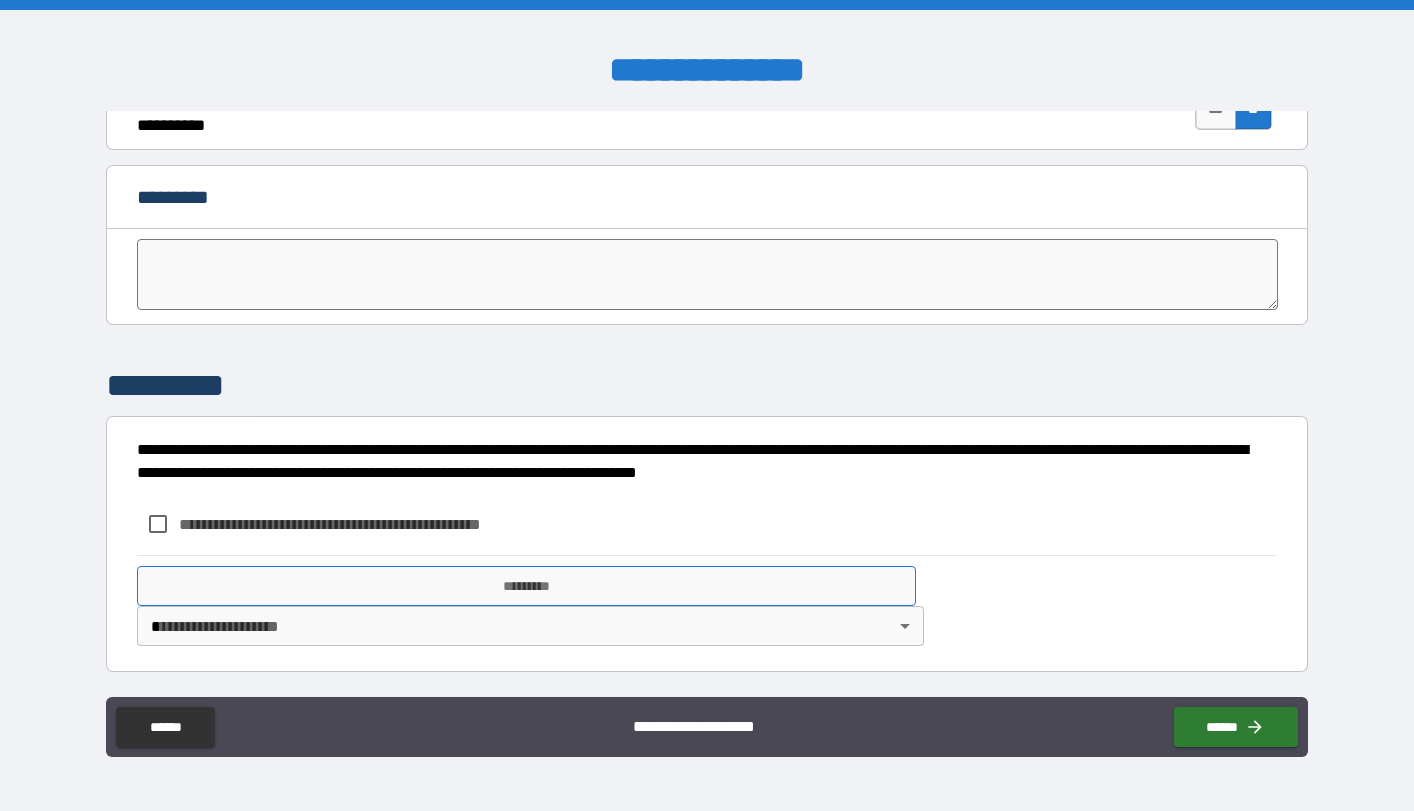 scroll, scrollTop: 3969, scrollLeft: 0, axis: vertical 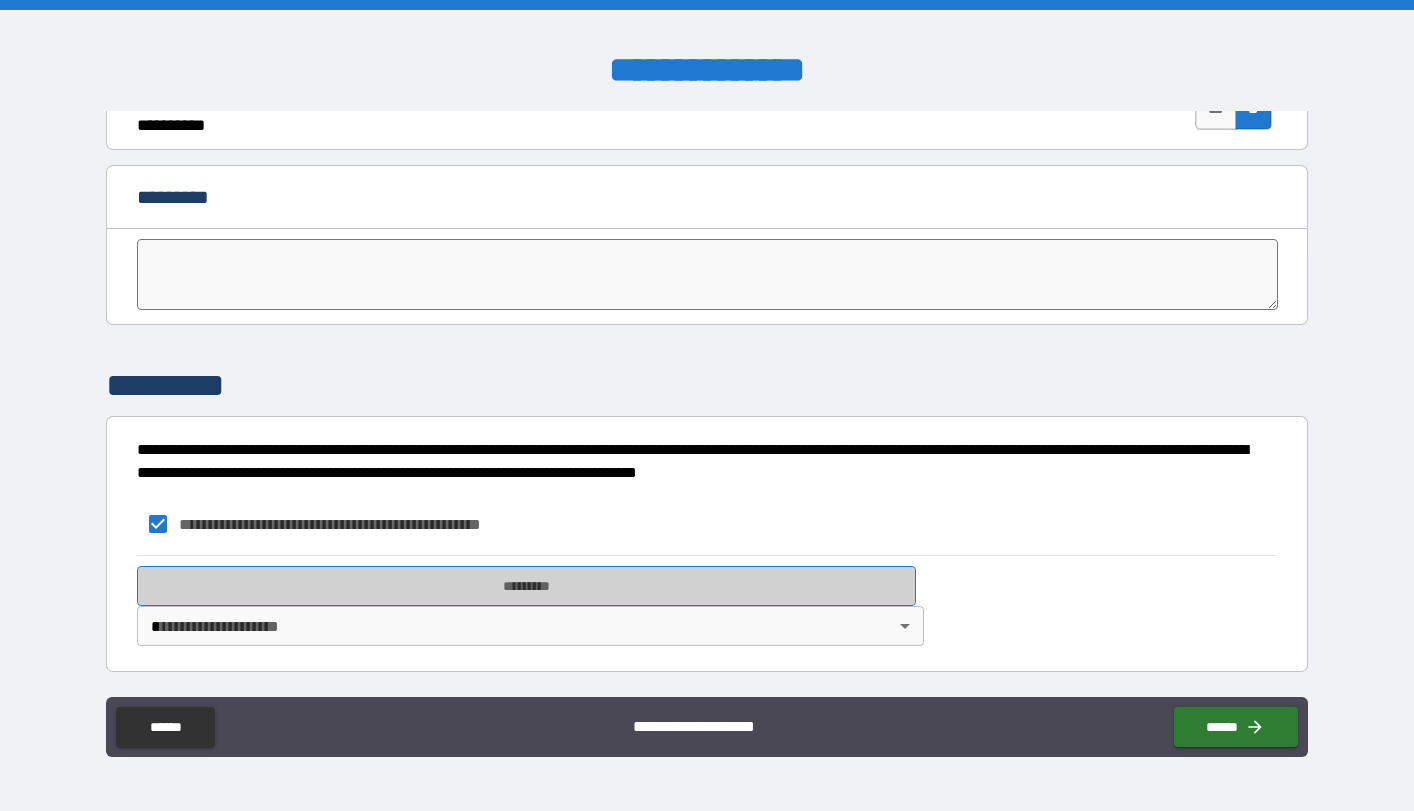click on "*********" at bounding box center (526, 586) 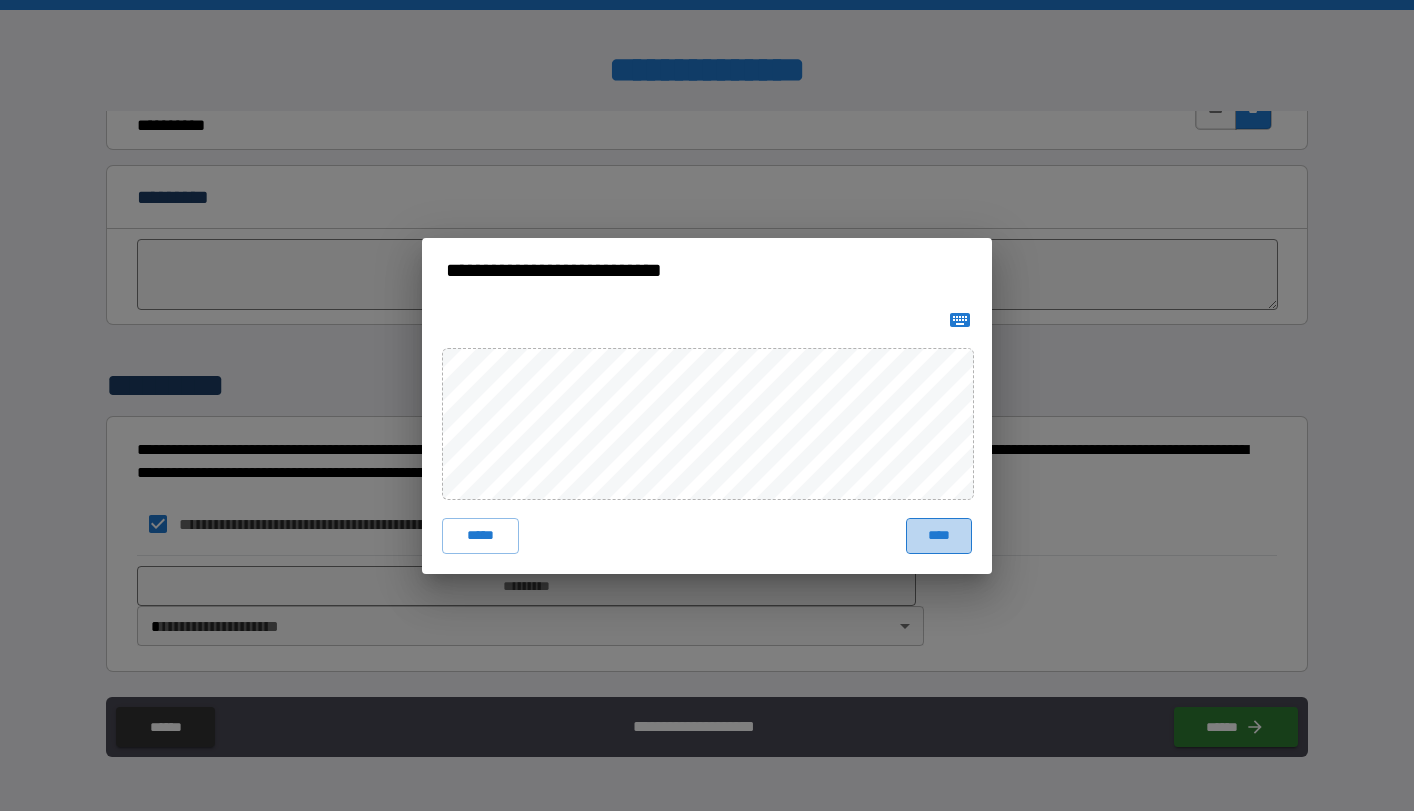 click on "****" at bounding box center [939, 536] 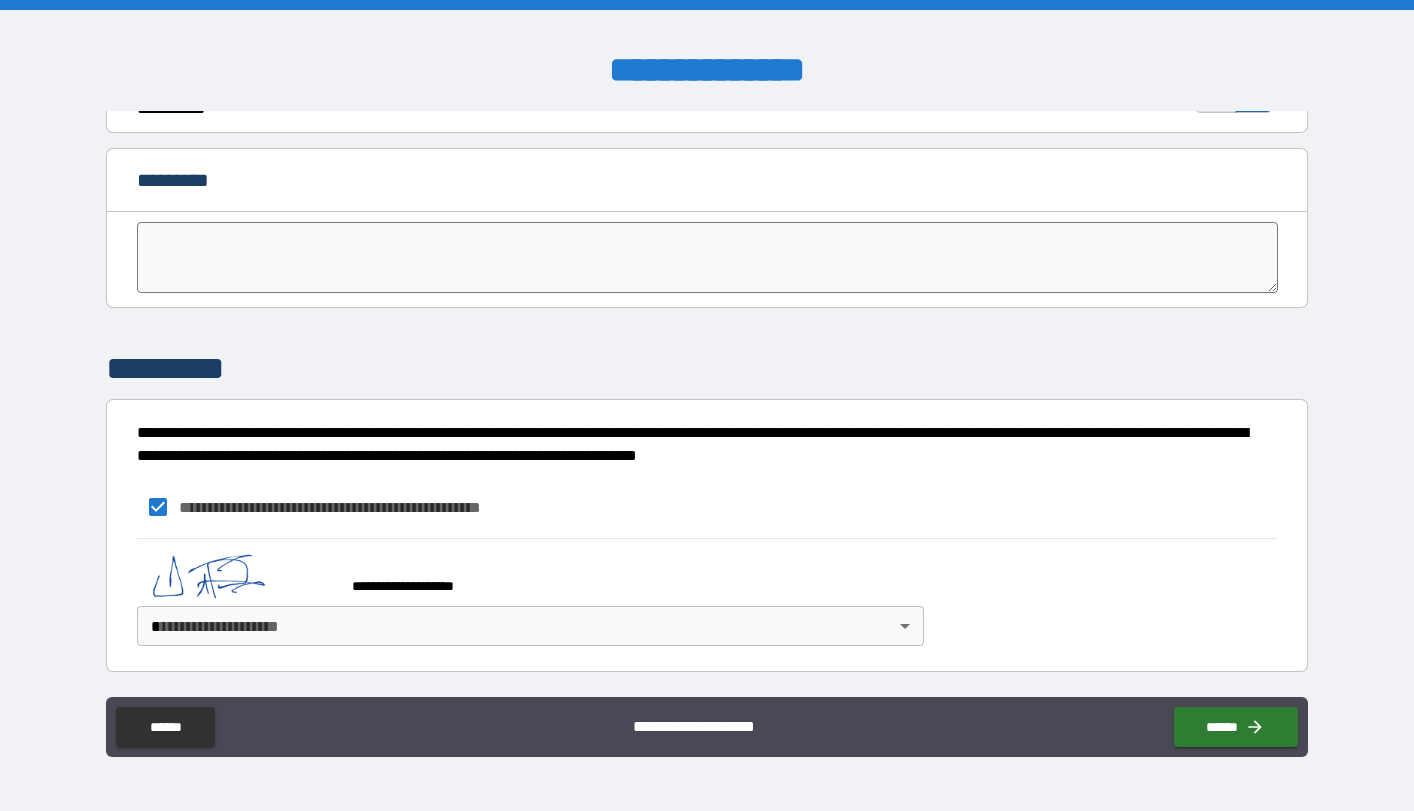 scroll, scrollTop: 3986, scrollLeft: 0, axis: vertical 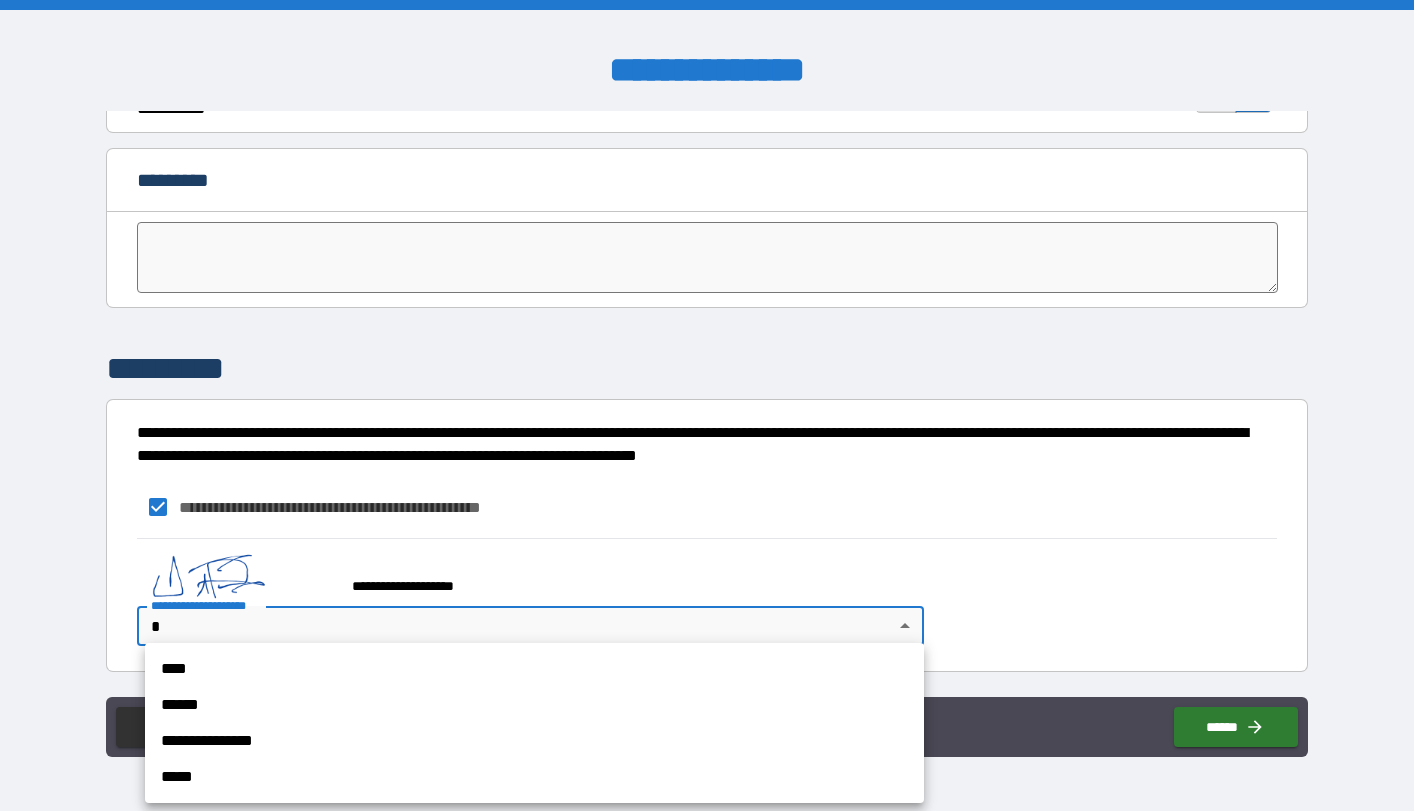 click on "**********" at bounding box center (707, 405) 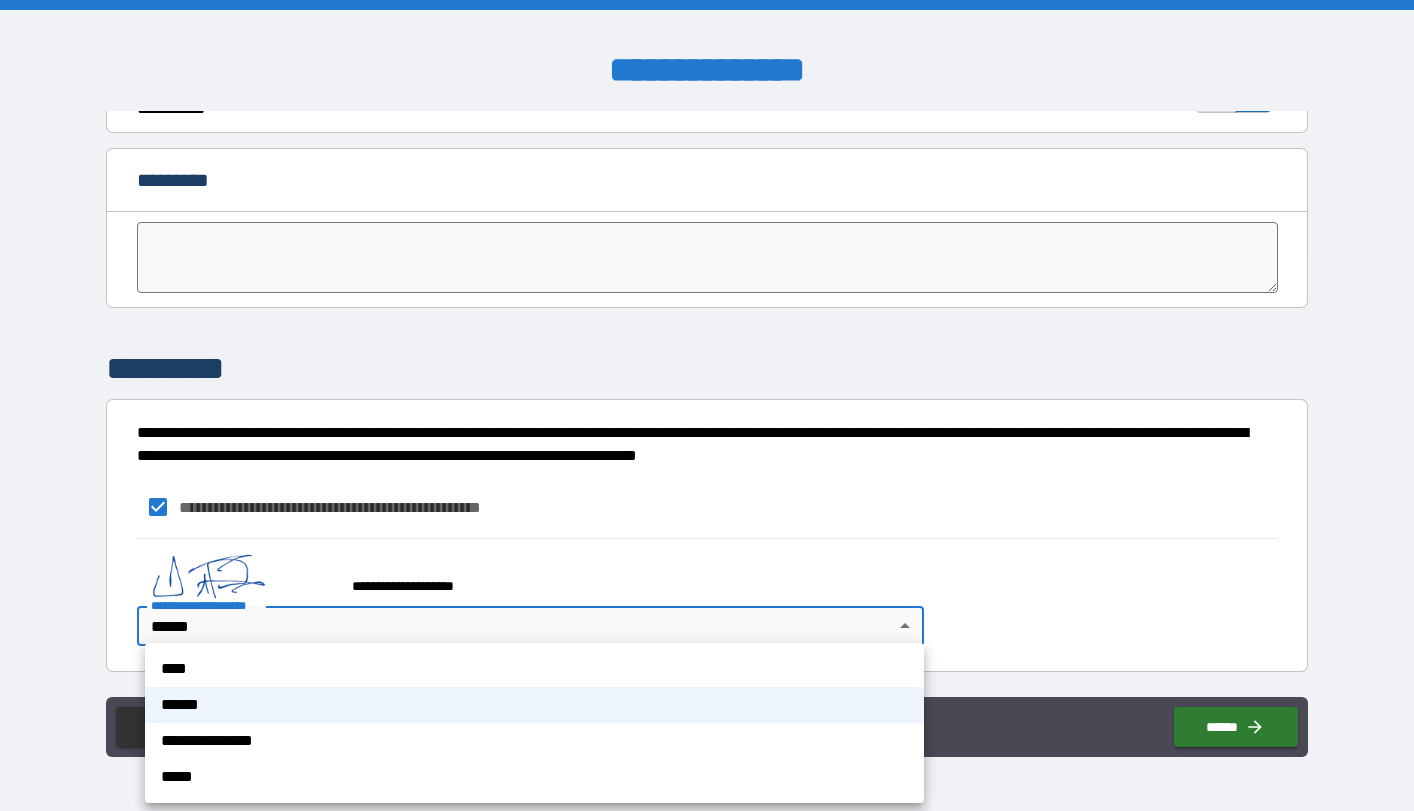 click on "**********" at bounding box center [707, 405] 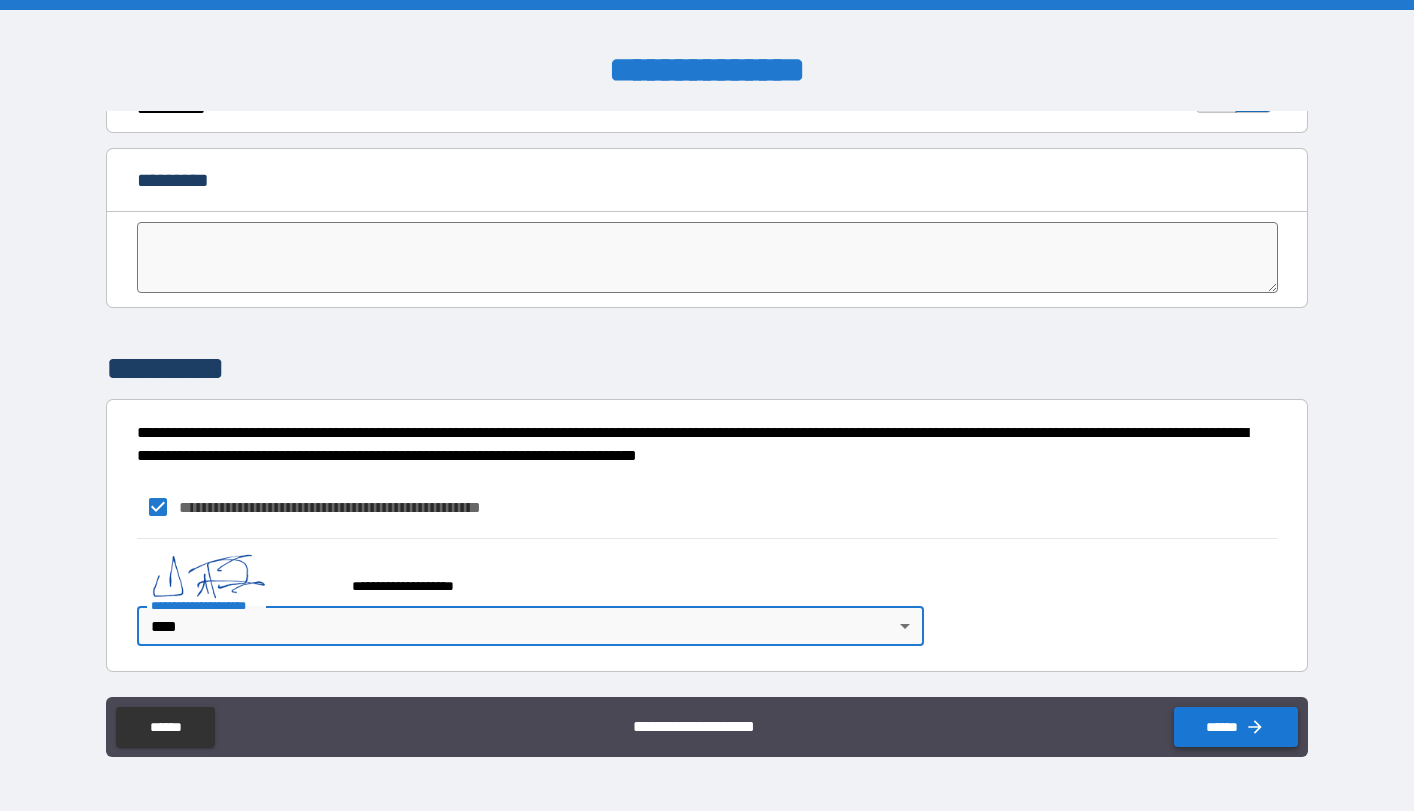 click on "******" at bounding box center [1236, 727] 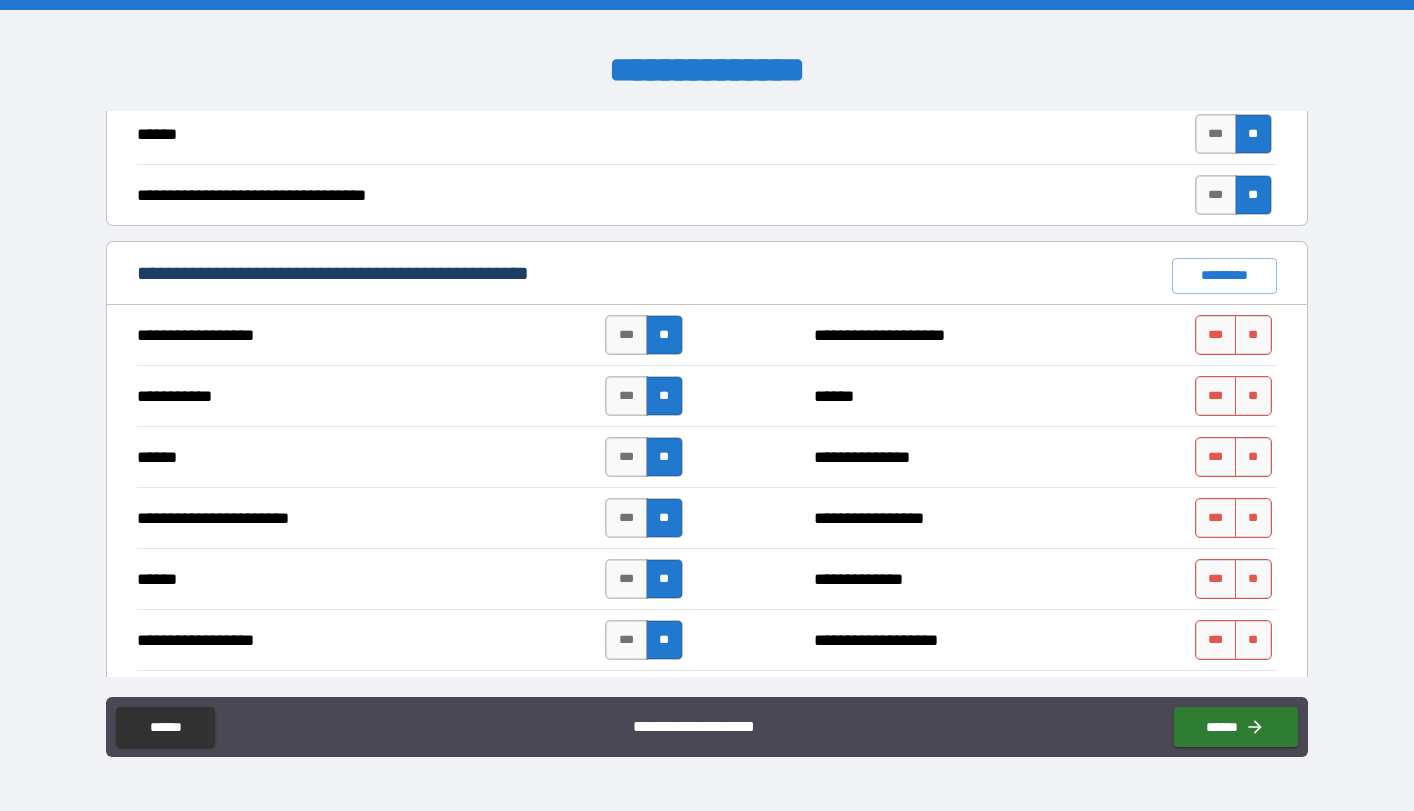 scroll, scrollTop: 1345, scrollLeft: 0, axis: vertical 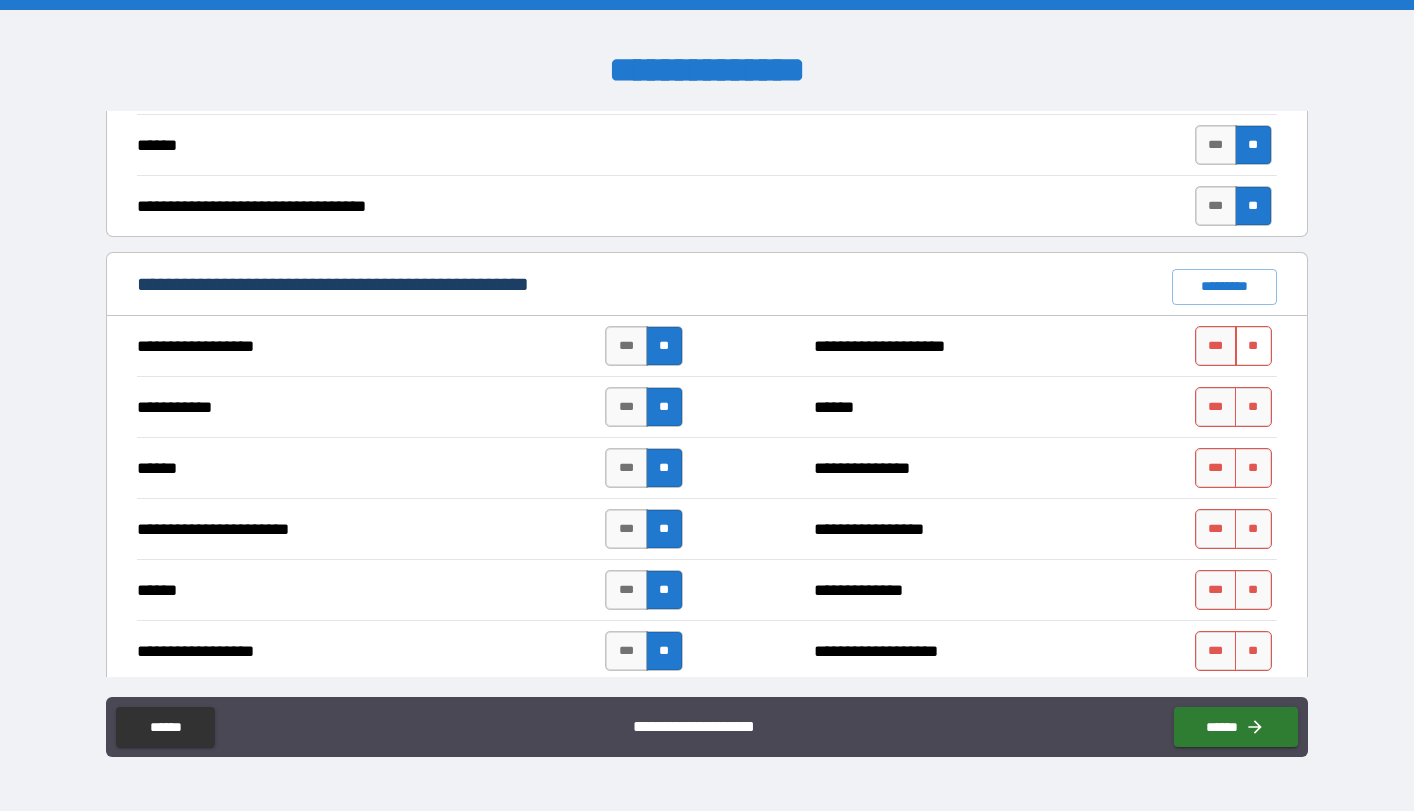 click on "**" at bounding box center (1253, 346) 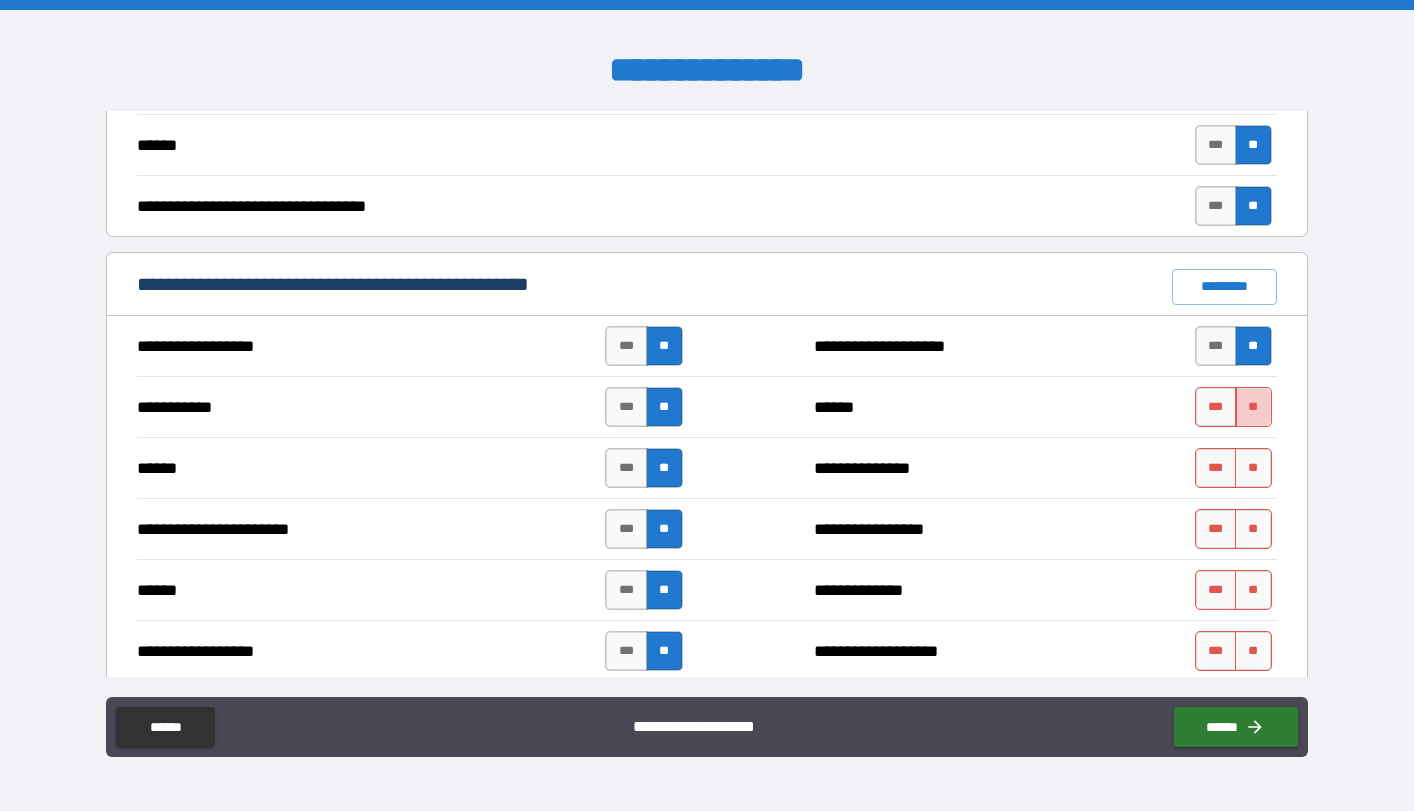click on "**" at bounding box center (1253, 407) 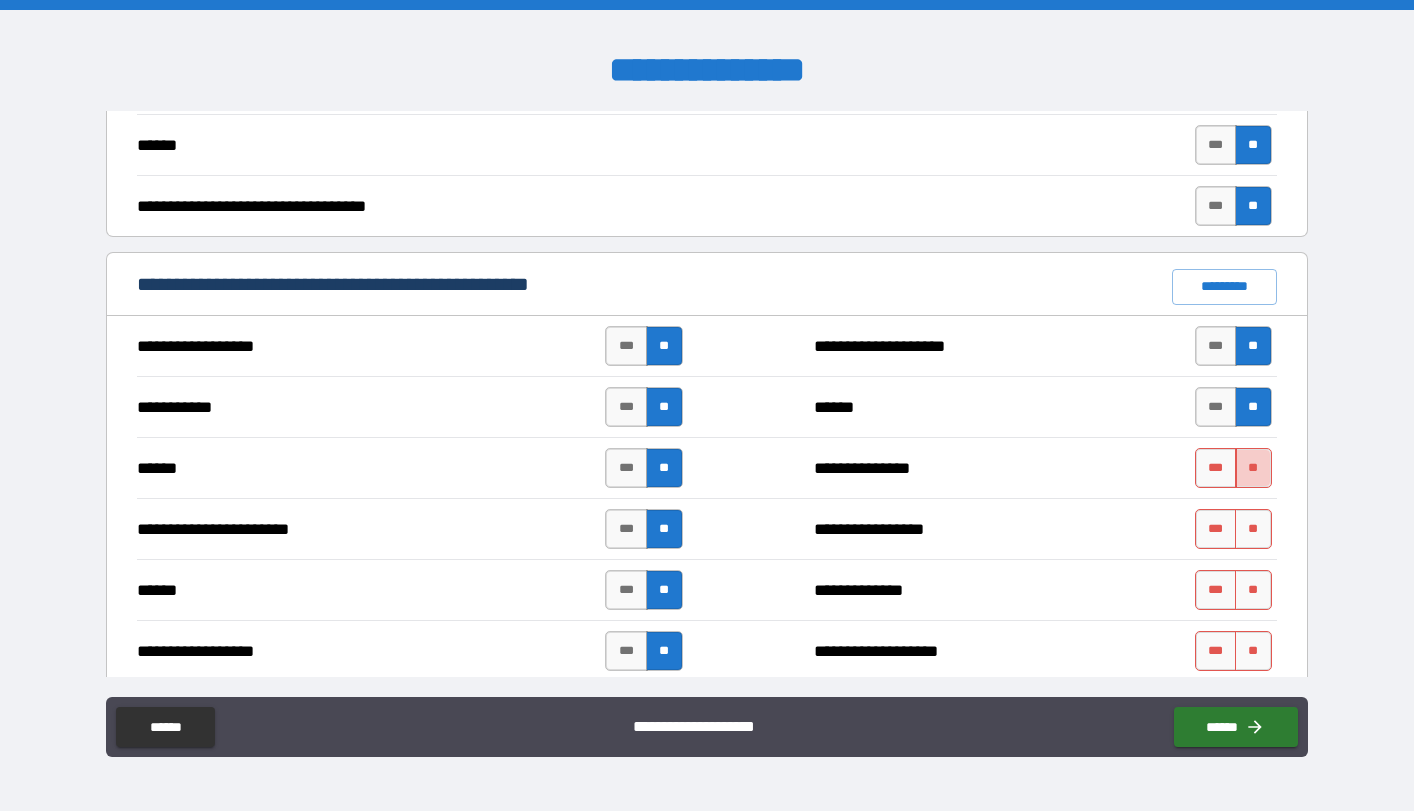 click on "**" at bounding box center [1253, 468] 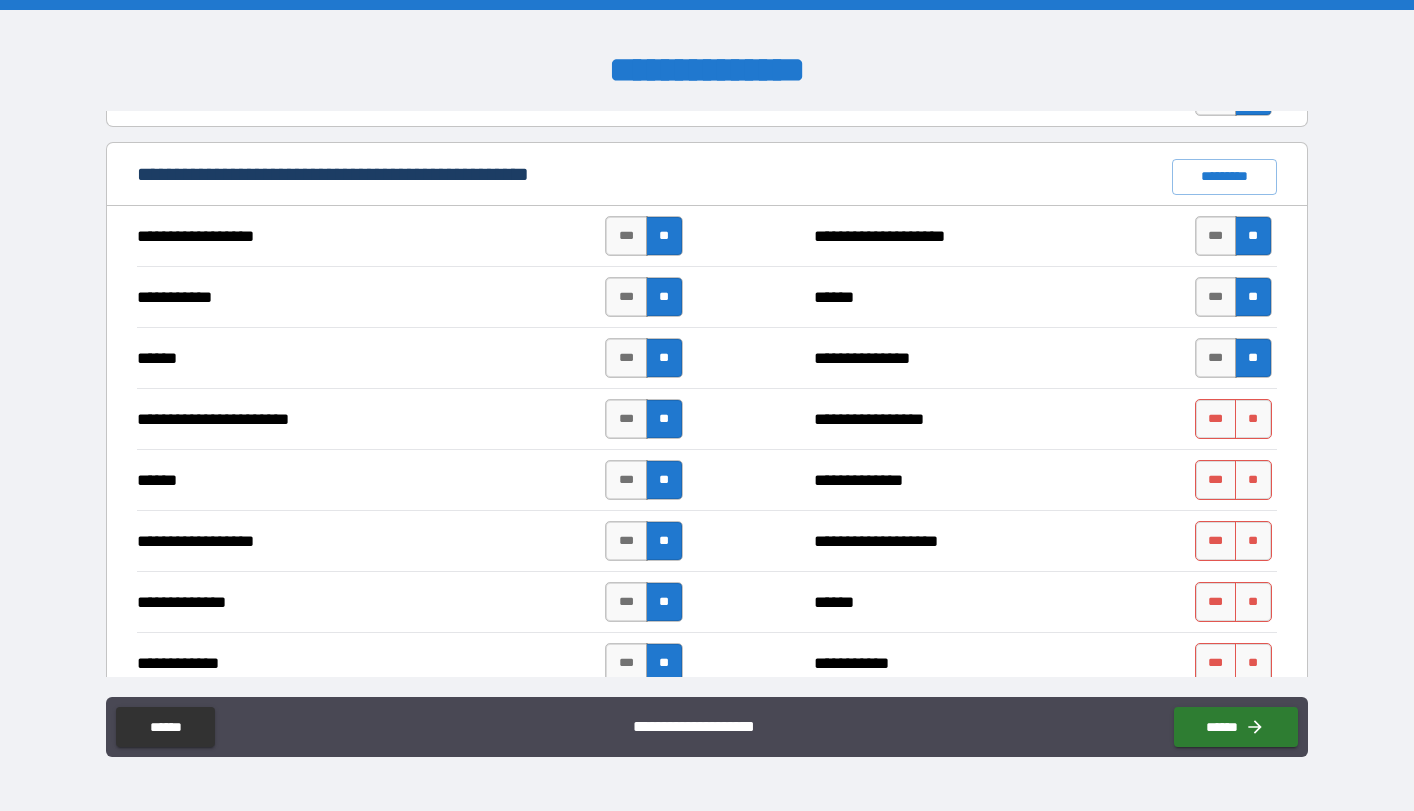 scroll, scrollTop: 1464, scrollLeft: 0, axis: vertical 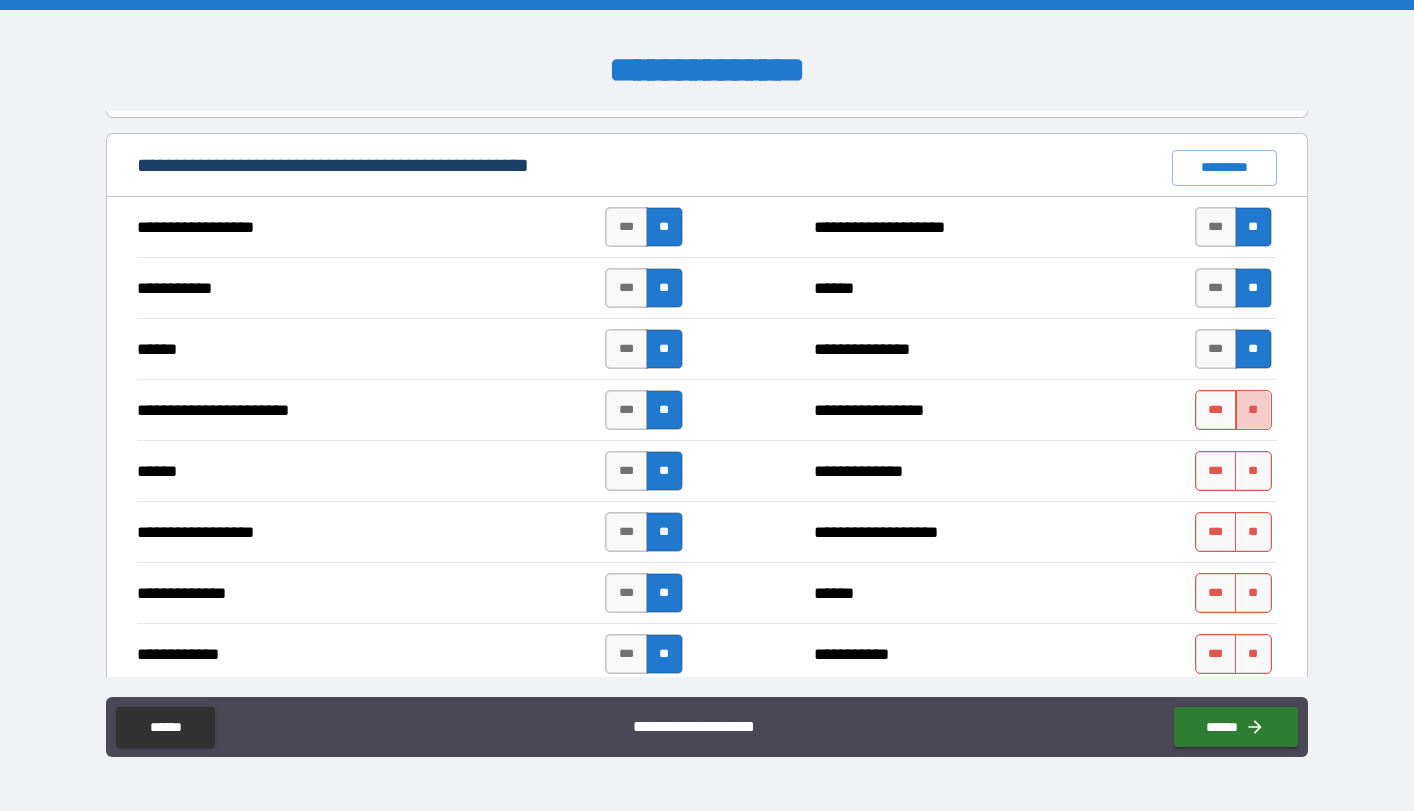 click on "**" at bounding box center [1253, 410] 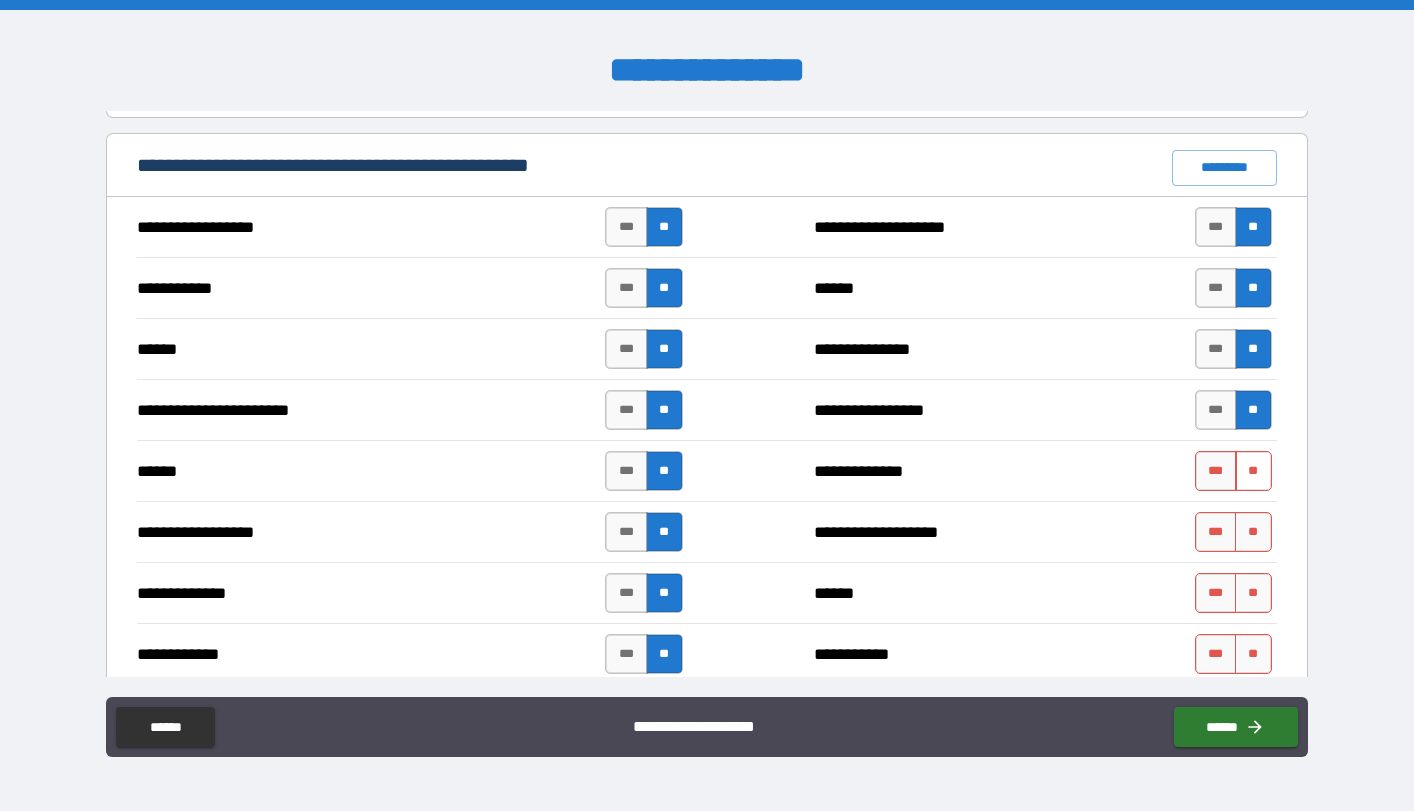 click on "**" at bounding box center (1253, 471) 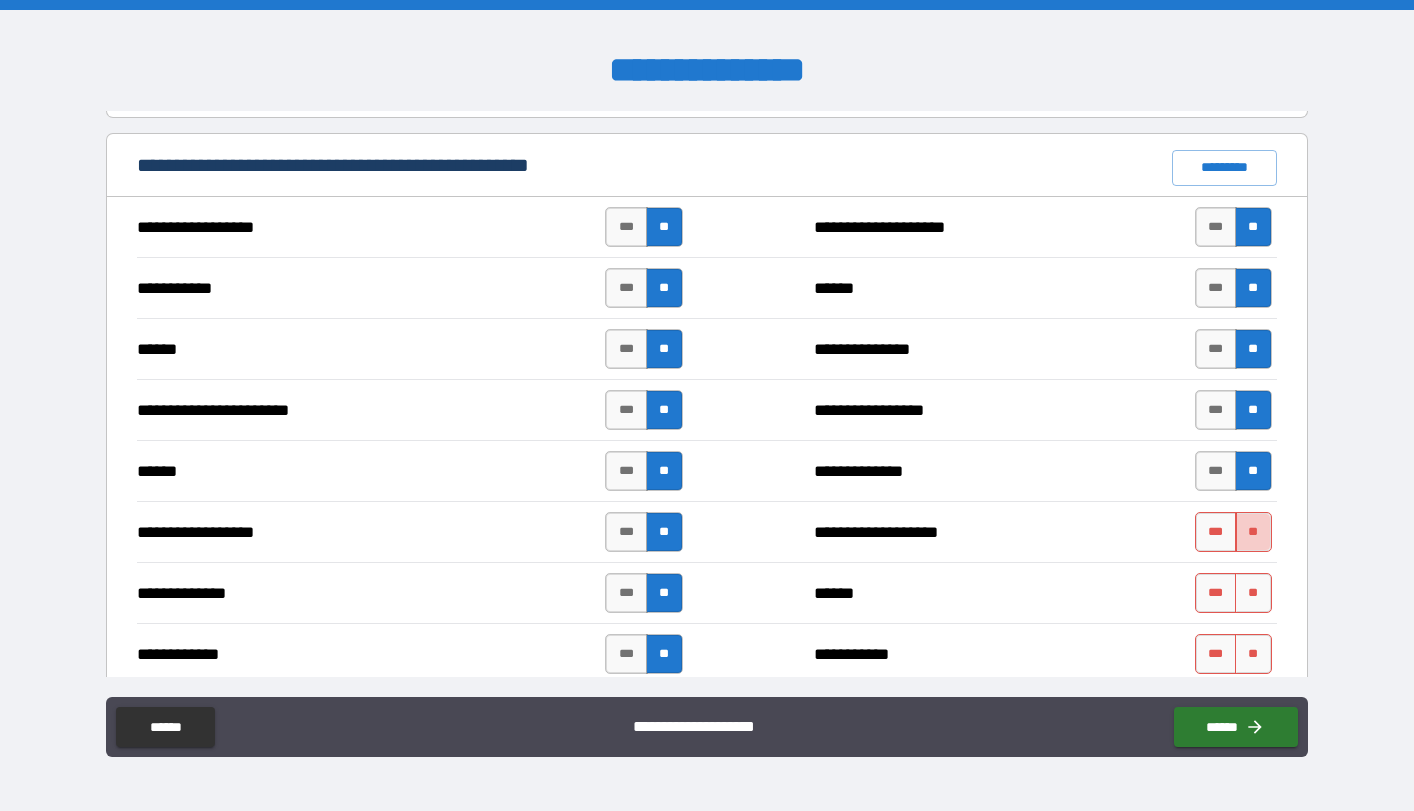 click on "**" at bounding box center (1253, 532) 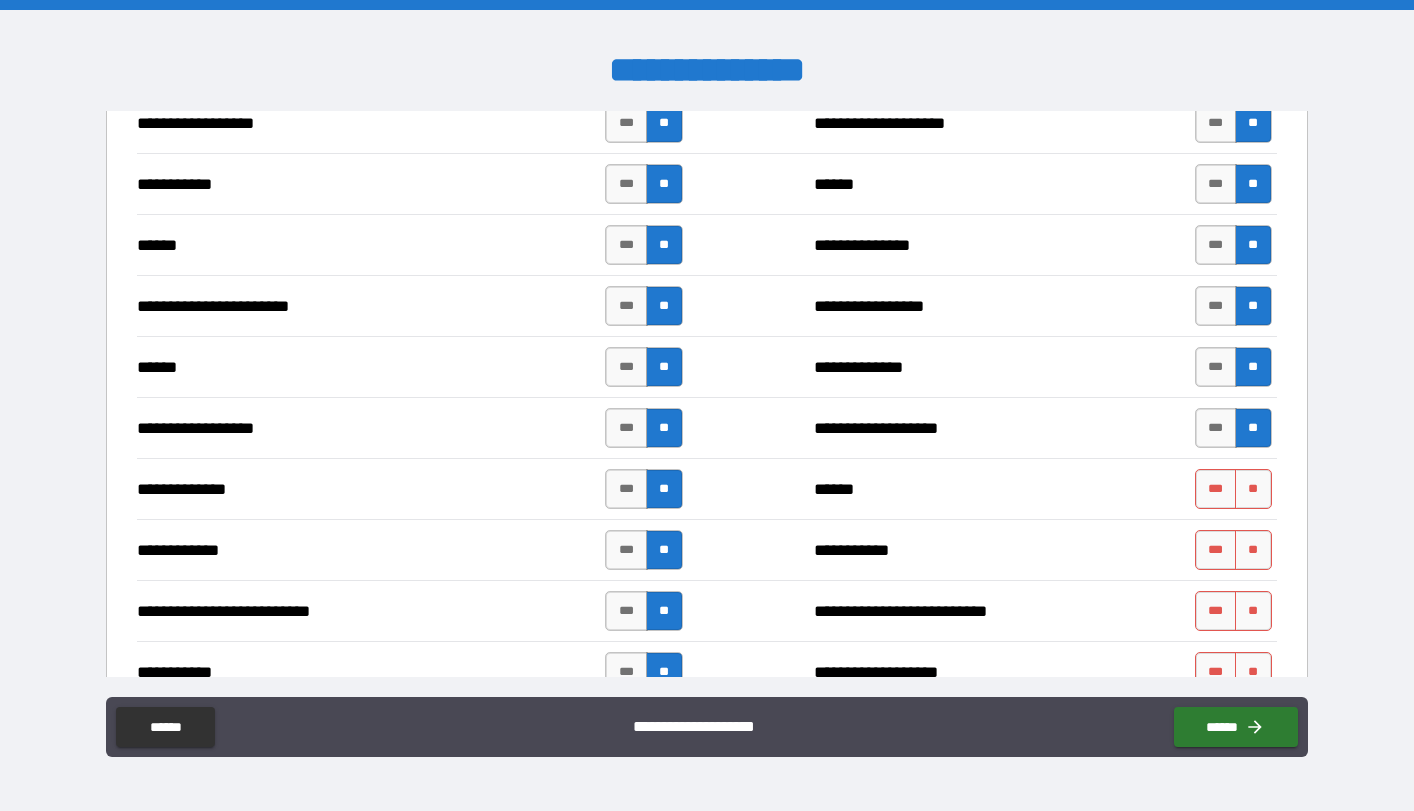 scroll, scrollTop: 1615, scrollLeft: 0, axis: vertical 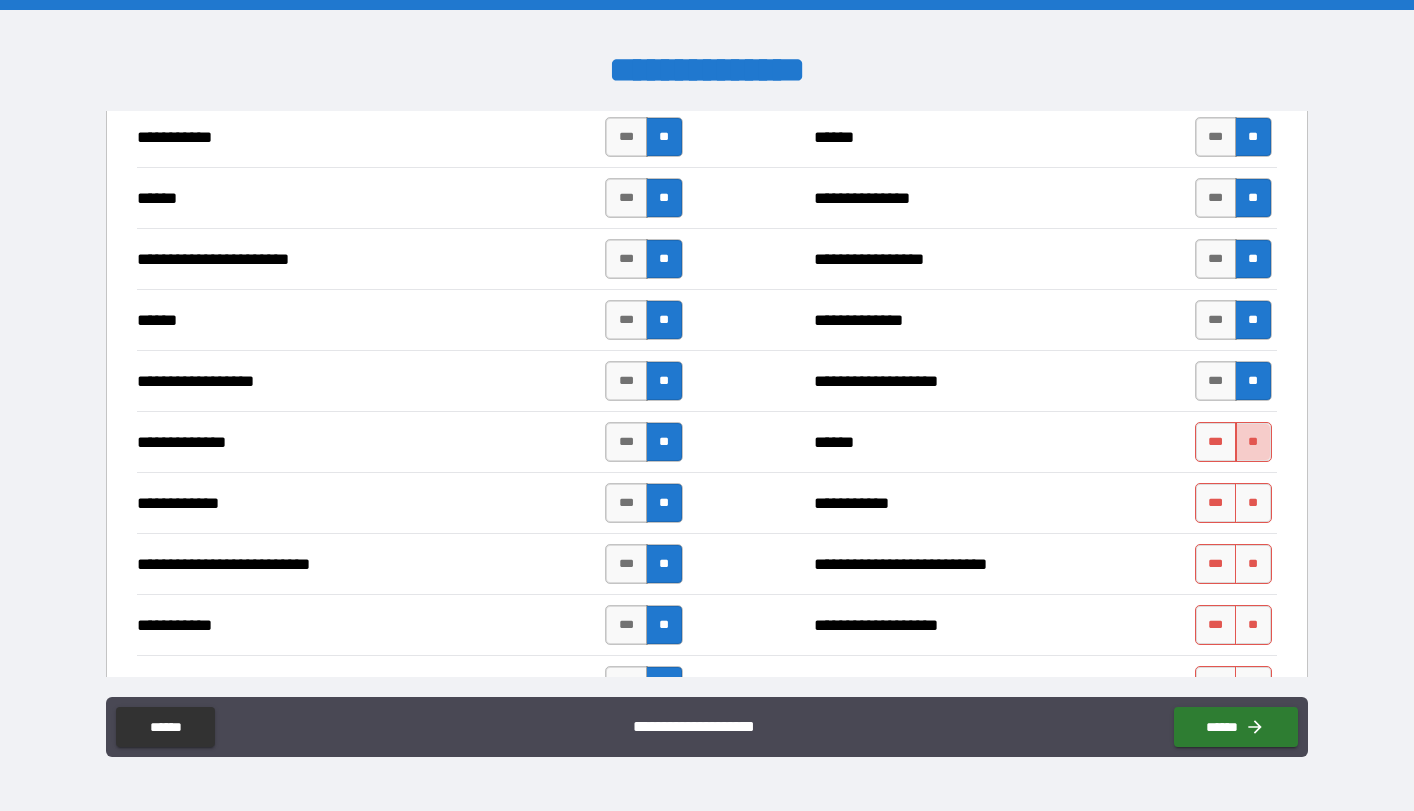 click on "**" at bounding box center (1253, 442) 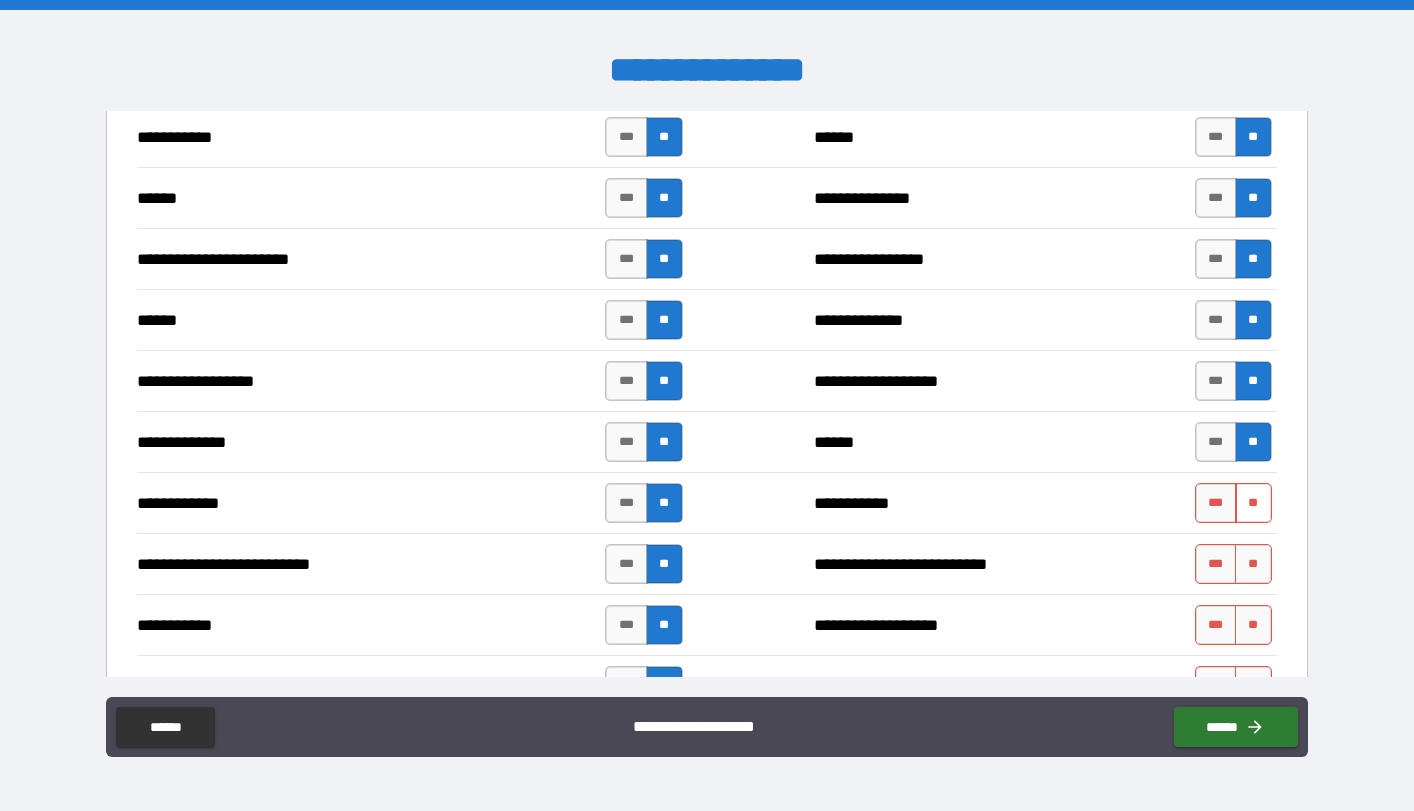 click on "**" at bounding box center [1253, 503] 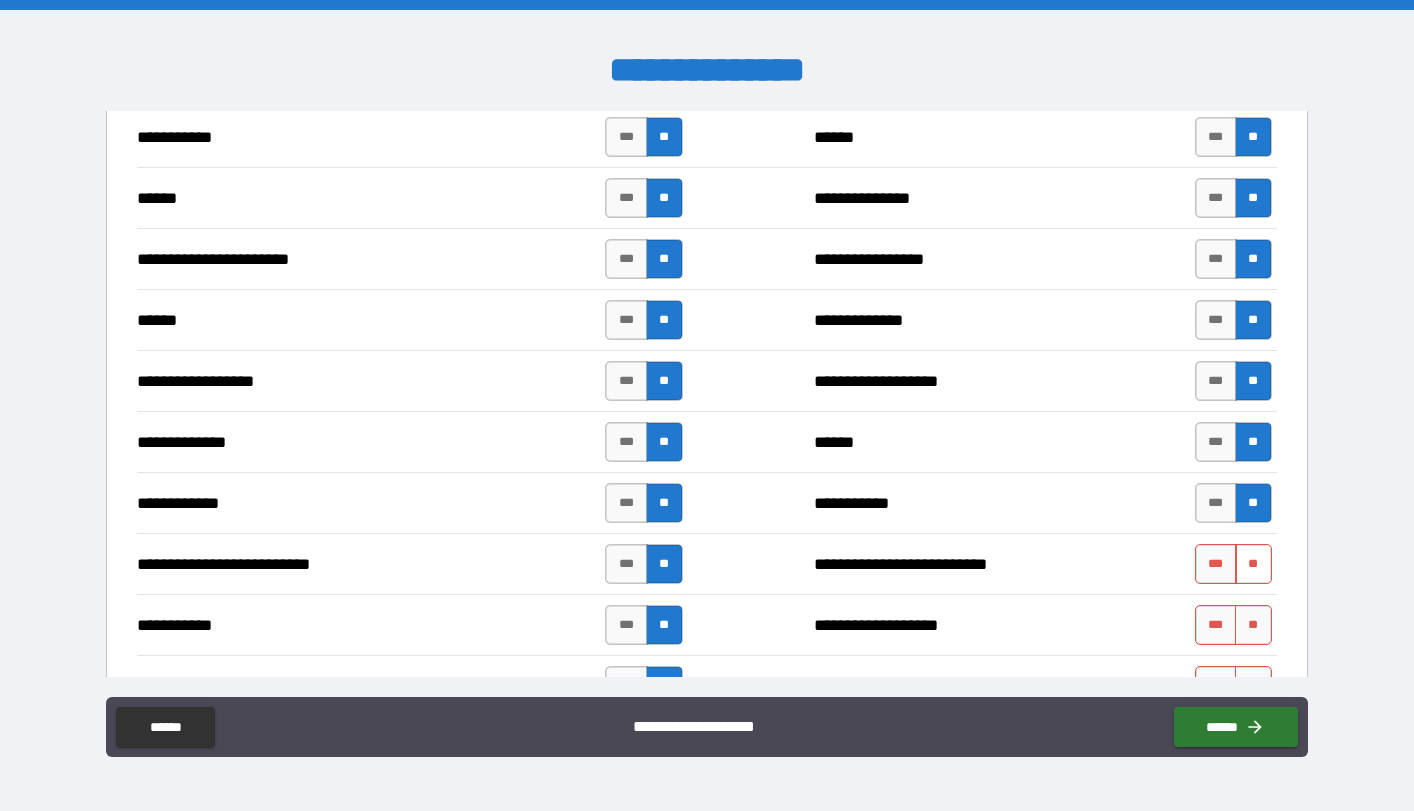 click on "**" at bounding box center (1253, 564) 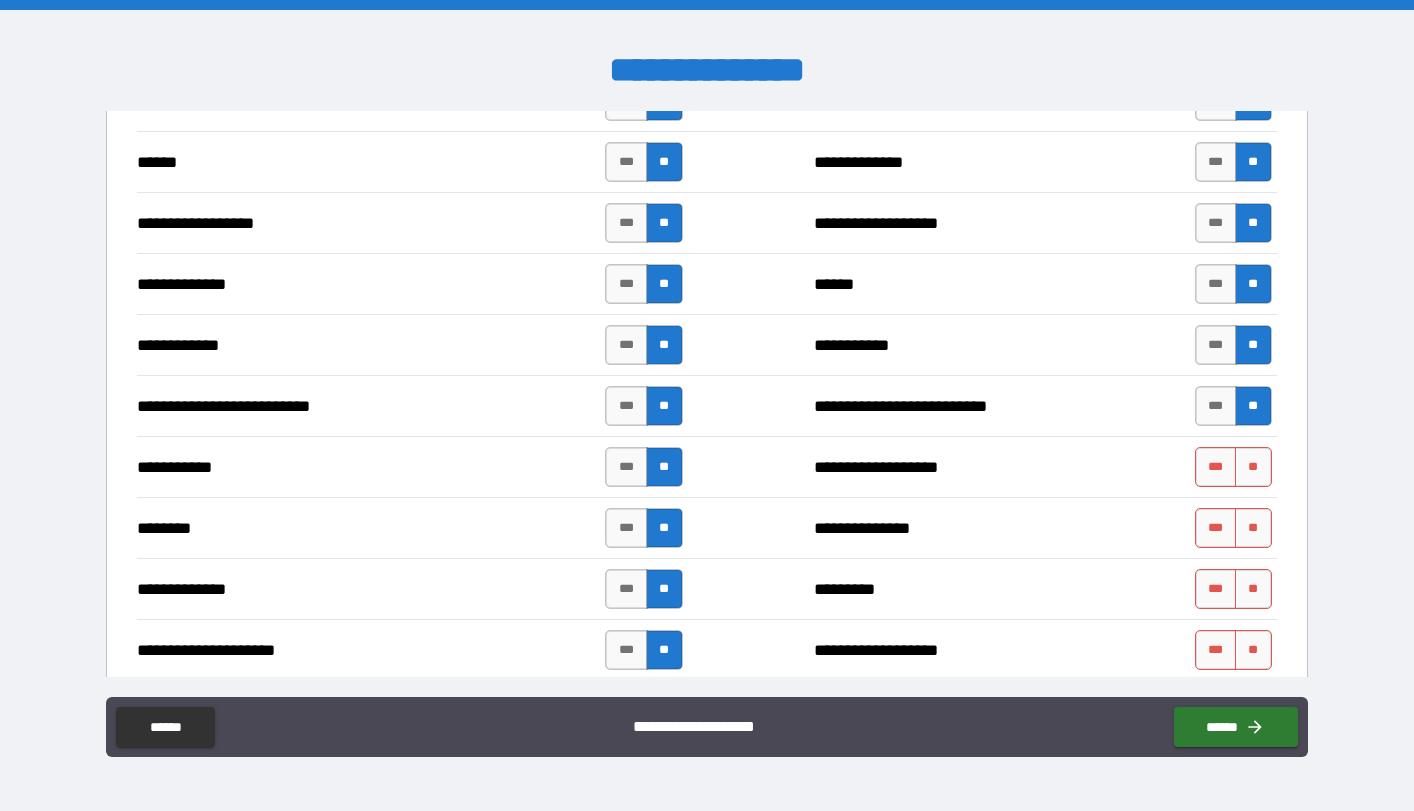 scroll, scrollTop: 1783, scrollLeft: 0, axis: vertical 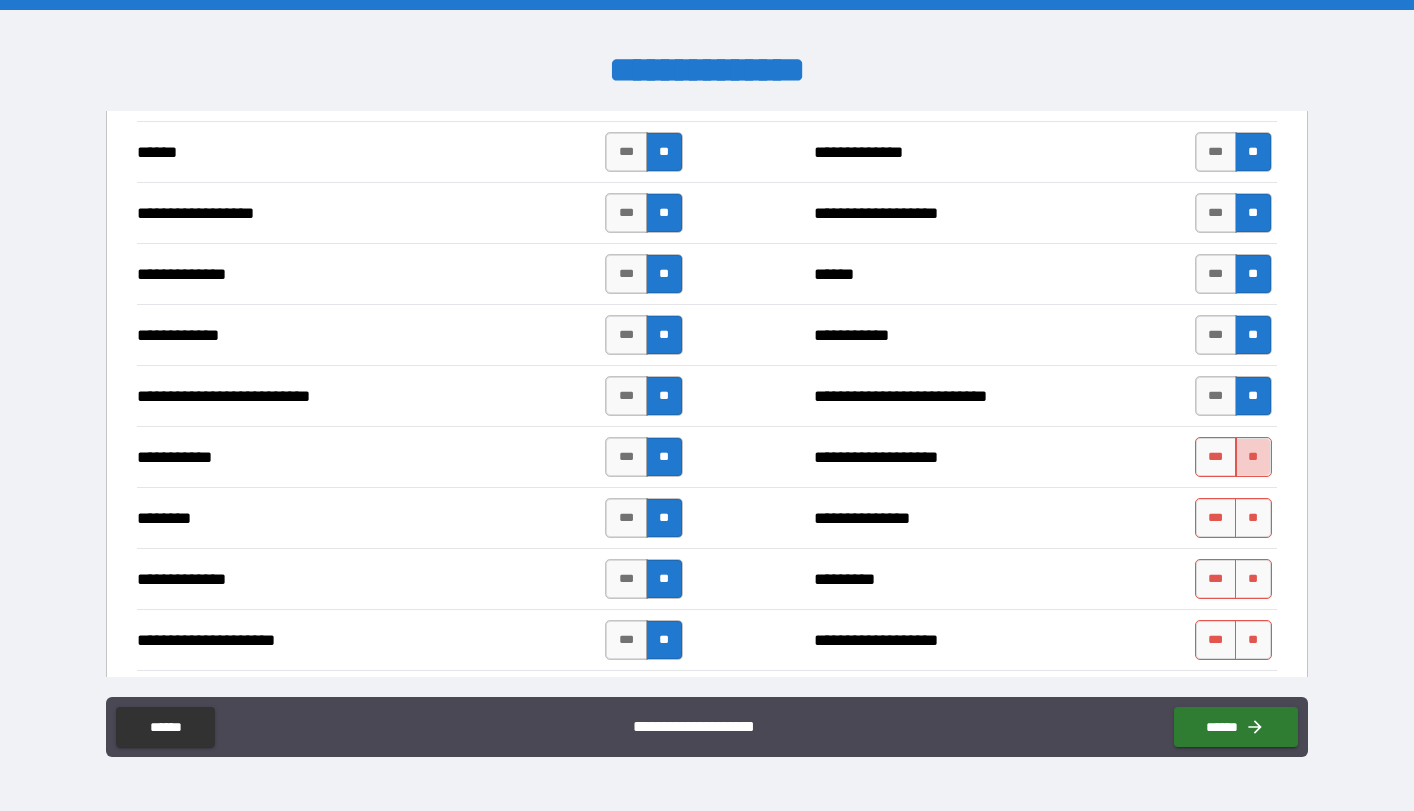 click on "**" at bounding box center [1253, 457] 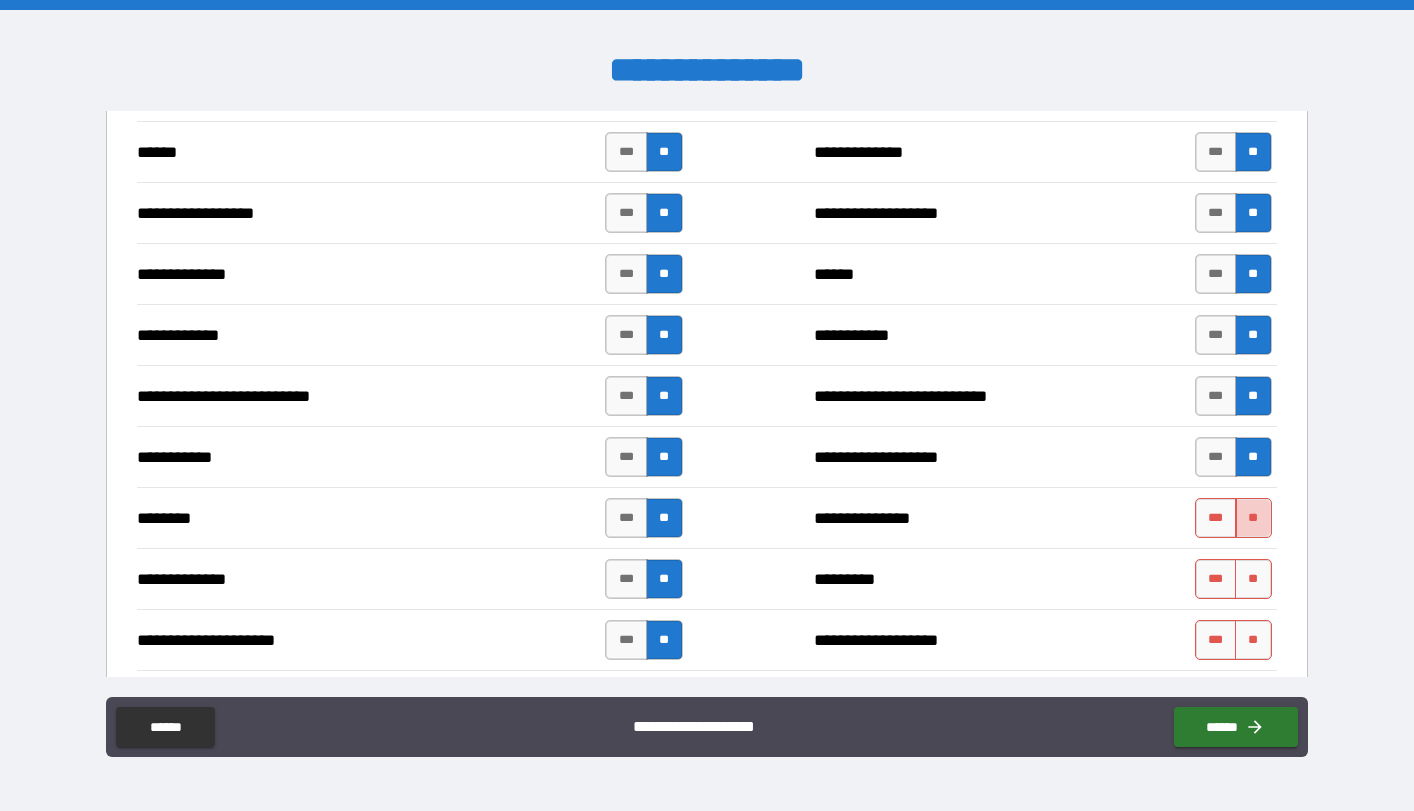click on "**" at bounding box center (1253, 518) 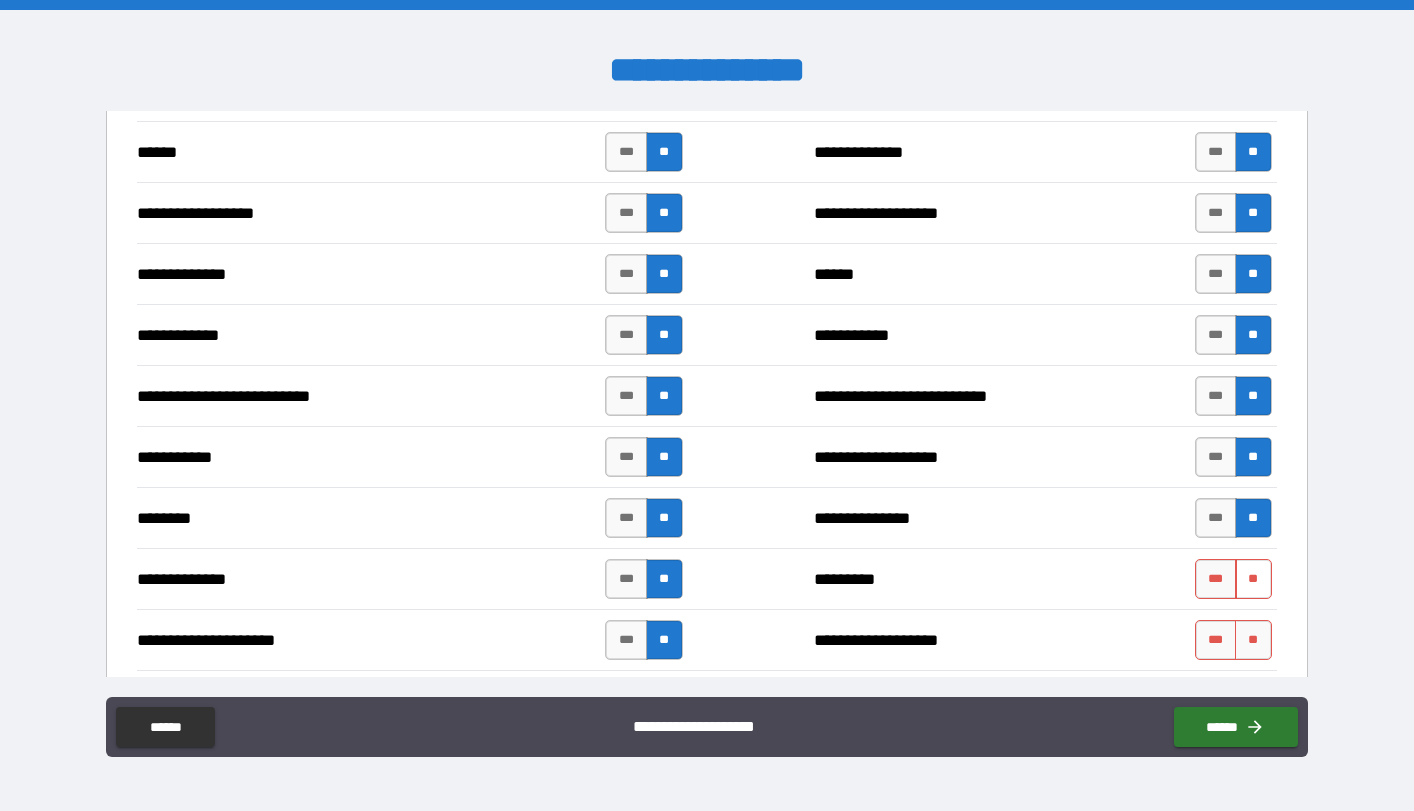 click on "**" at bounding box center [1253, 579] 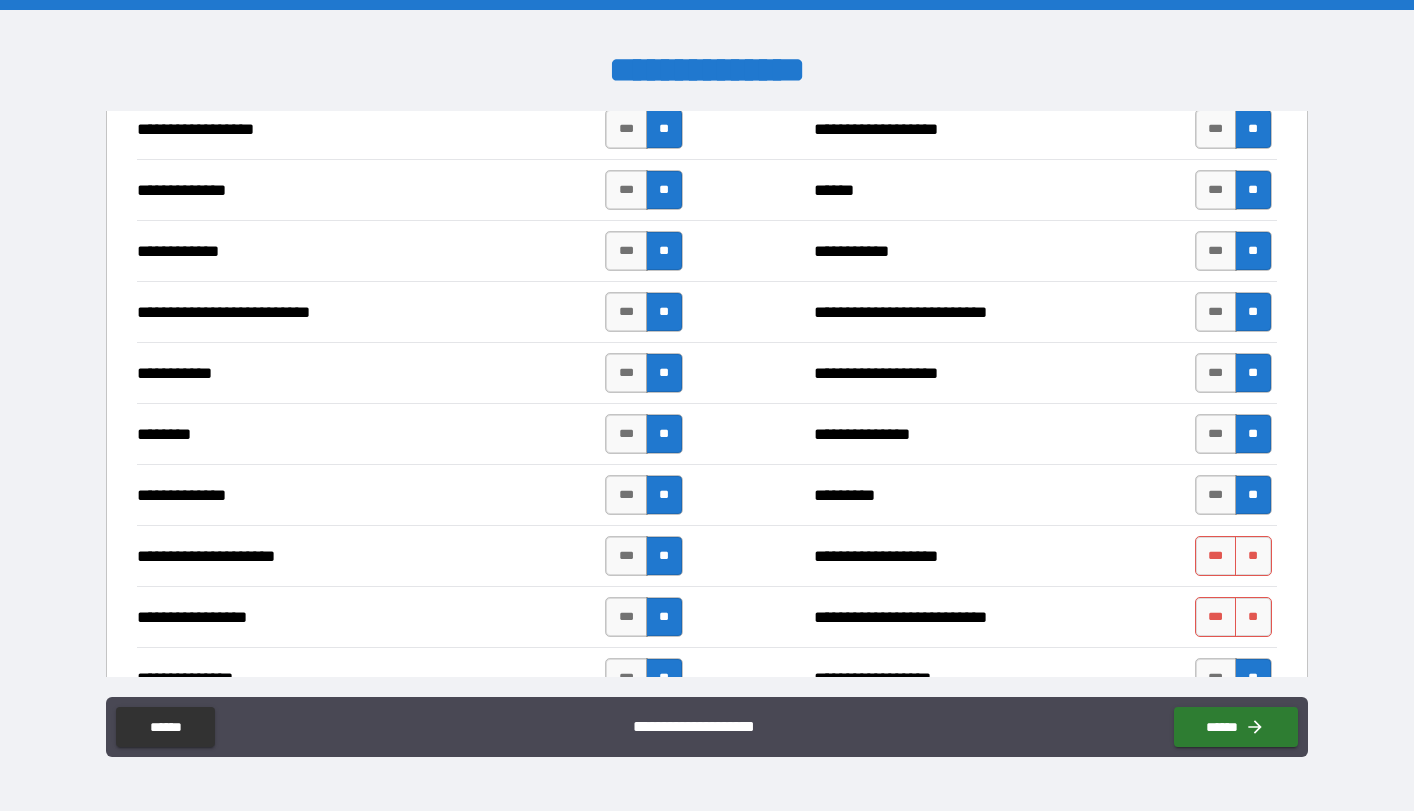scroll, scrollTop: 1959, scrollLeft: 0, axis: vertical 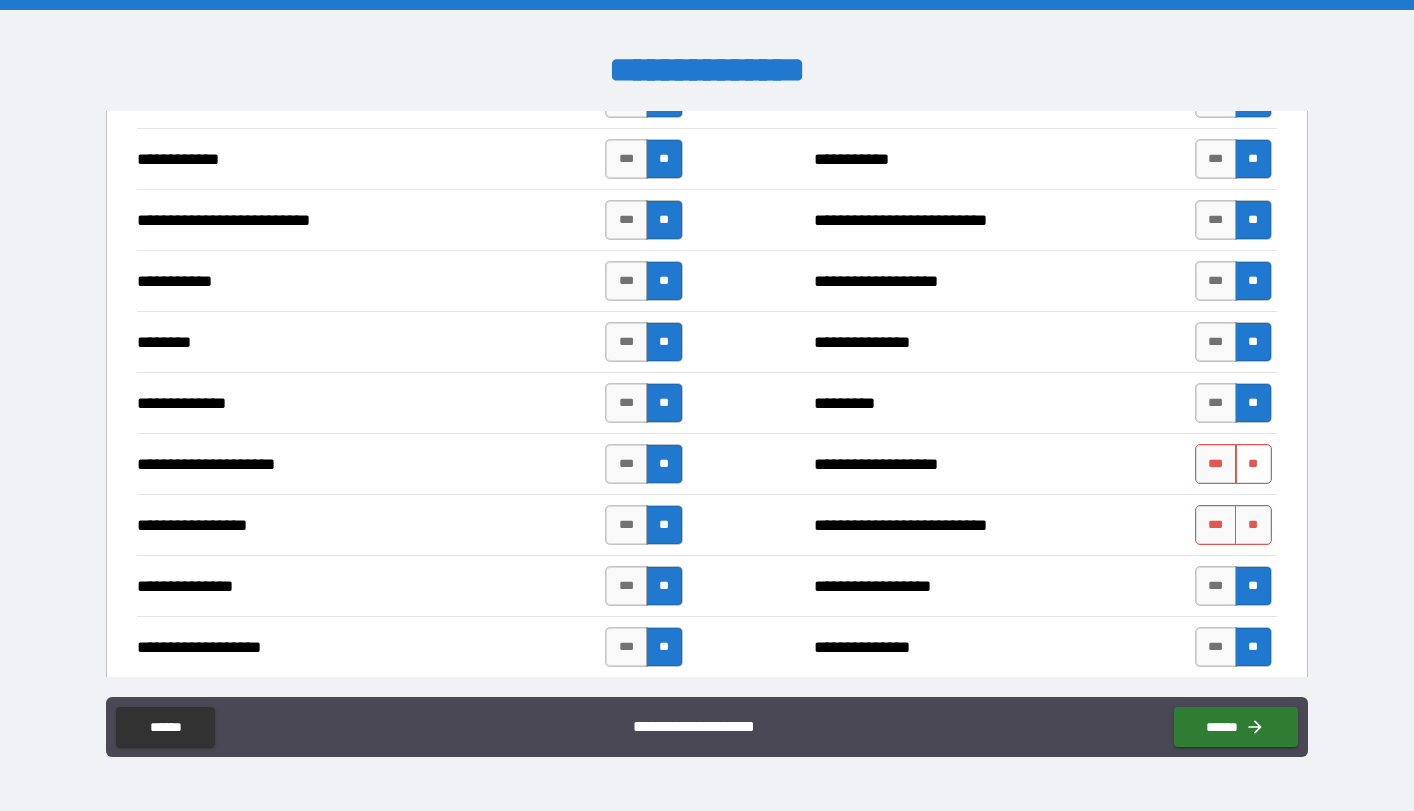 click on "**" at bounding box center [1253, 464] 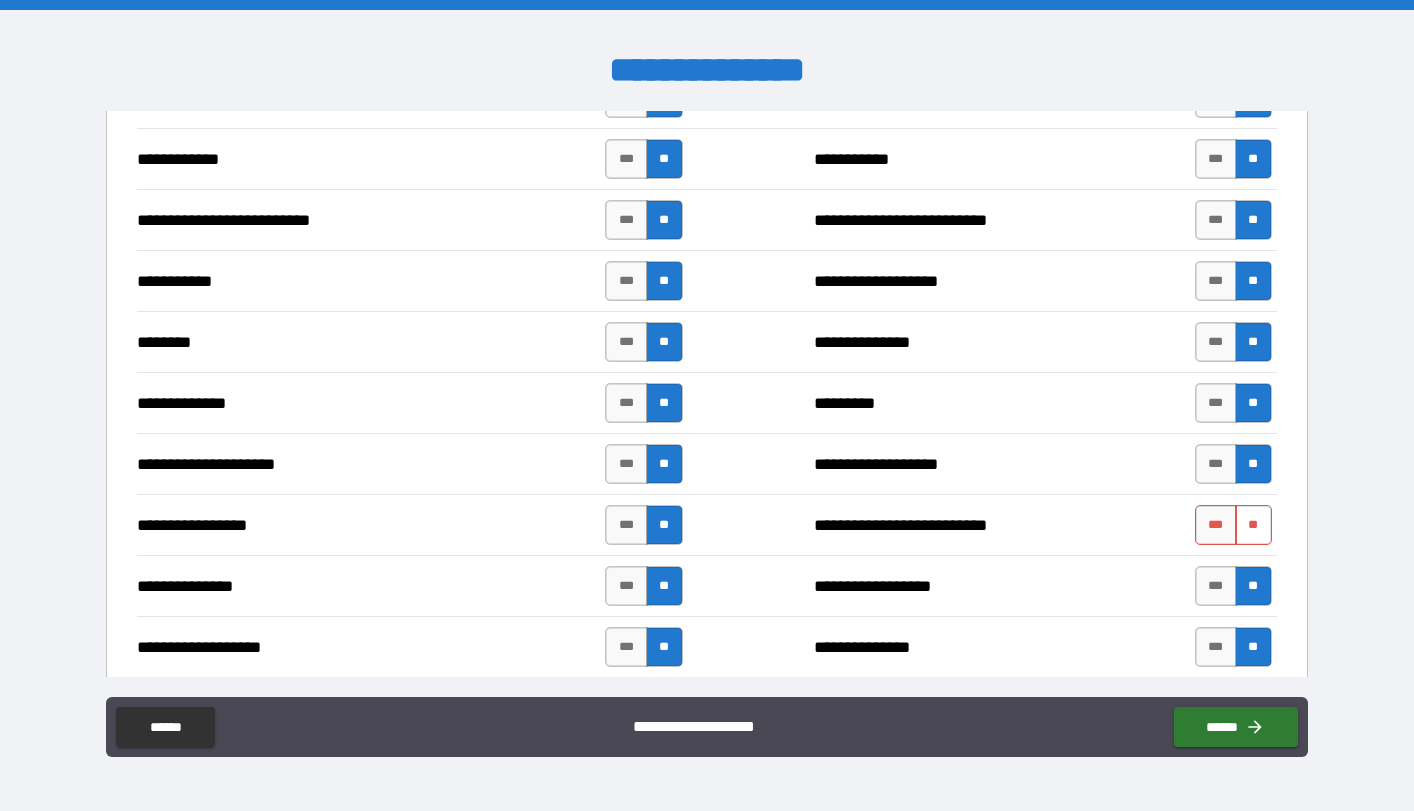 click on "**" at bounding box center (1253, 525) 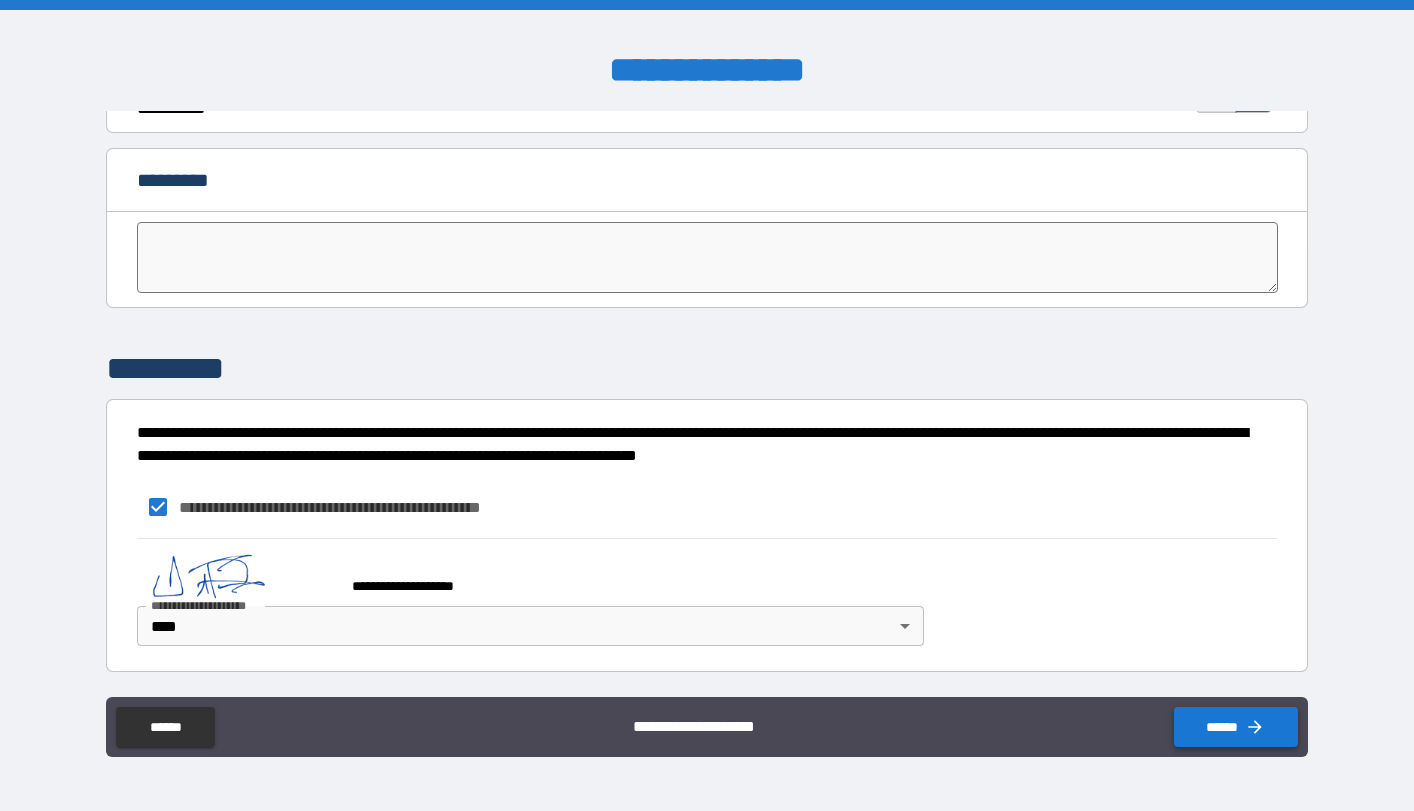 scroll, scrollTop: 3986, scrollLeft: 0, axis: vertical 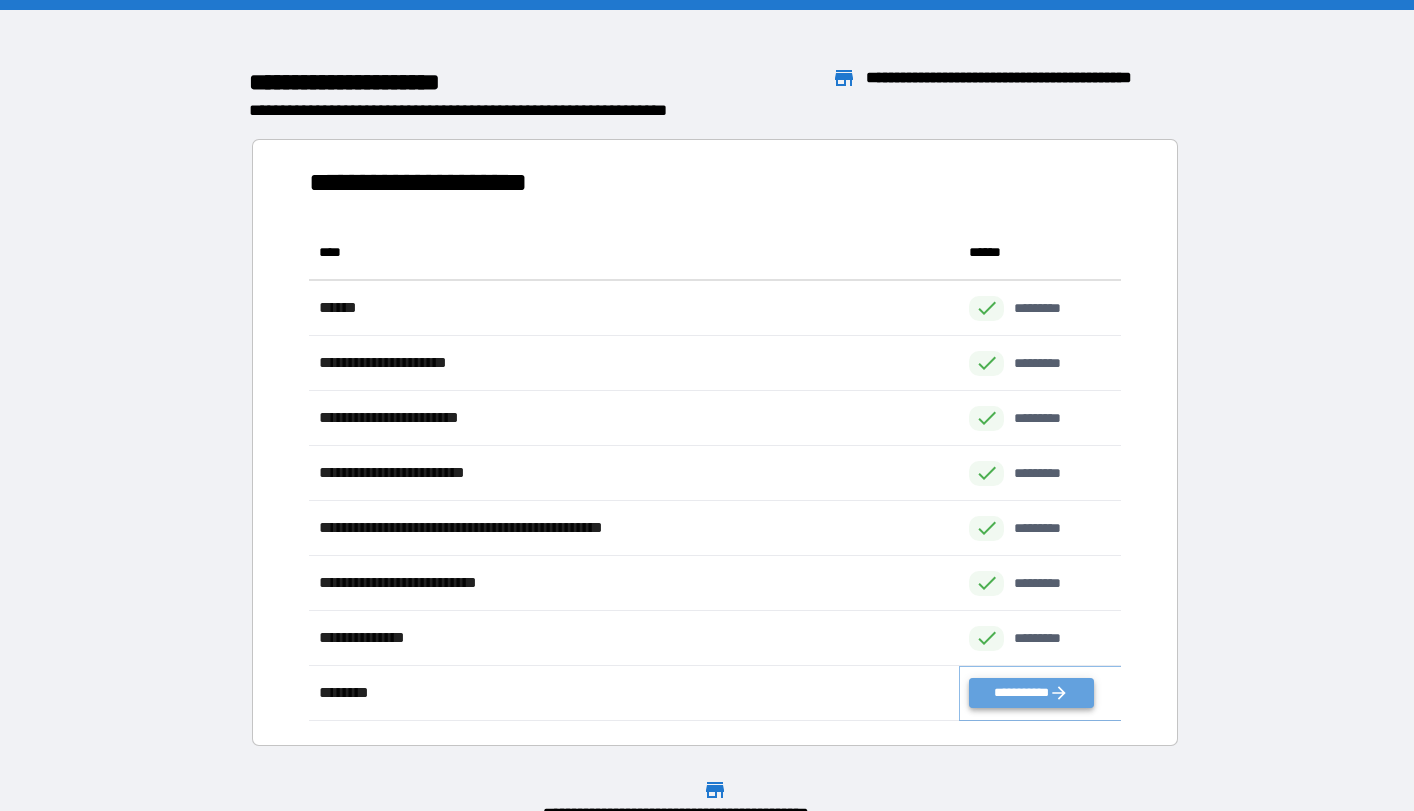click on "**********" at bounding box center (1031, 693) 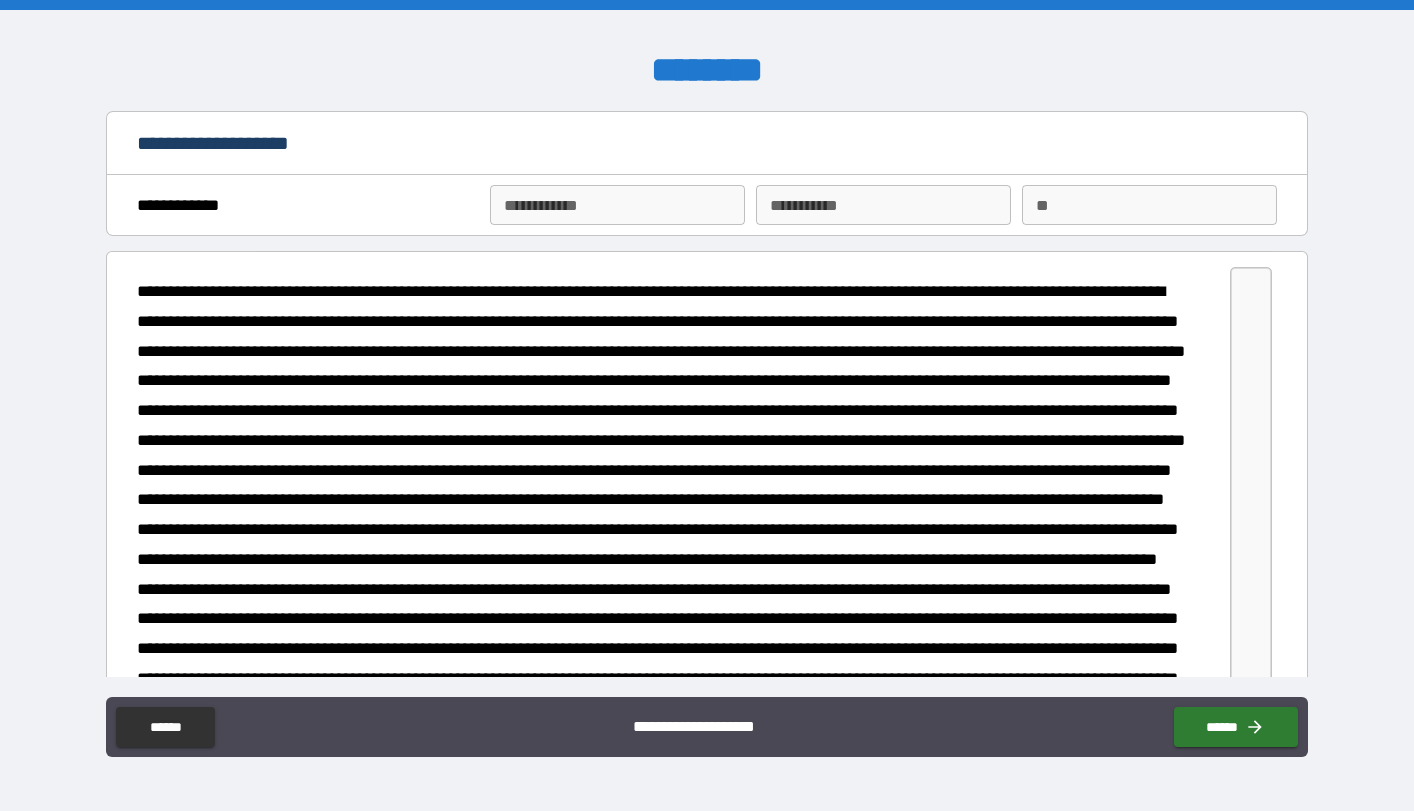 click on "**********" at bounding box center (617, 205) 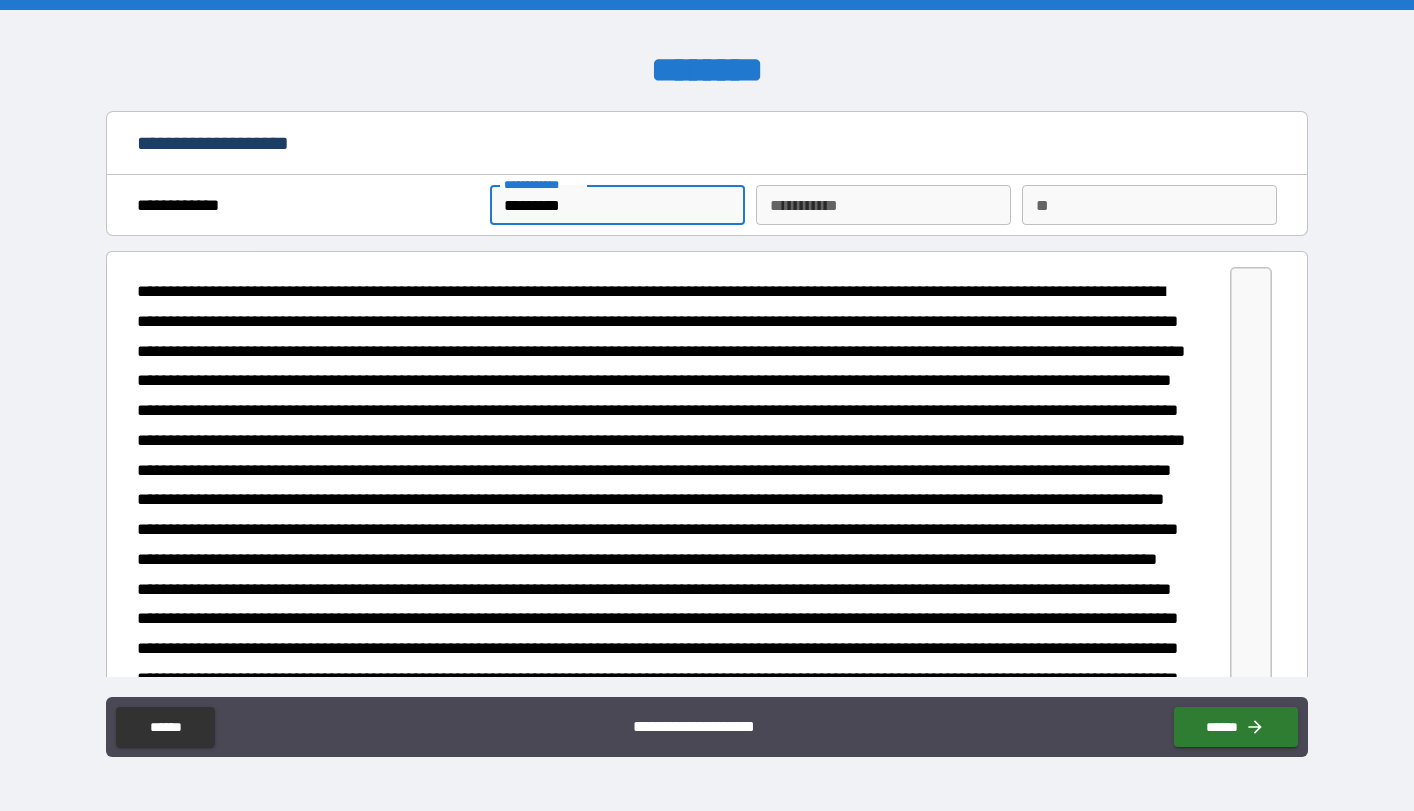type on "*********" 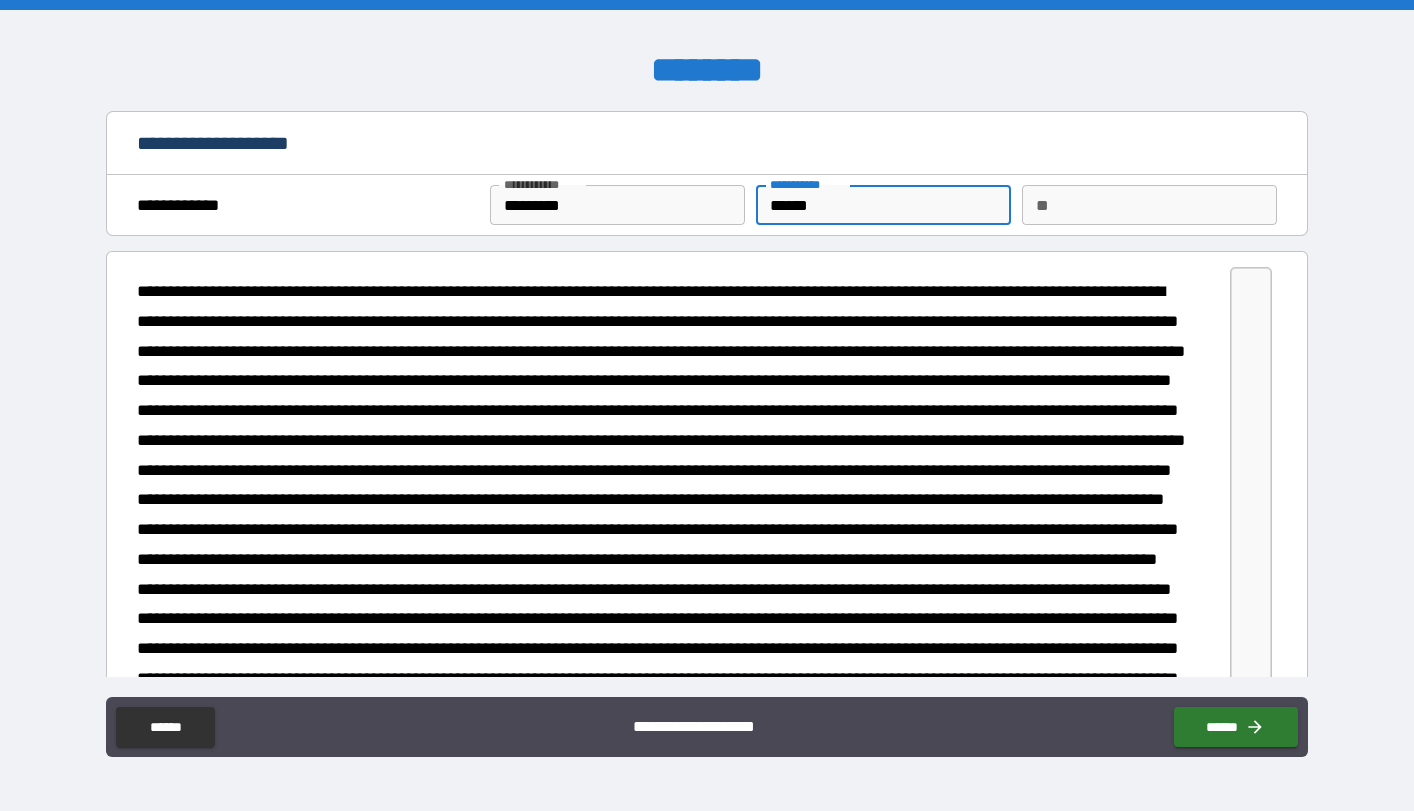 type on "******" 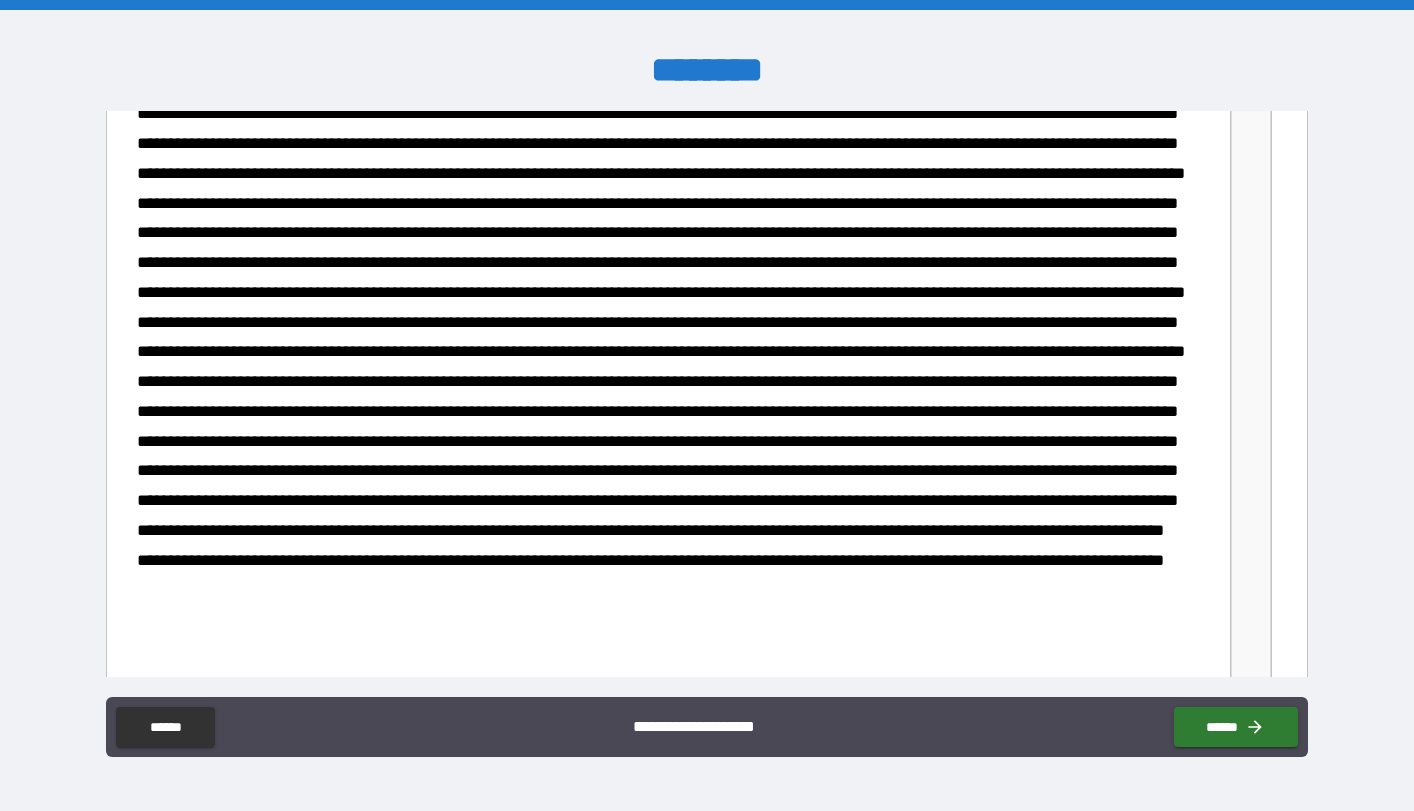 scroll, scrollTop: 2154, scrollLeft: 0, axis: vertical 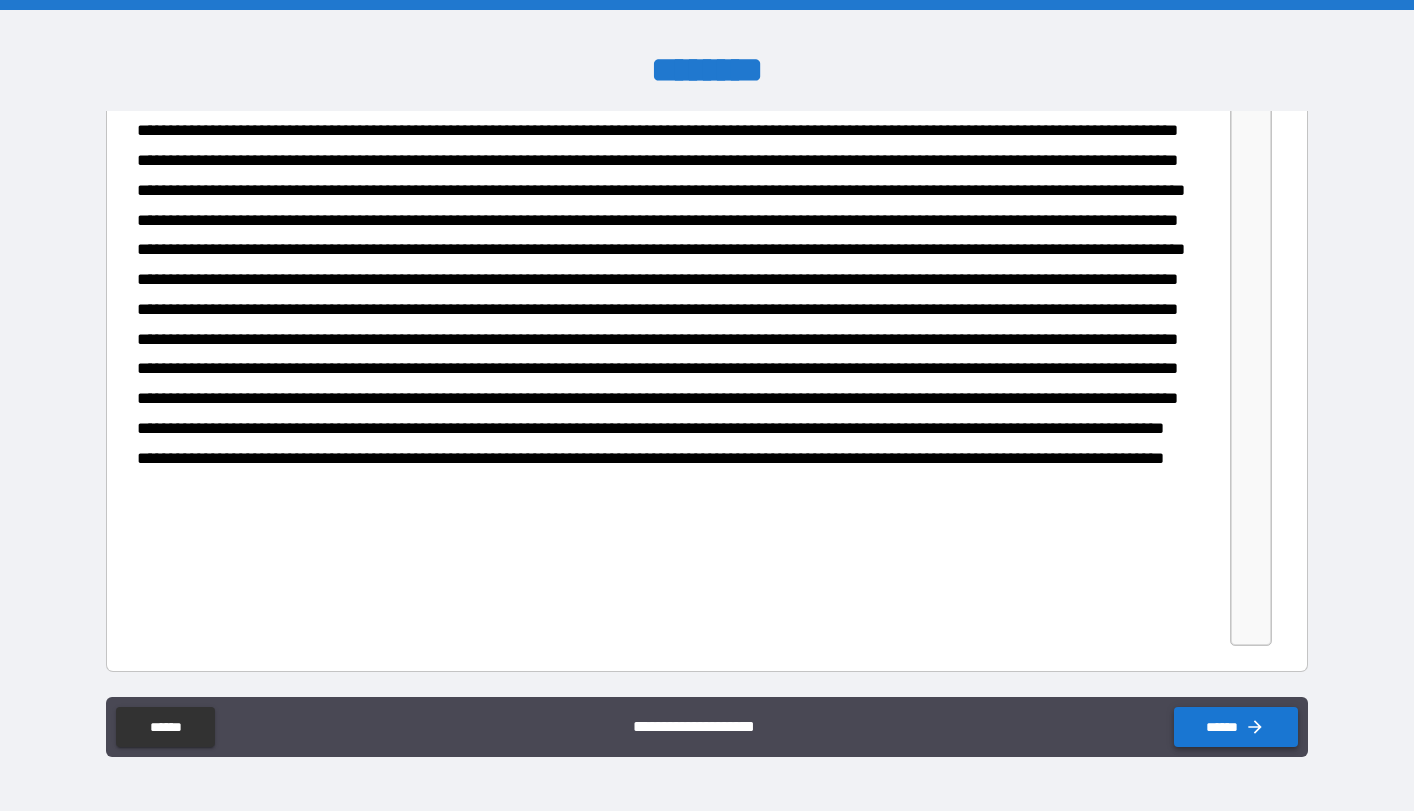 type on "*" 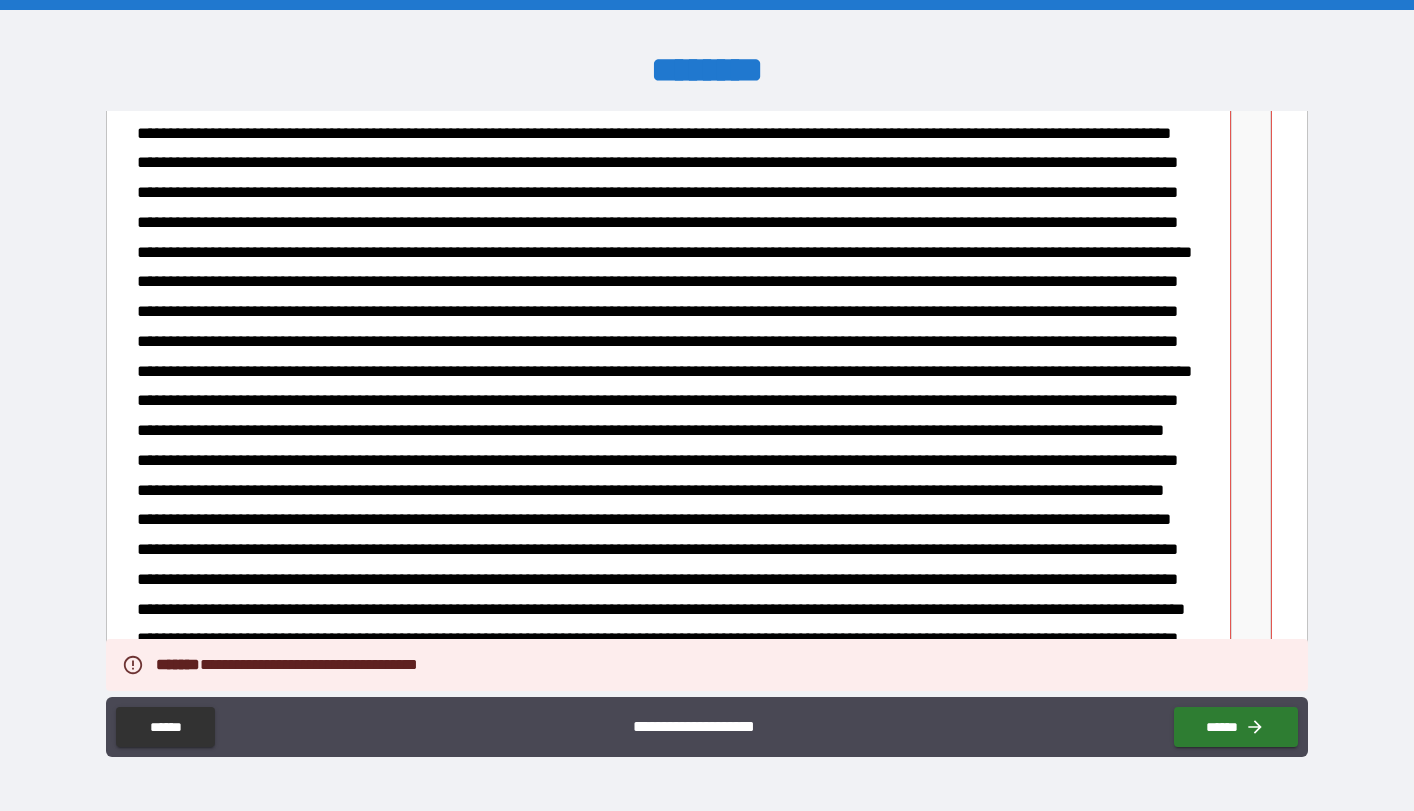 scroll, scrollTop: 476, scrollLeft: 0, axis: vertical 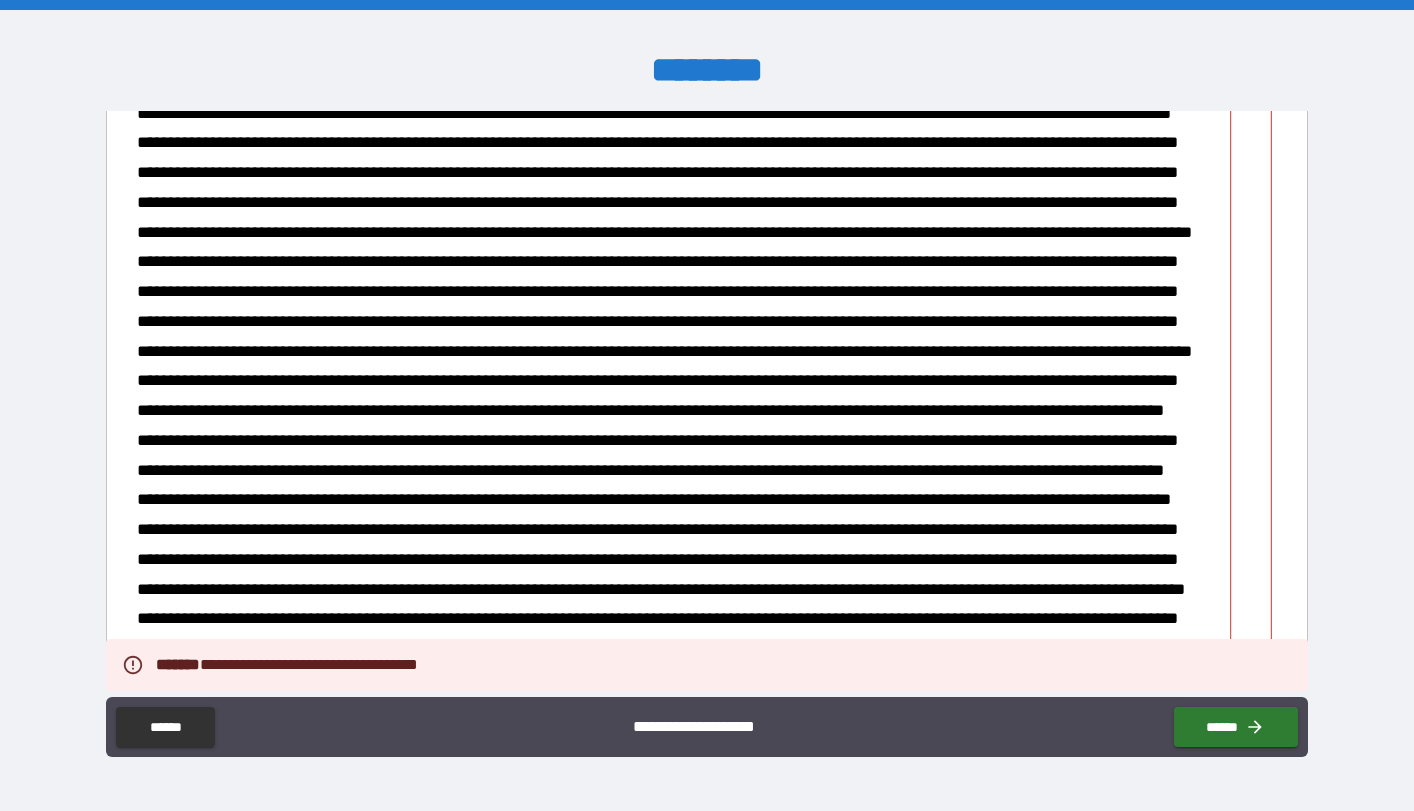 click at bounding box center (1251, 1057) 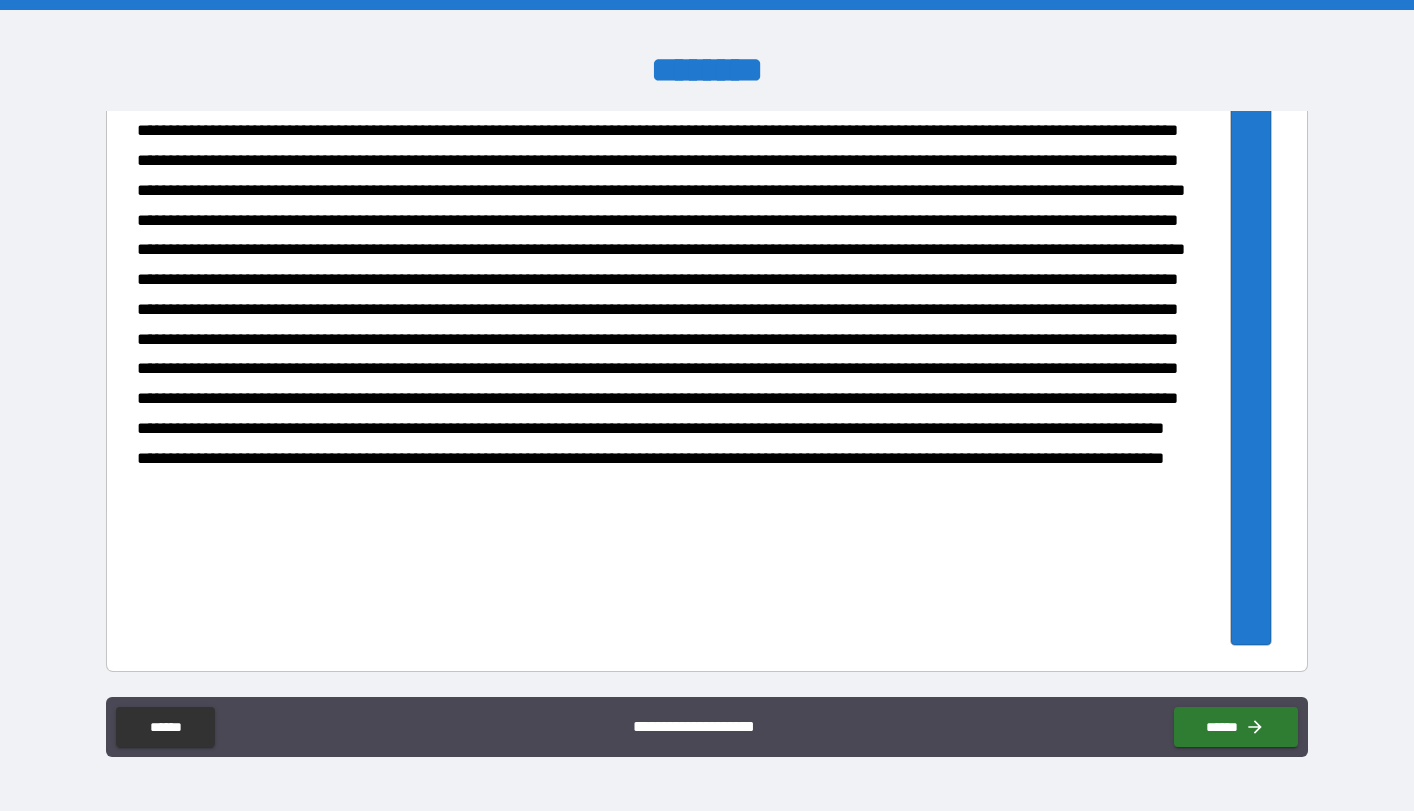 scroll, scrollTop: 2154, scrollLeft: 0, axis: vertical 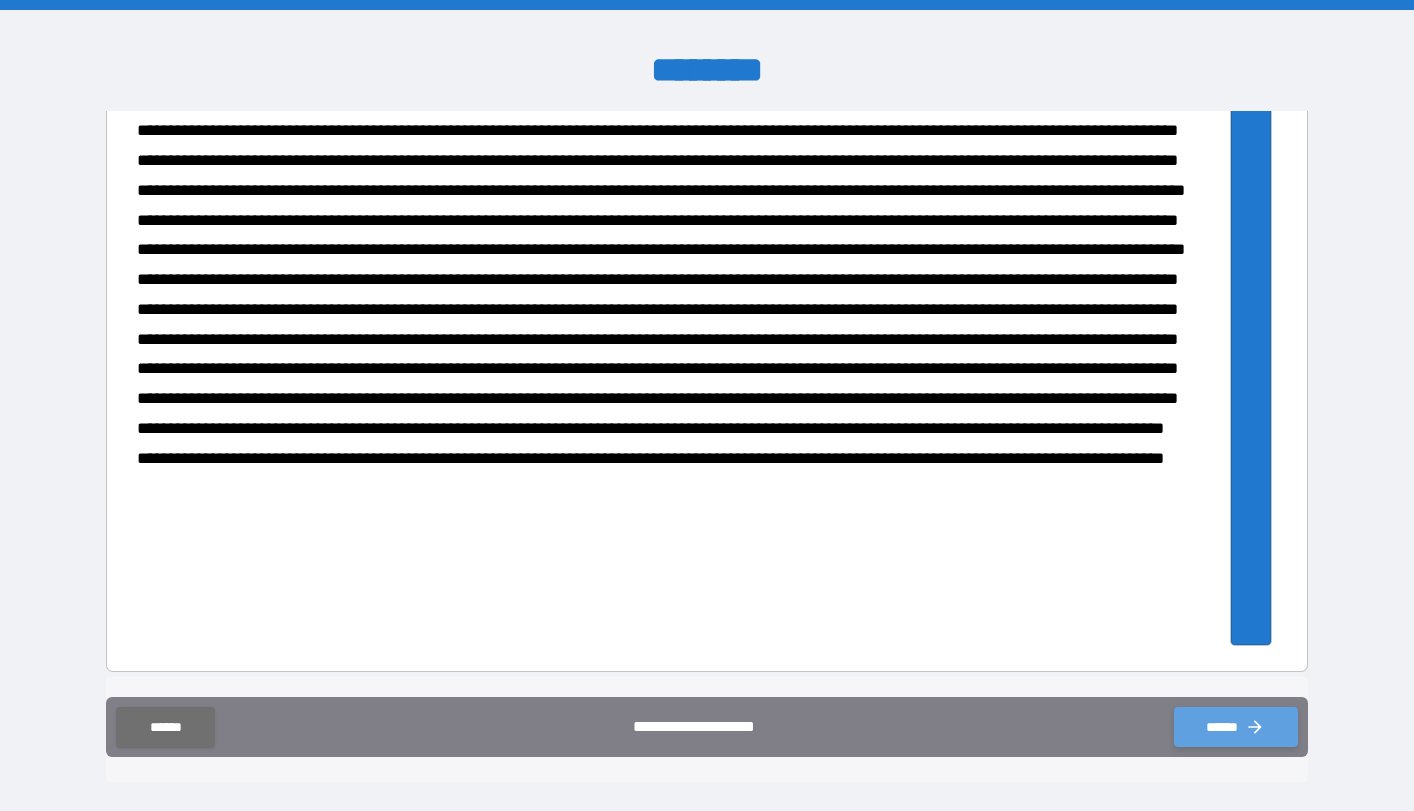 click on "******" at bounding box center (1236, 727) 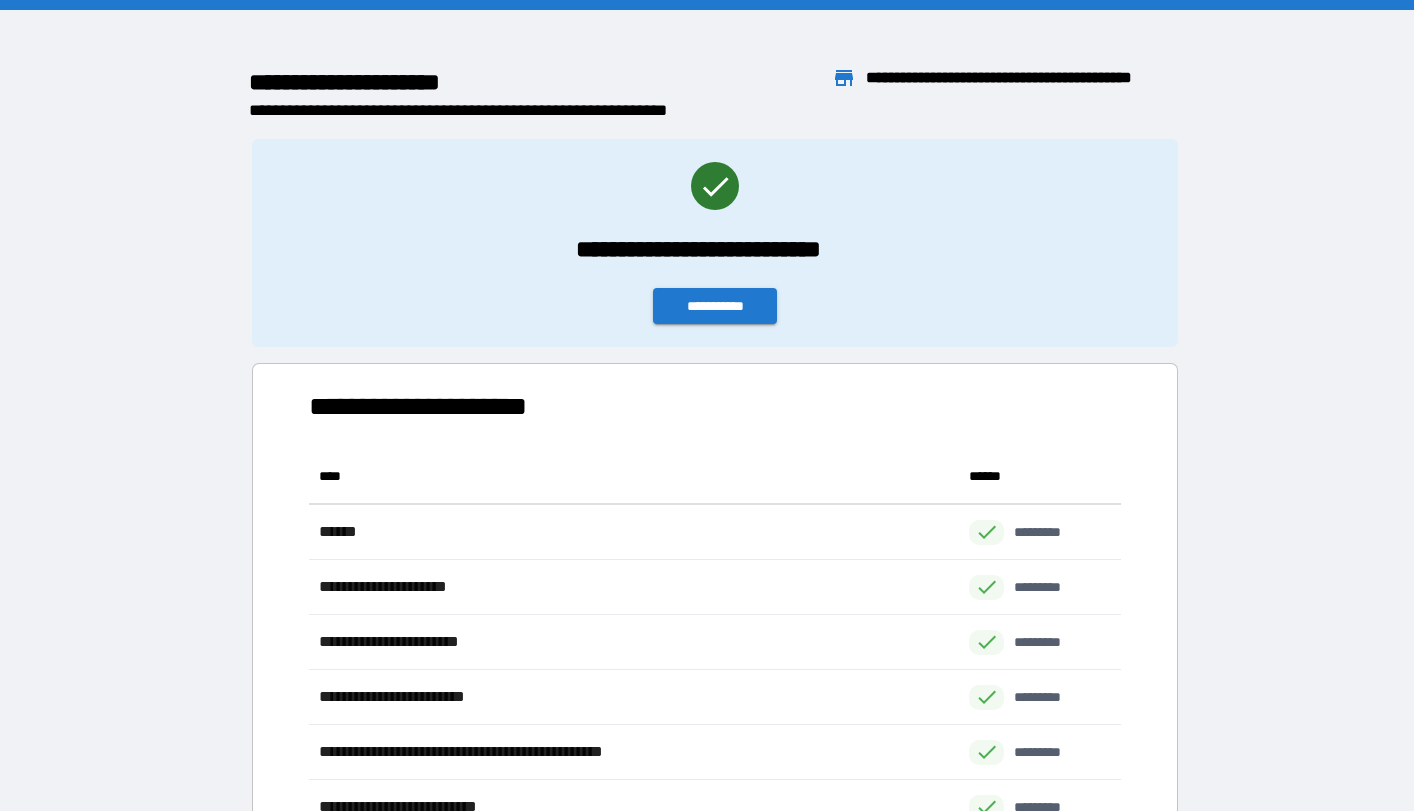 scroll, scrollTop: 496, scrollLeft: 812, axis: both 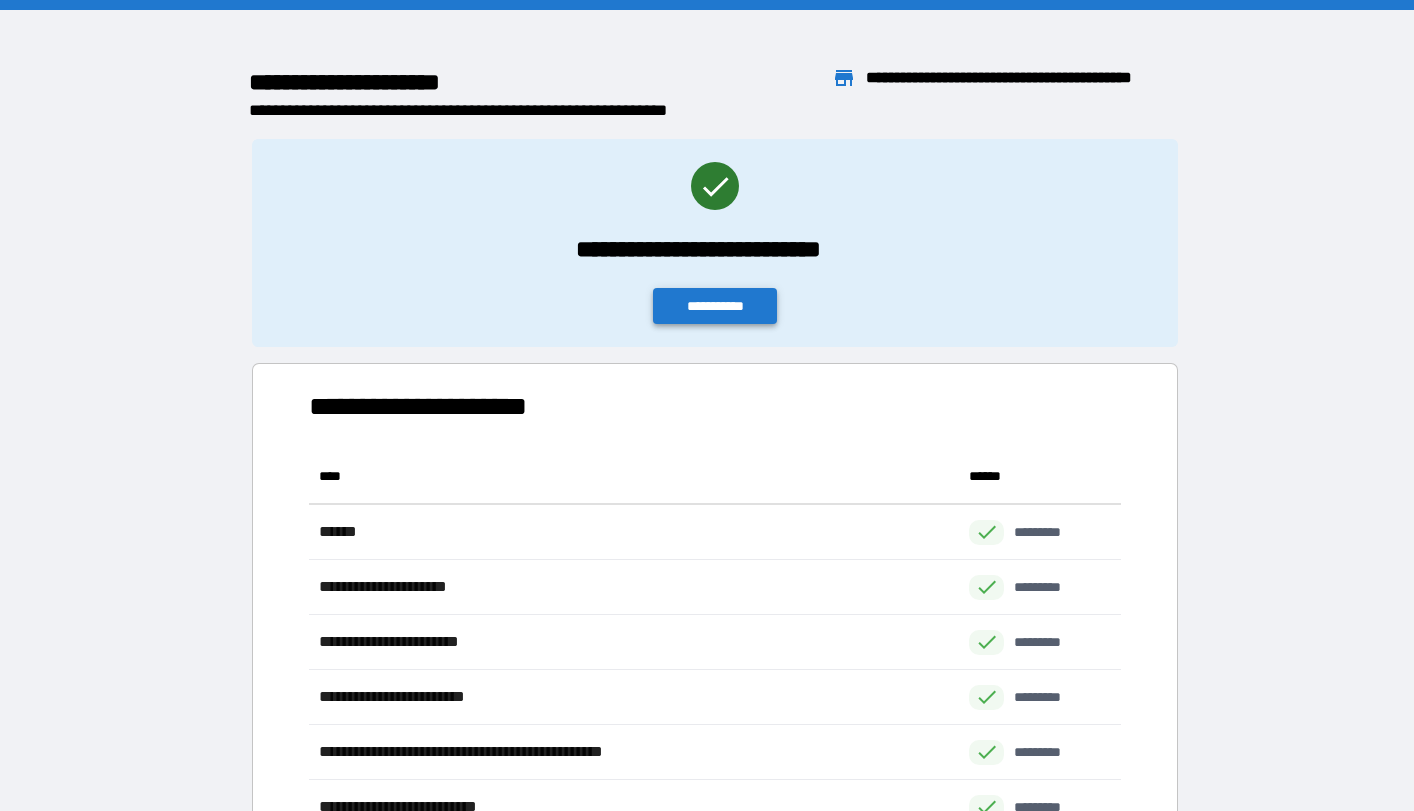 click on "**********" at bounding box center [715, 306] 